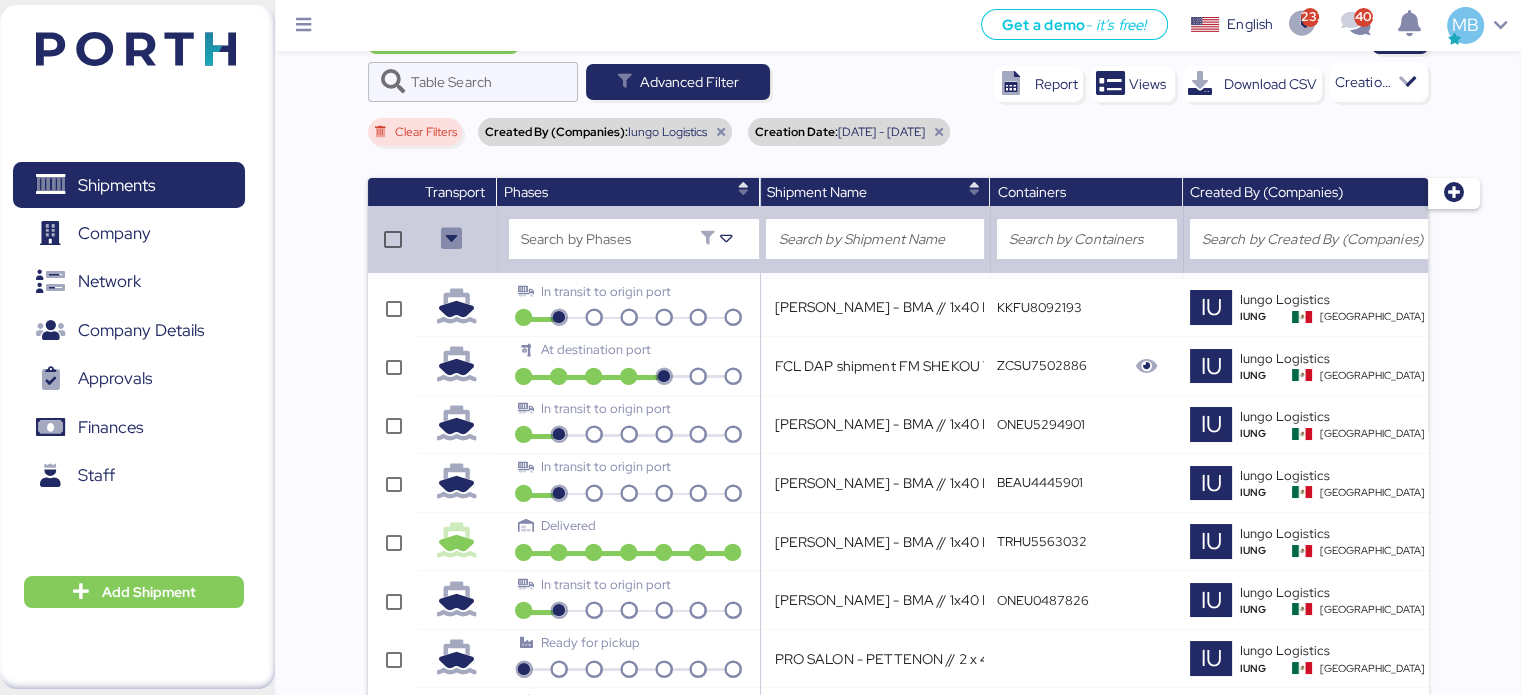 scroll, scrollTop: 0, scrollLeft: 0, axis: both 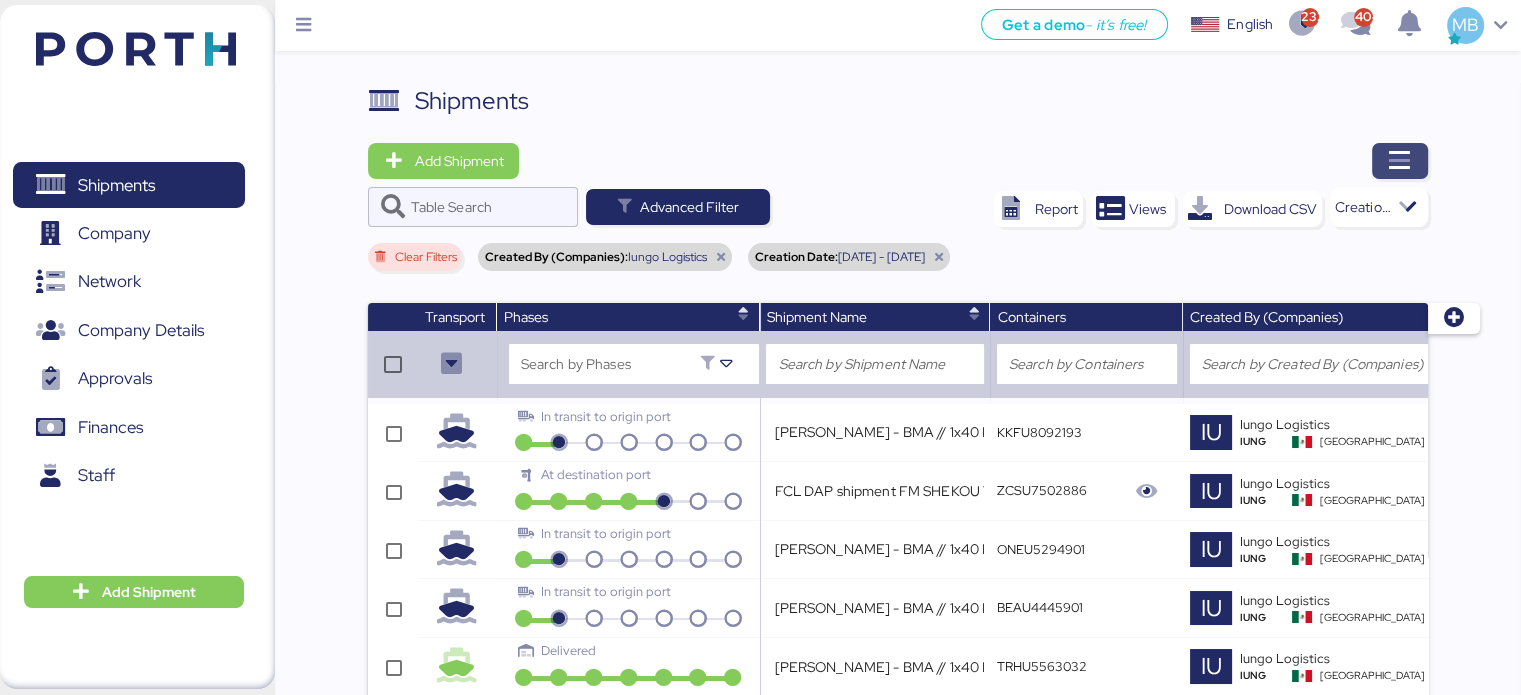 click at bounding box center (1400, 161) 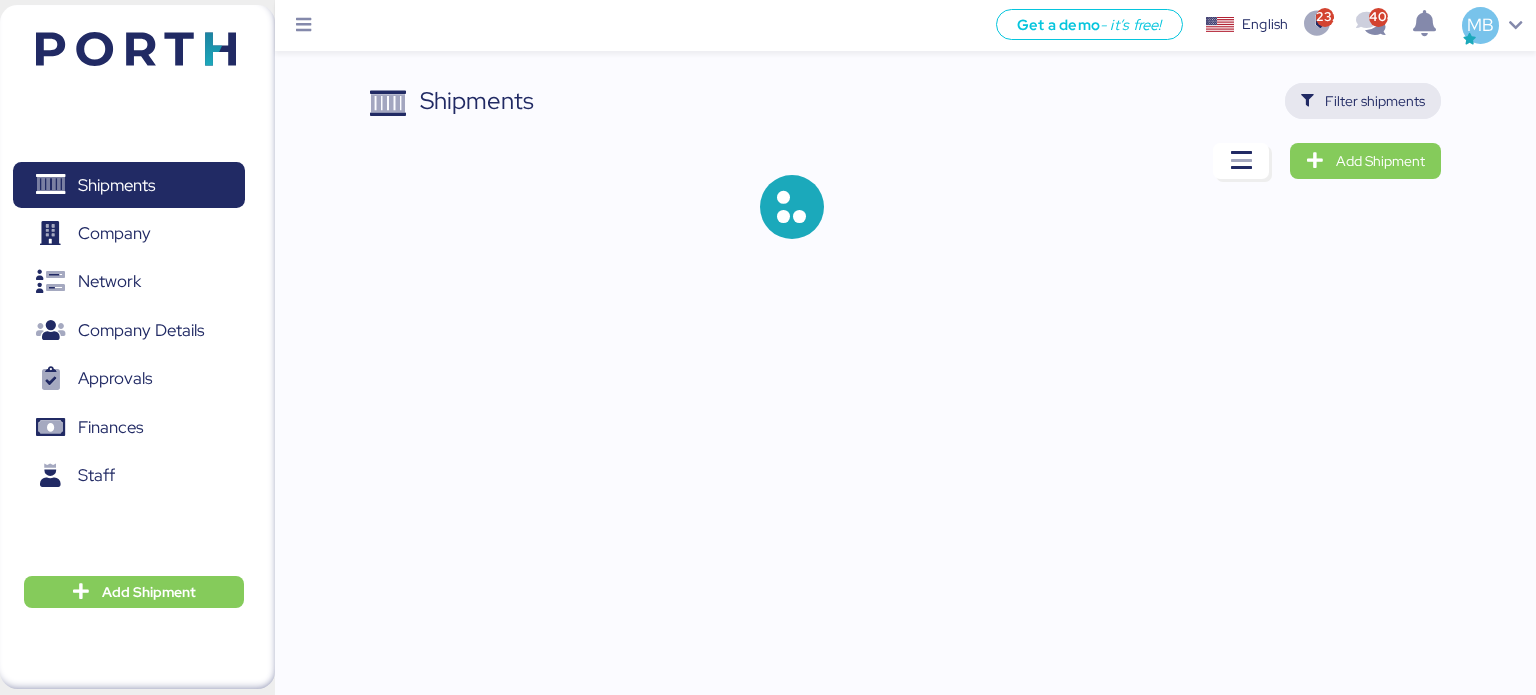 click on "Filter shipments" at bounding box center (1375, 101) 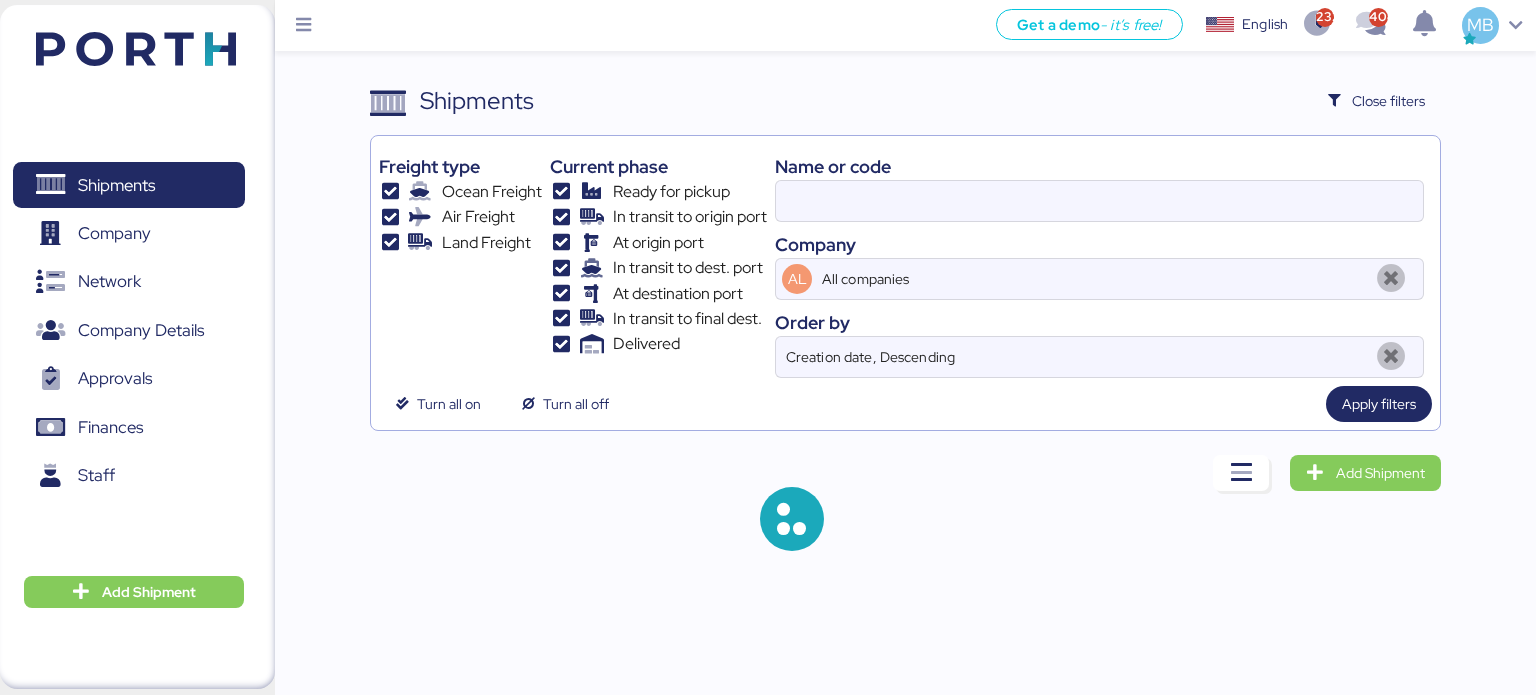 type on "O0050763" 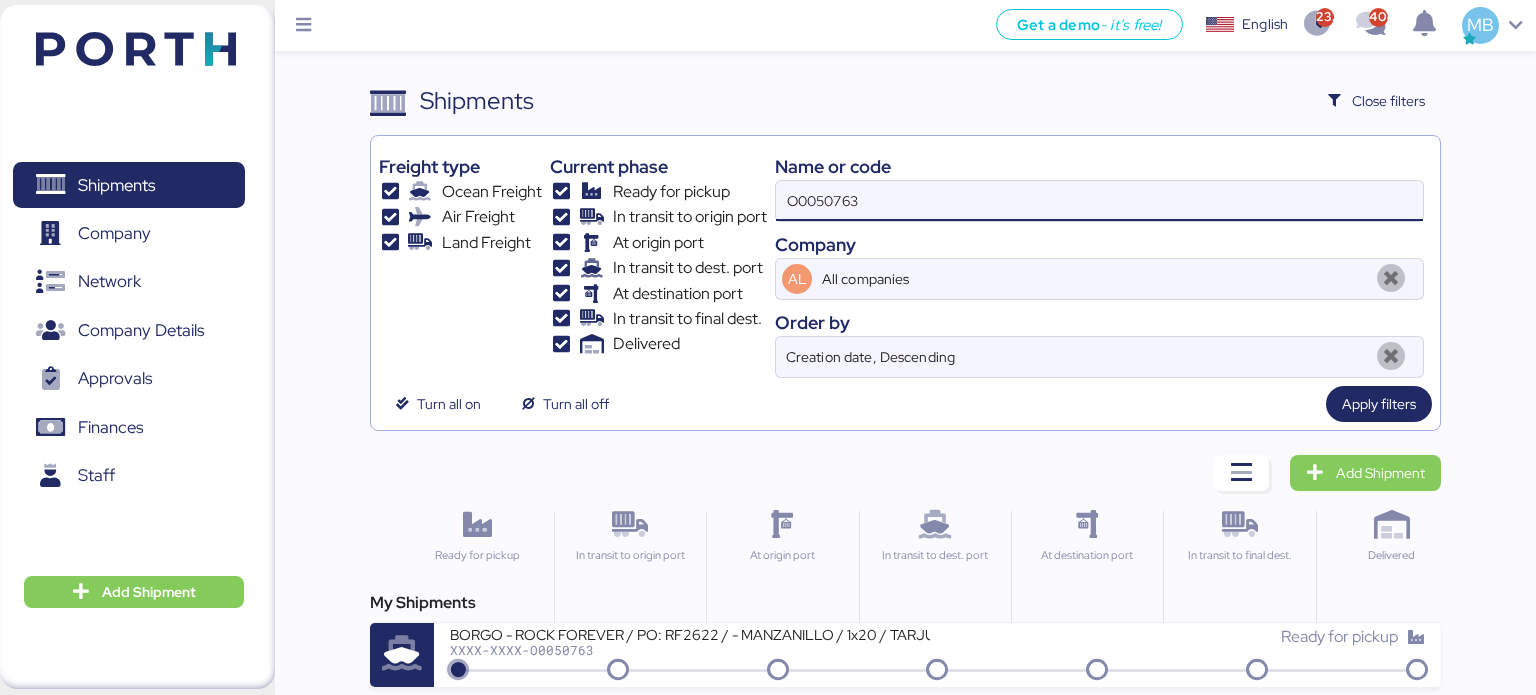 drag, startPoint x: 952, startPoint y: 193, endPoint x: 761, endPoint y: 193, distance: 191 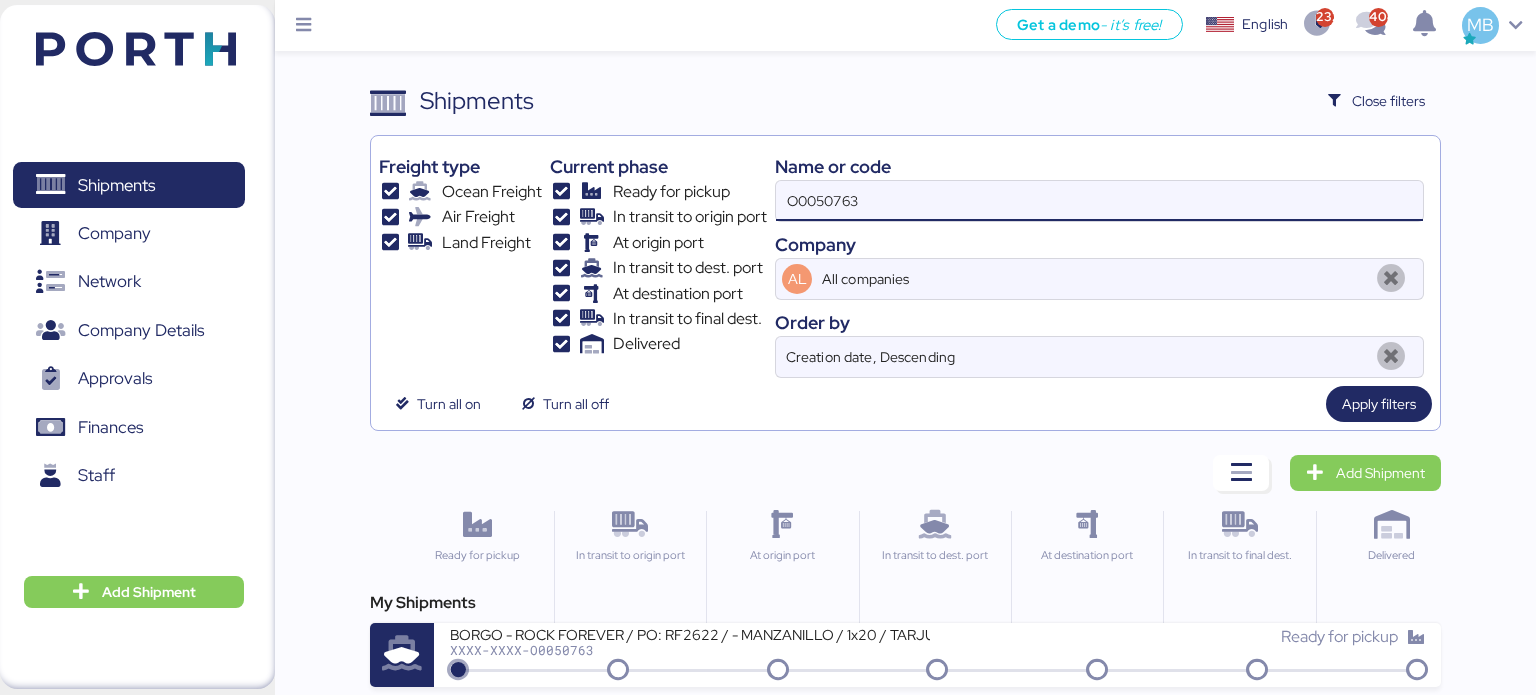 click on "Freight type   Ocean Freight   Air Freight   Land Freight Current phase   Ready for pickup   In transit to origin port   At origin port   In transit to dest. port   At destination port   In transit to final dest.   Delivered Name or code O0050763 Company AL All companies   Order by Creation date, Descending" at bounding box center (906, 261) 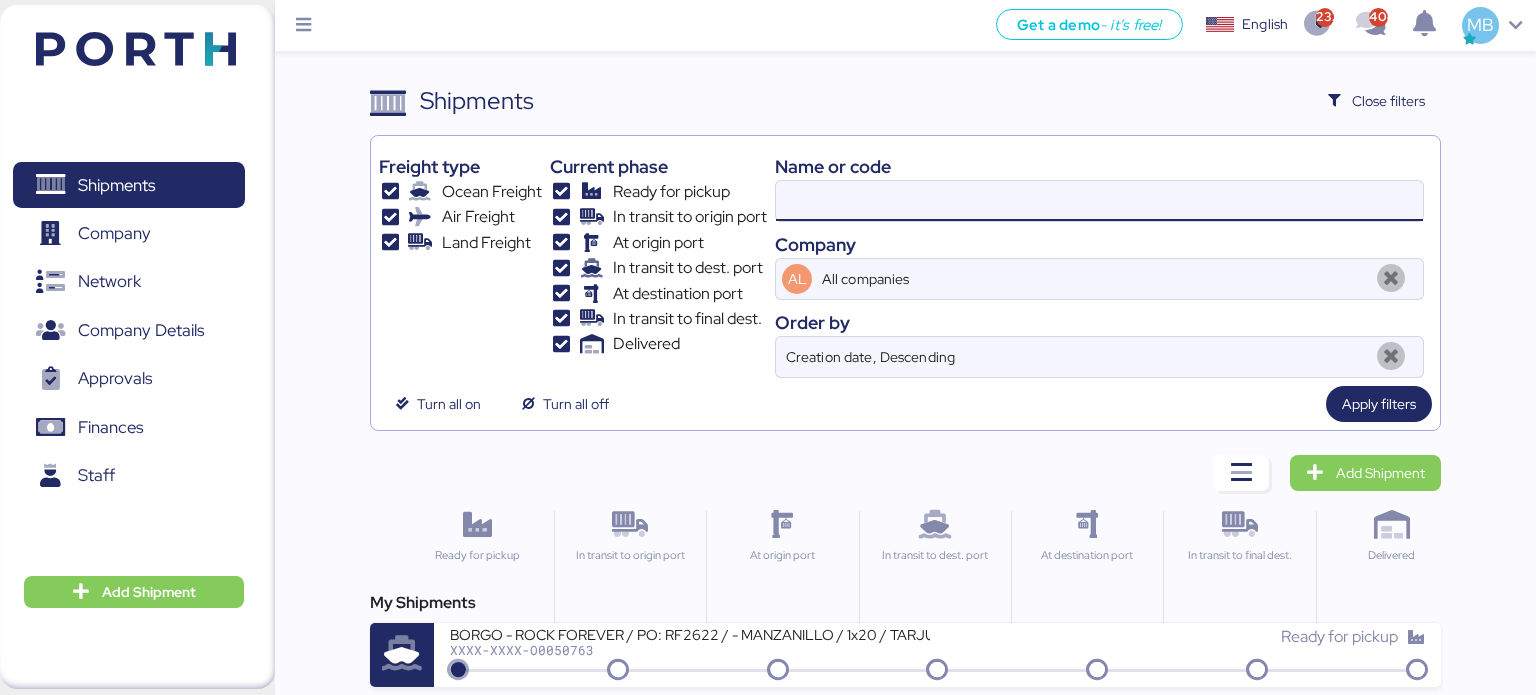 paste on "O0051199" 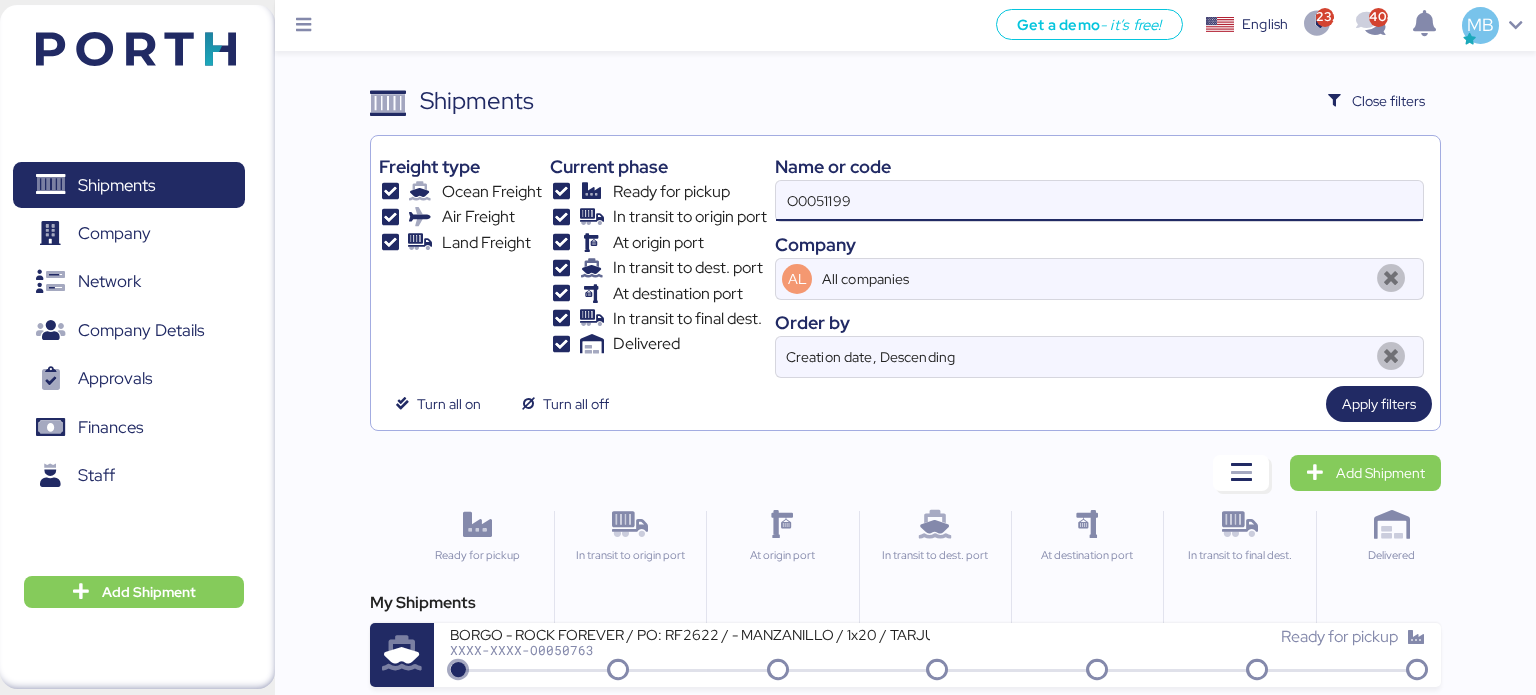 type on "O0051199" 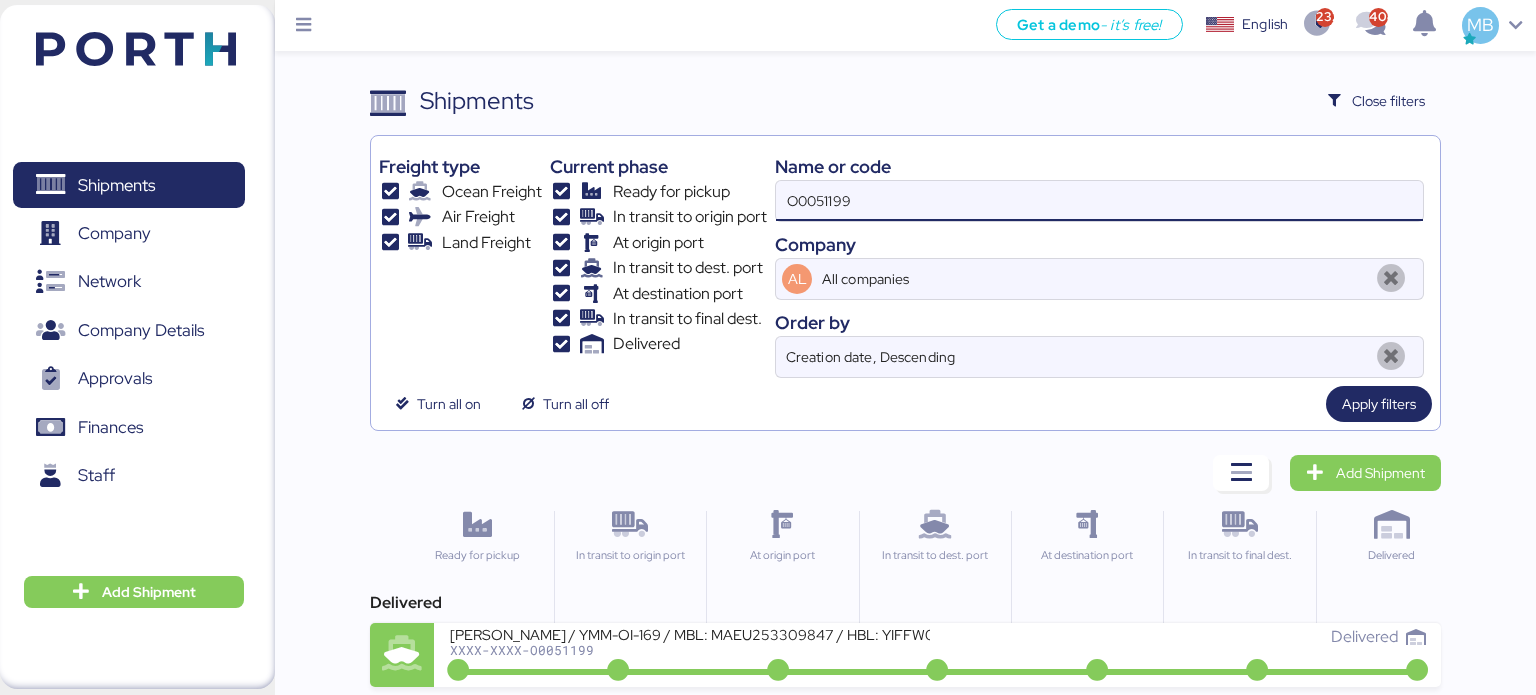 click on "[PERSON_NAME] / YMM-OI-169 / MBL: MAEU253309847 / HBL: YIFFW0044025 / FCL" at bounding box center (690, 633) 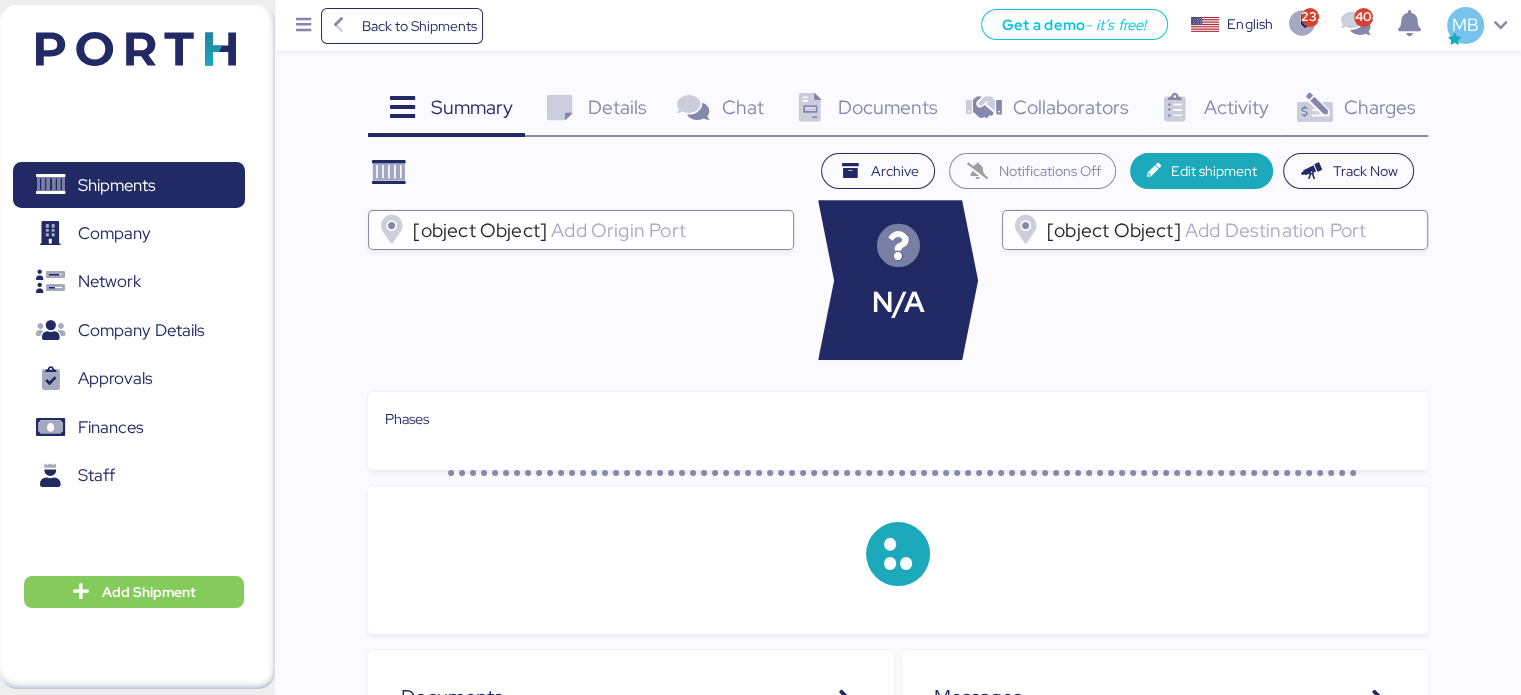 click on "Charges" at bounding box center (1379, 107) 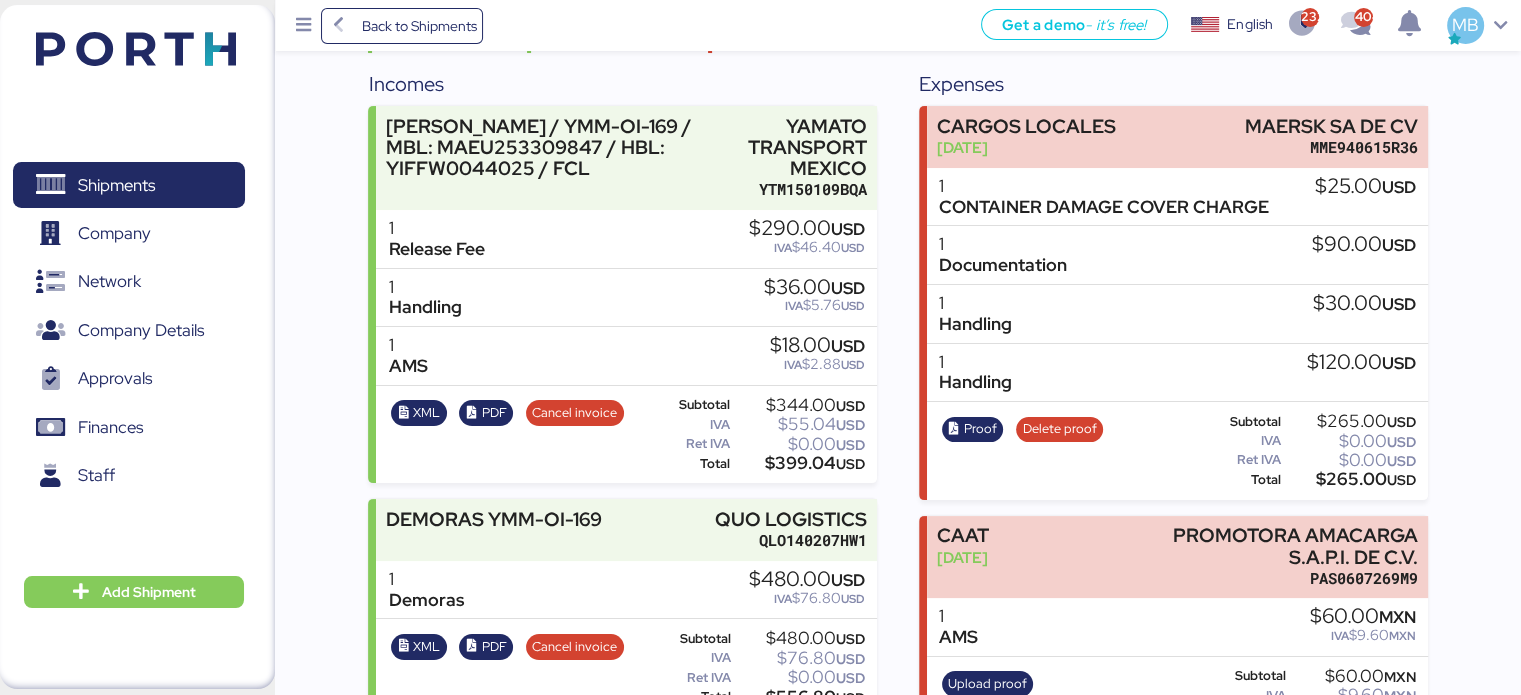 scroll, scrollTop: 0, scrollLeft: 0, axis: both 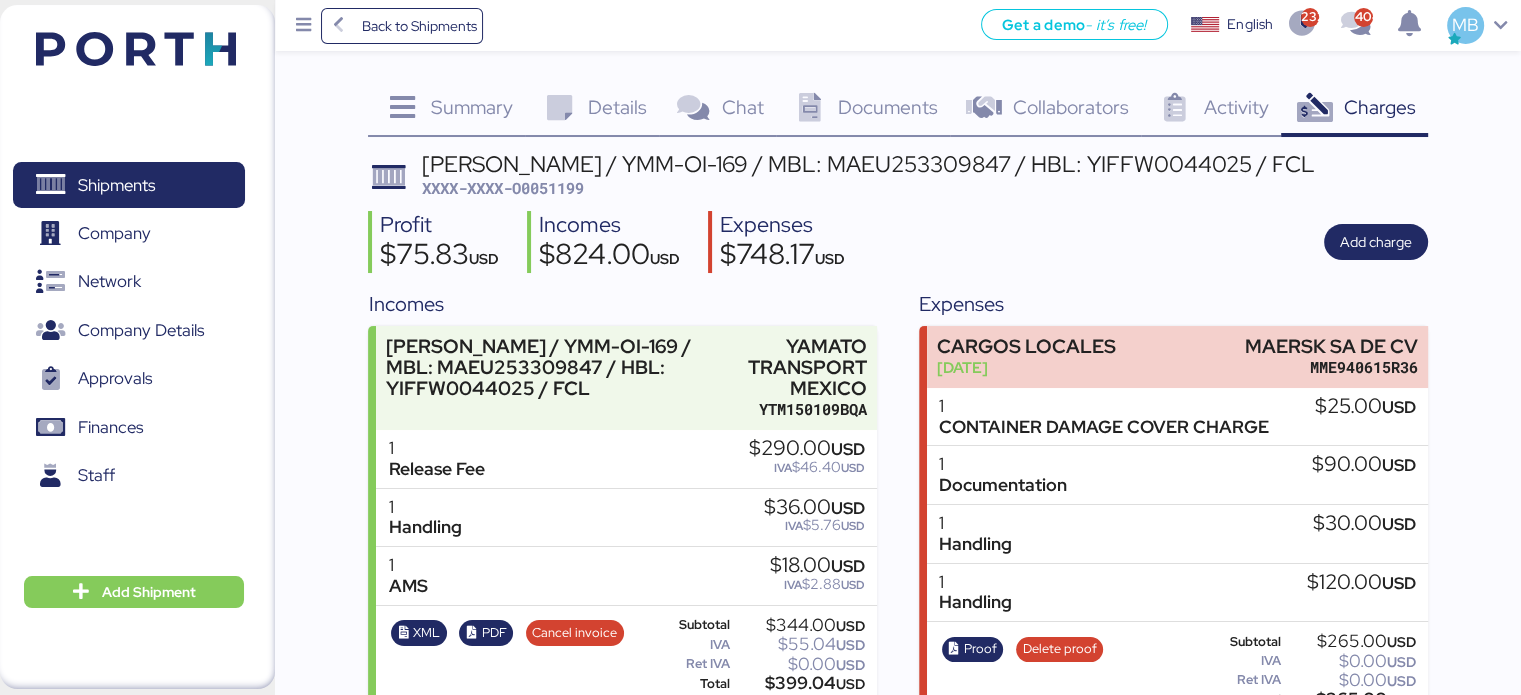 drag, startPoint x: 1317, startPoint y: 163, endPoint x: 420, endPoint y: 164, distance: 897.00055 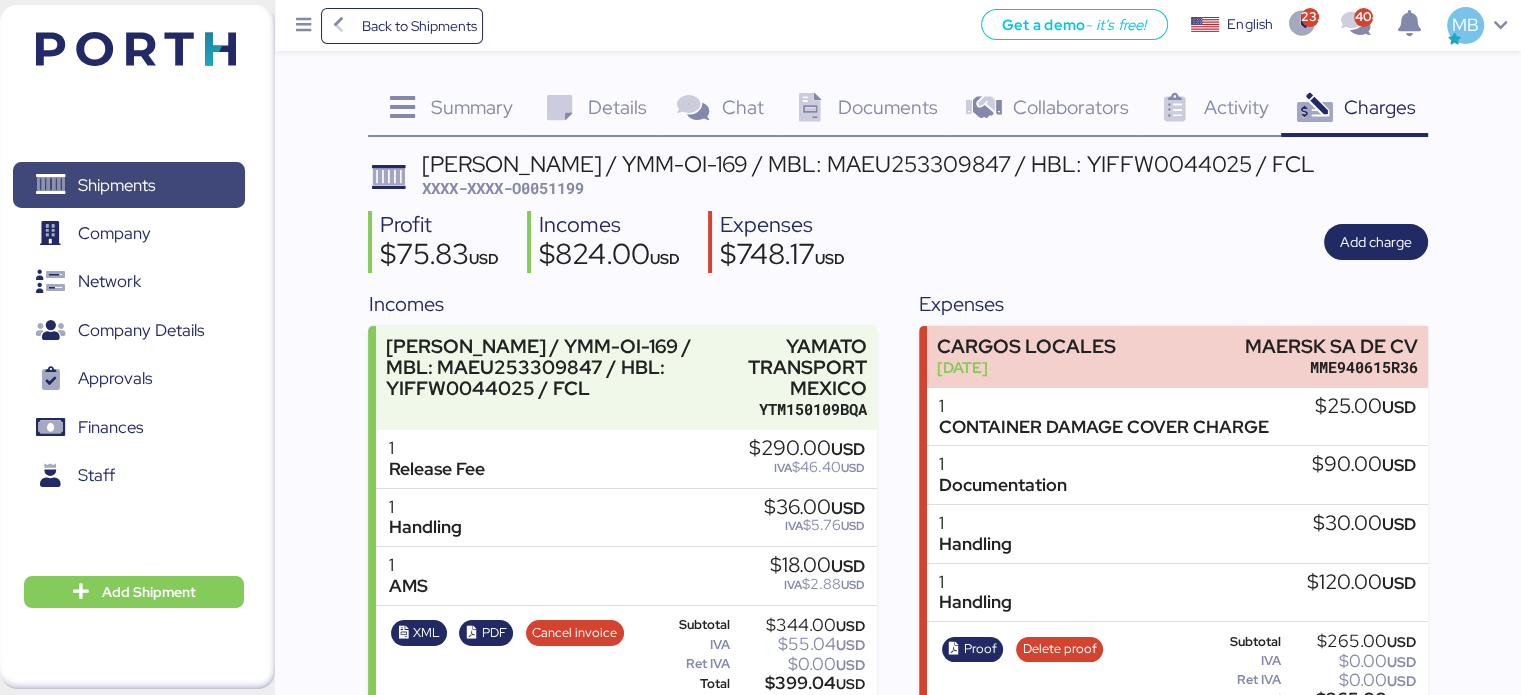 click on "Shipments" at bounding box center (128, 185) 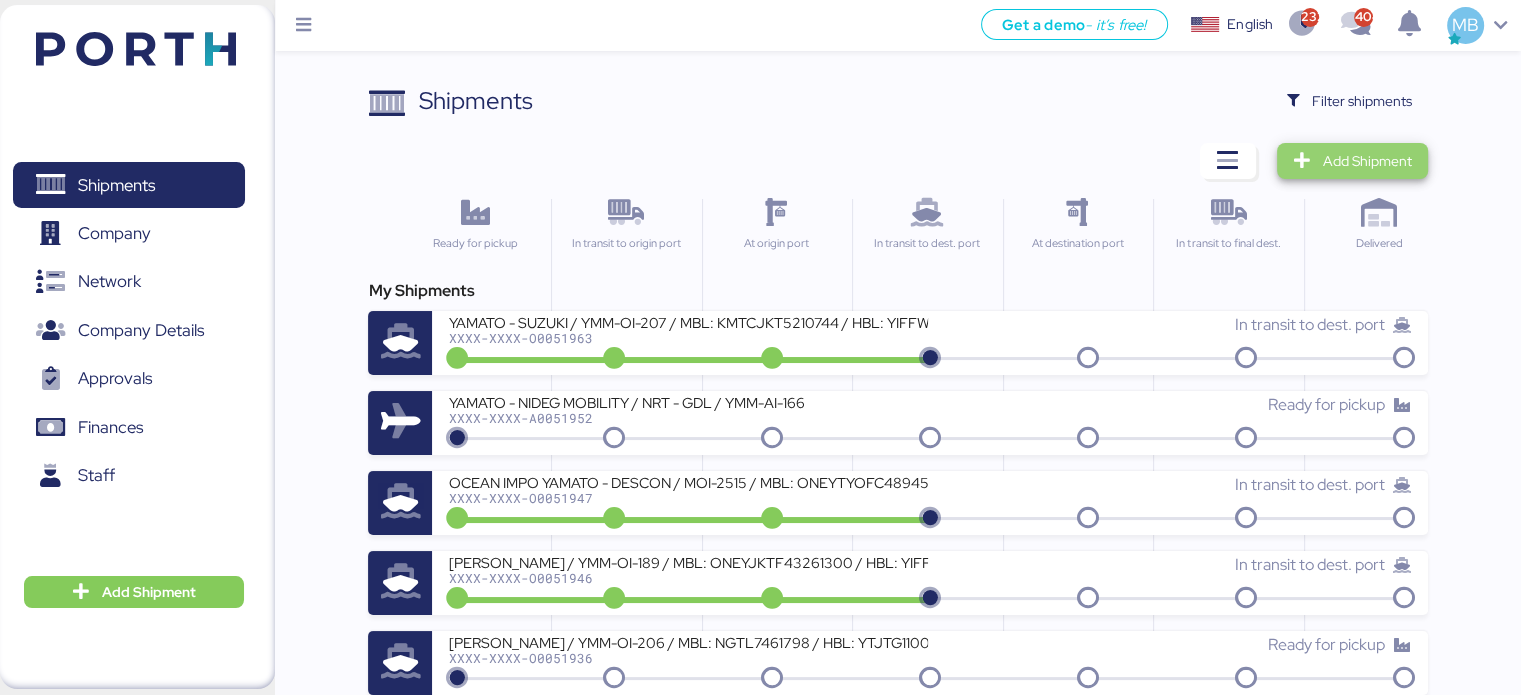 click on "Add Shipment" at bounding box center [1367, 161] 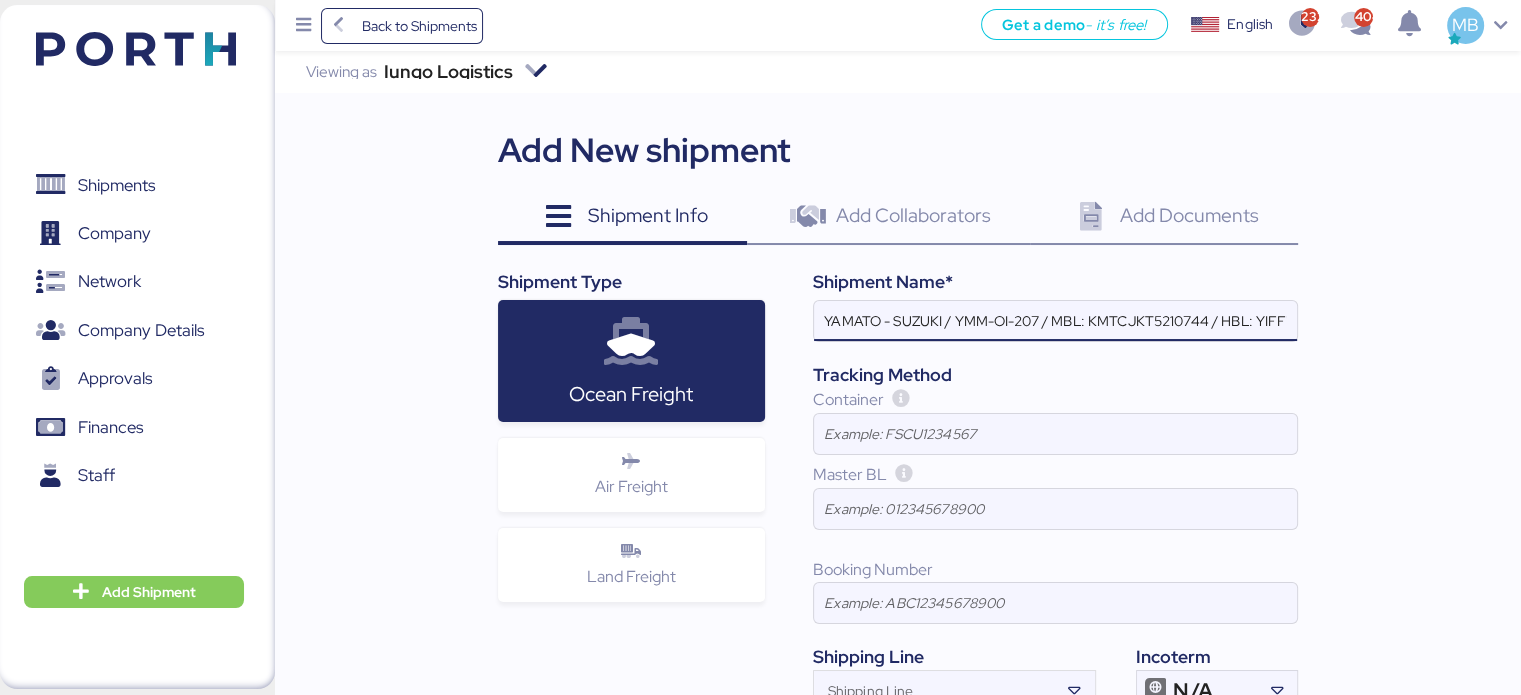 scroll, scrollTop: 0, scrollLeft: 104, axis: horizontal 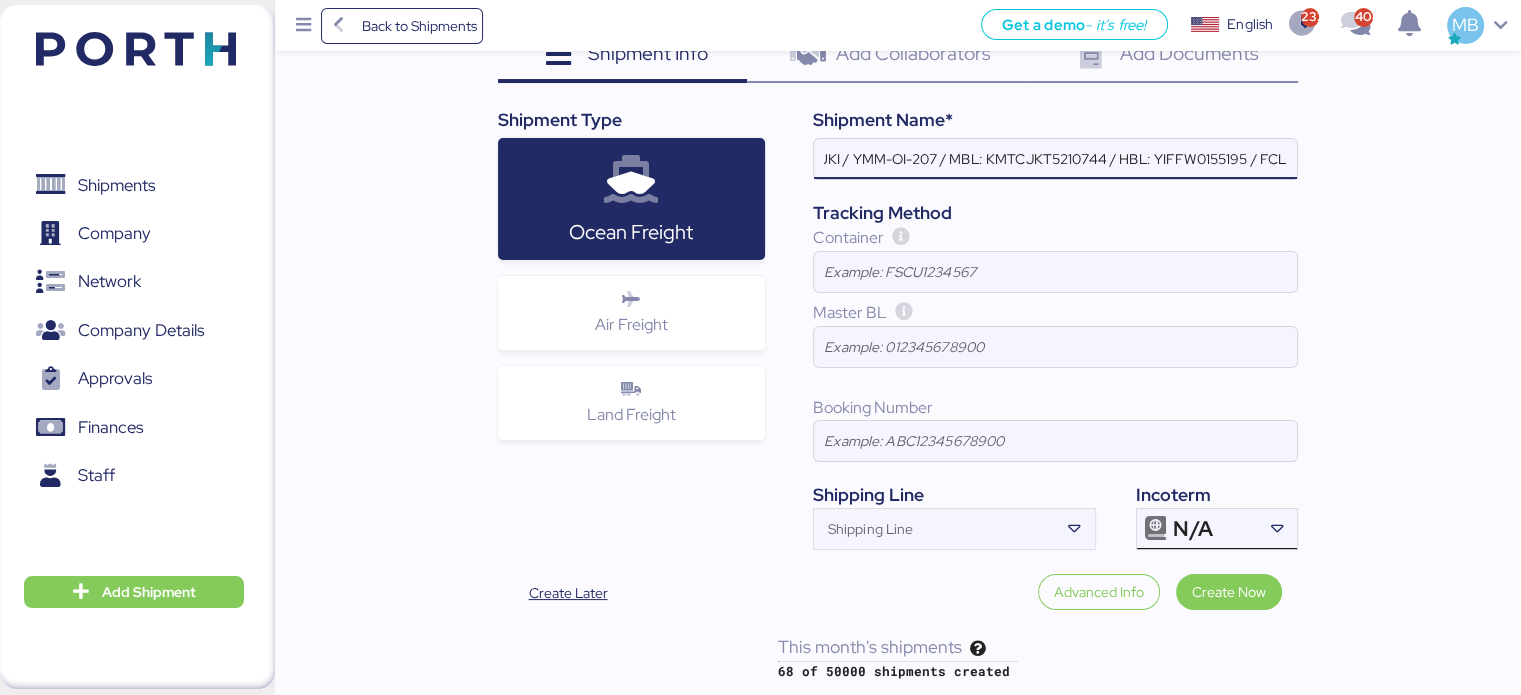 click on "N/A" at bounding box center (1192, 529) 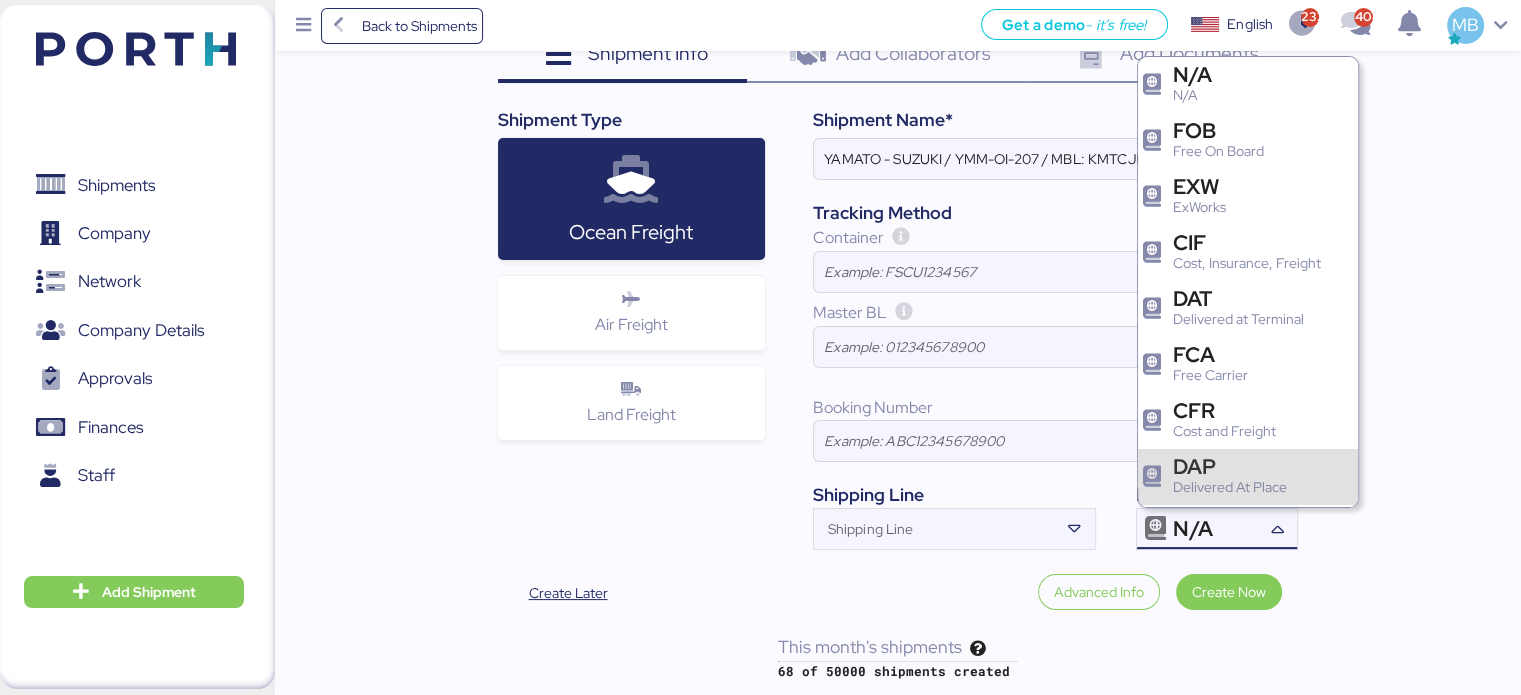 click on "DAP" at bounding box center (1230, 466) 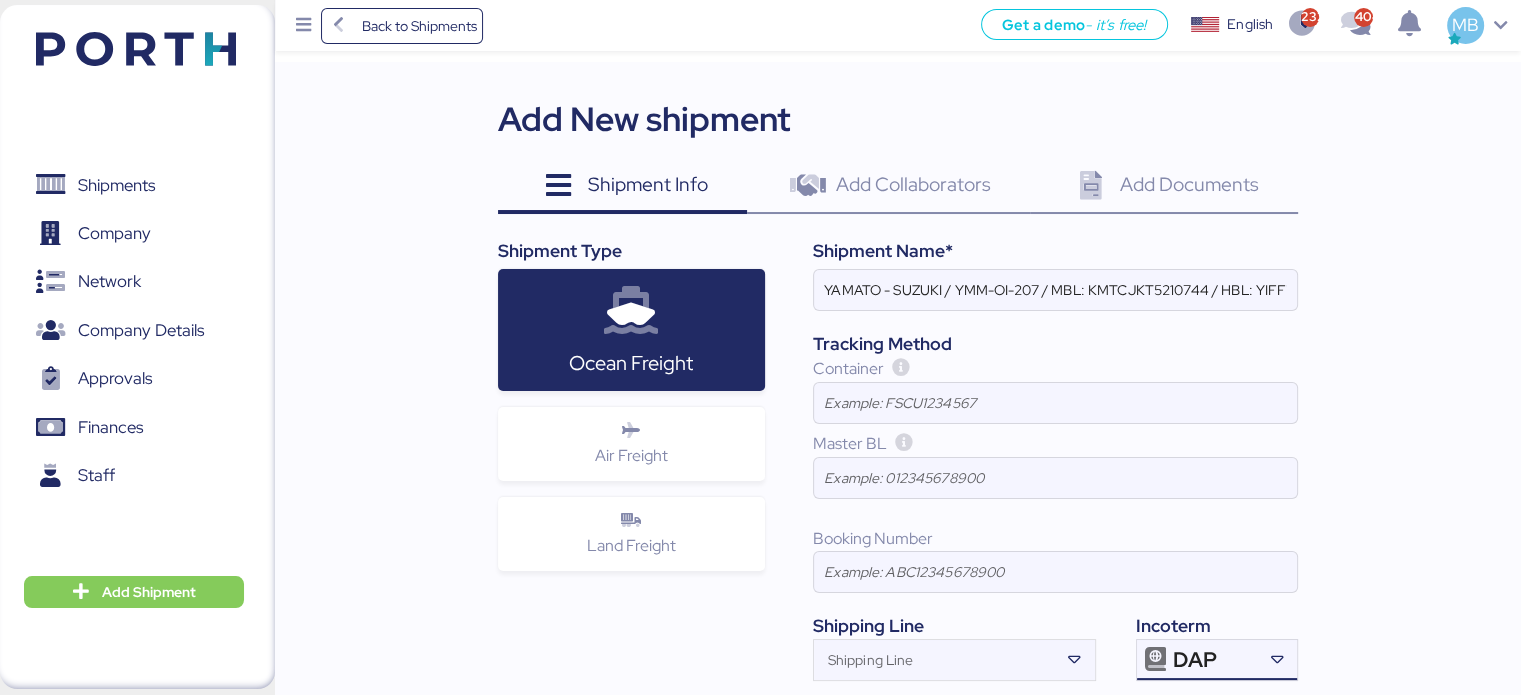 scroll, scrollTop: 0, scrollLeft: 0, axis: both 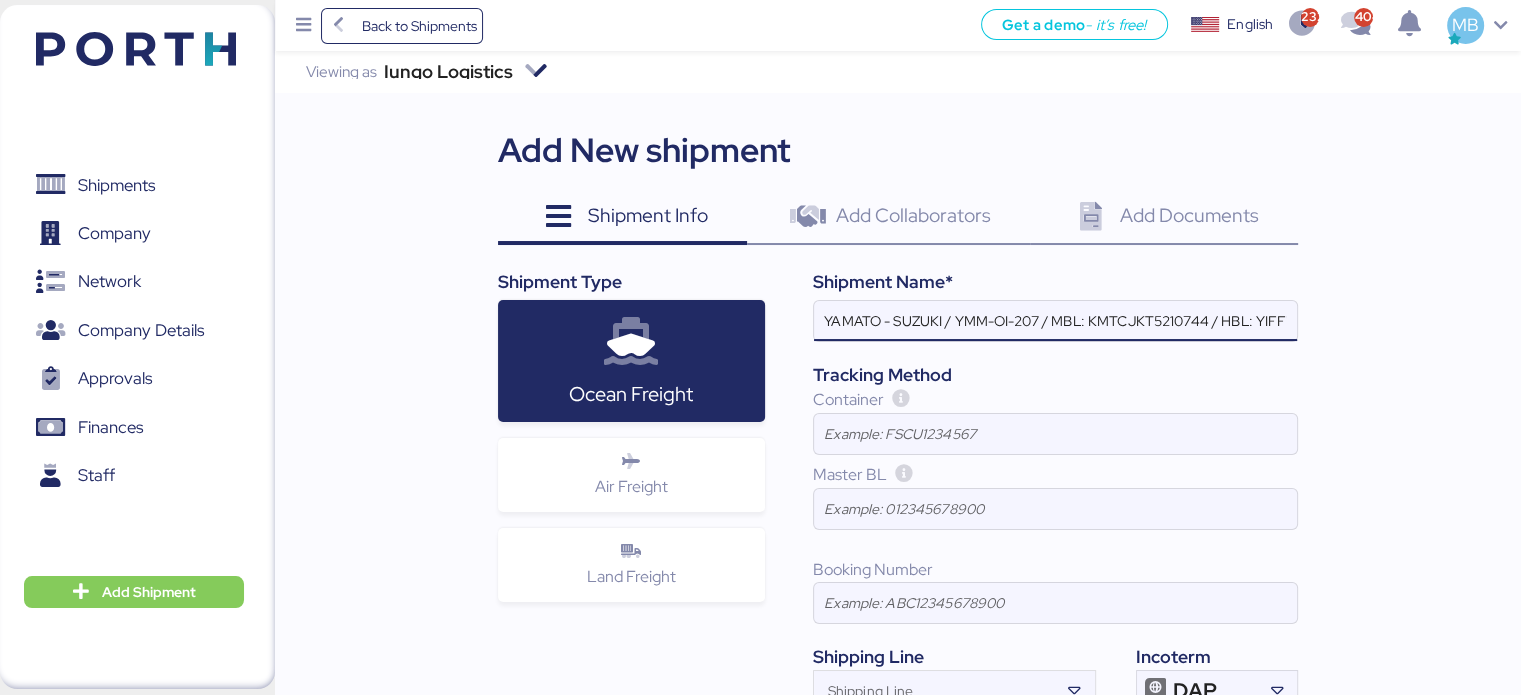 click on "YAMATO - SUZUKI / YMM-OI-207 / MBL: KMTCJKT5210744 / HBL: YIFFW0155195 / FCL" at bounding box center (1055, 321) 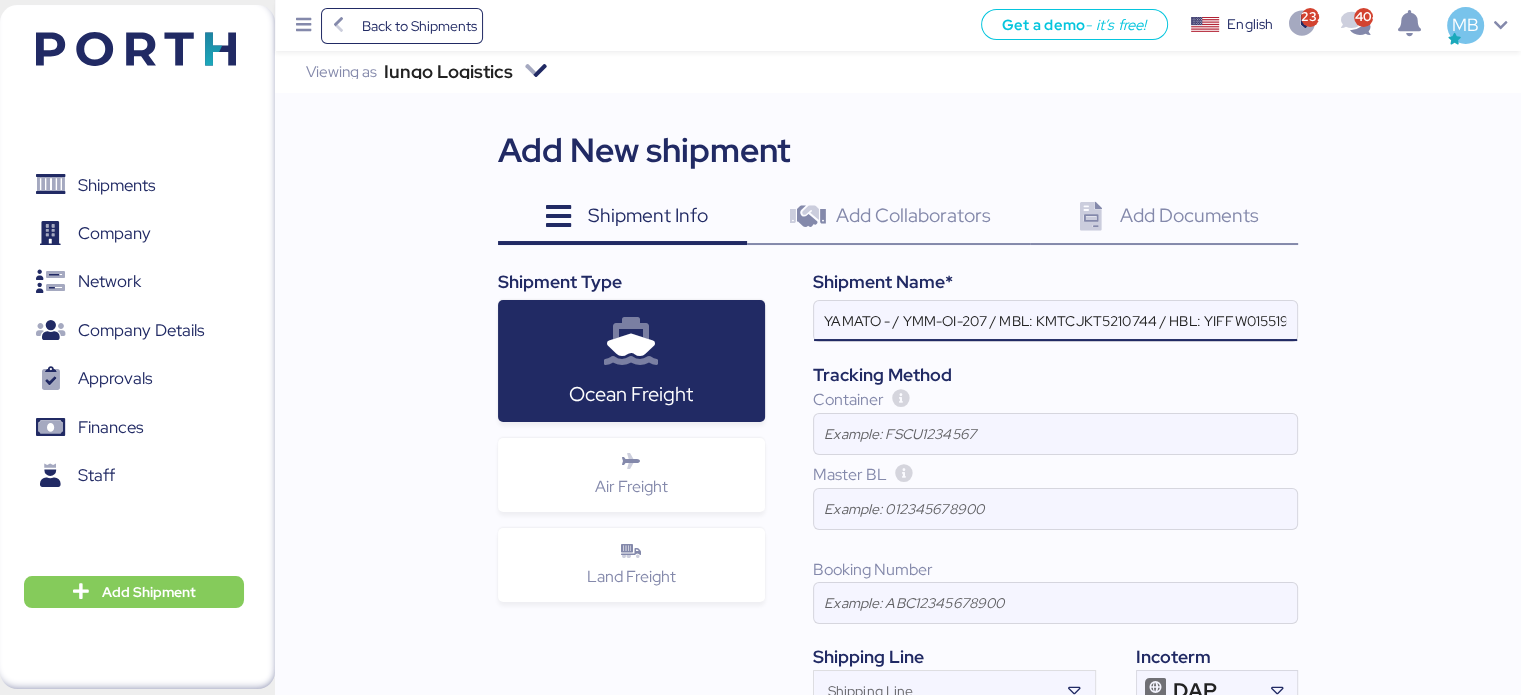 paste on "BYOKANE" 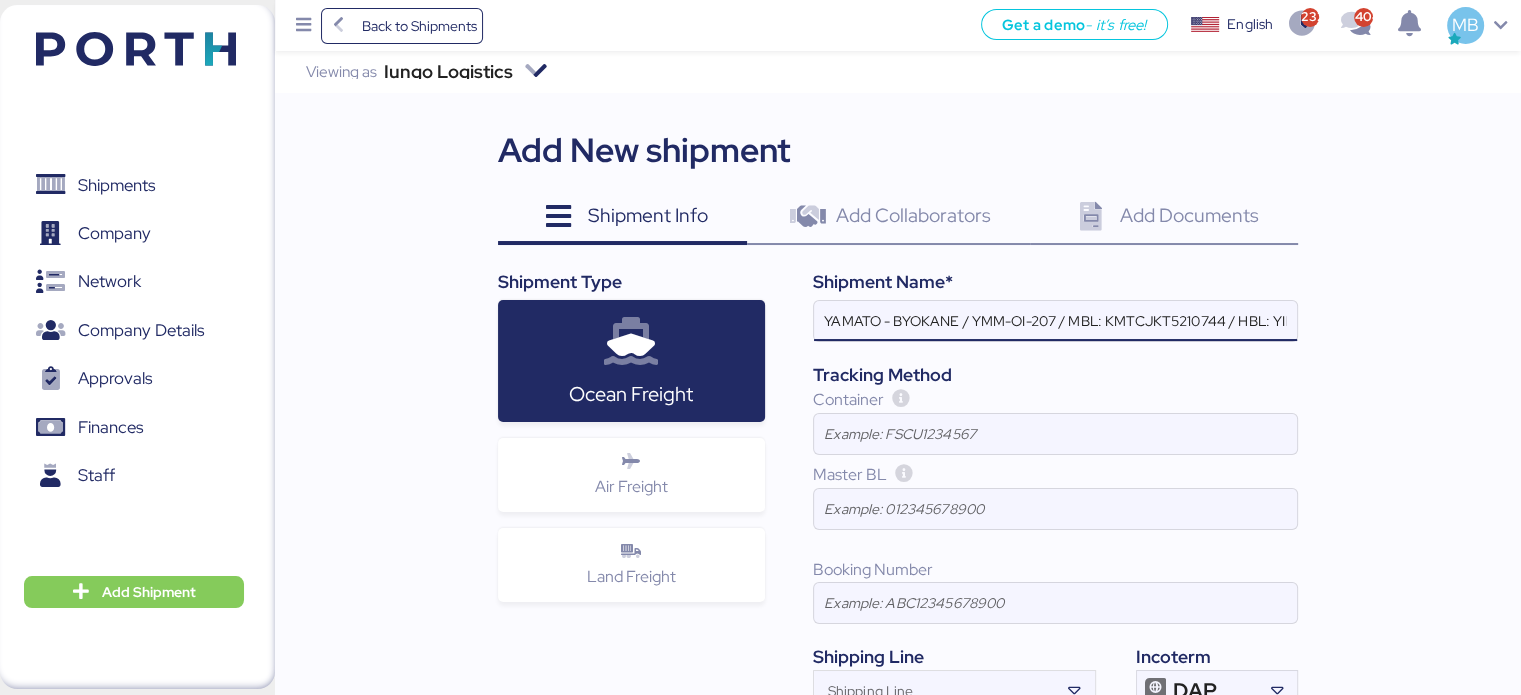 click on "YAMATO - BYOKANE / YMM-OI-207 / MBL: KMTCJKT5210744 / HBL: YIFFW0155195 / FCL" at bounding box center [1055, 321] 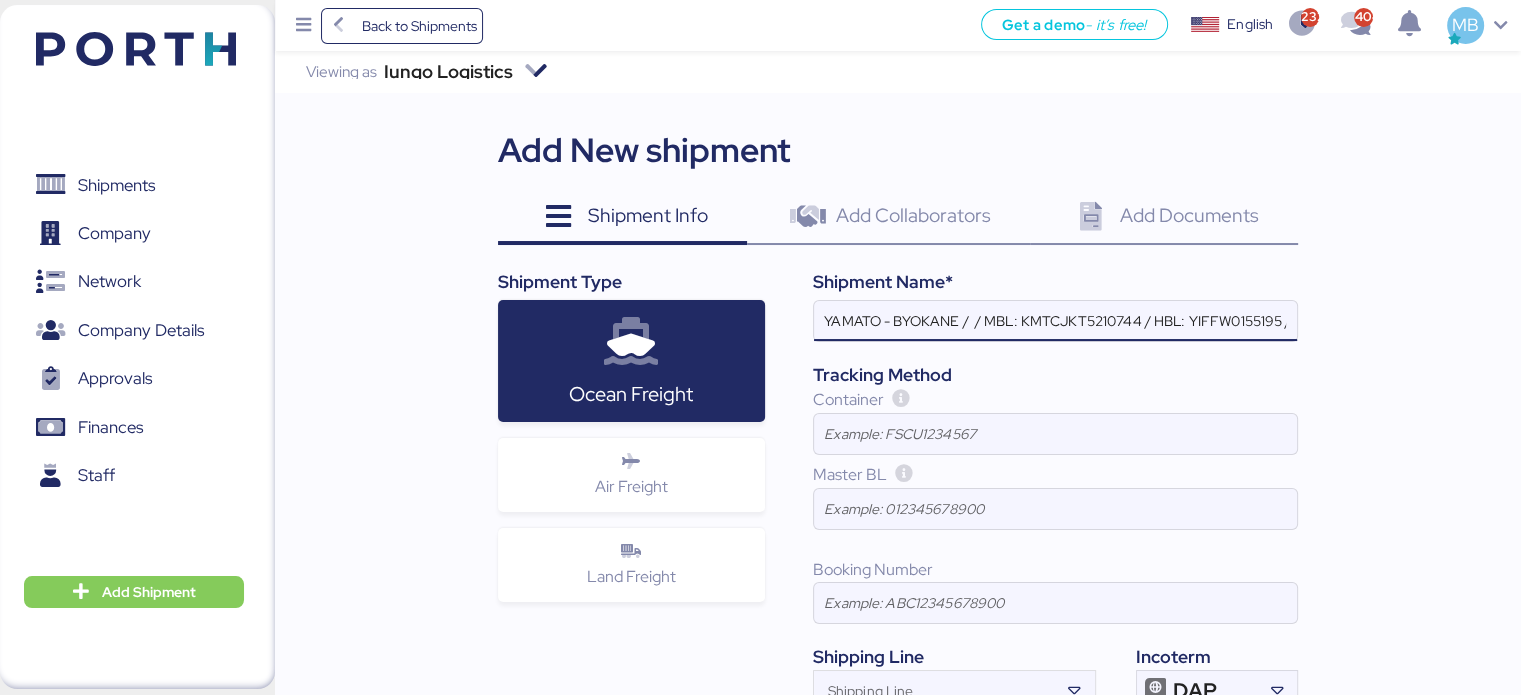 paste on "YMM-OI-209" 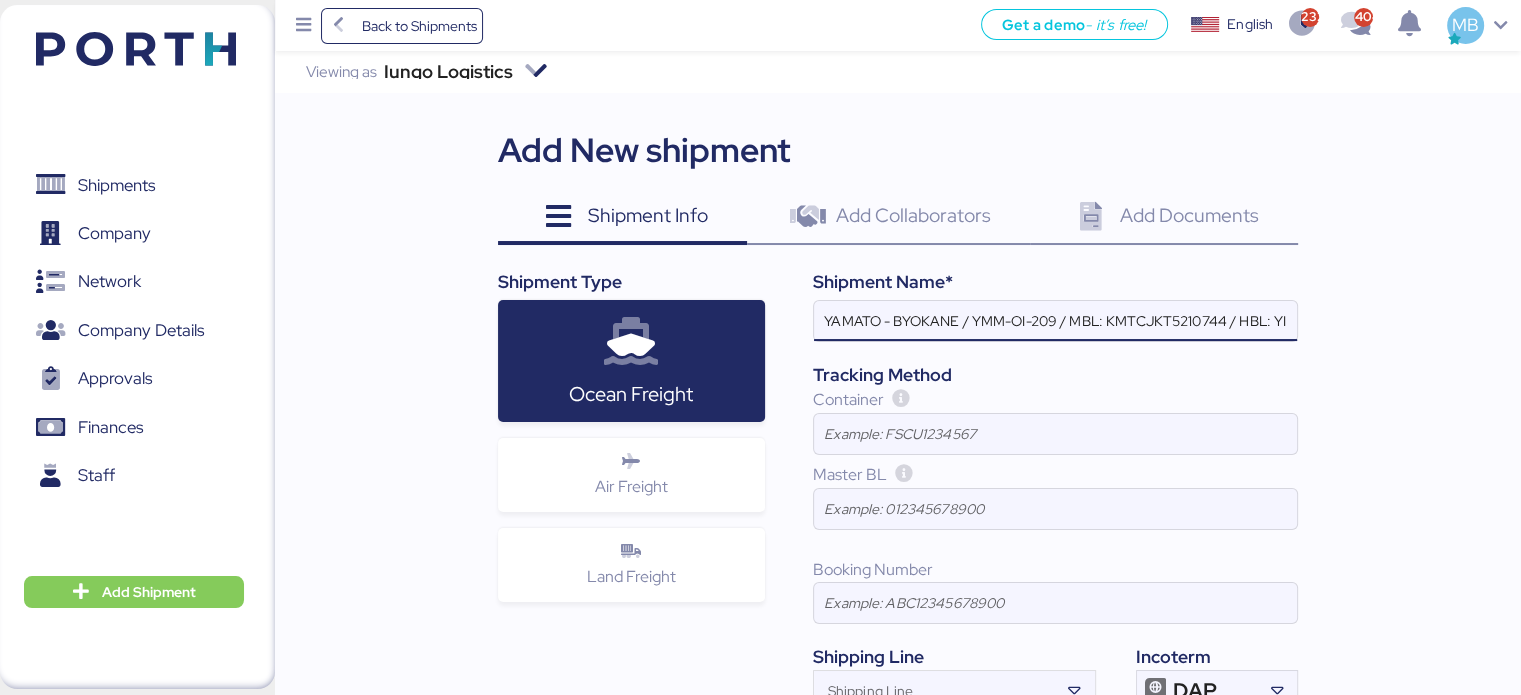 click on "YAMATO - BYOKANE / YMM-OI-209 / MBL: KMTCJKT5210744 / HBL: YIFFW0155195 / FCL" at bounding box center [1055, 321] 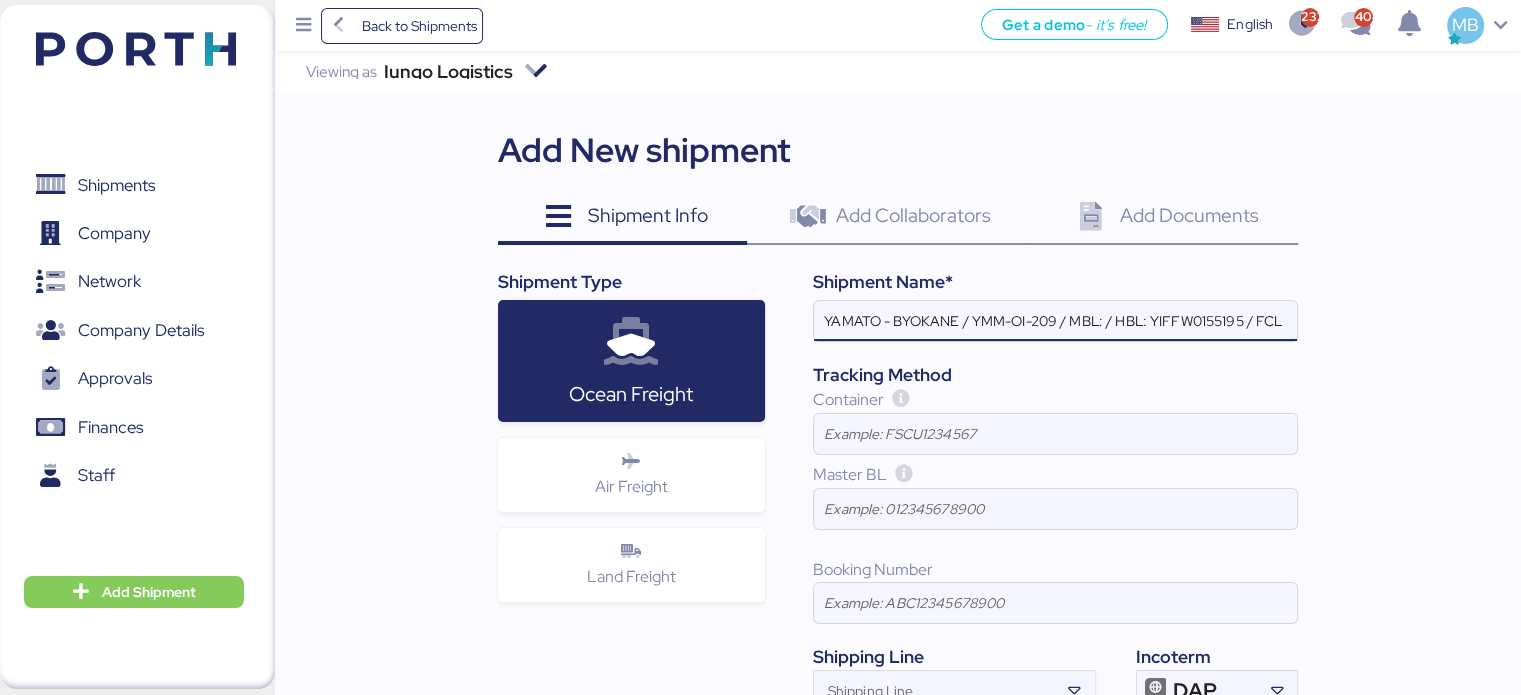 paste on "BKK/ZLO/10891" 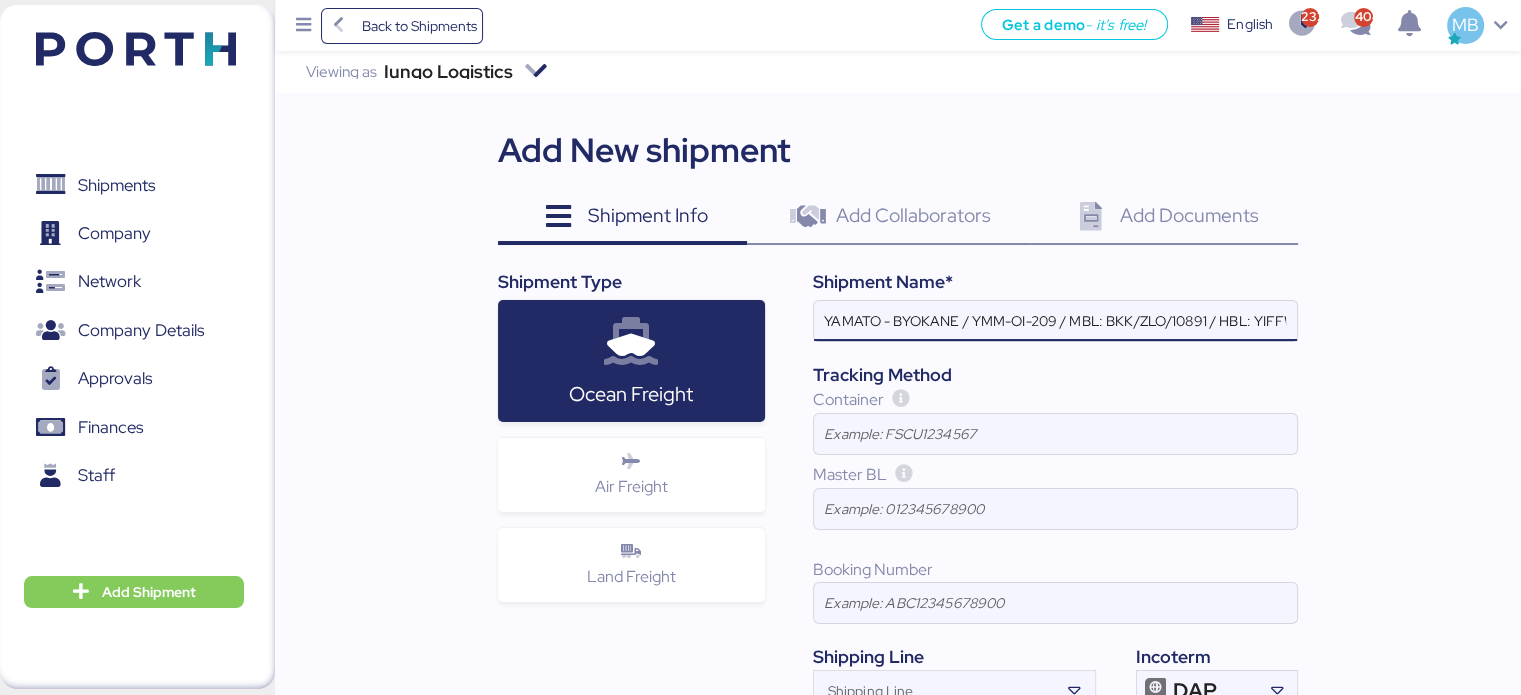 click on "YAMATO - BYOKANE / YMM-OI-209 / MBL: BKK/ZLO/10891 / HBL: YIFFW0155195 / FCL" at bounding box center [1055, 321] 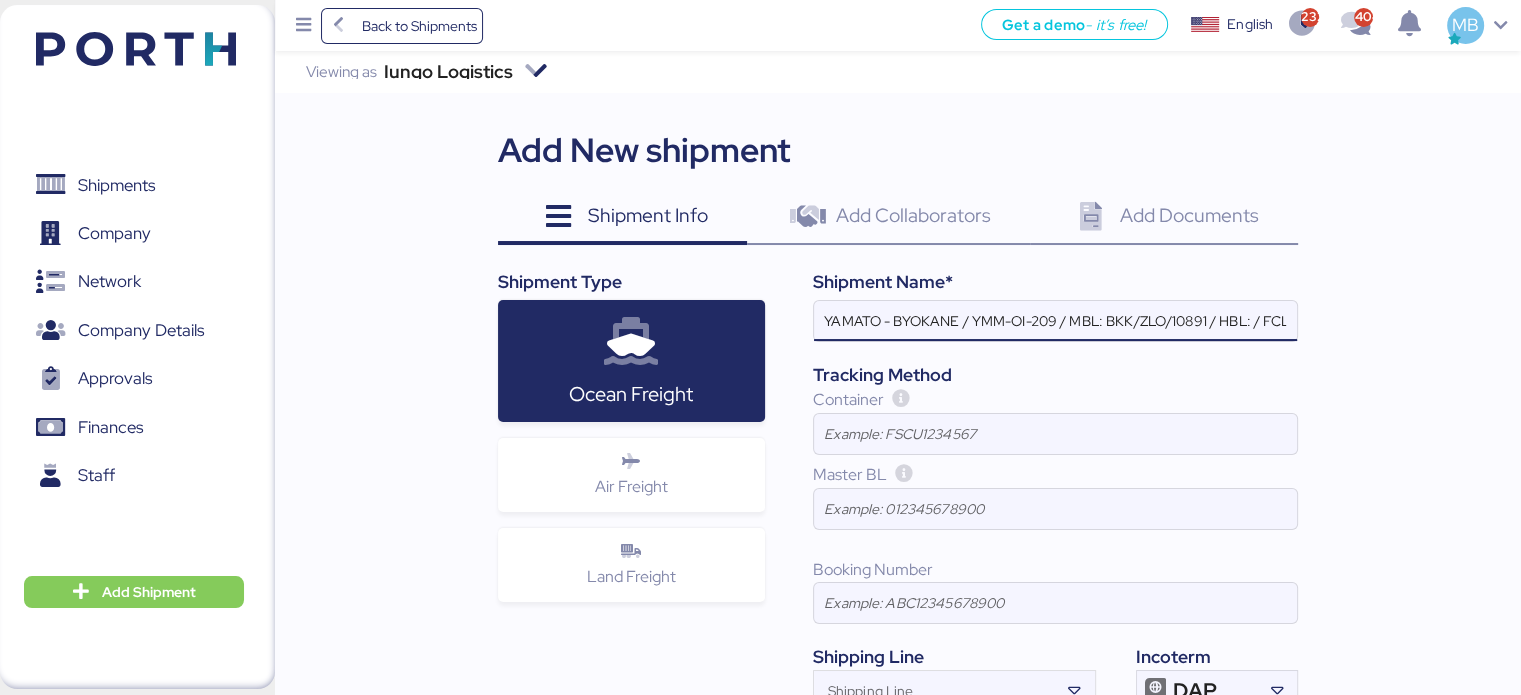 paste on "YTC-BKK24203" 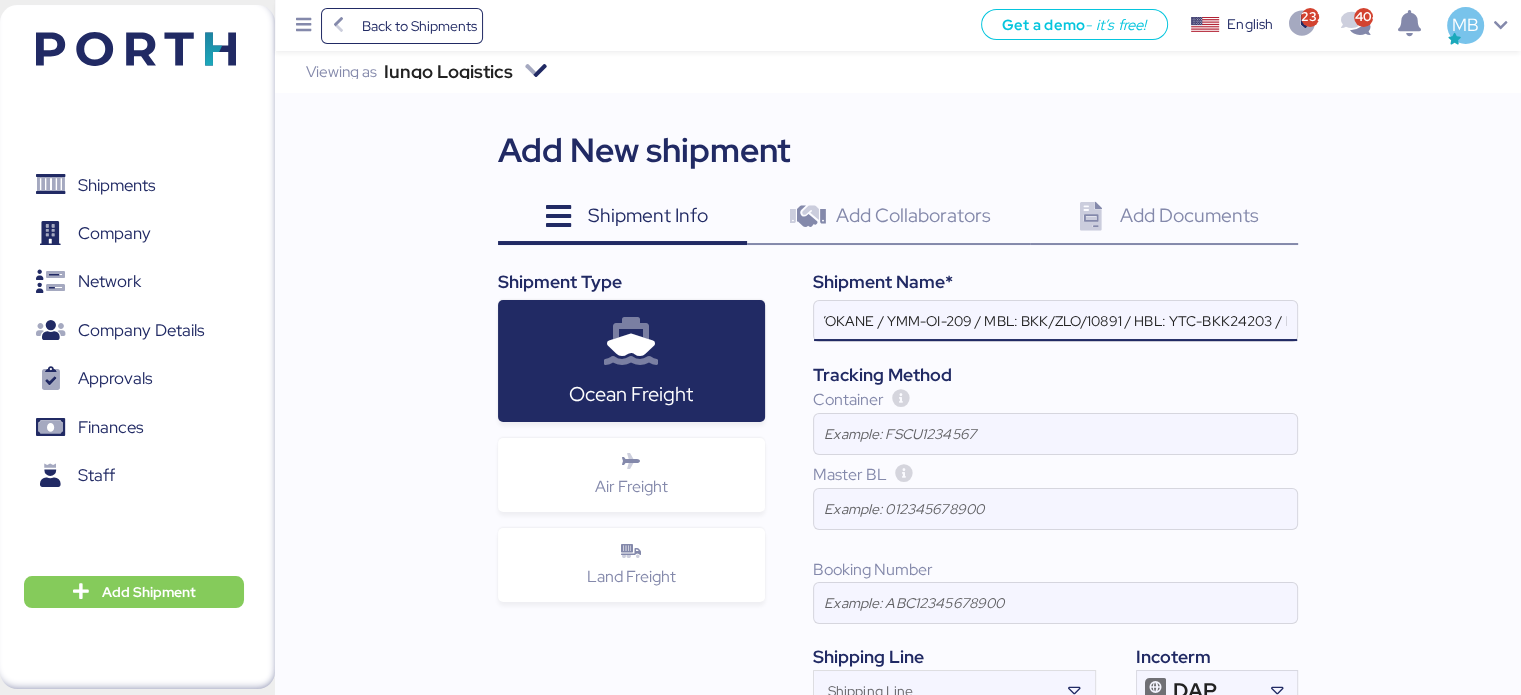 scroll, scrollTop: 0, scrollLeft: 114, axis: horizontal 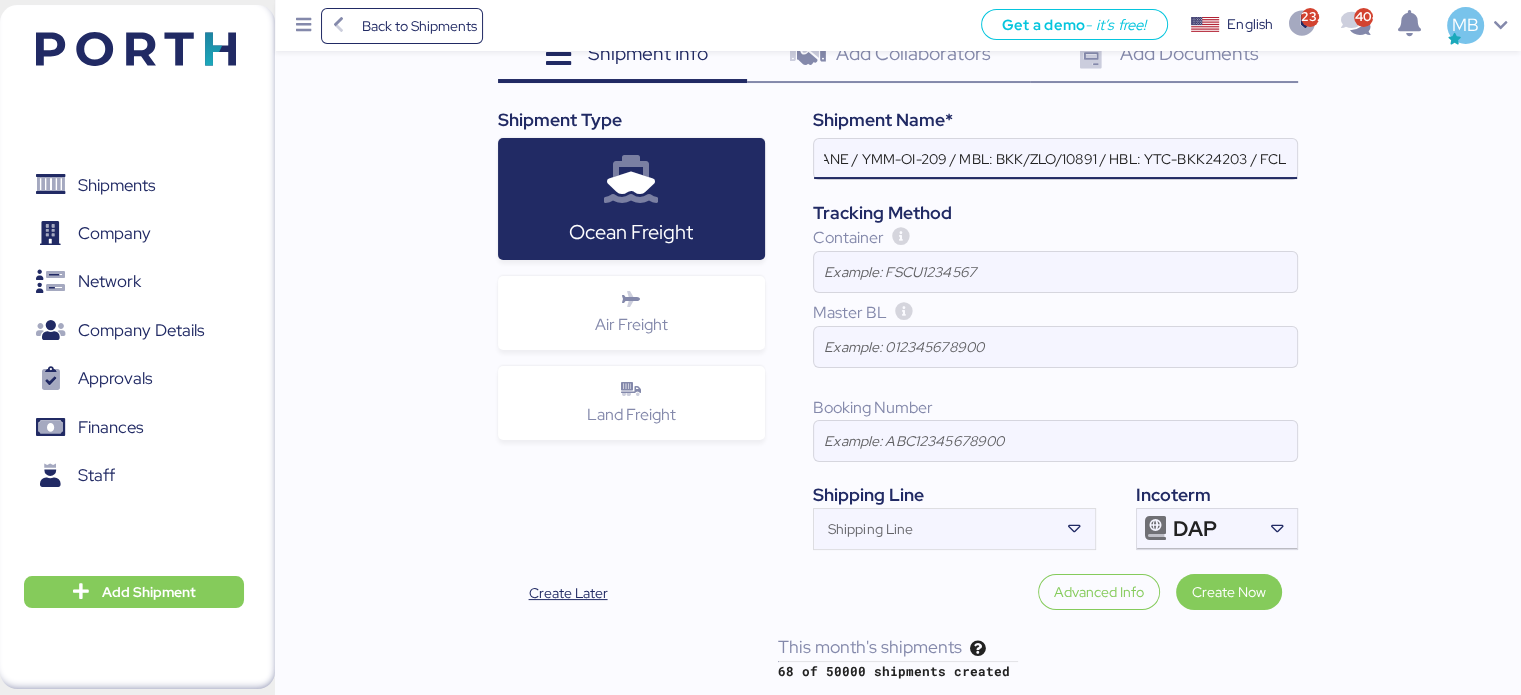 type on "YAMATO - BYOKANE / YMM-OI-209 / MBL: BKK/ZLO/10891 / HBL: YTC-BKK24203 / FCL" 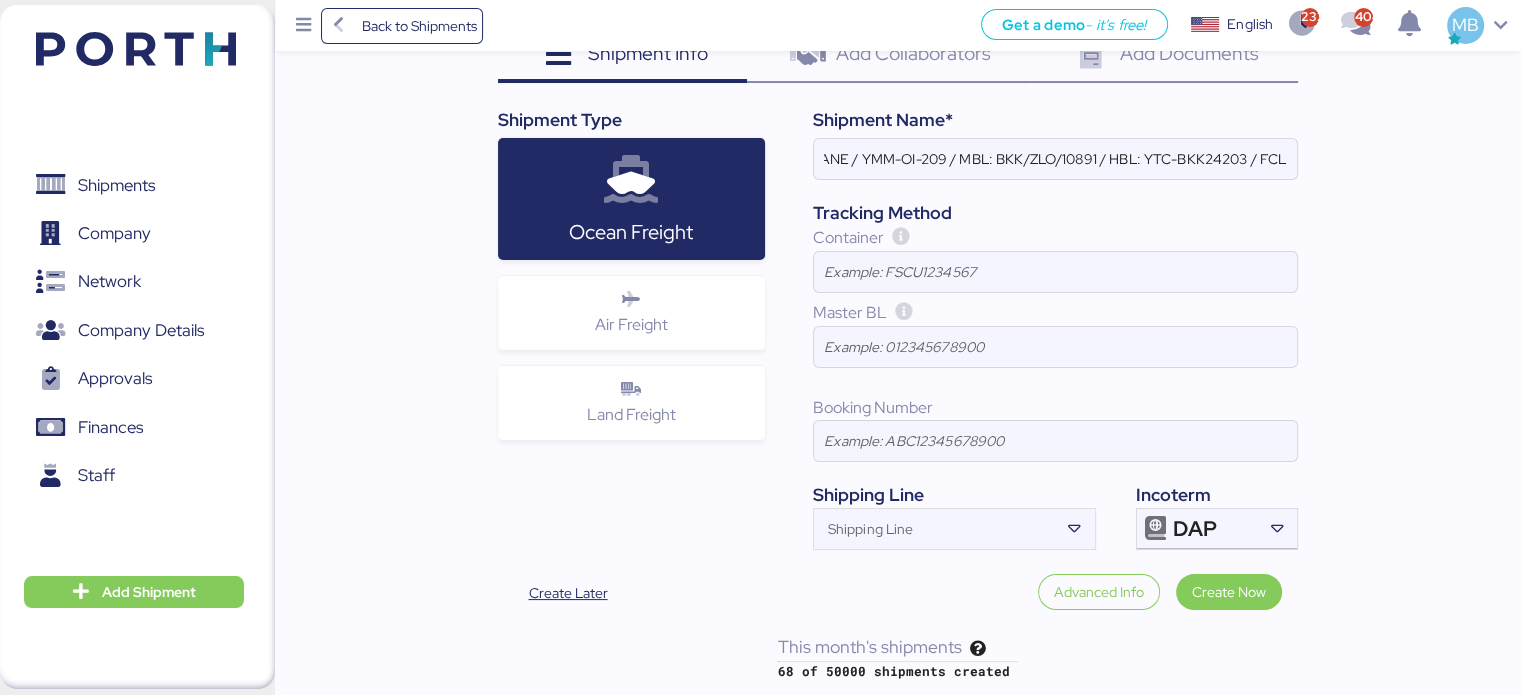 scroll, scrollTop: 0, scrollLeft: 0, axis: both 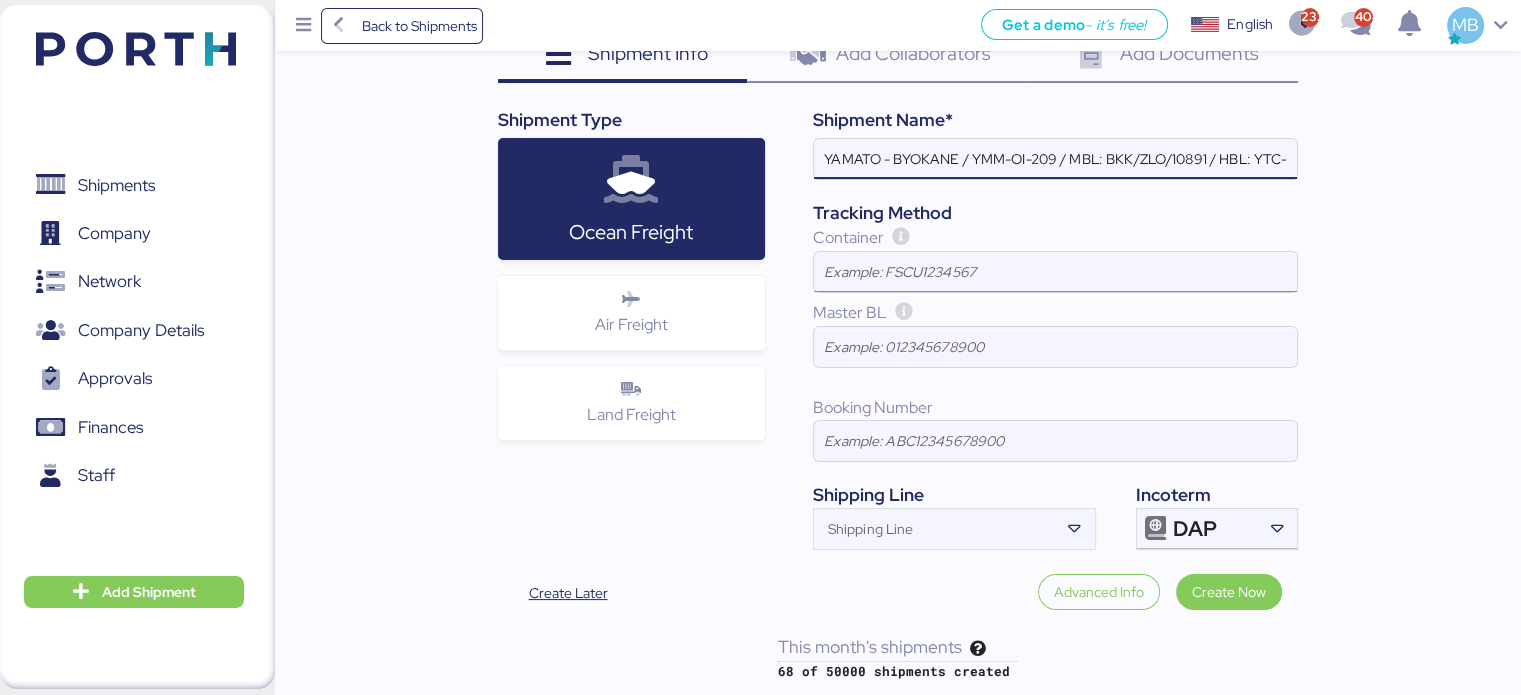 click at bounding box center (1055, 272) 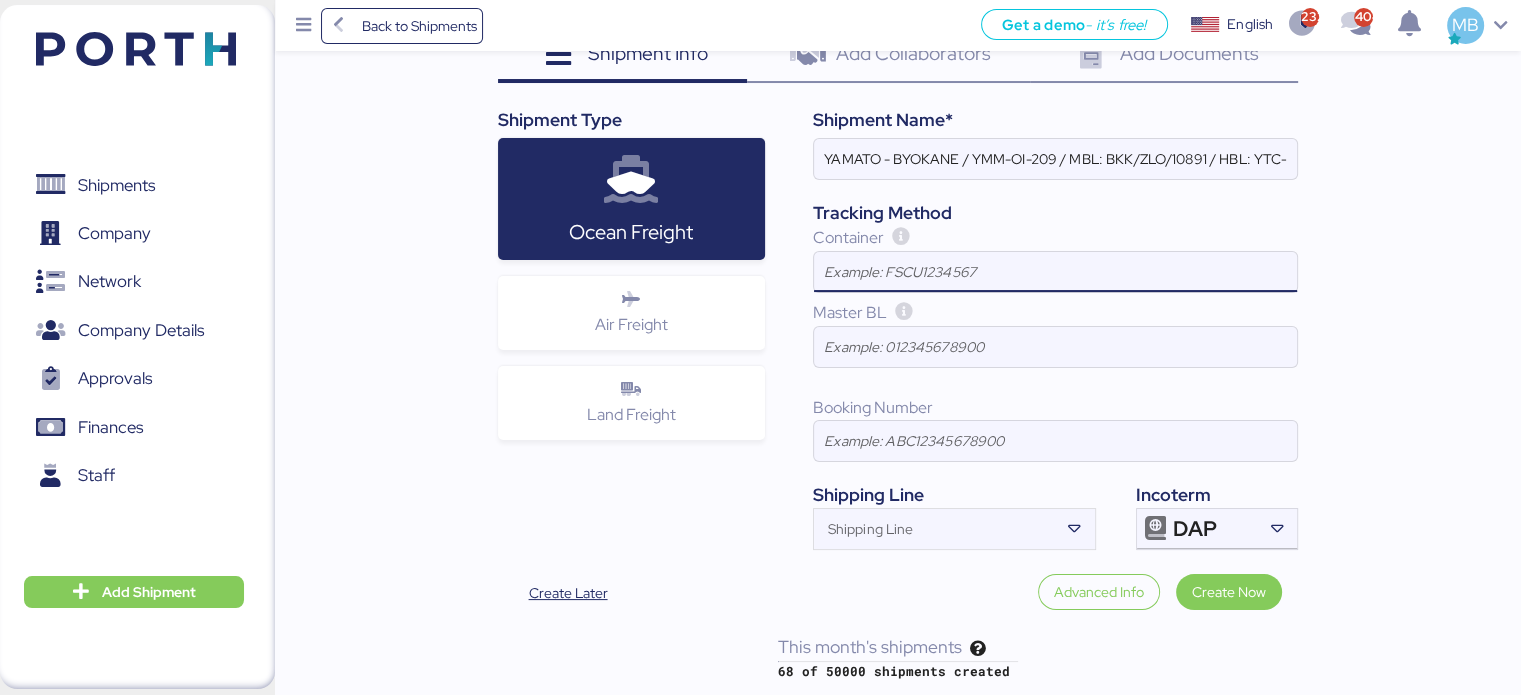 paste on "BMOU6210557" 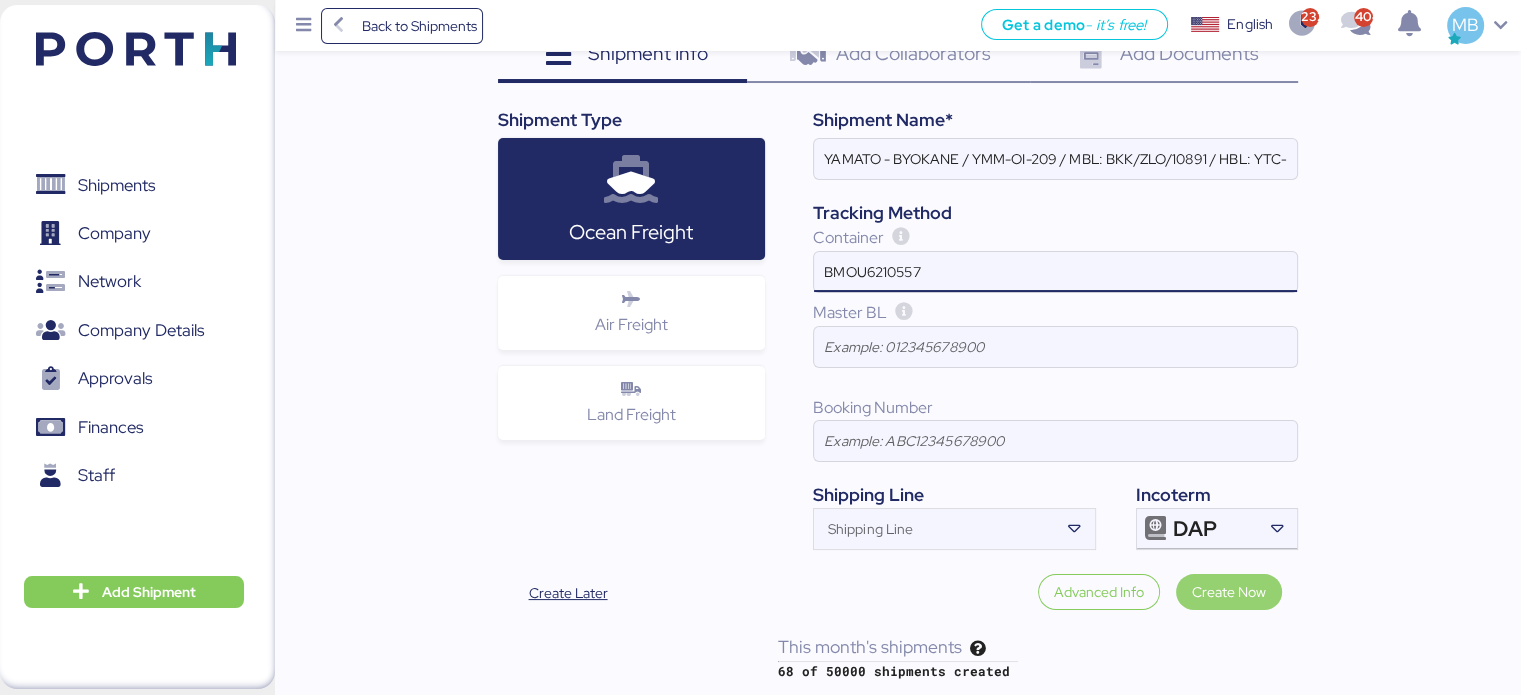 type on "BMOU6210557" 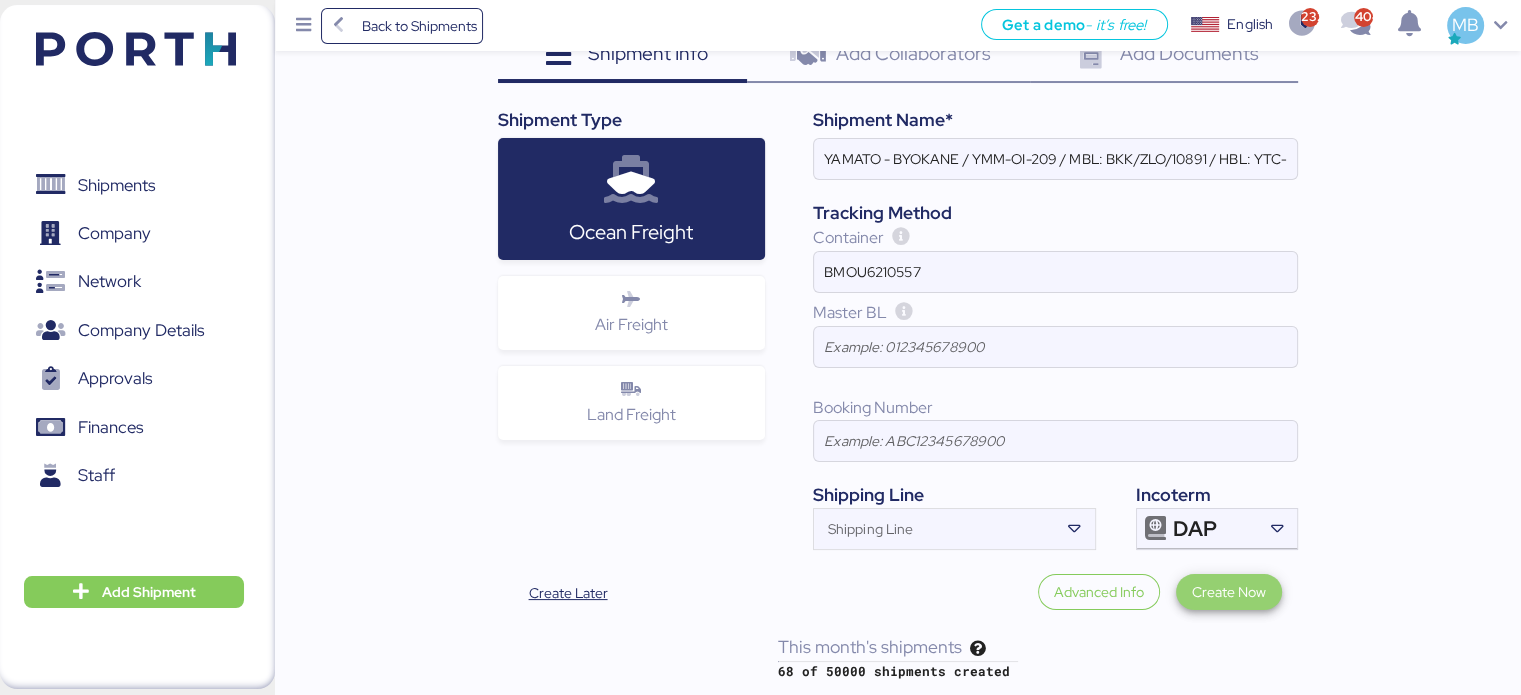 click on "Create Now" at bounding box center [1229, 592] 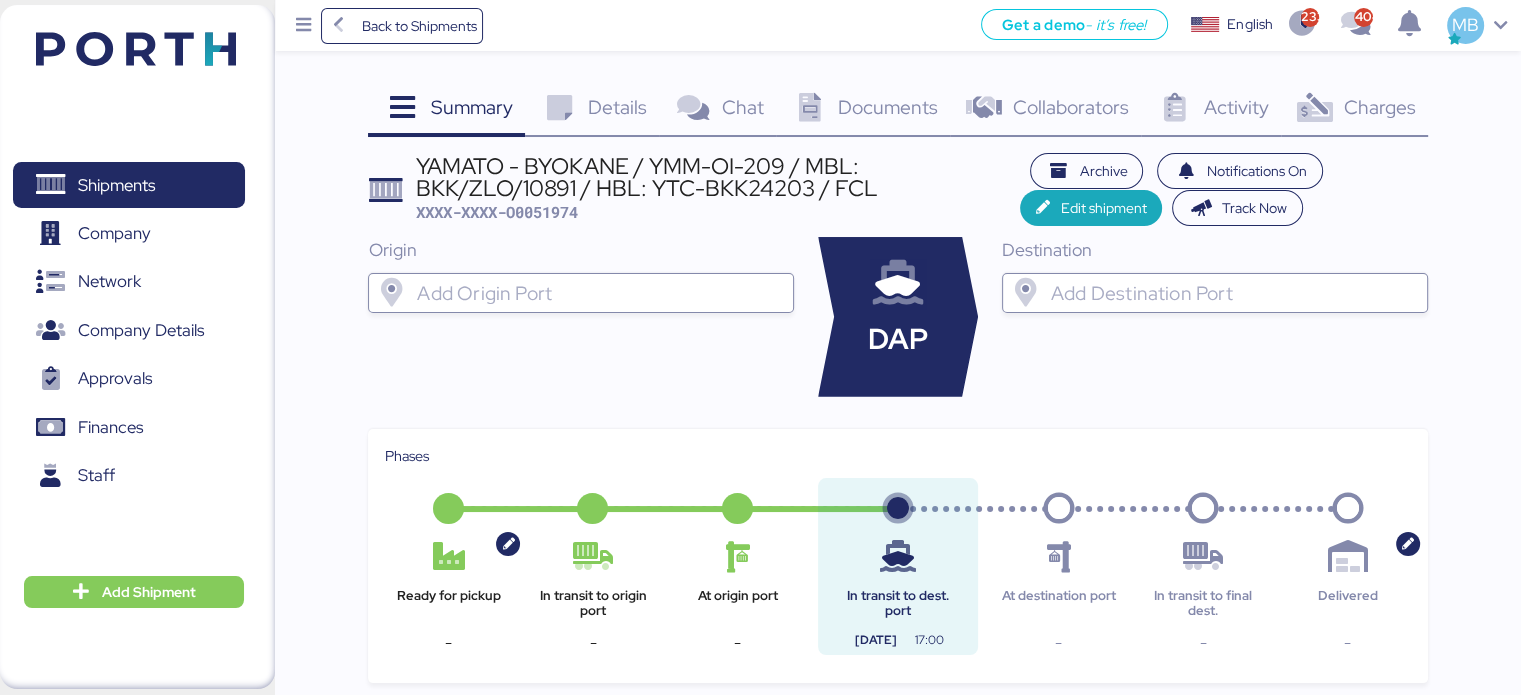 click at bounding box center [599, 293] 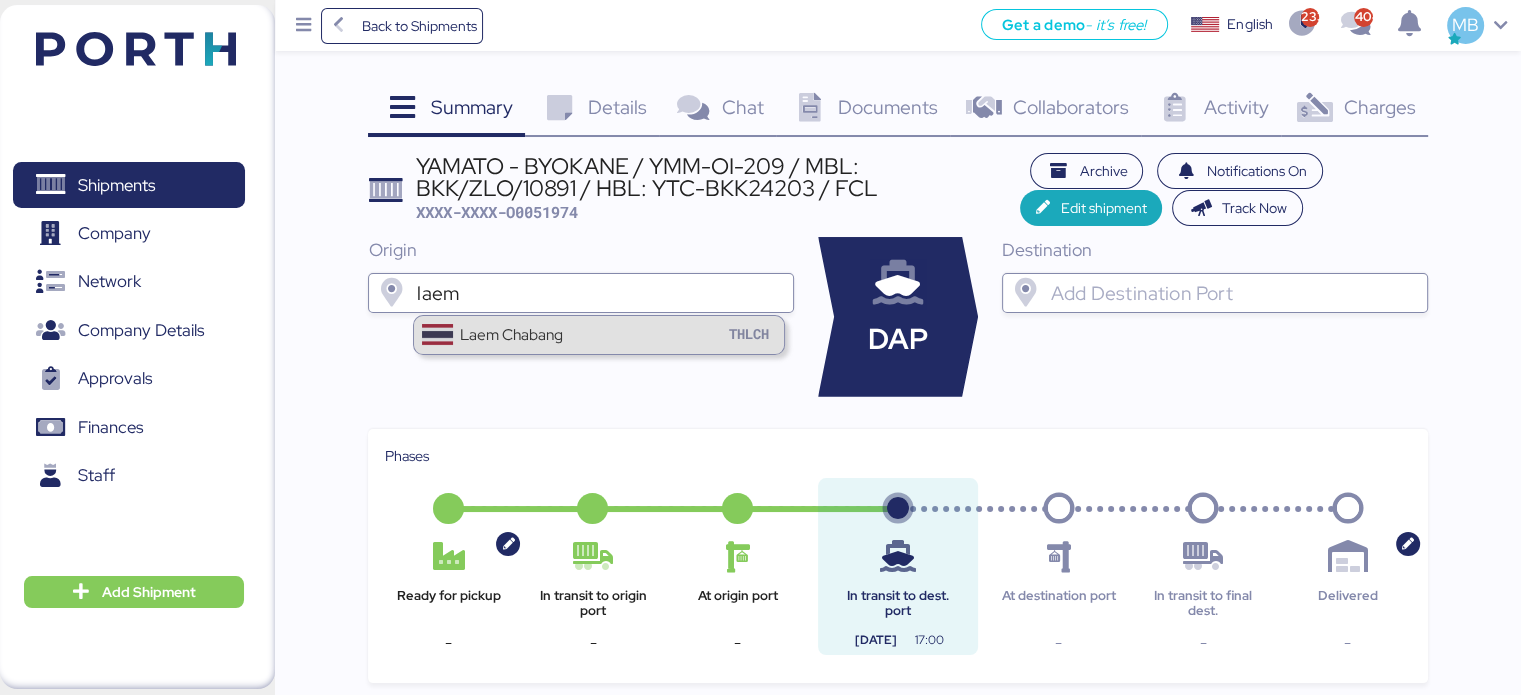 type on "laem" 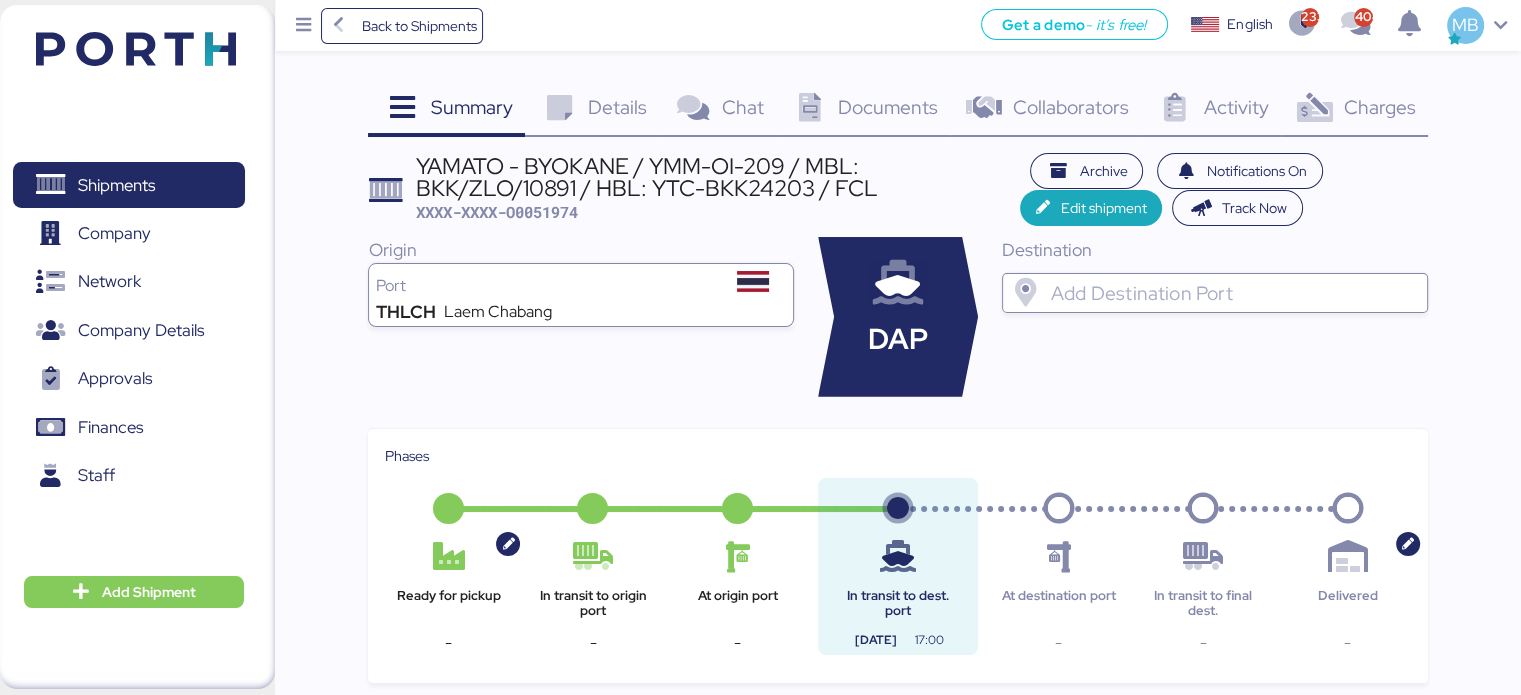 click at bounding box center [1233, 293] 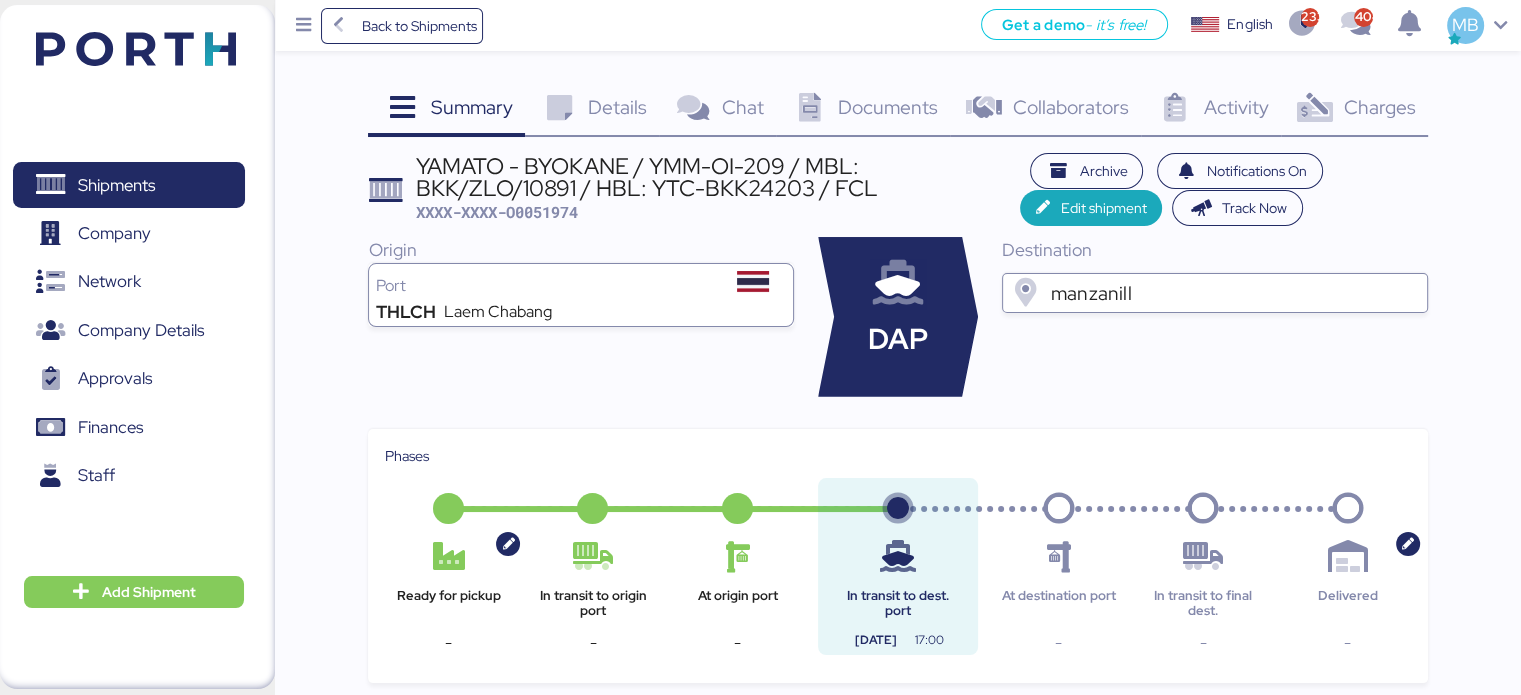 type on "manzanillo" 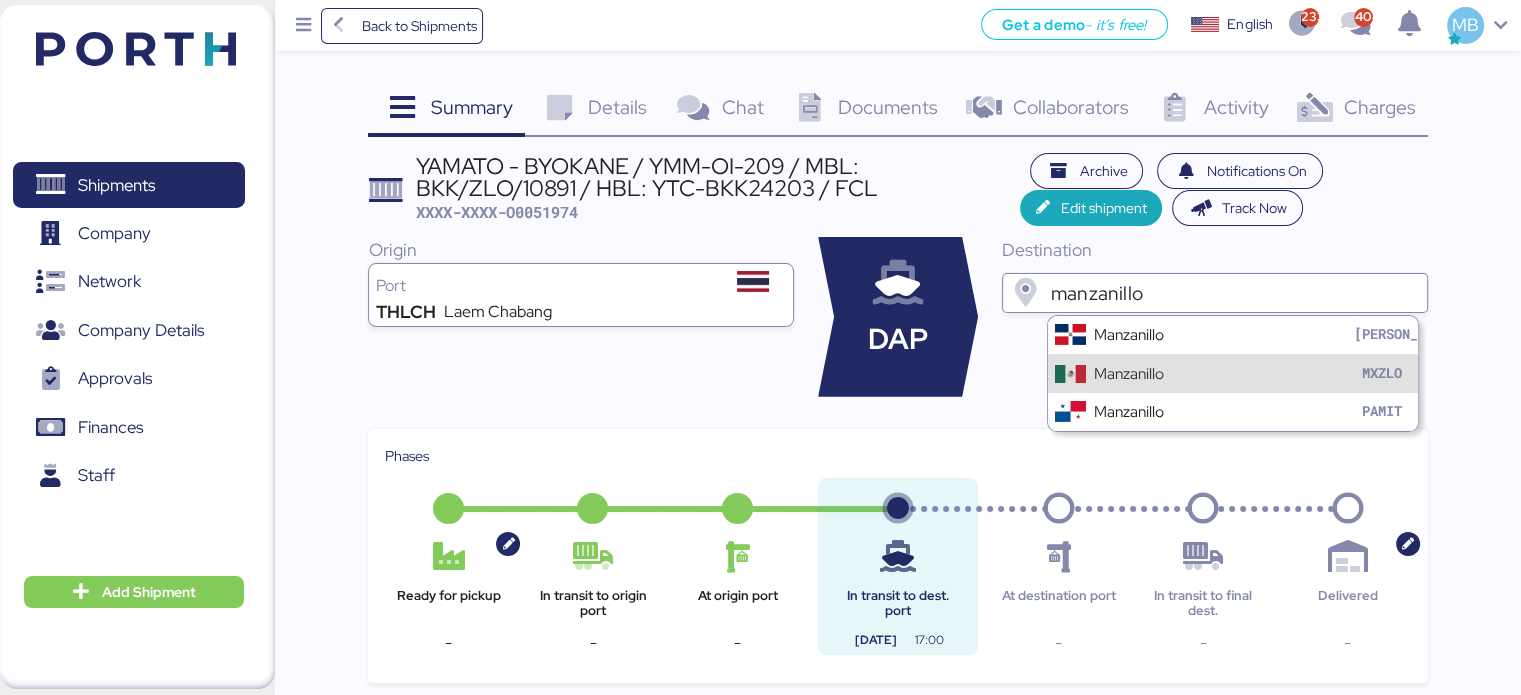 click on "Manzanillo" at bounding box center (1129, 373) 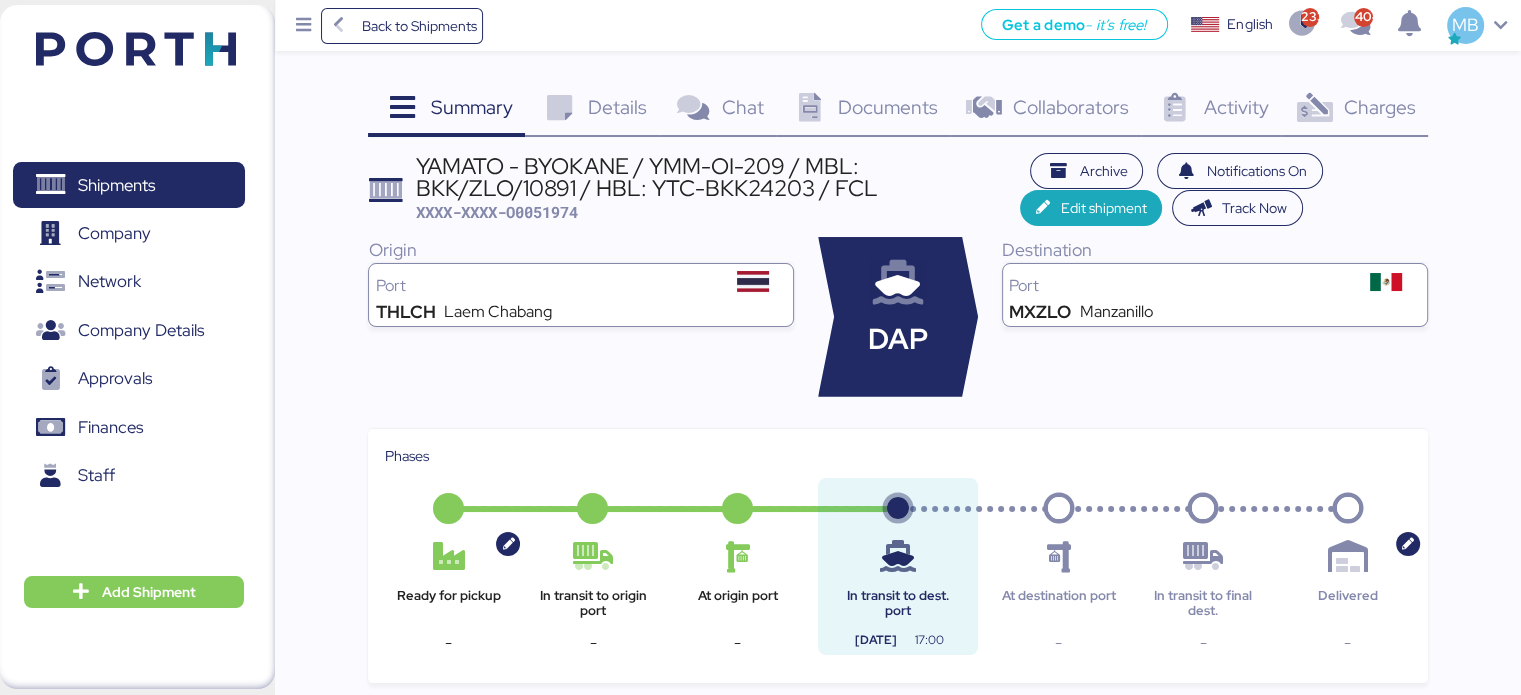 click on "Details" at bounding box center [617, 107] 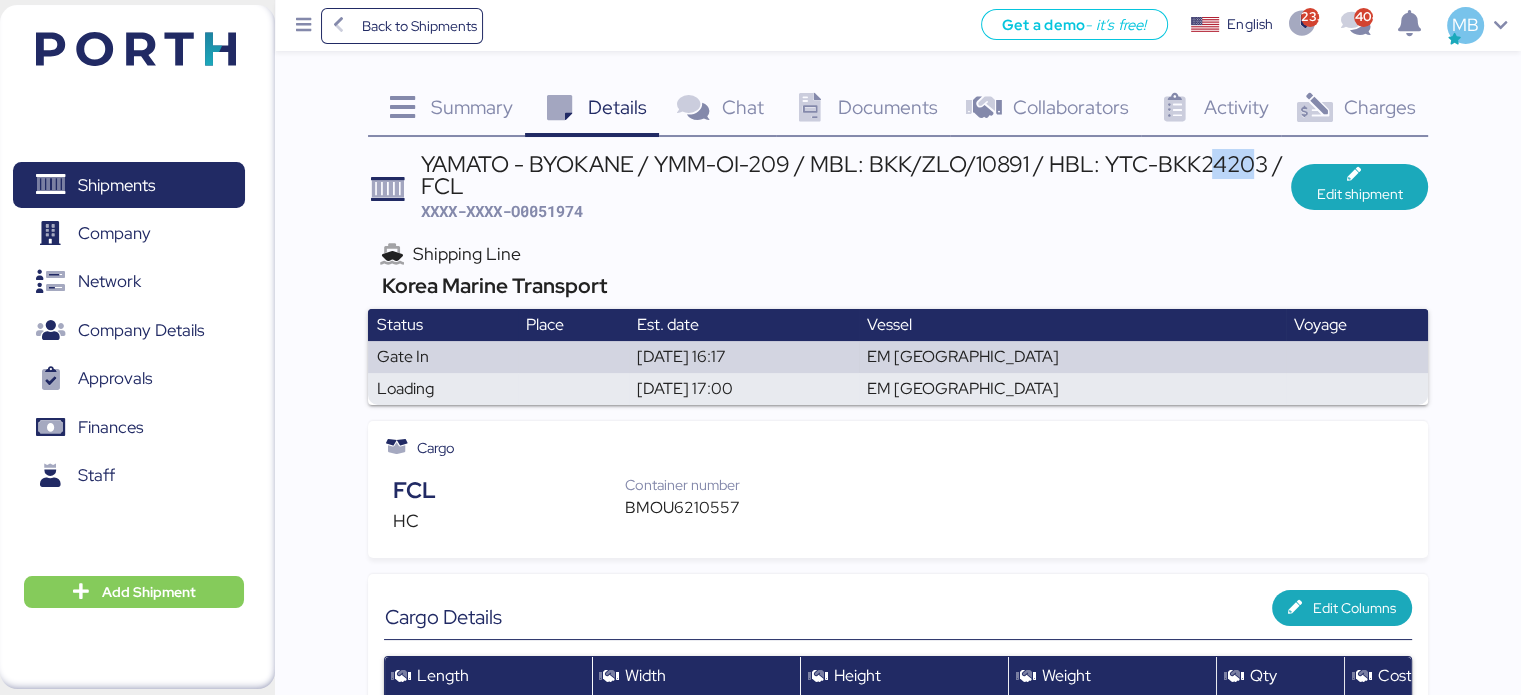 drag, startPoint x: 1254, startPoint y: 159, endPoint x: 1206, endPoint y: 161, distance: 48.04165 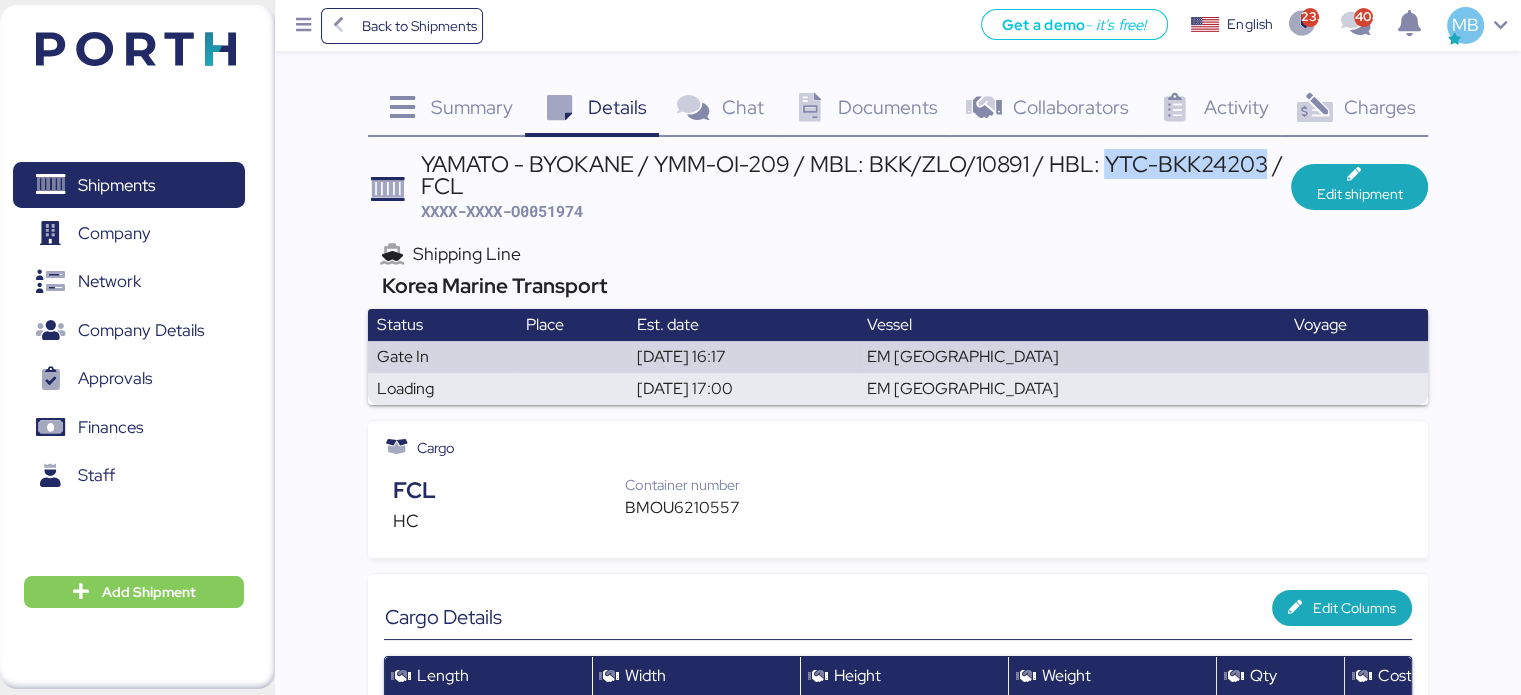 drag, startPoint x: 1262, startPoint y: 159, endPoint x: 1105, endPoint y: 162, distance: 157.02866 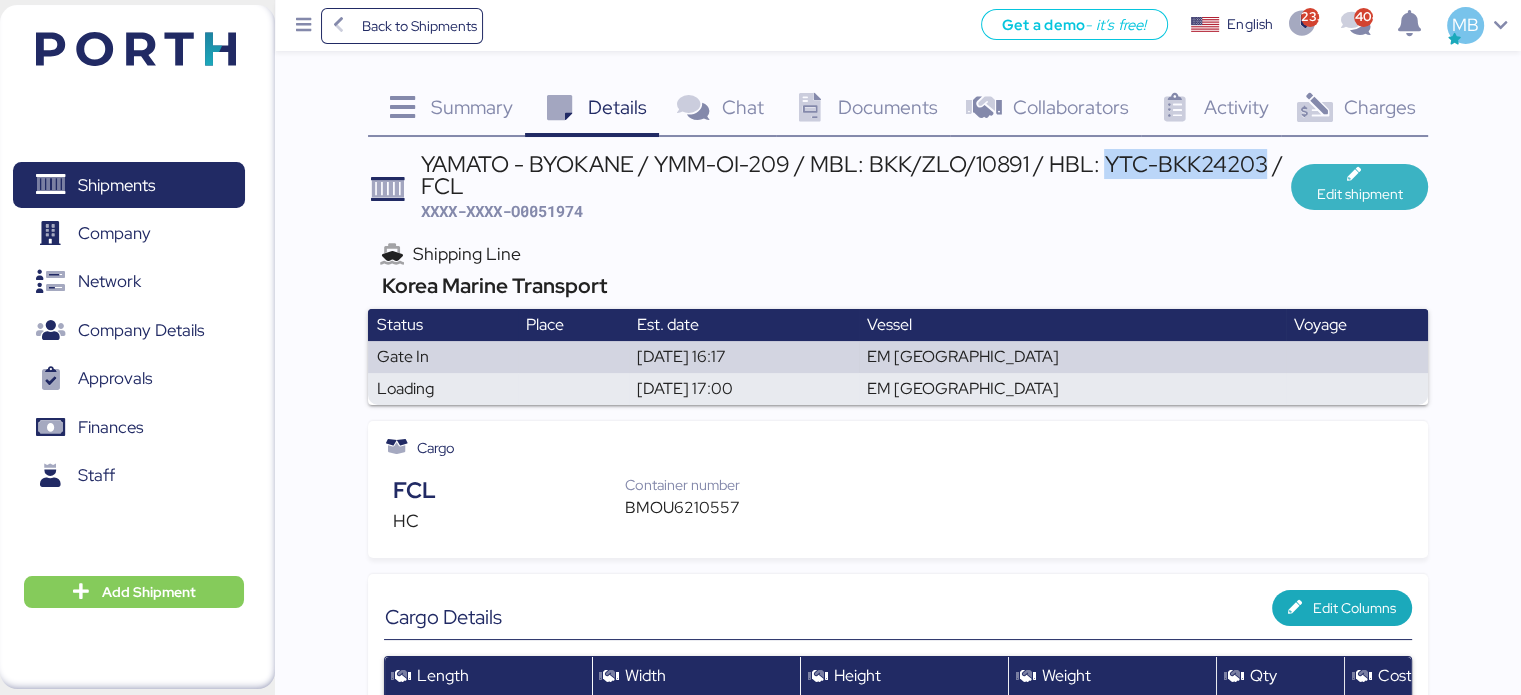 click on "Edit shipment" at bounding box center (1359, 194) 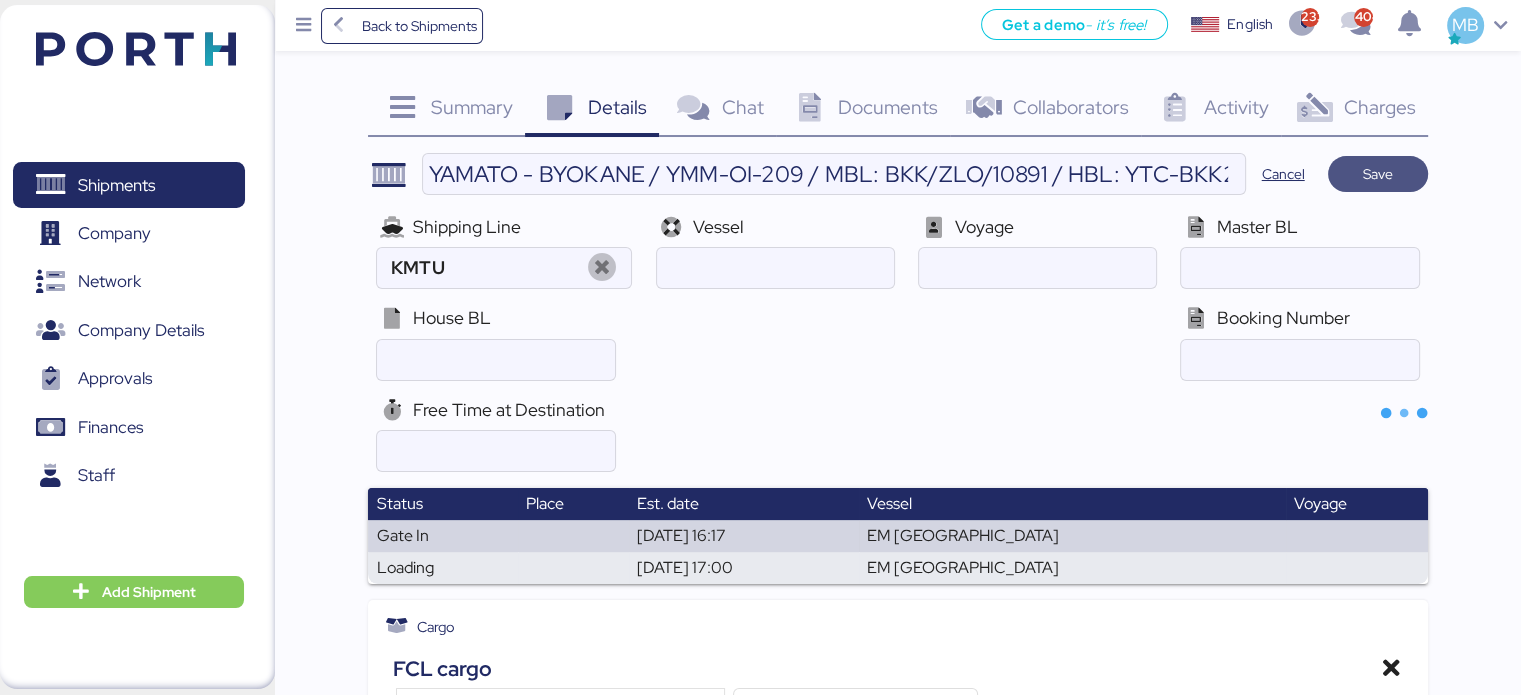 type on "Korea Marine Transport" 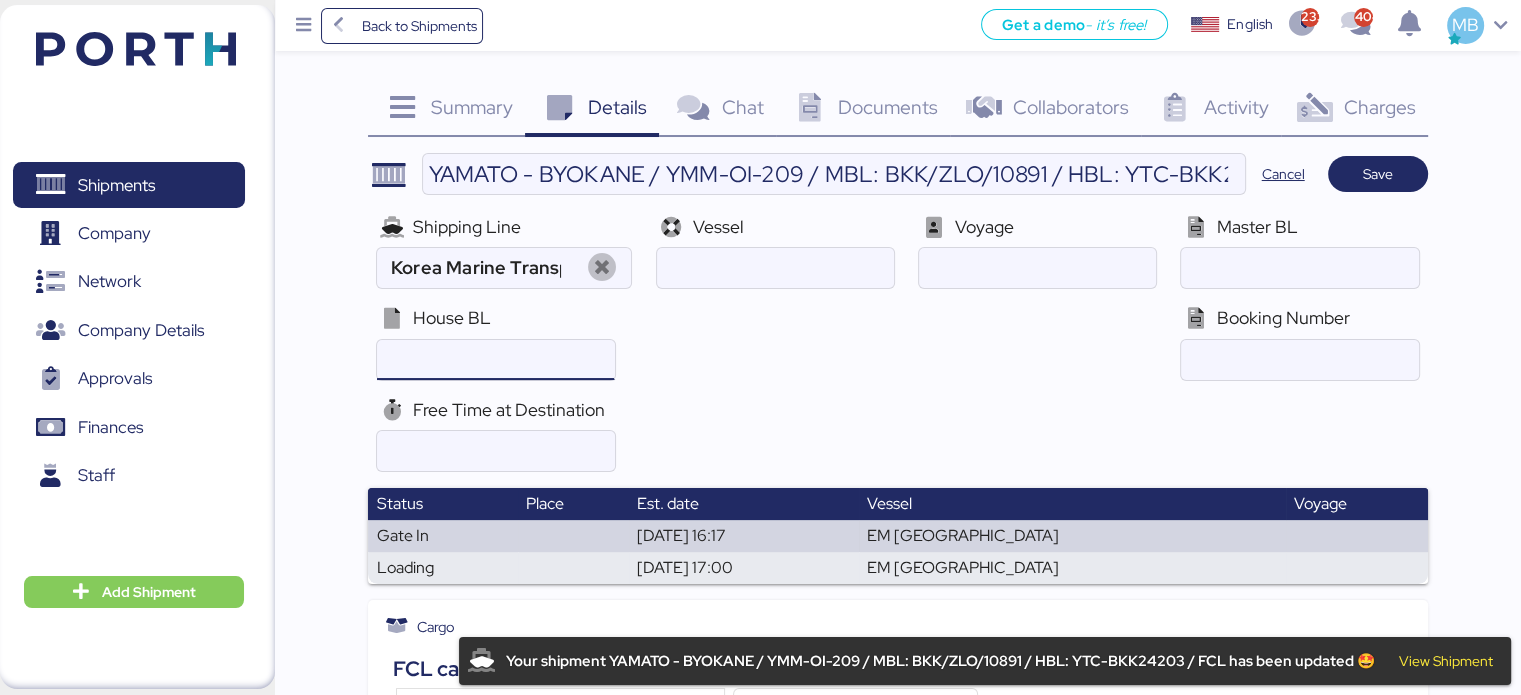 click at bounding box center [495, 360] 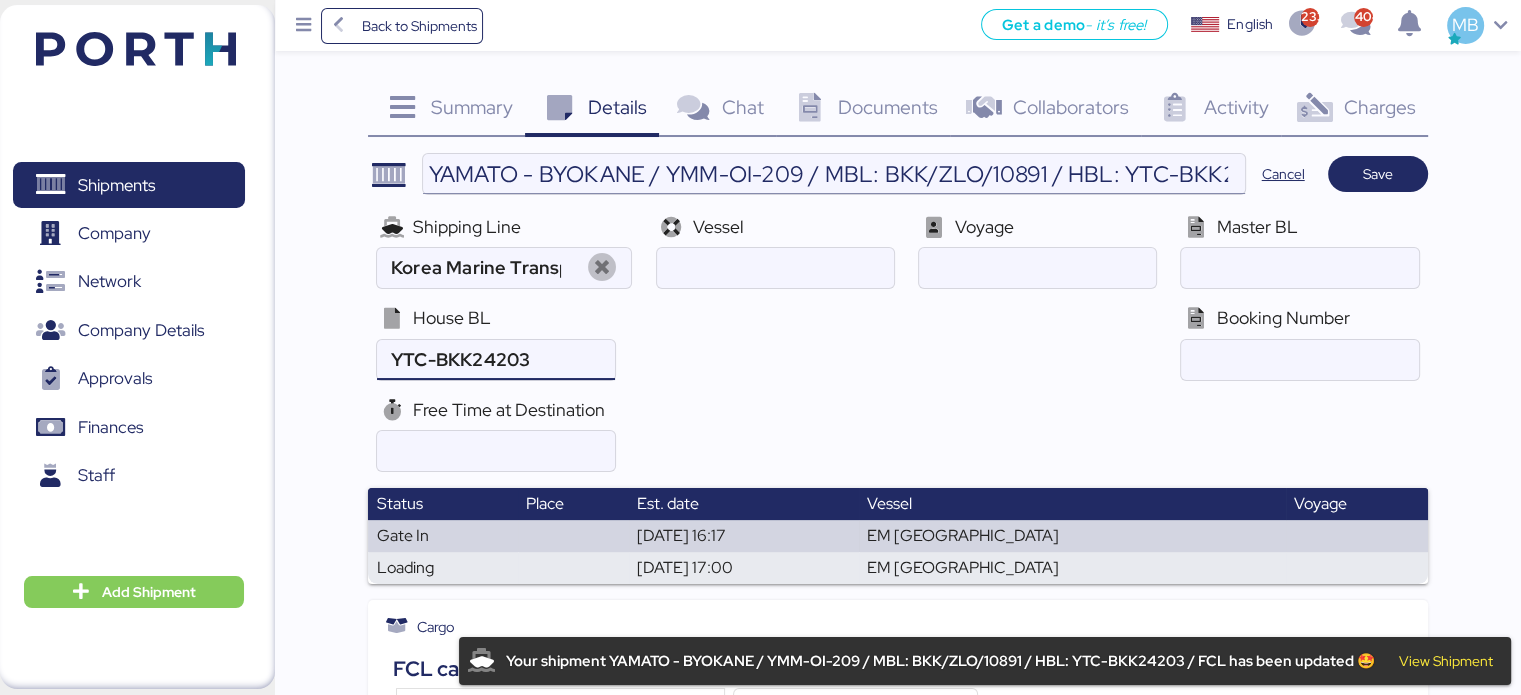 type on "YTC-BKK24203" 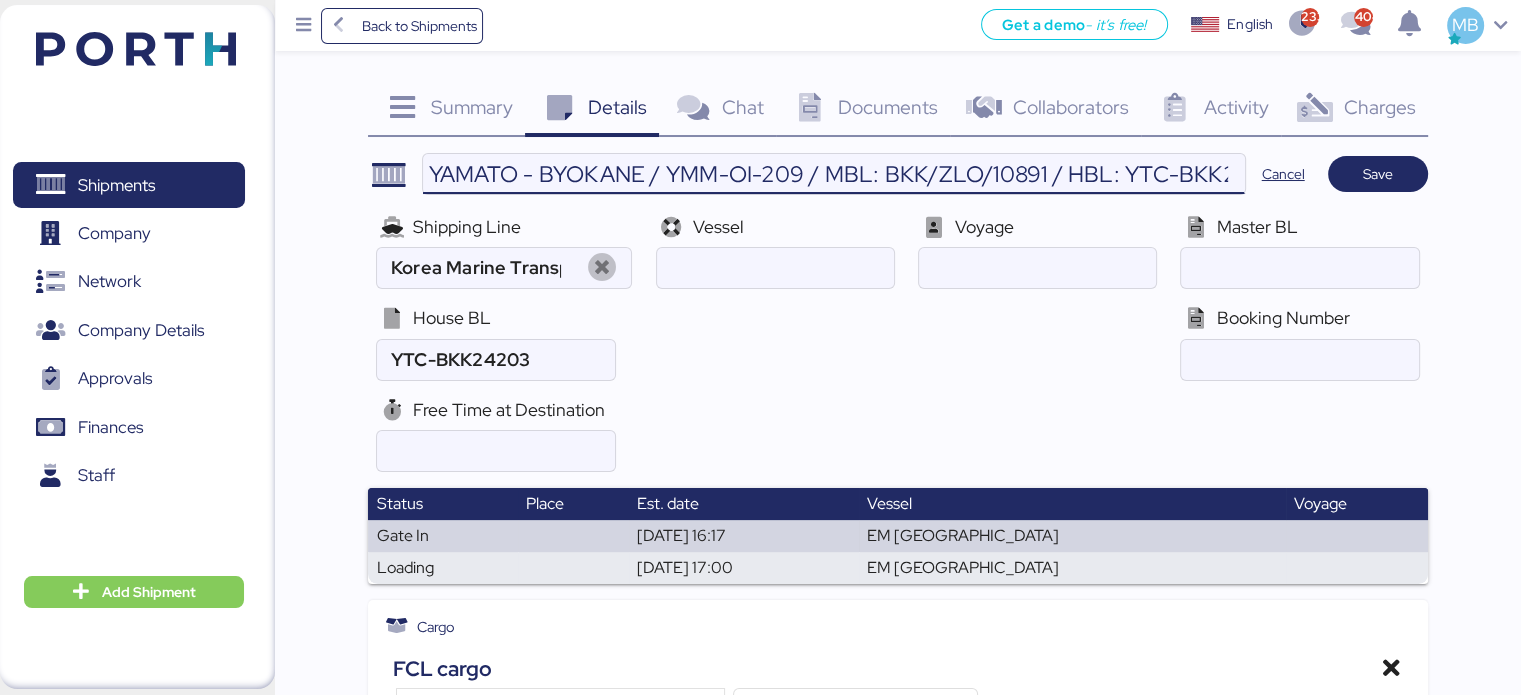 drag, startPoint x: 883, startPoint y: 180, endPoint x: 1046, endPoint y: 179, distance: 163.00307 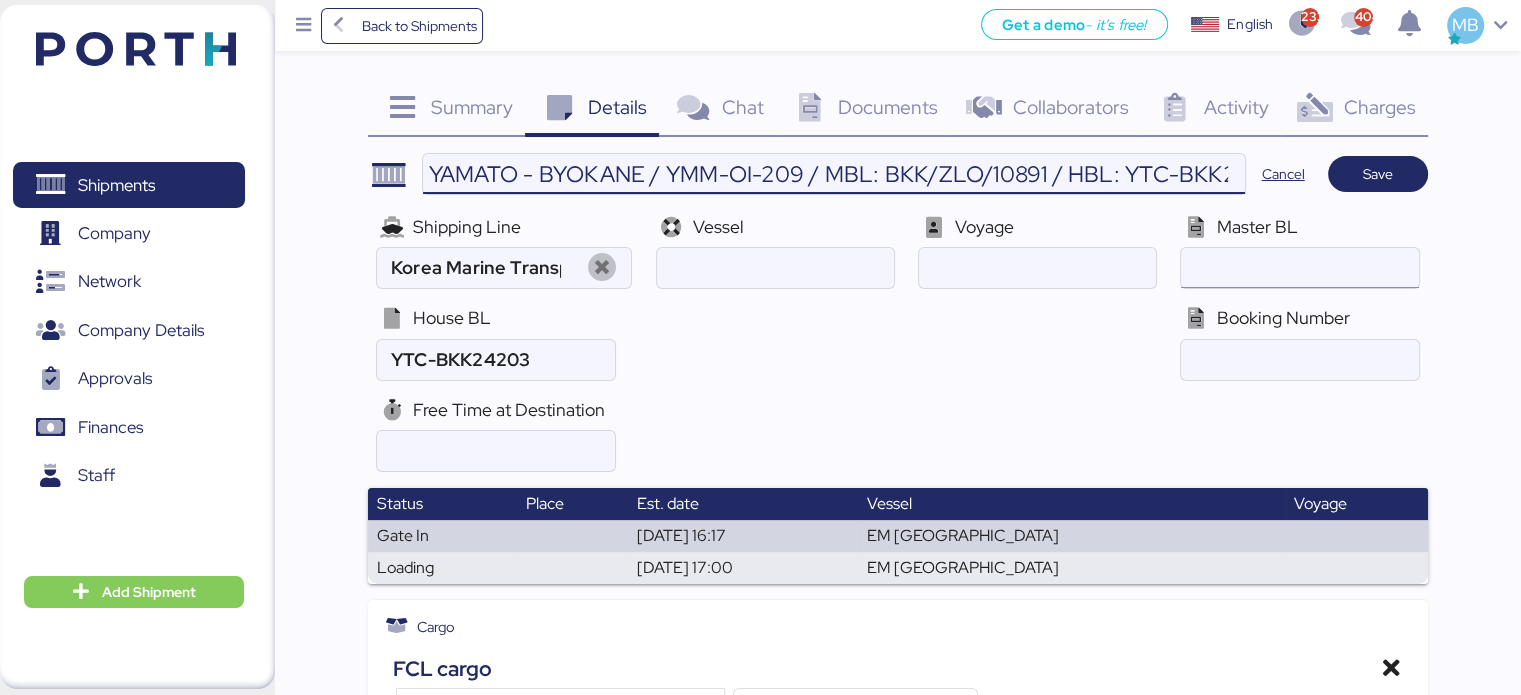 click at bounding box center [1299, 268] 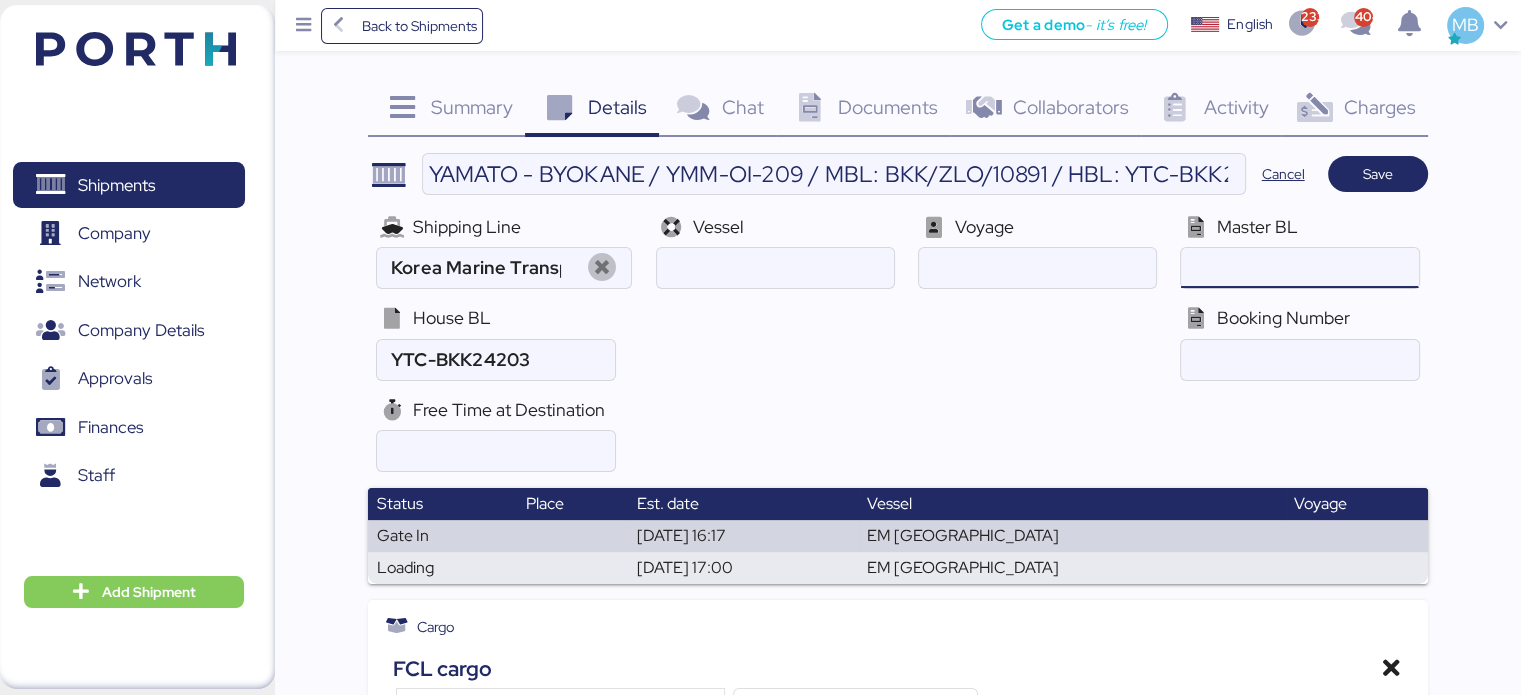 paste on "BKK/ZLO/10891" 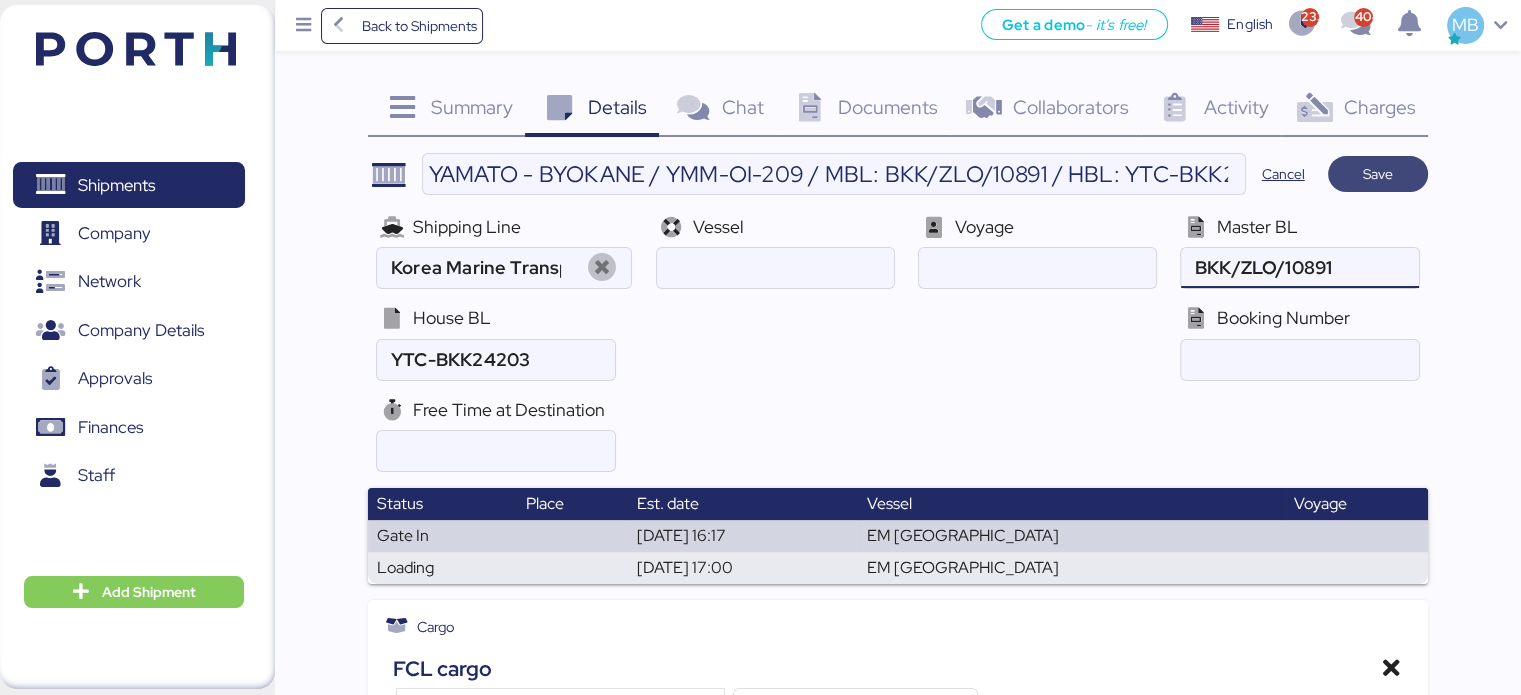type on "BKK/ZLO/10891" 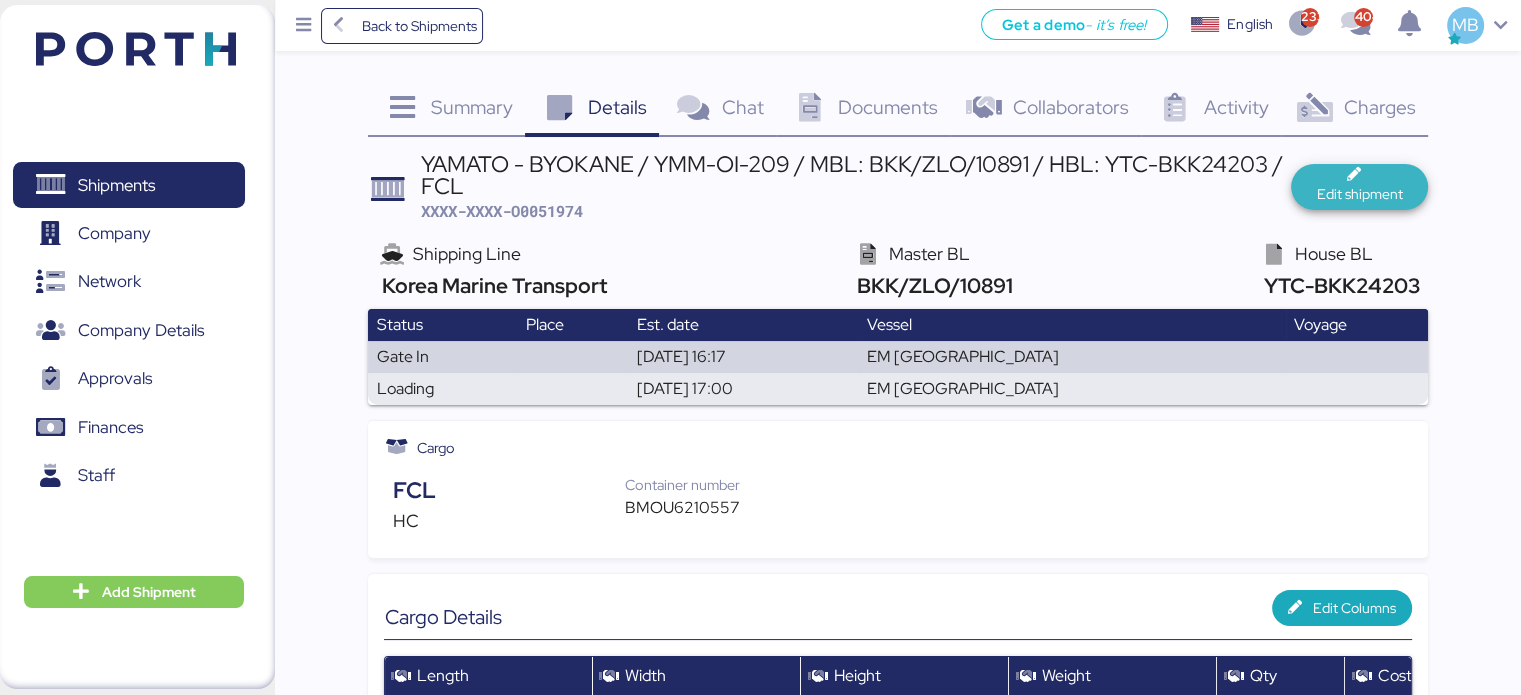 click on "Edit shipment" at bounding box center [1359, 194] 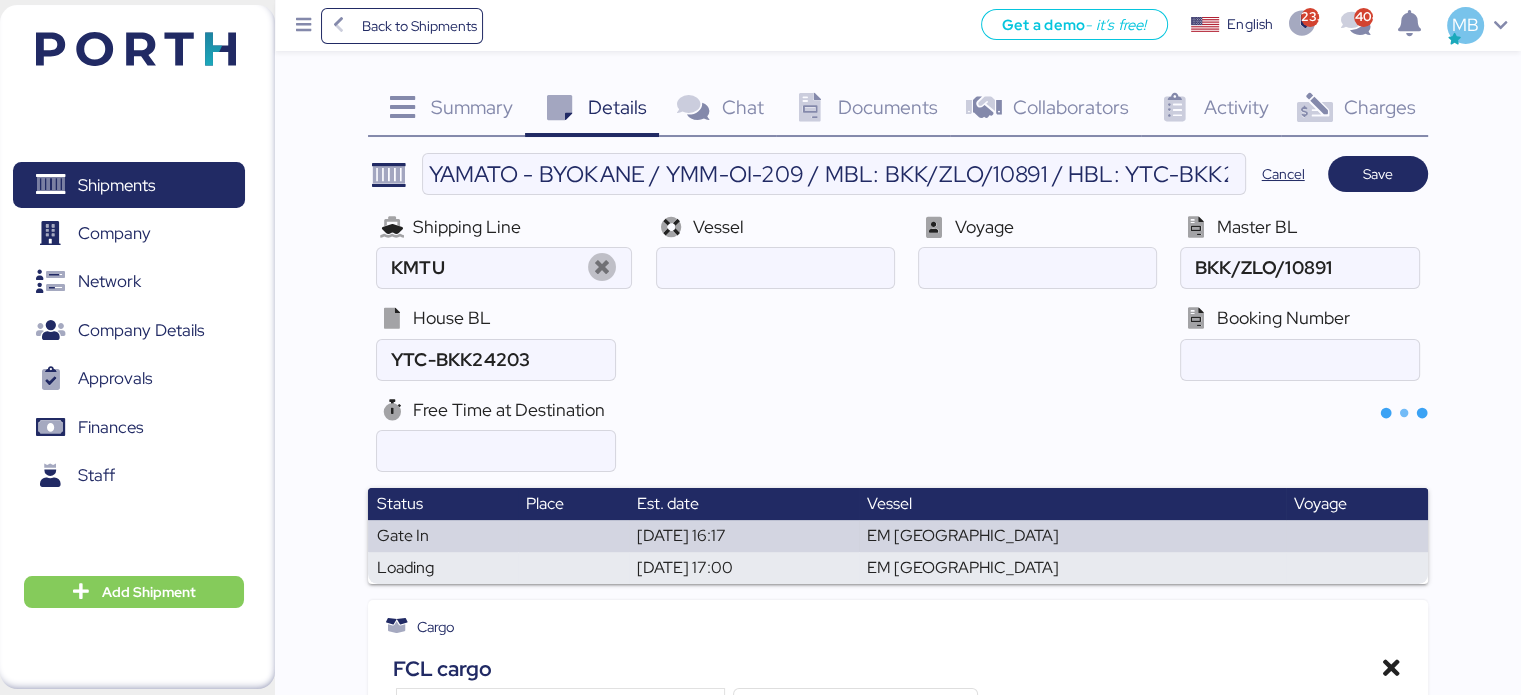 type on "Korea Marine Transport" 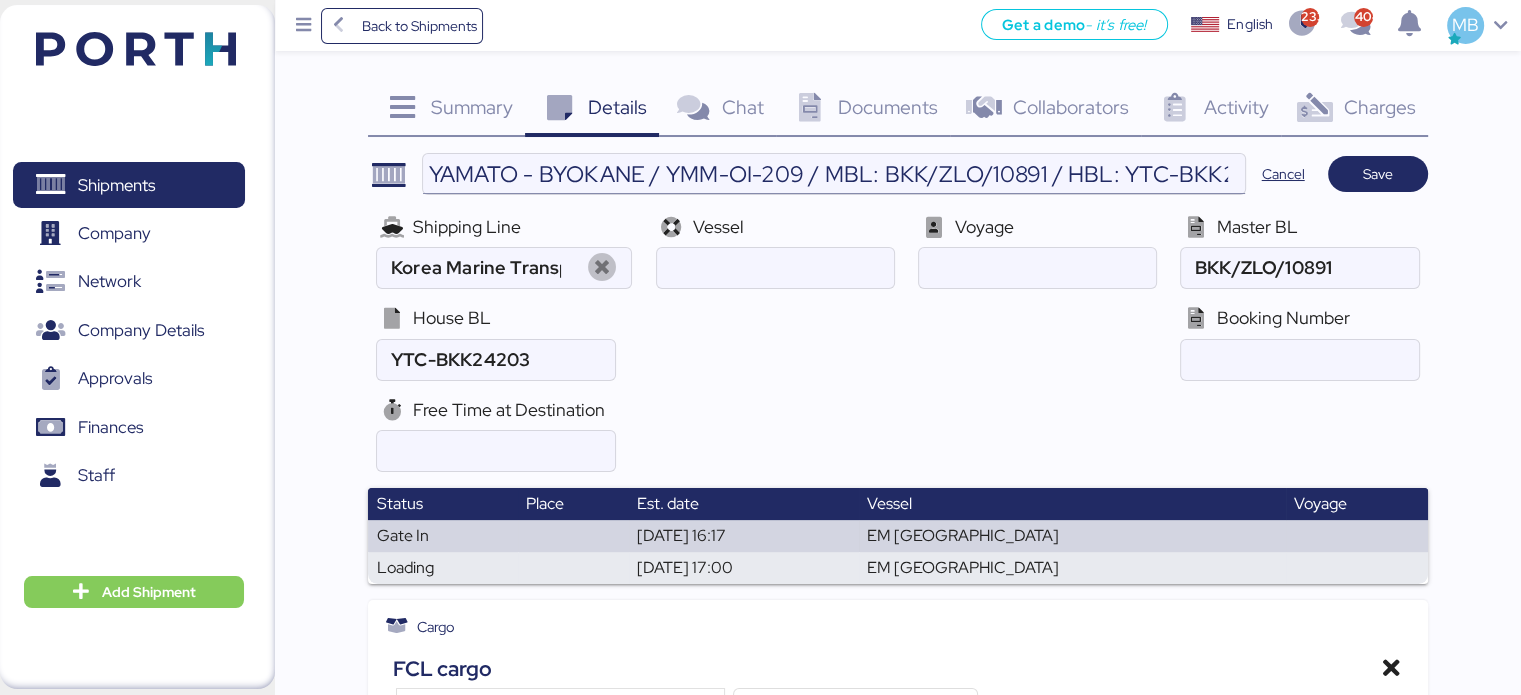 click on "YAMATO - BYOKANE / YMM-OI-209 / MBL: BKK/ZLO/10891 / HBL: YTC-BKK24203 / FCL" at bounding box center [833, 174] 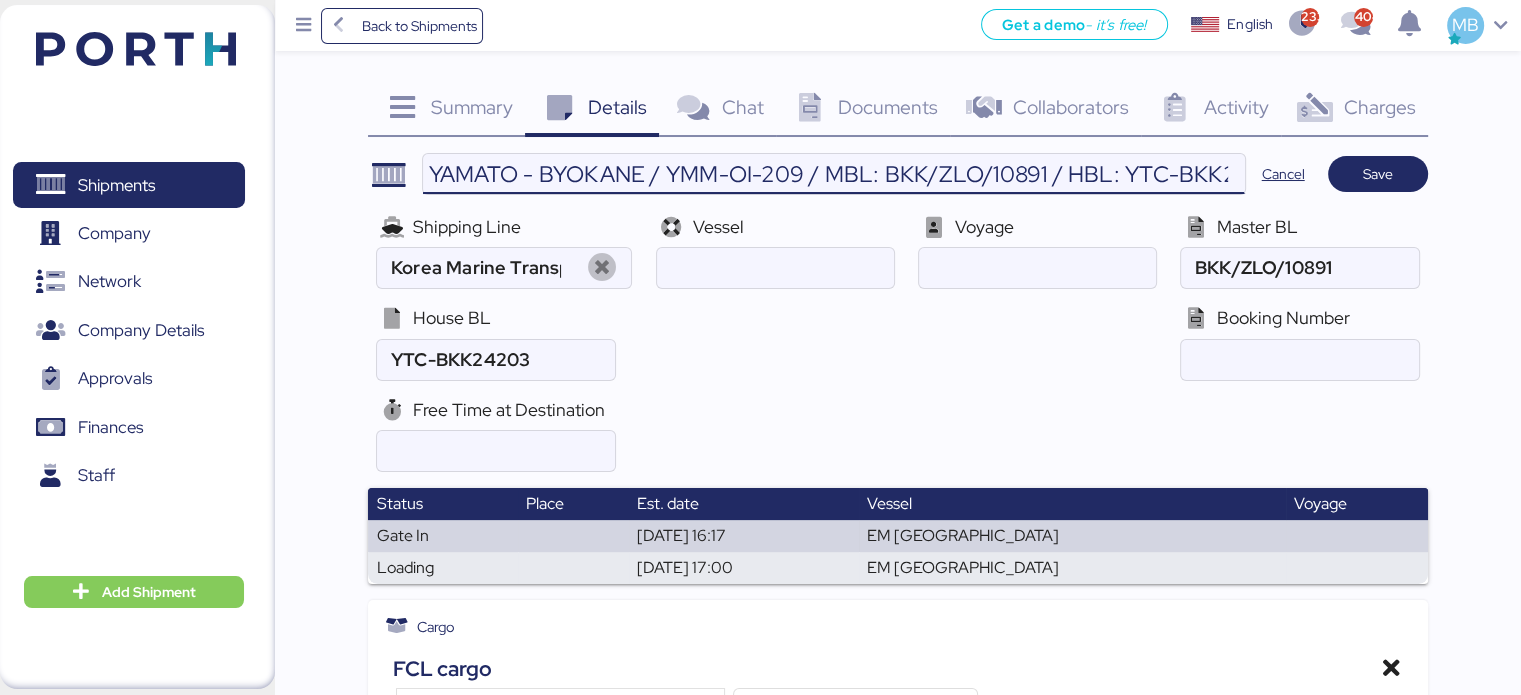 scroll, scrollTop: 0, scrollLeft: 123, axis: horizontal 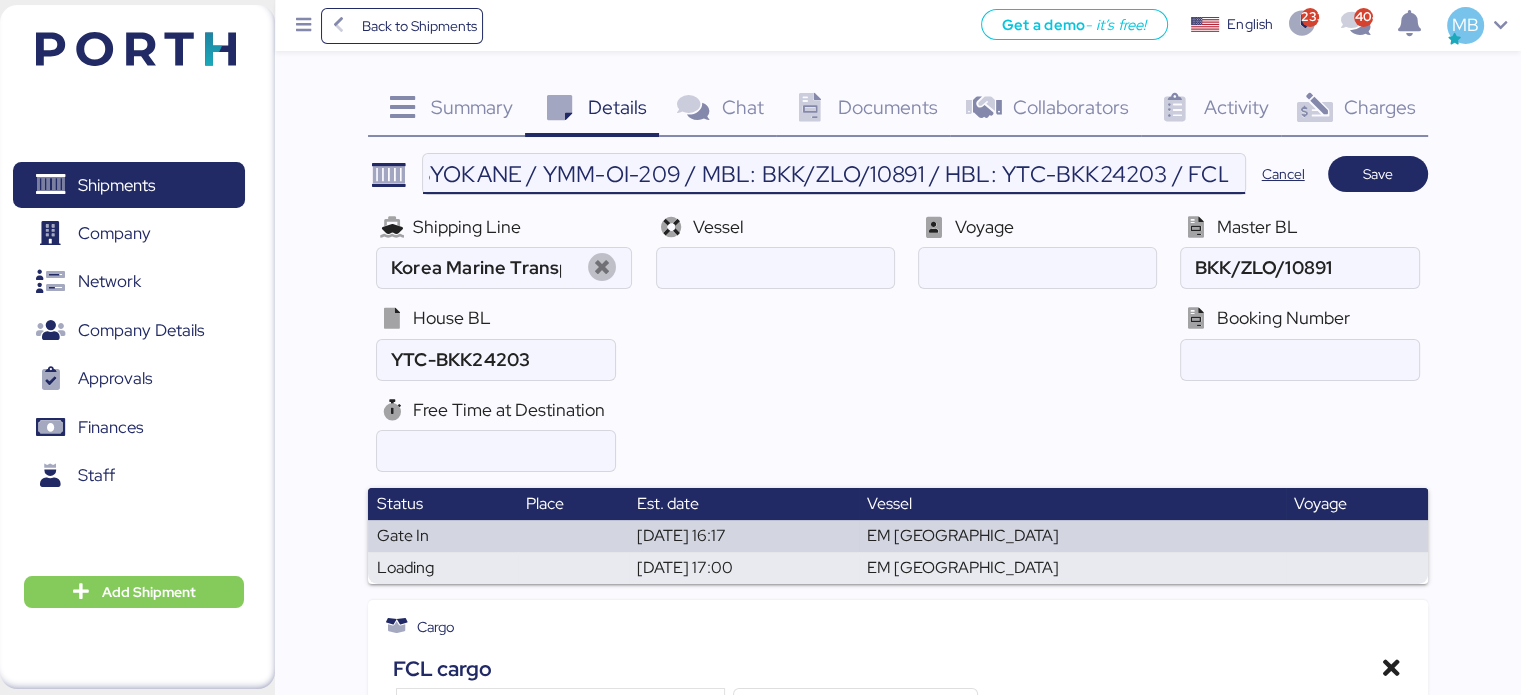 click on "YAMATO - BYOKANE / YMM-OI-209 / MBL: BKK/ZLO/10891 / HBL: YTC-BKK24203 / FCL" at bounding box center [833, 174] 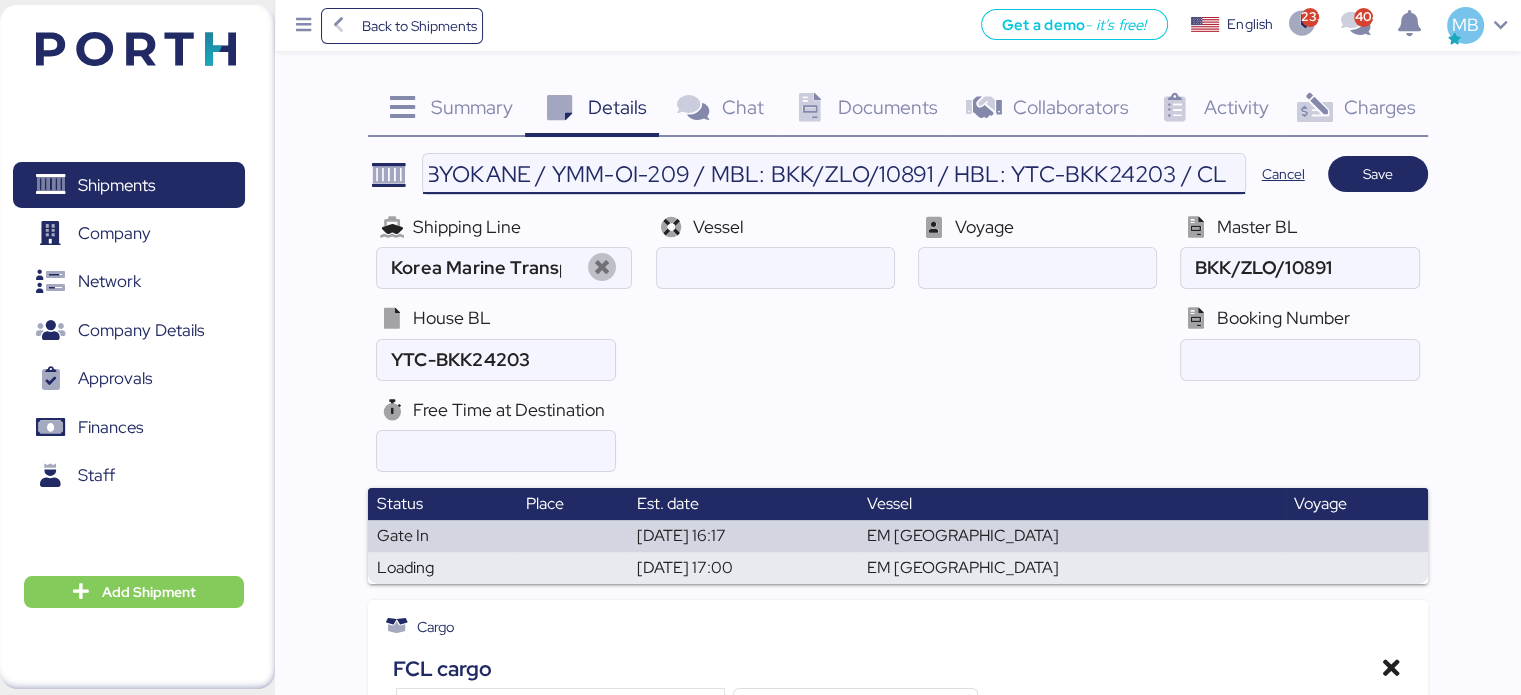 scroll, scrollTop: 0, scrollLeft: 111, axis: horizontal 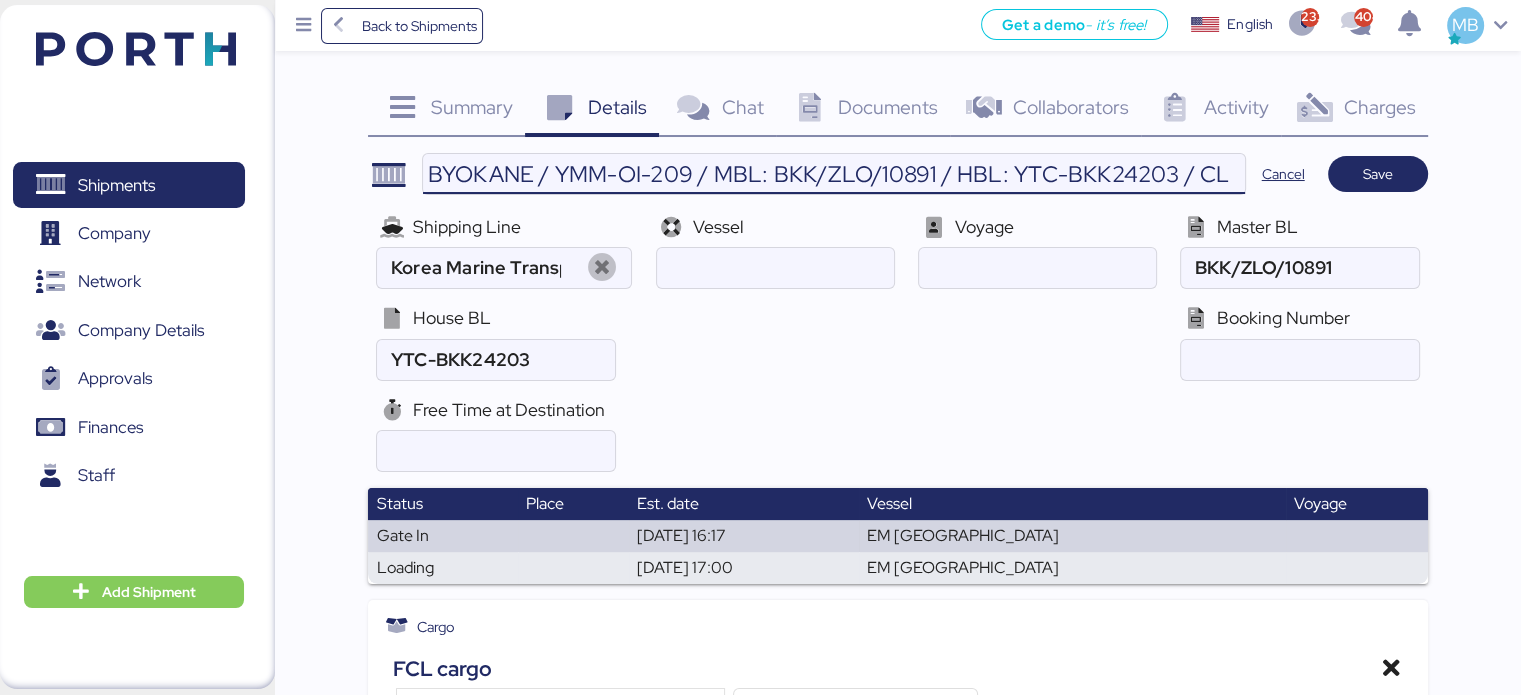 type on "YAMATO - BYOKANE / YMM-OI-209 / MBL: BKK/ZLO/10891 / HBL: YTC-BKK24203 / LCL" 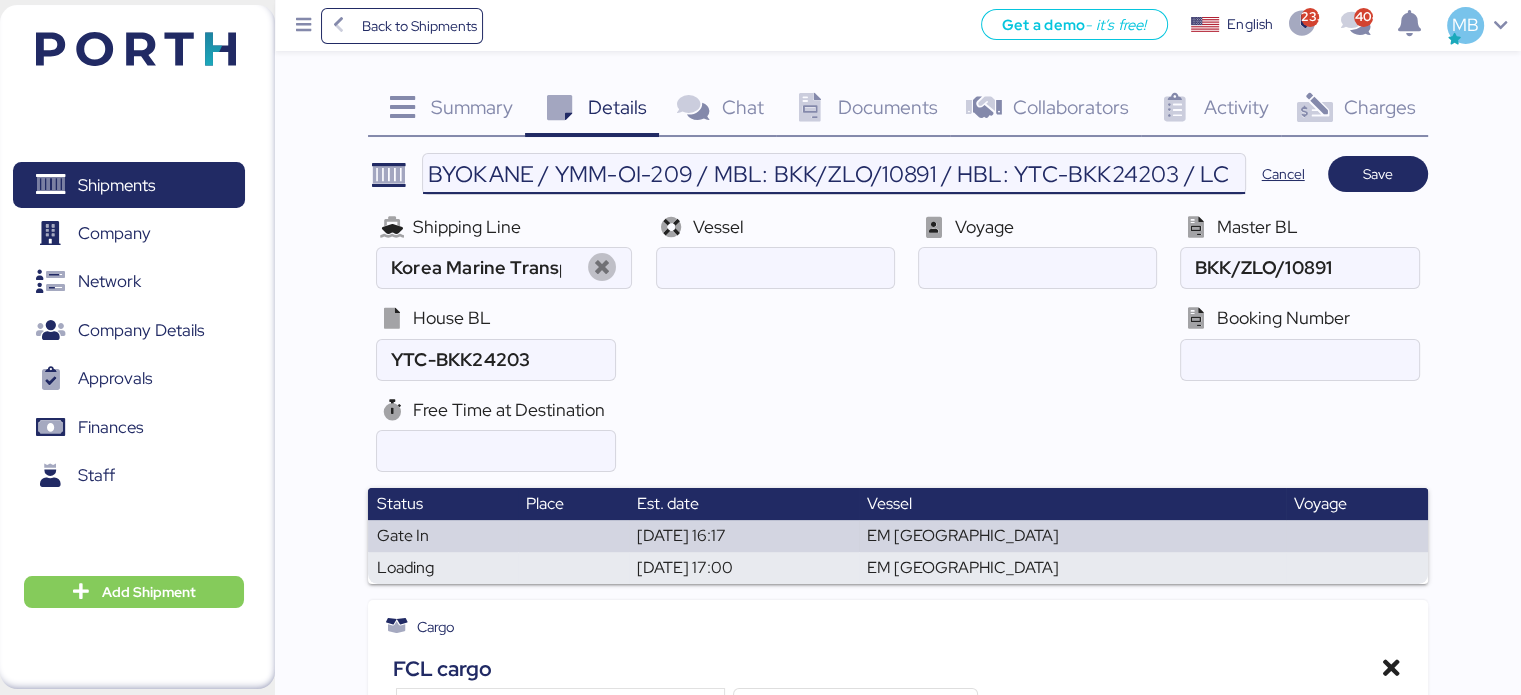 click on "Save" at bounding box center (1378, 174) 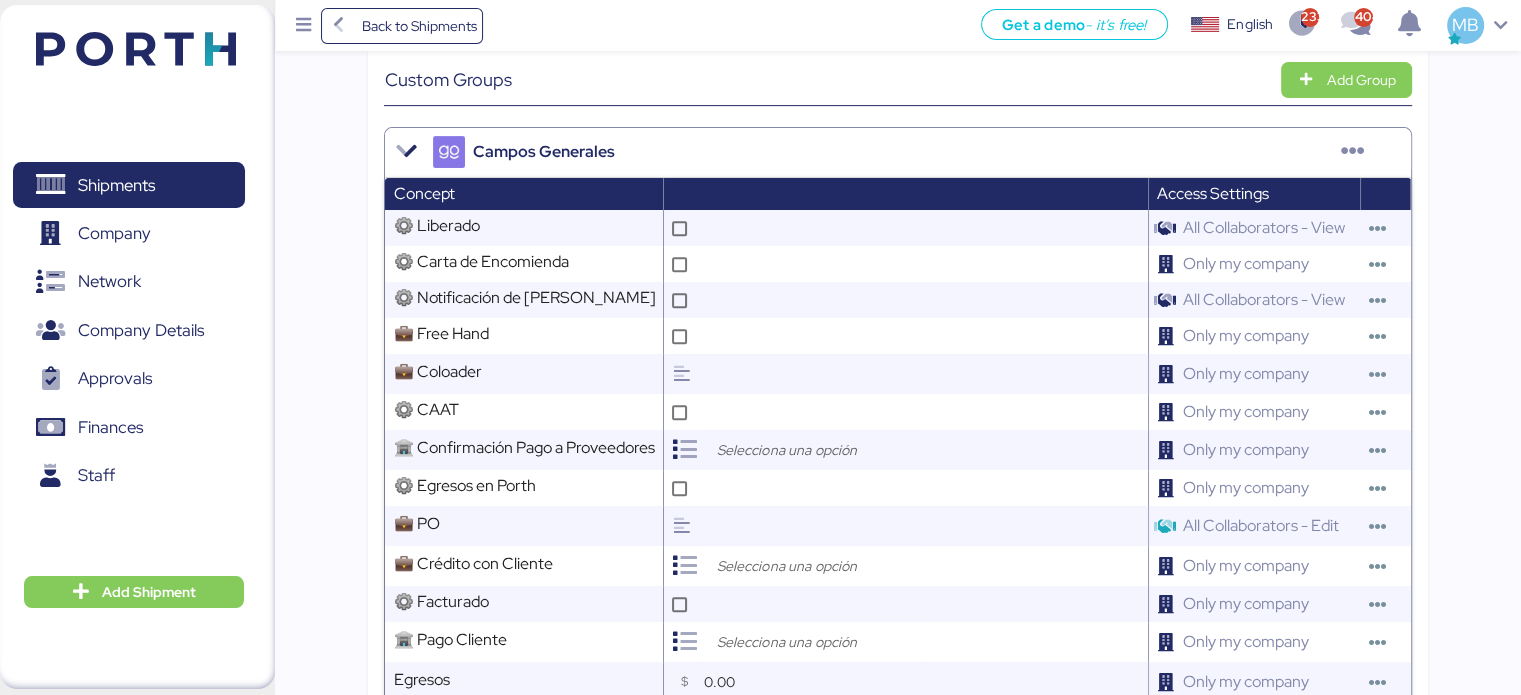 scroll, scrollTop: 800, scrollLeft: 0, axis: vertical 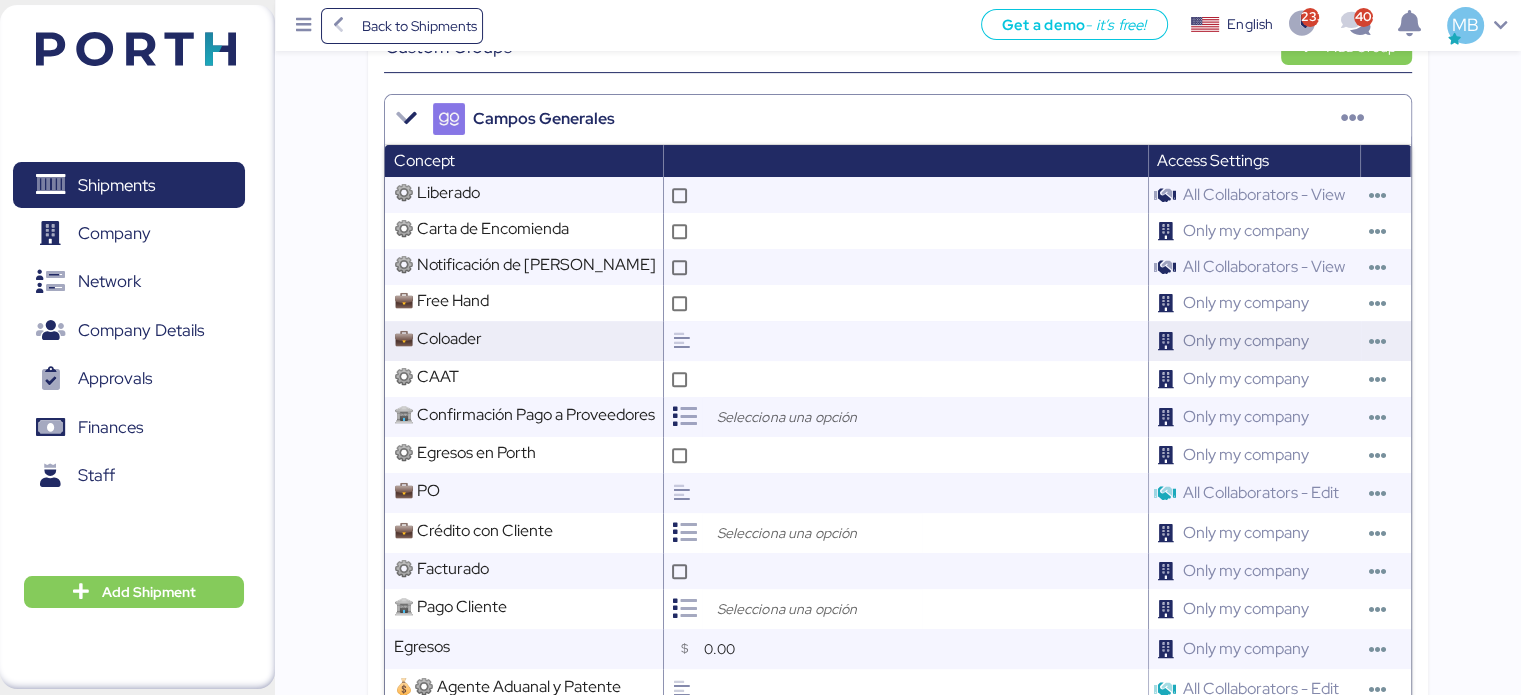click at bounding box center [922, 341] 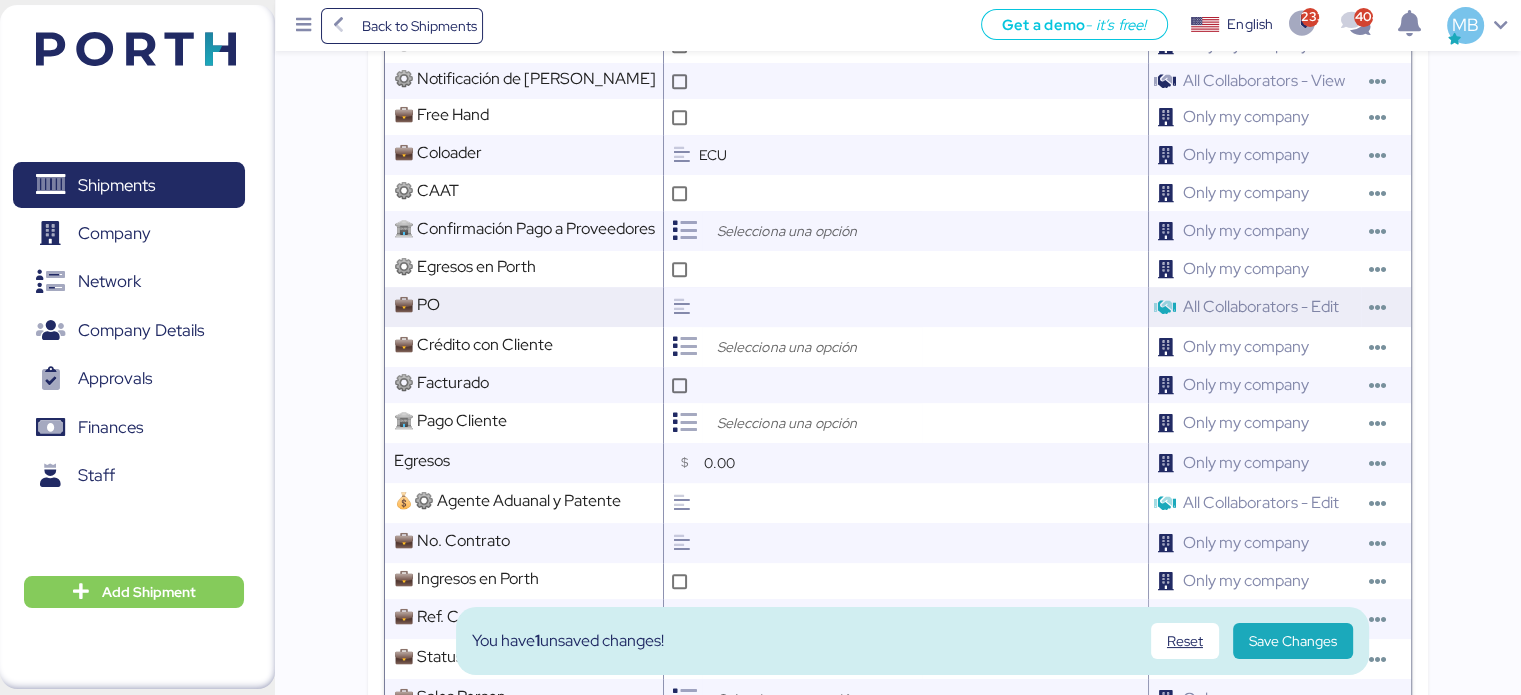 scroll, scrollTop: 1000, scrollLeft: 0, axis: vertical 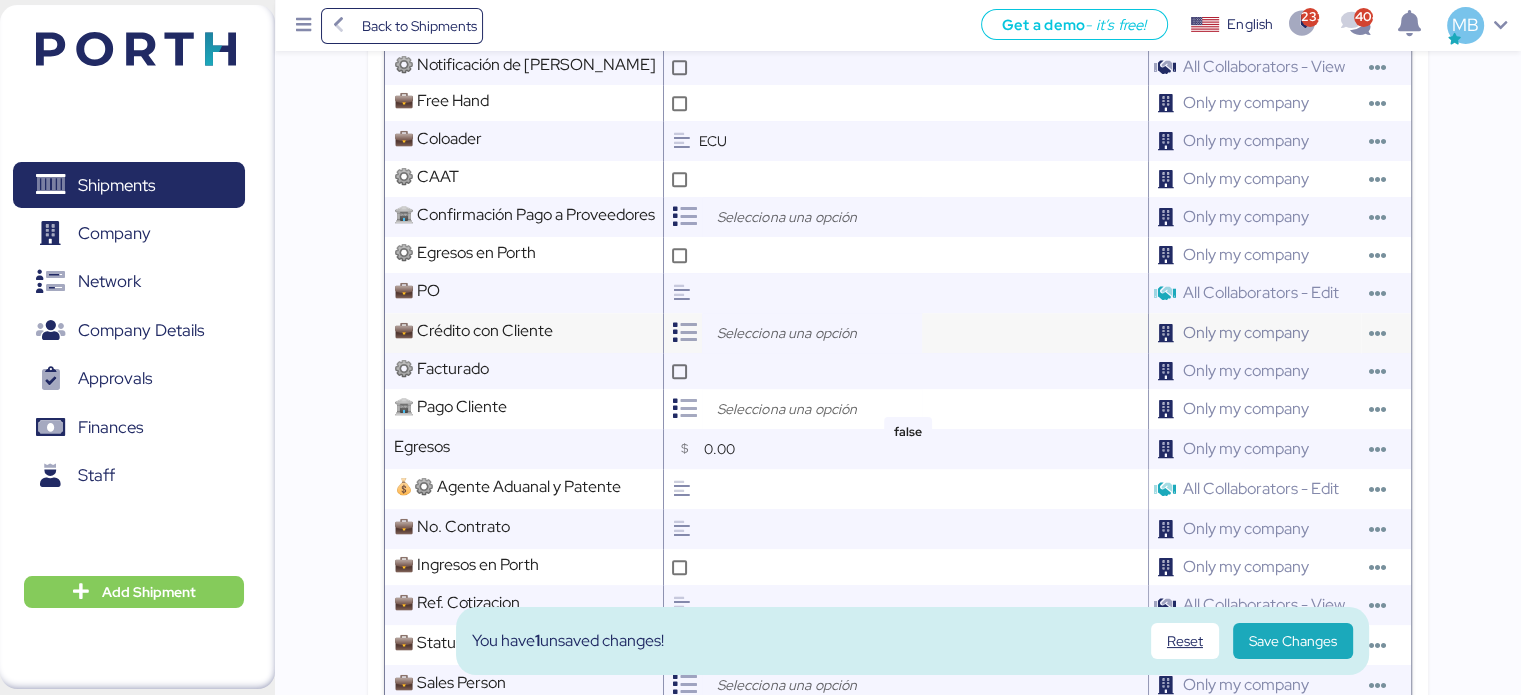 type on "ECU" 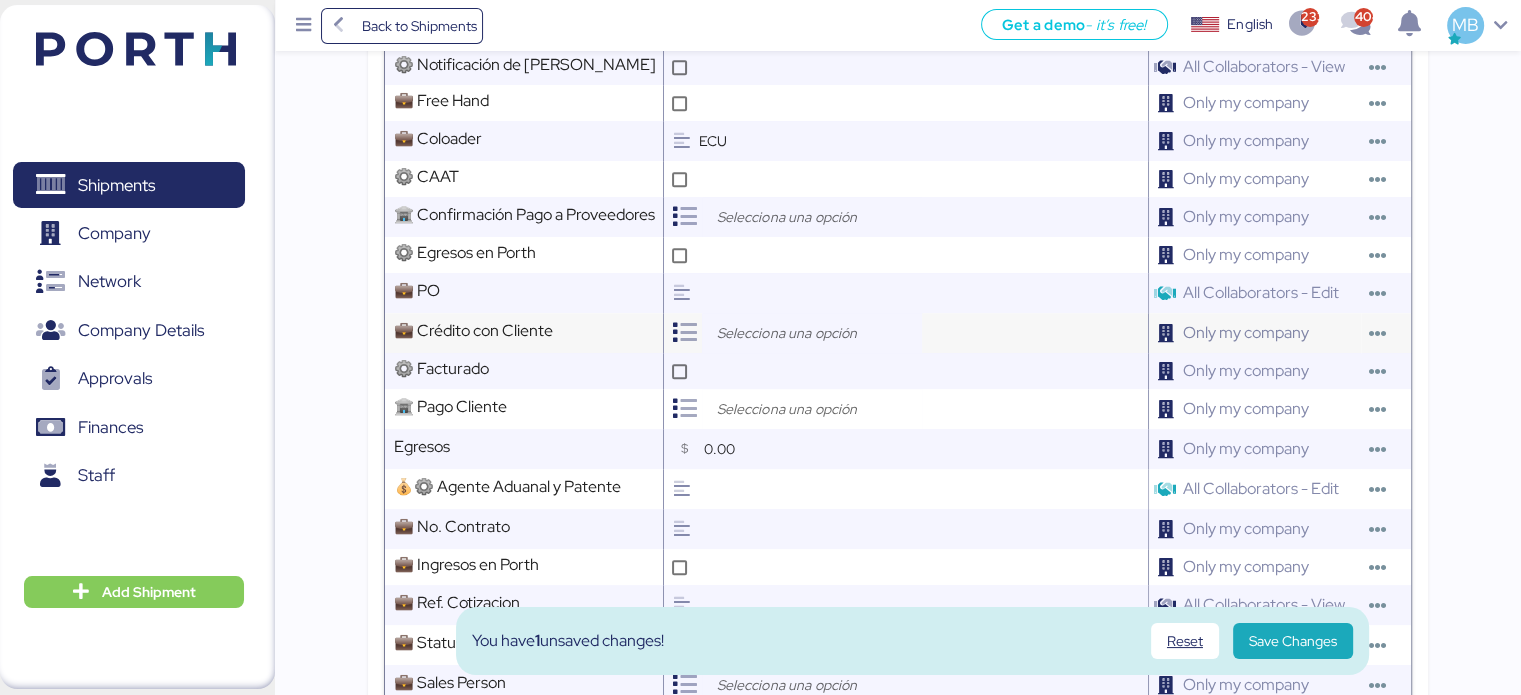 click at bounding box center [817, 333] 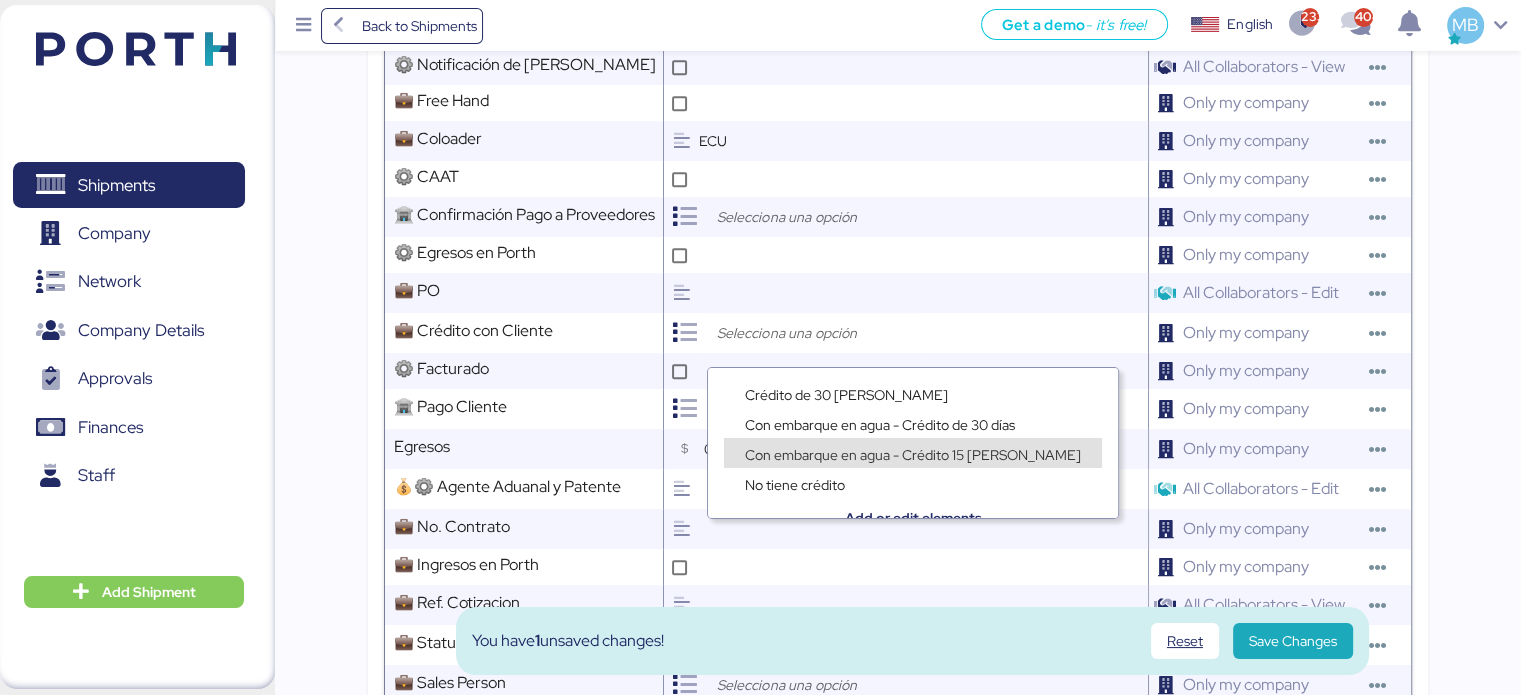 click on "Con embarque en agua - Crédito 15 [PERSON_NAME]" at bounding box center [913, 455] 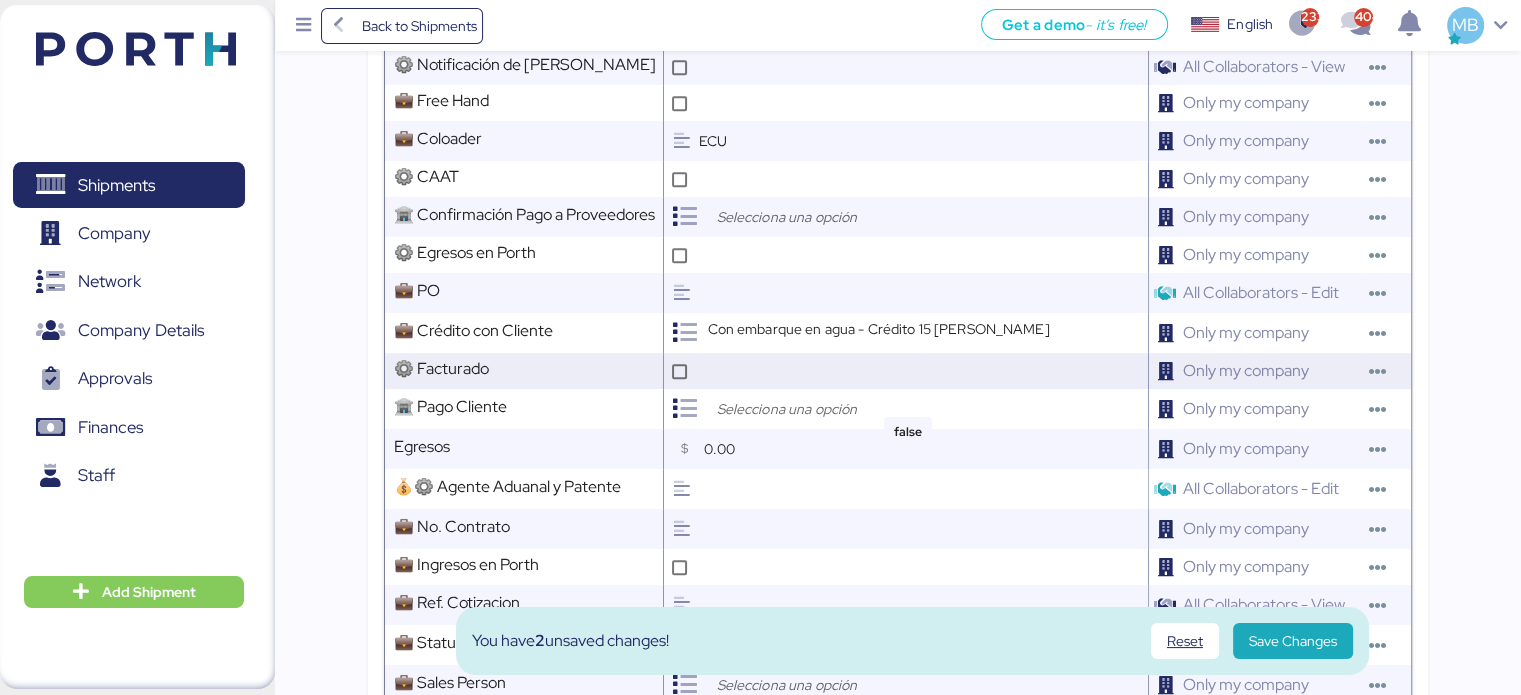 scroll, scrollTop: 1200, scrollLeft: 0, axis: vertical 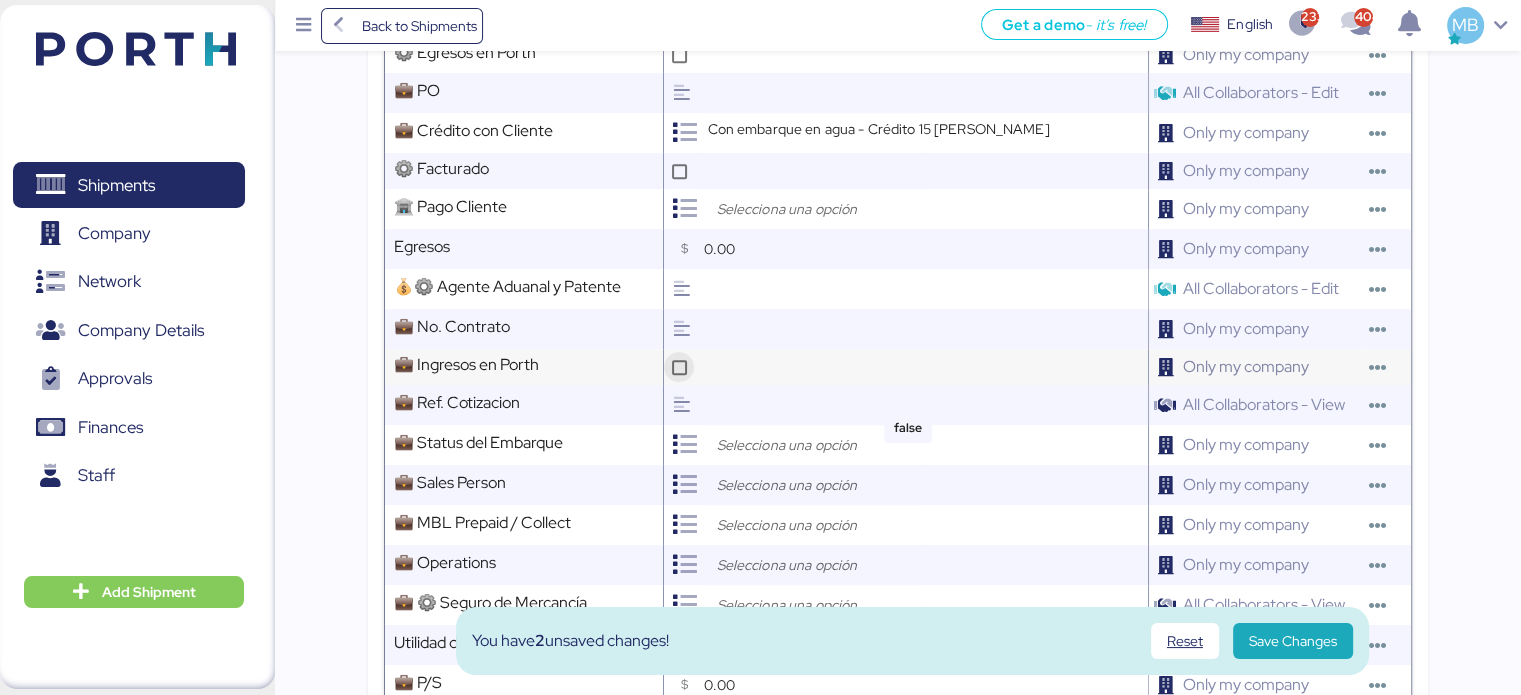 click 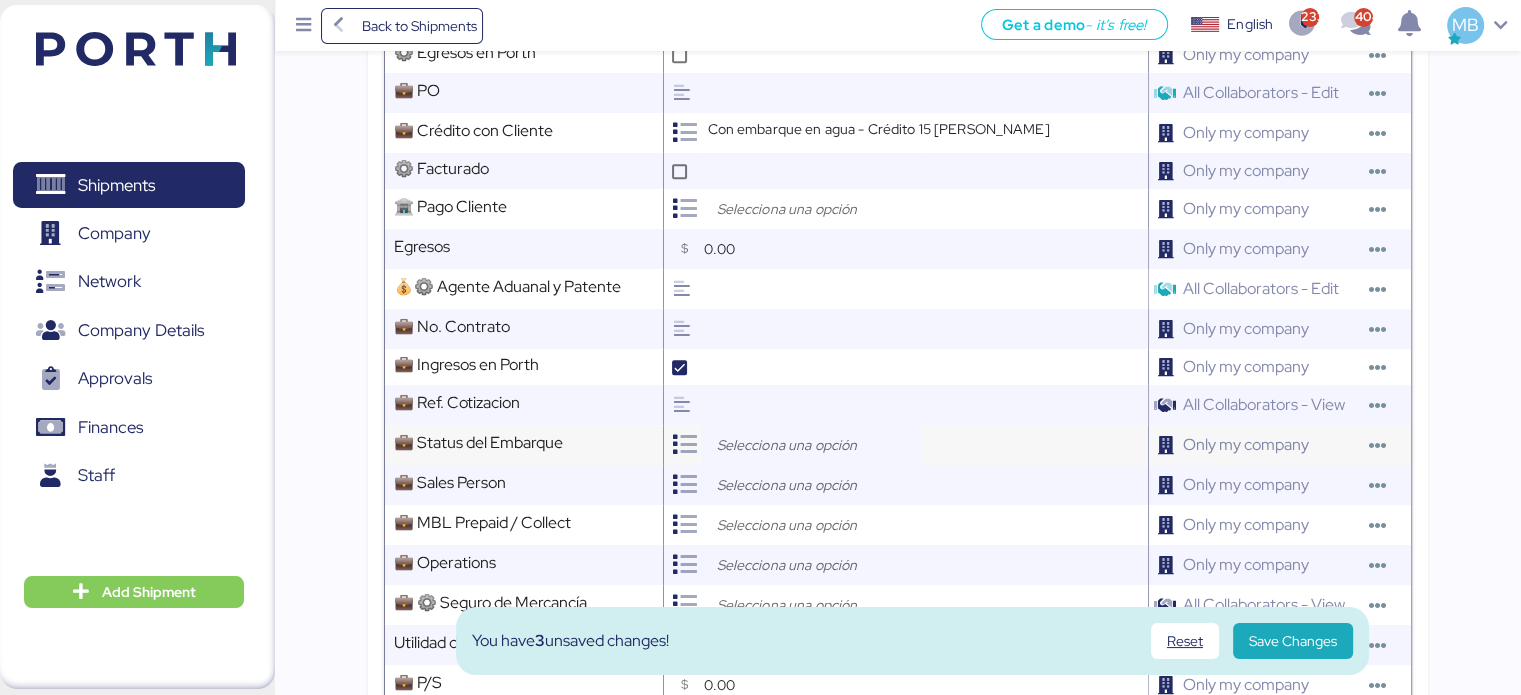 click at bounding box center [817, 445] 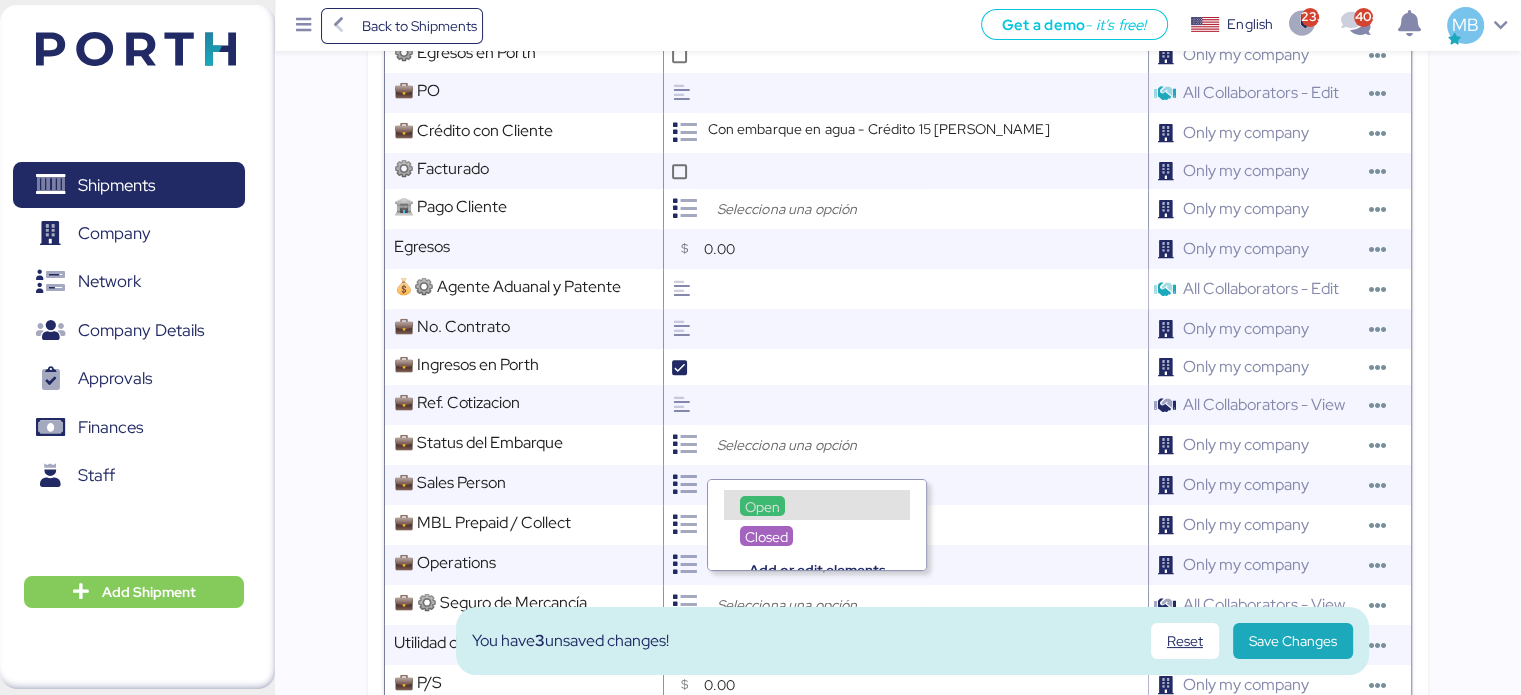 click on "Open" at bounding box center (762, 507) 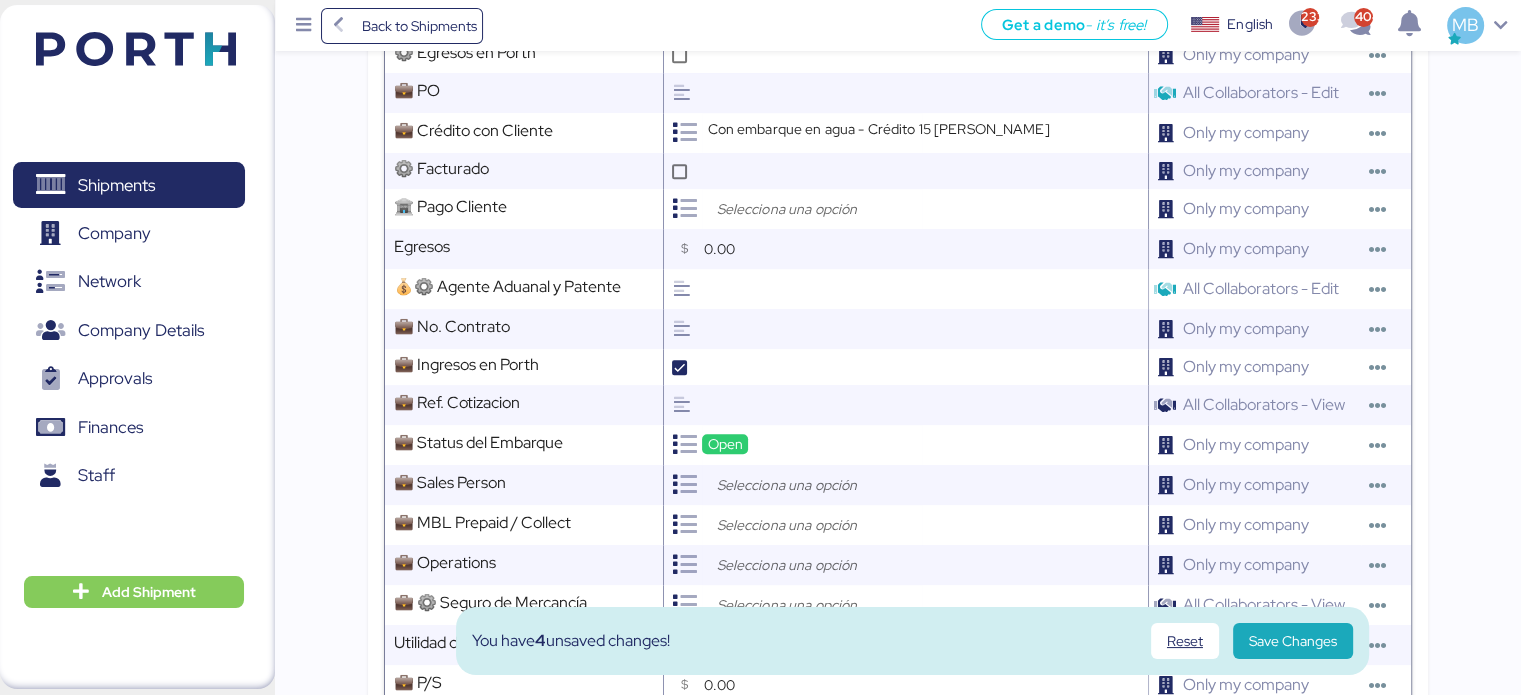 click at bounding box center (817, 485) 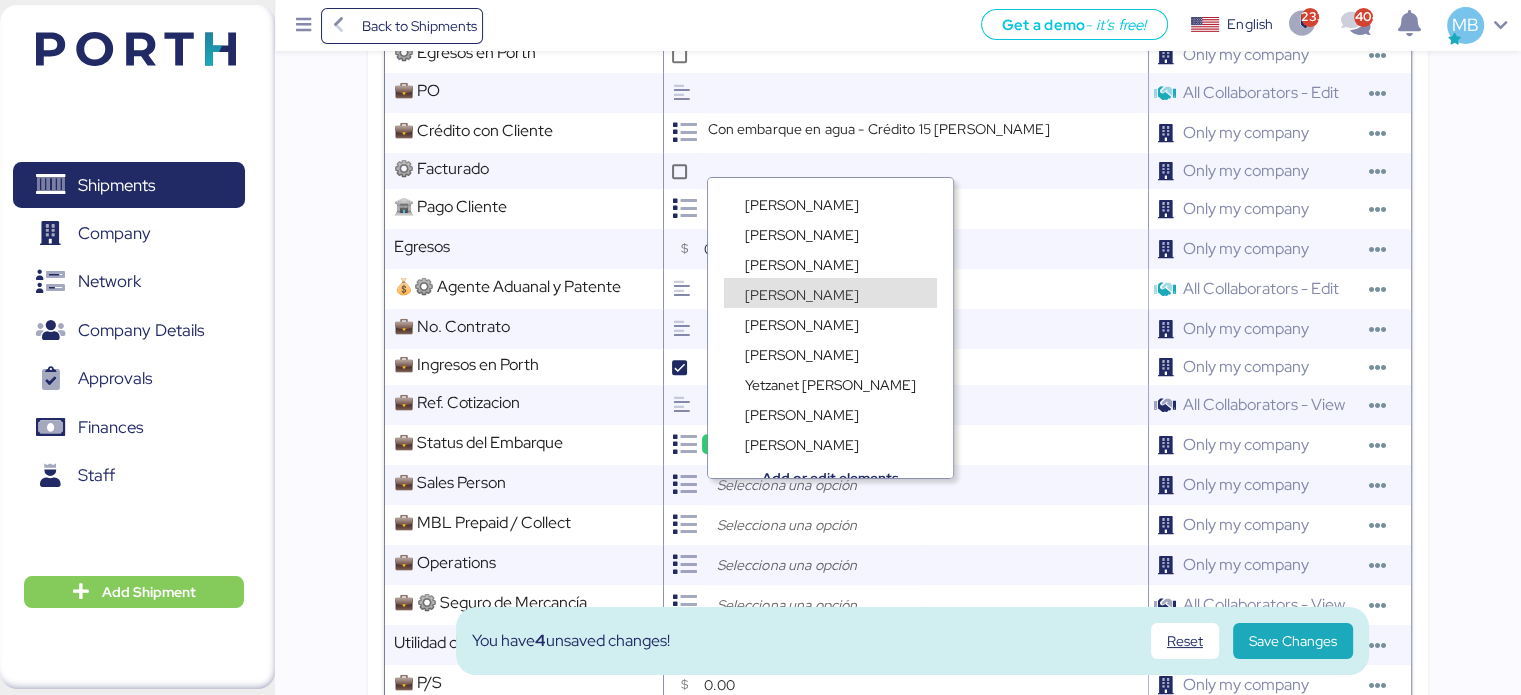 click on "[PERSON_NAME]" at bounding box center [802, 295] 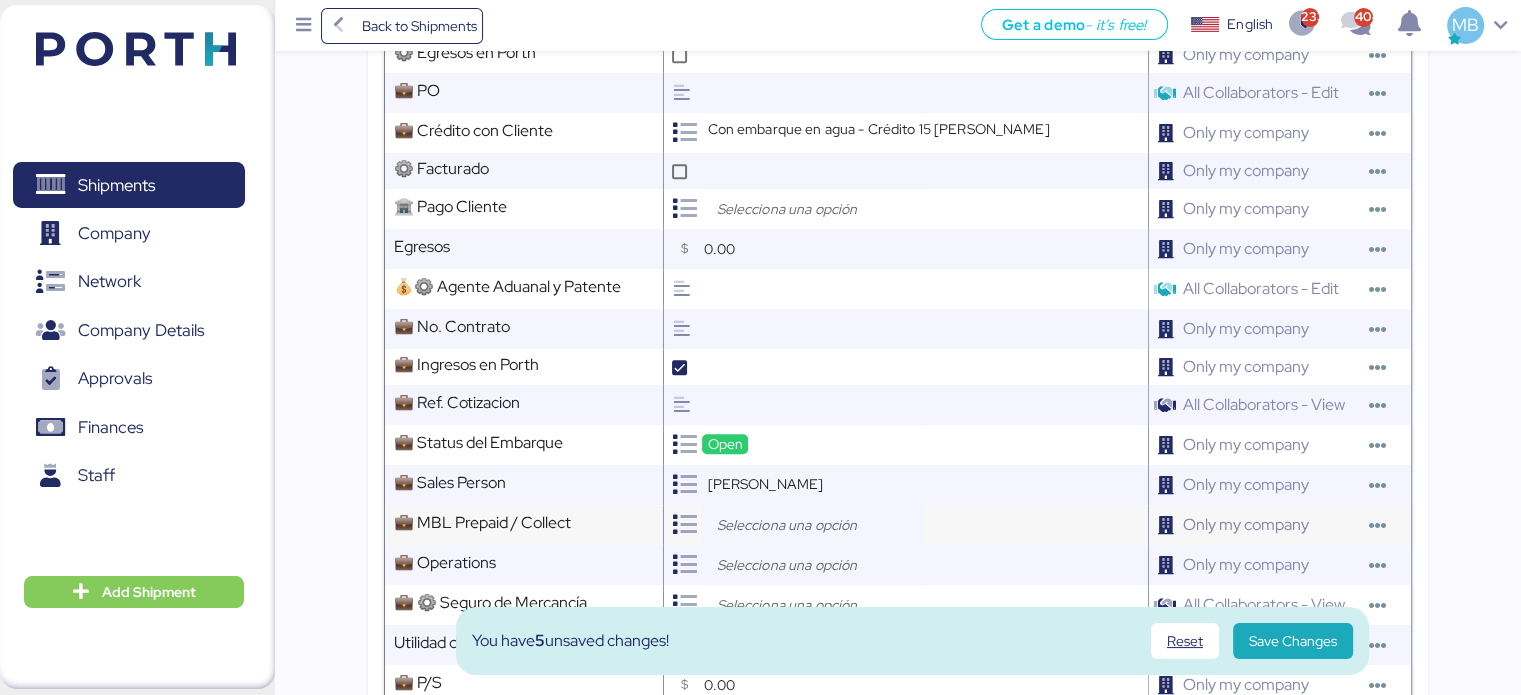 click at bounding box center (817, 525) 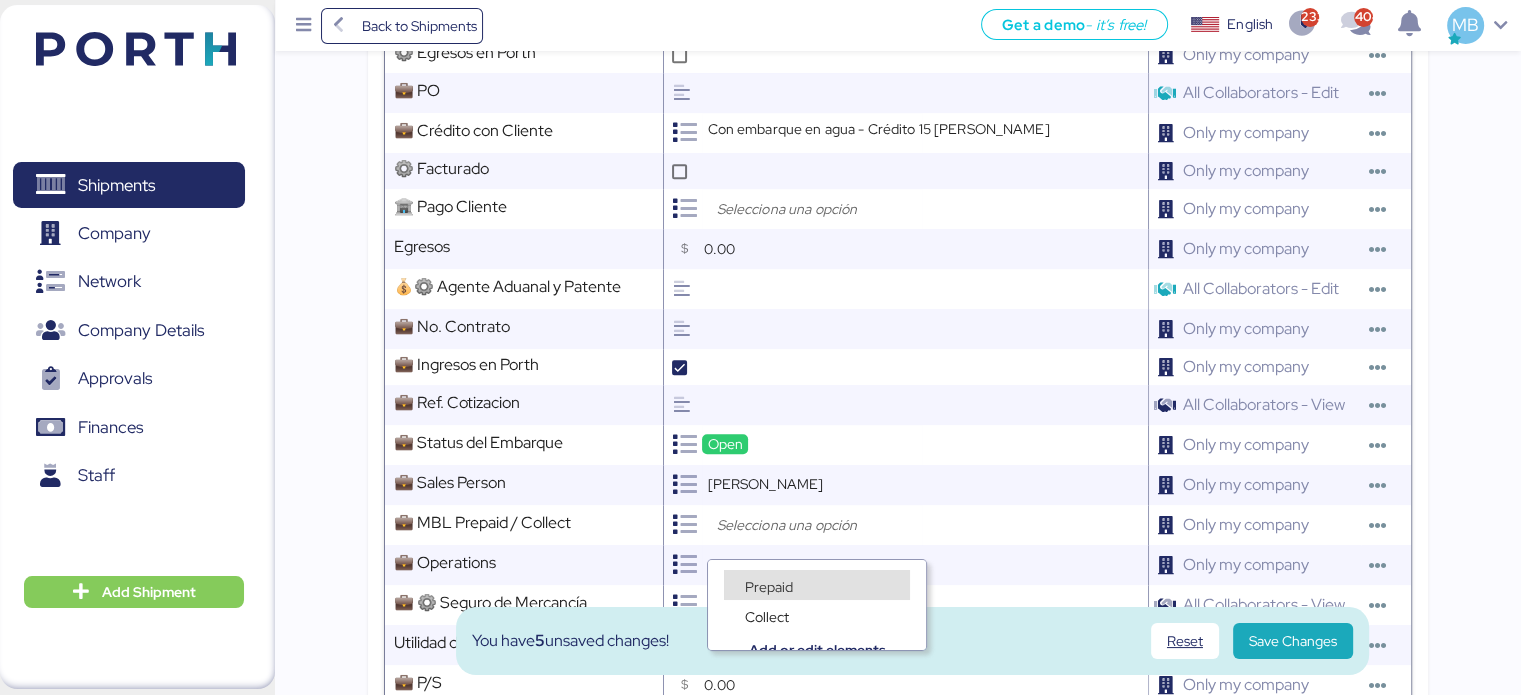 click on "Prepaid" at bounding box center (769, 586) 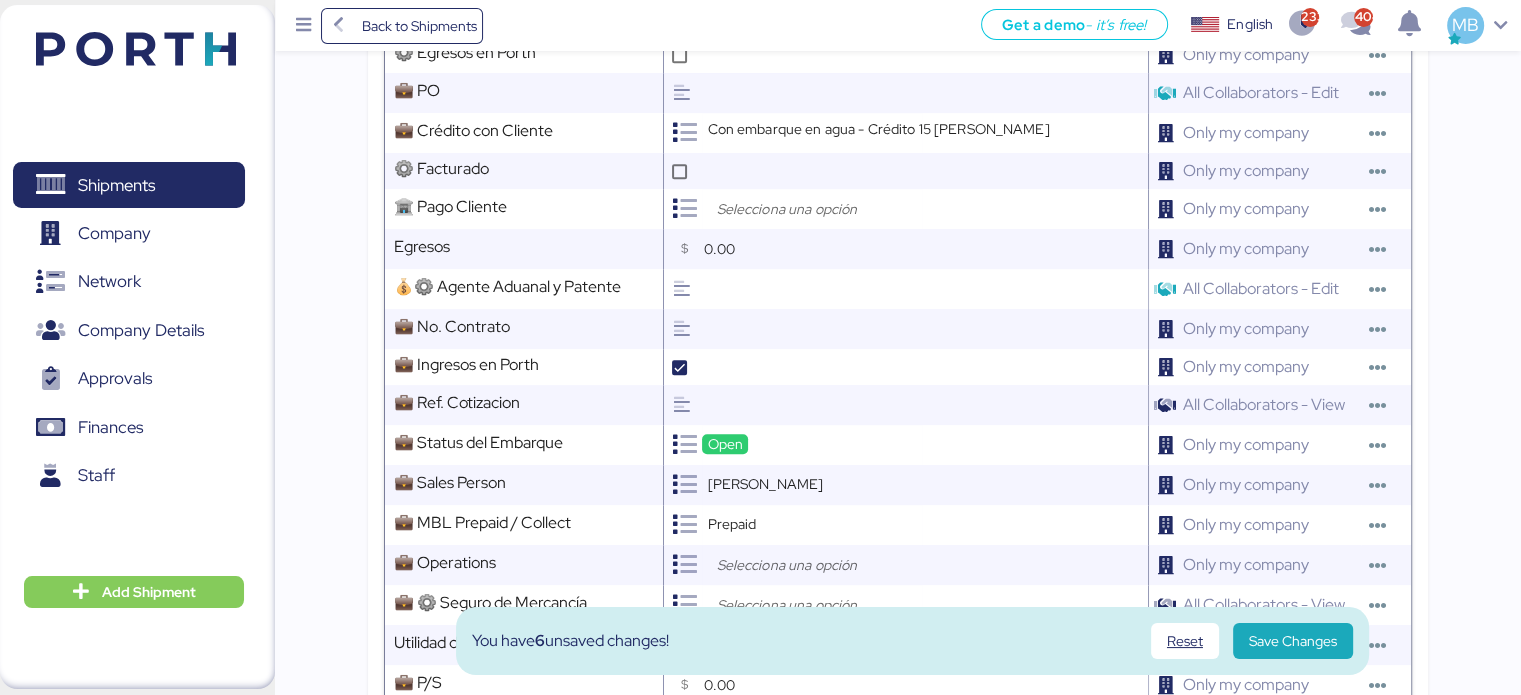 click at bounding box center [817, 565] 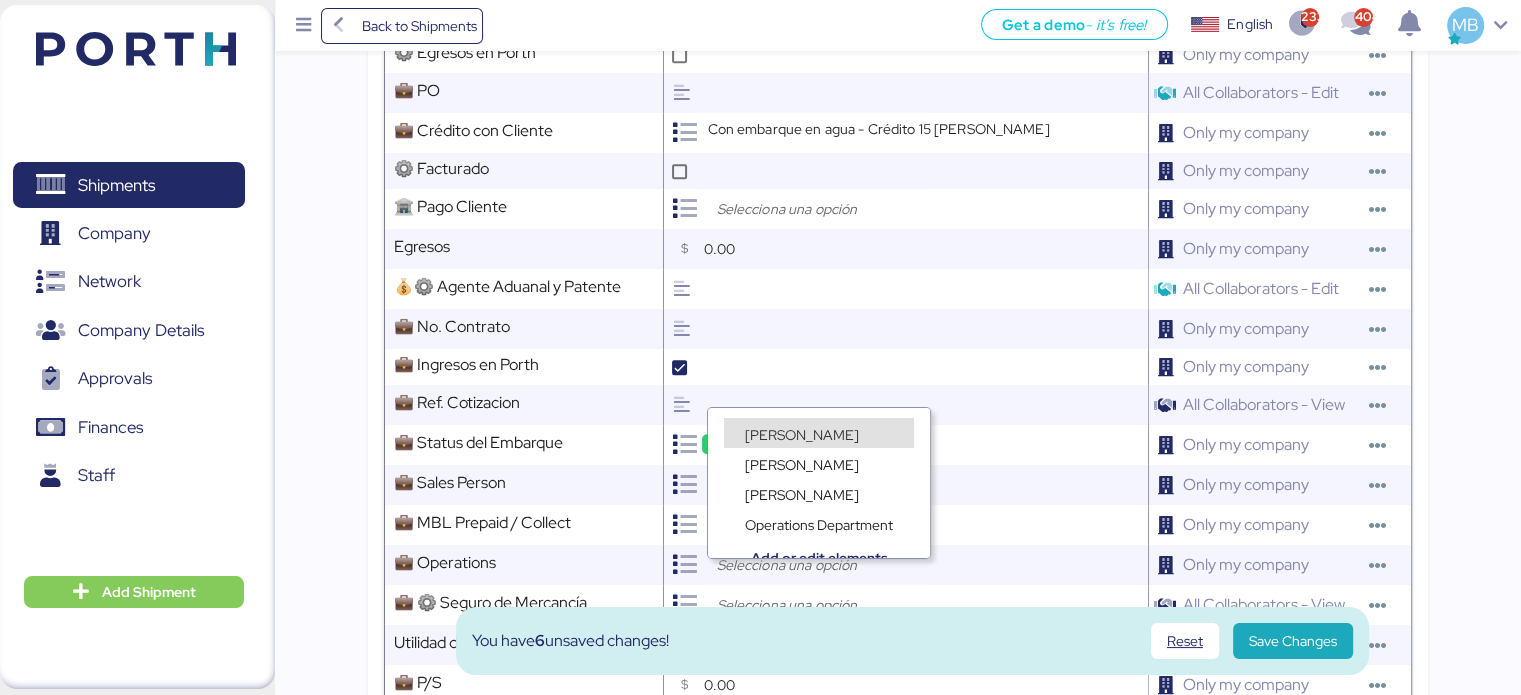 click on "[PERSON_NAME]" at bounding box center [802, 434] 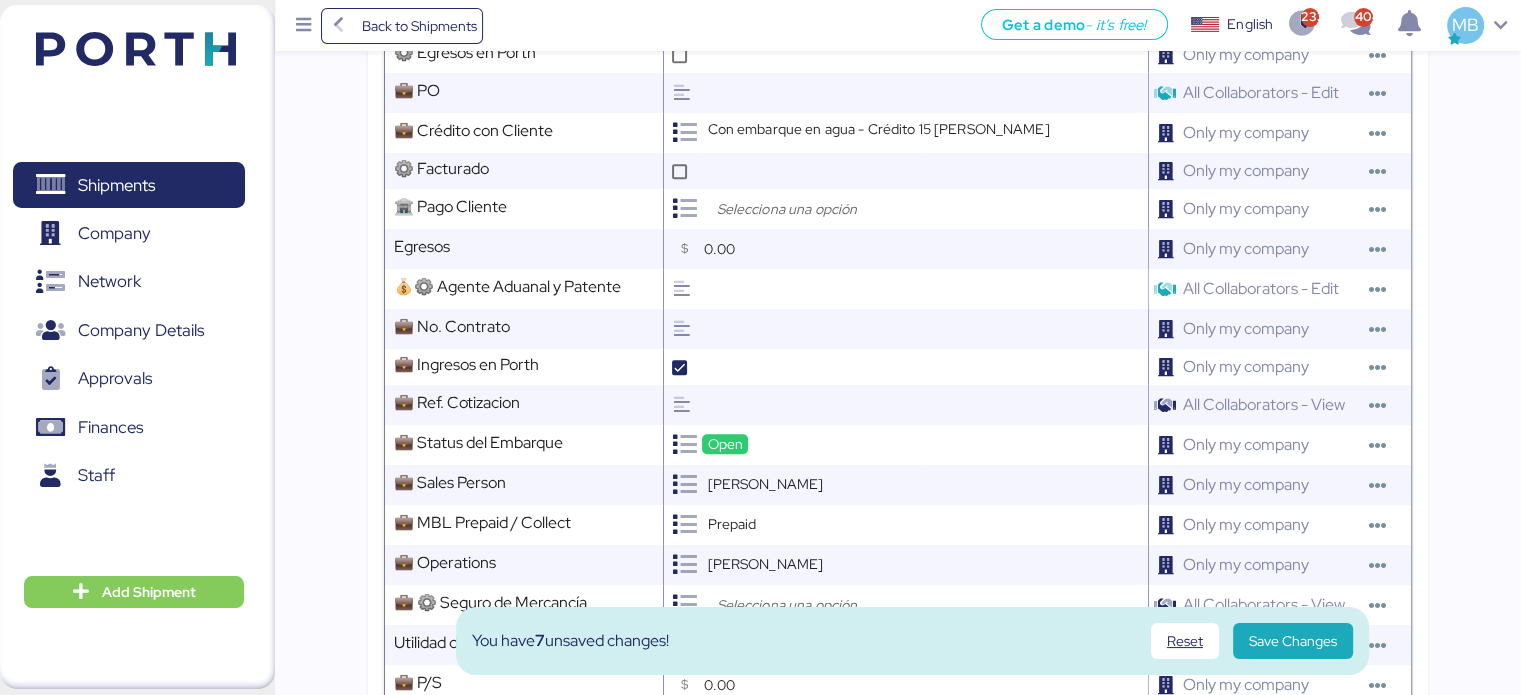 scroll, scrollTop: 1400, scrollLeft: 0, axis: vertical 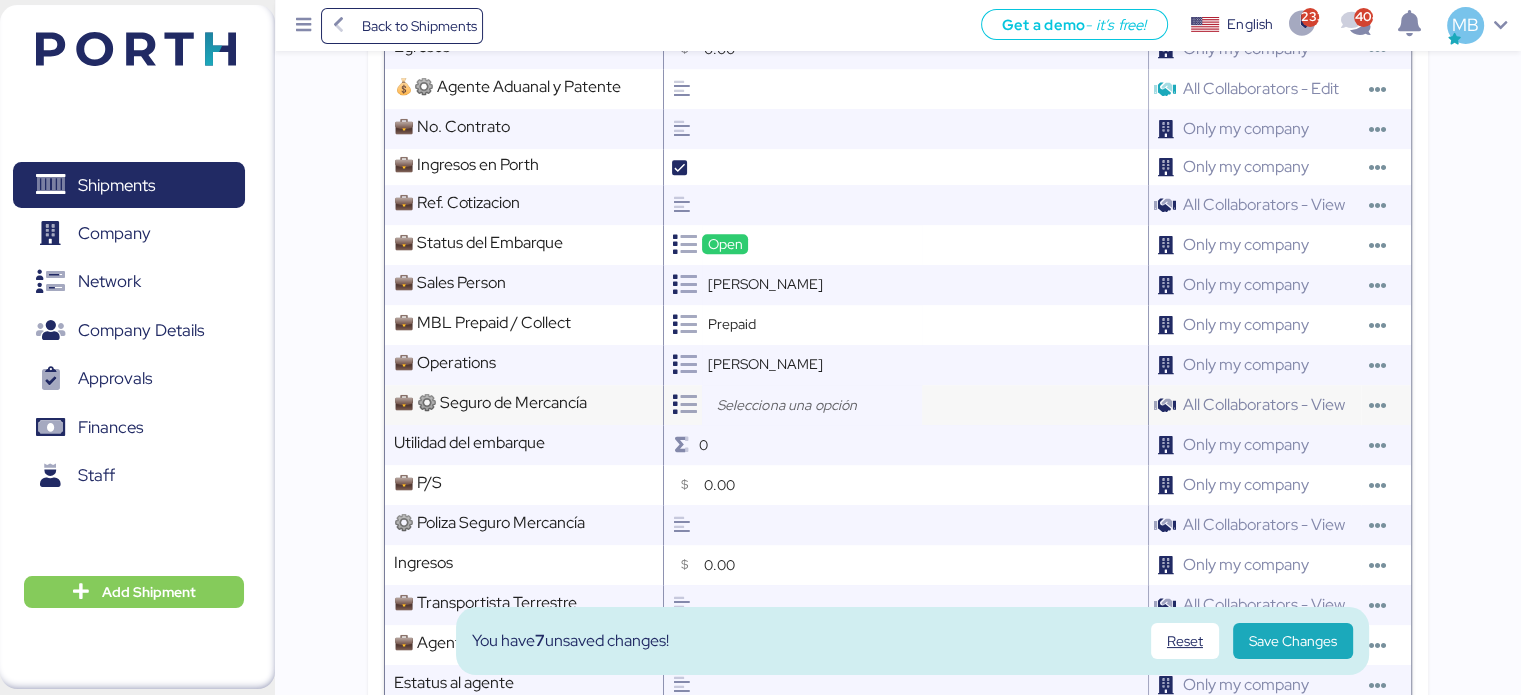 click at bounding box center (817, 405) 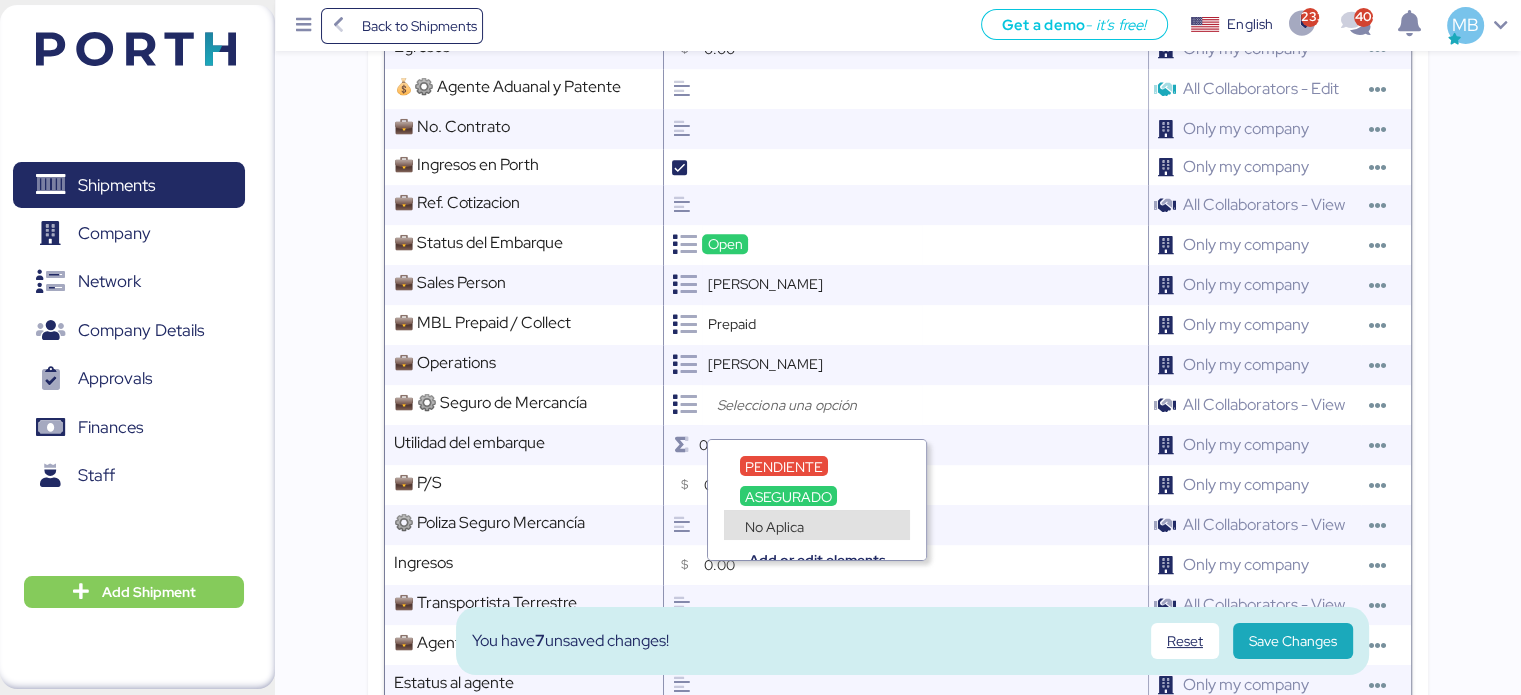 click on "No Aplica" at bounding box center [774, 527] 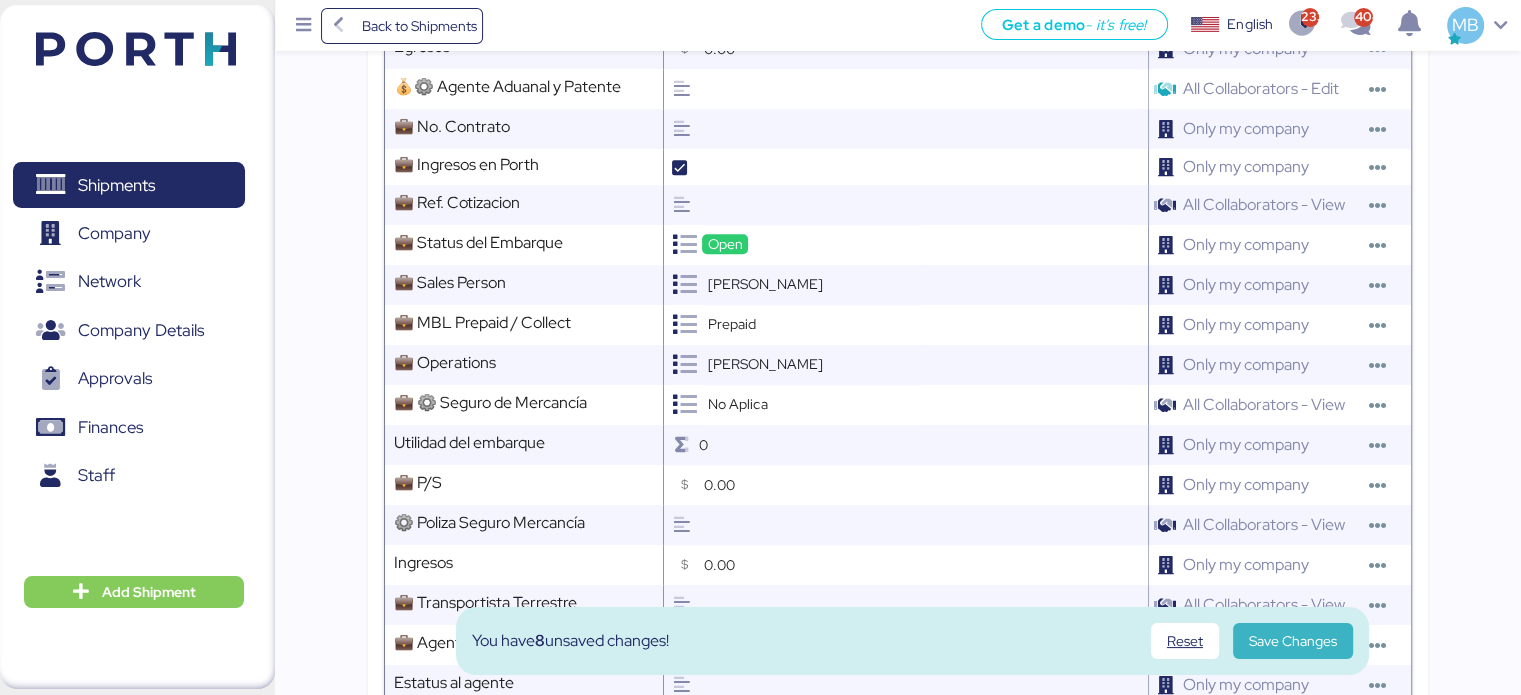click on "Save Changes" at bounding box center (1293, 641) 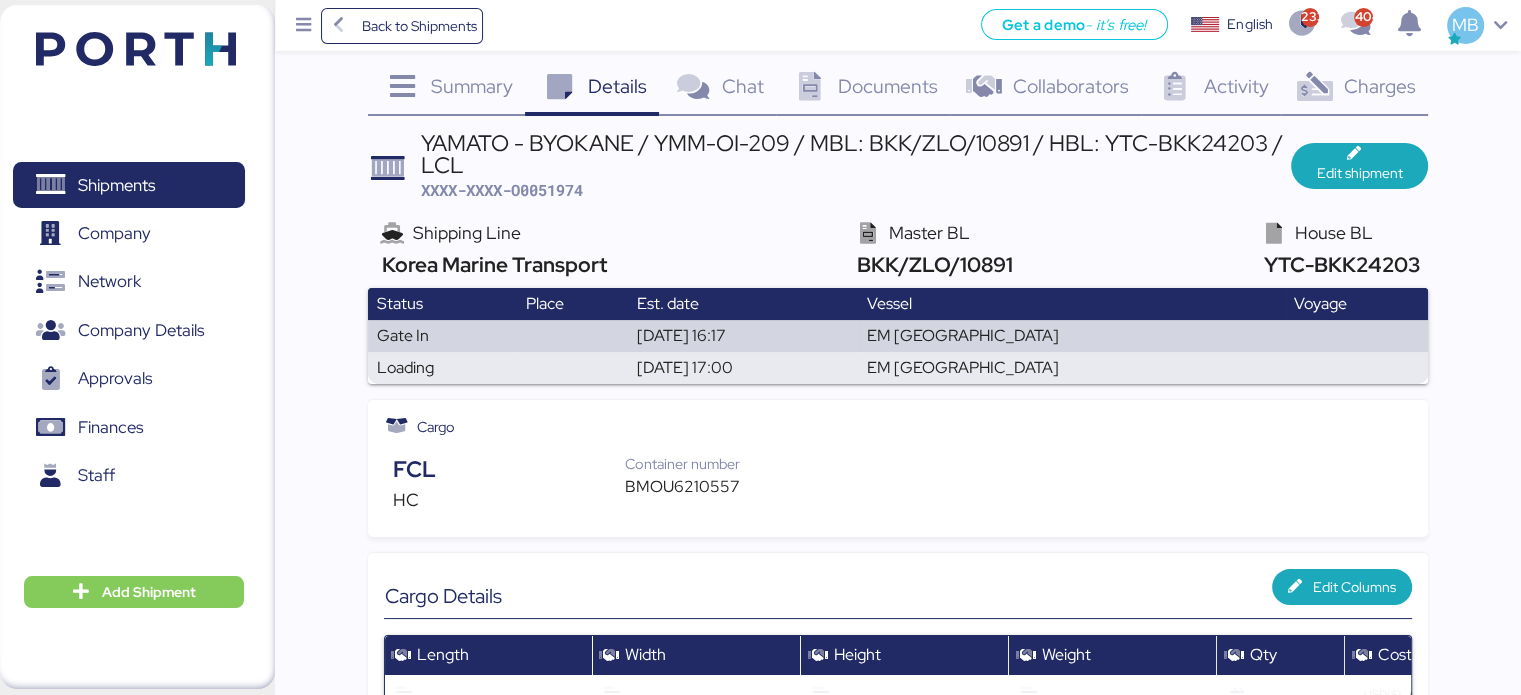 scroll, scrollTop: 0, scrollLeft: 0, axis: both 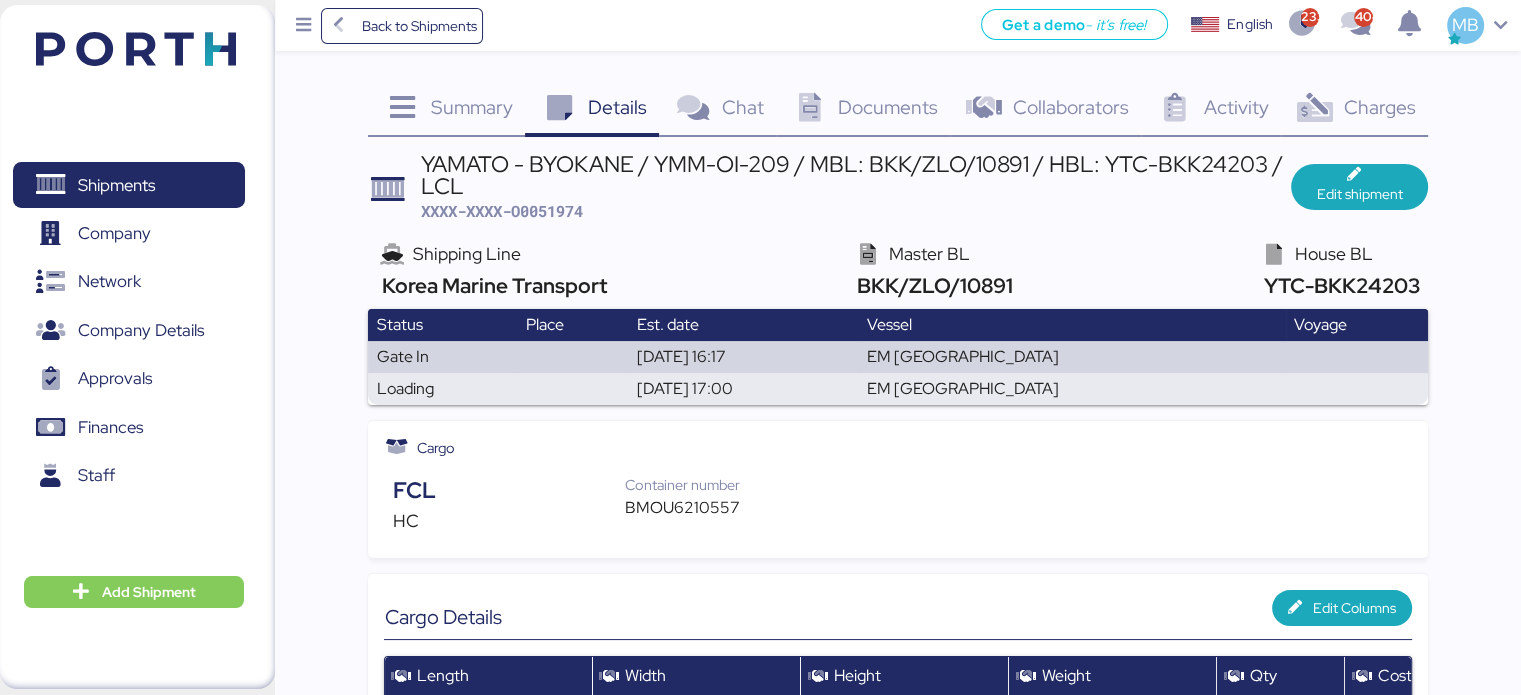 click on "Documents" at bounding box center [888, 107] 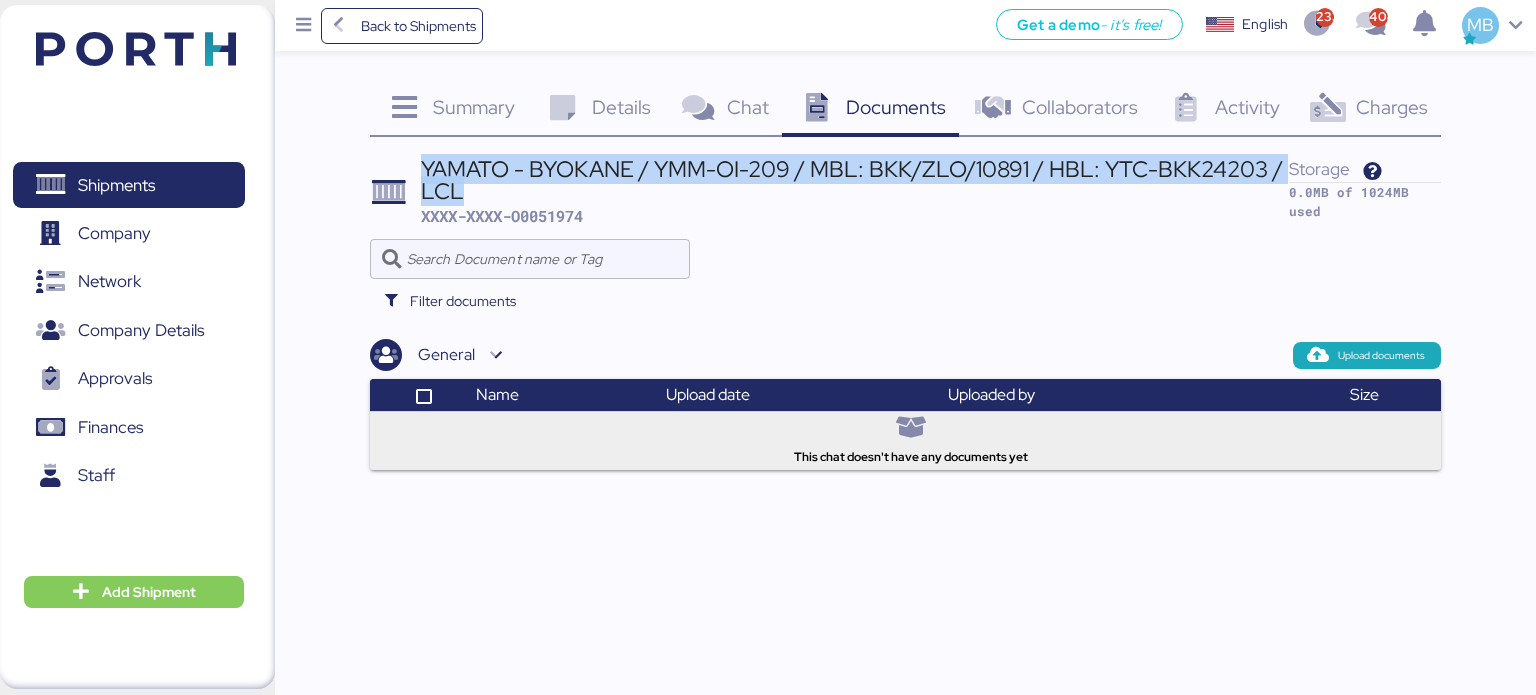 drag, startPoint x: 468, startPoint y: 195, endPoint x: 425, endPoint y: 172, distance: 48.76474 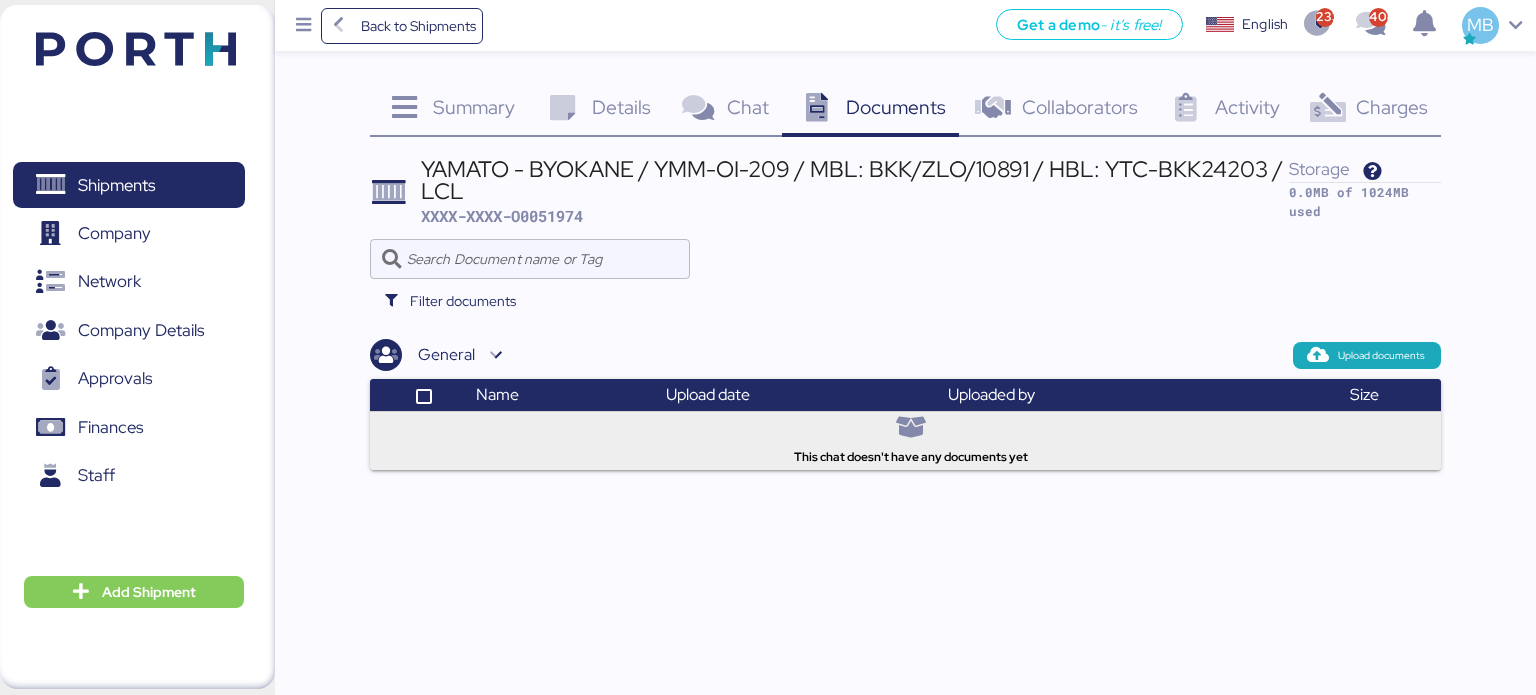 click on "XXXX-XXXX-O0051974" at bounding box center (502, 216) 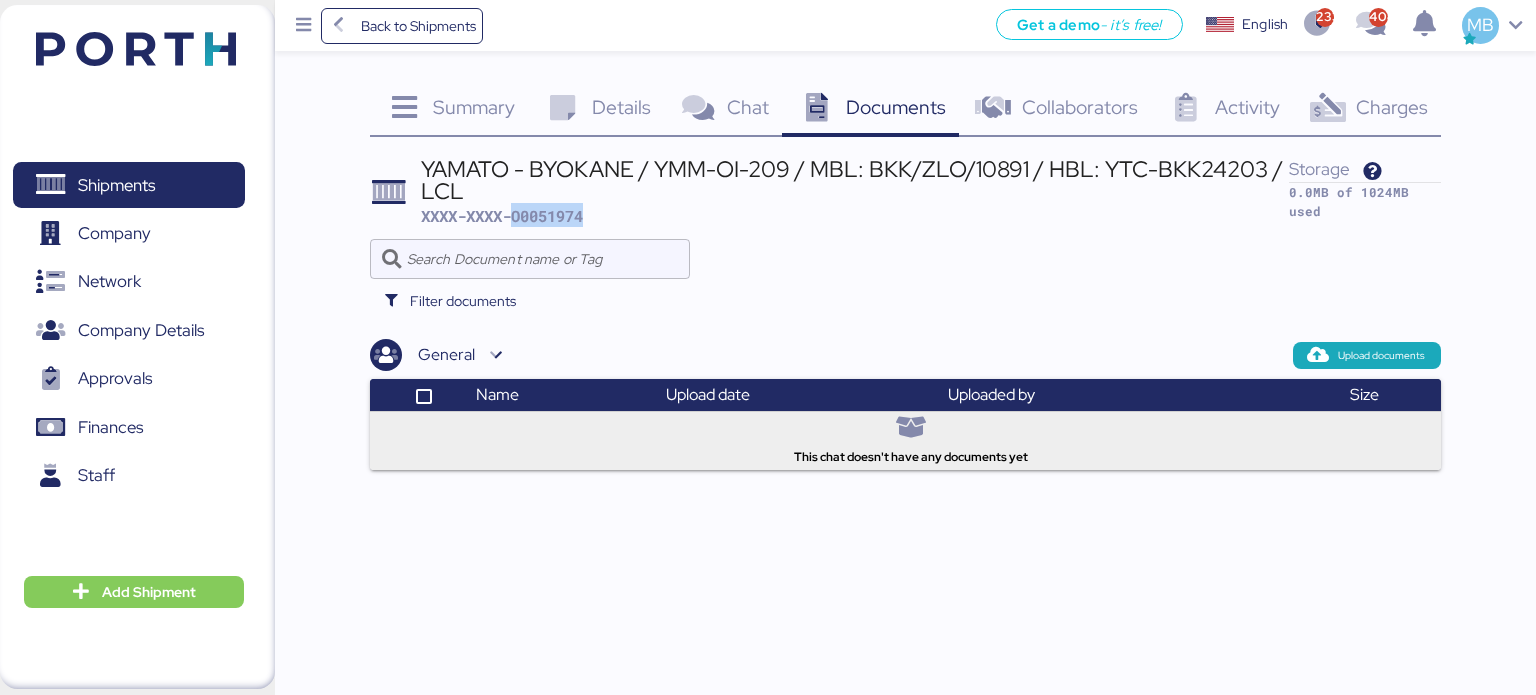 click on "XXXX-XXXX-O0051974" at bounding box center (502, 216) 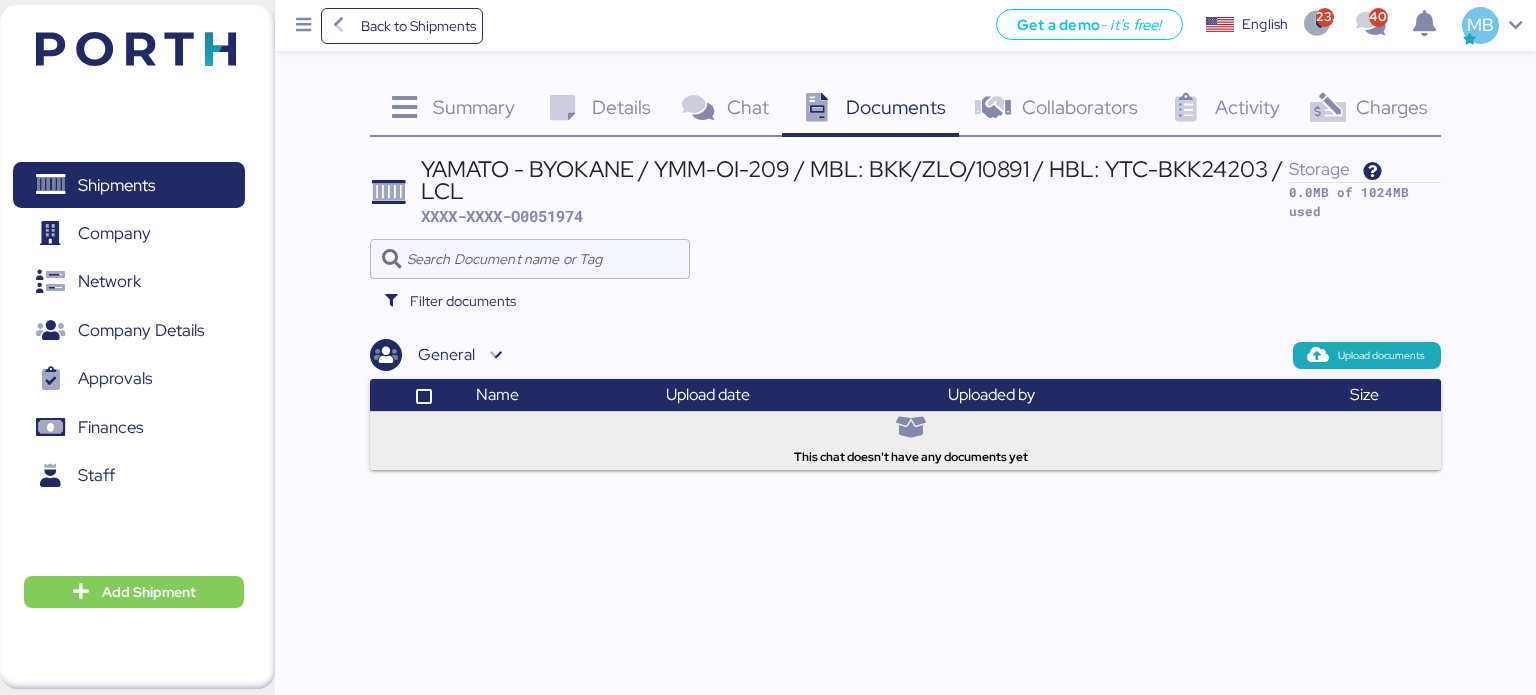 click on "Details 0" at bounding box center (596, 110) 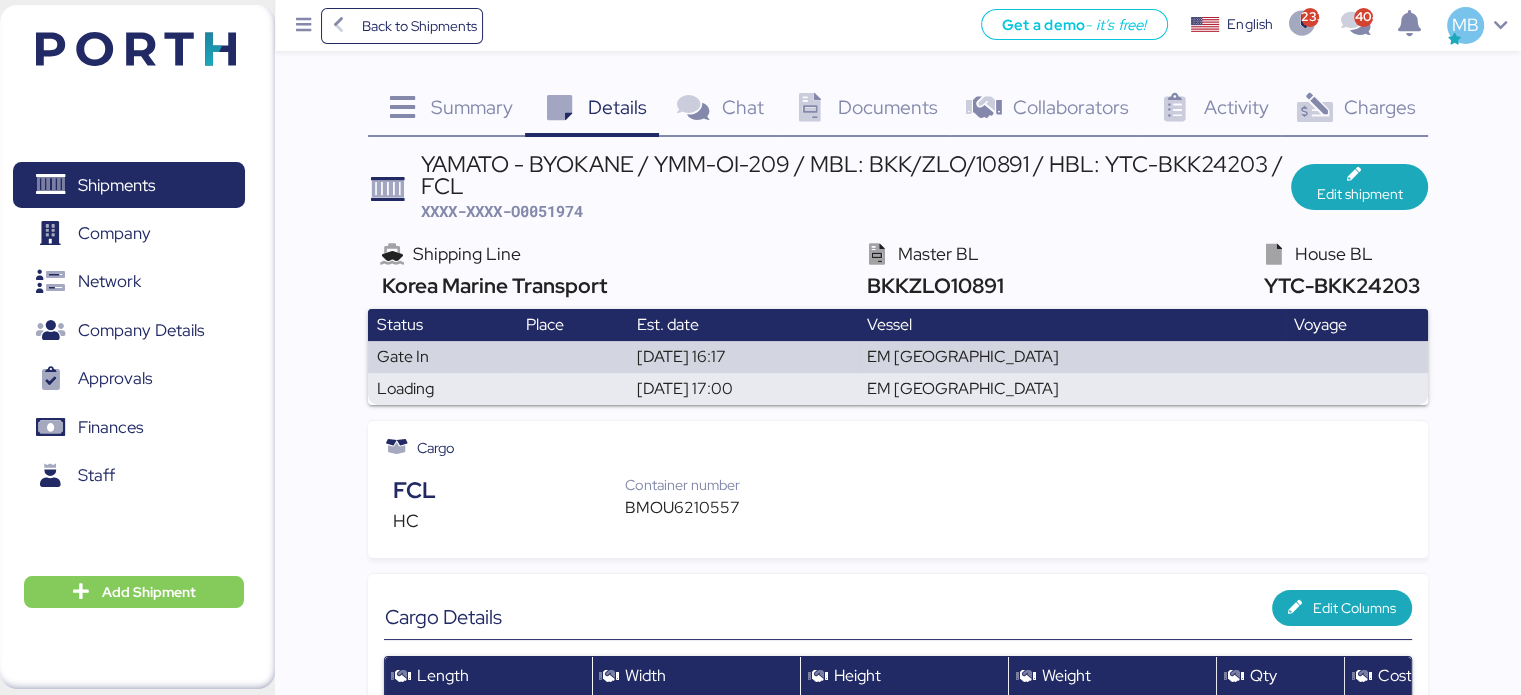 click on "BMOU6210557" at bounding box center [692, 508] 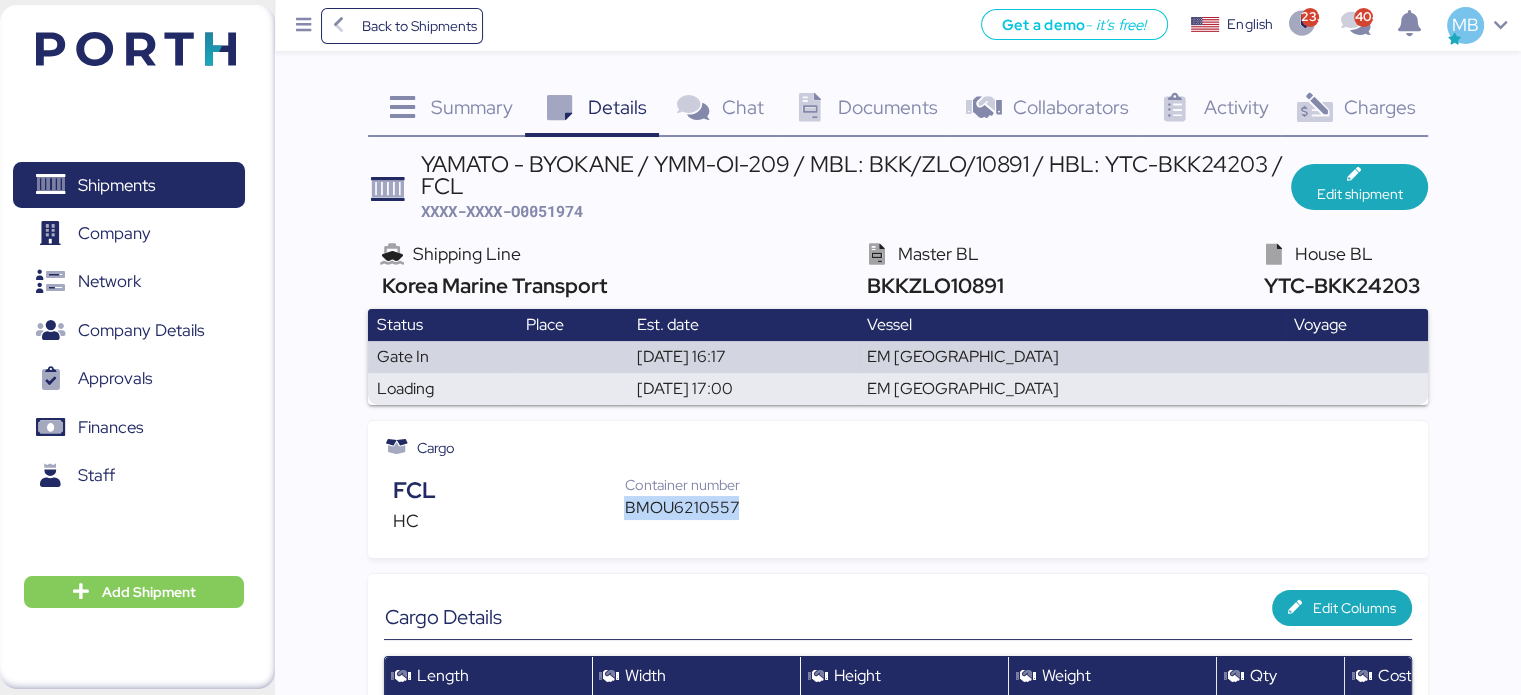 click on "BMOU6210557" at bounding box center [692, 508] 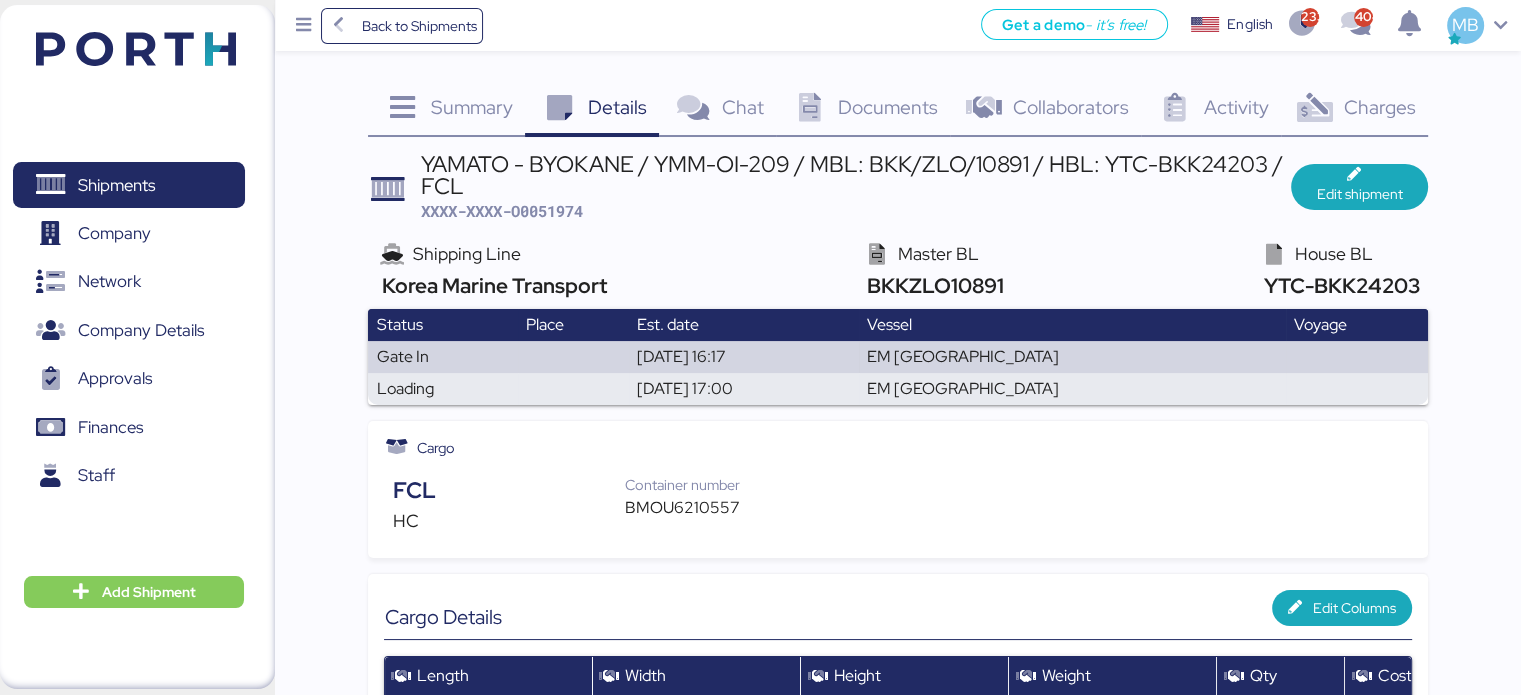 click on "XXXX-XXXX-O0051974" at bounding box center [501, 211] 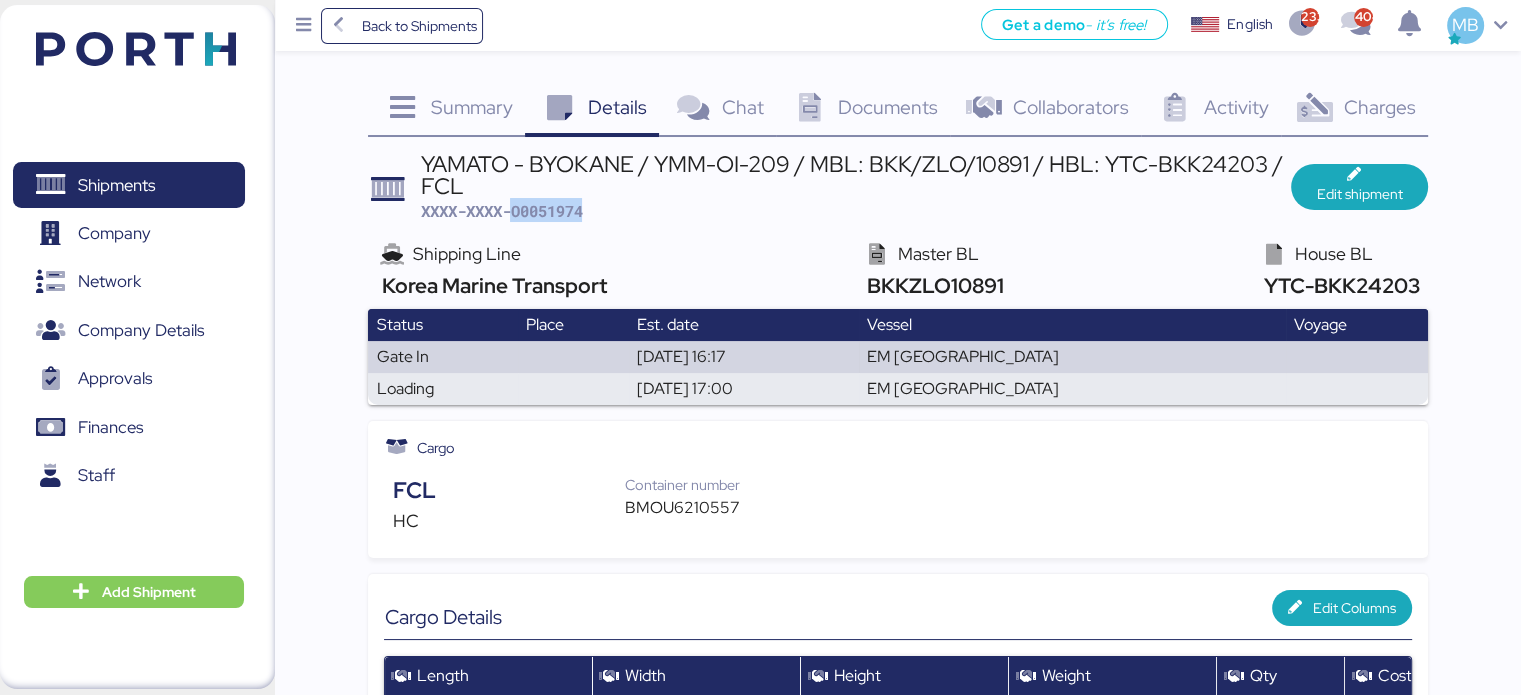 click on "XXXX-XXXX-O0051974" at bounding box center [501, 211] 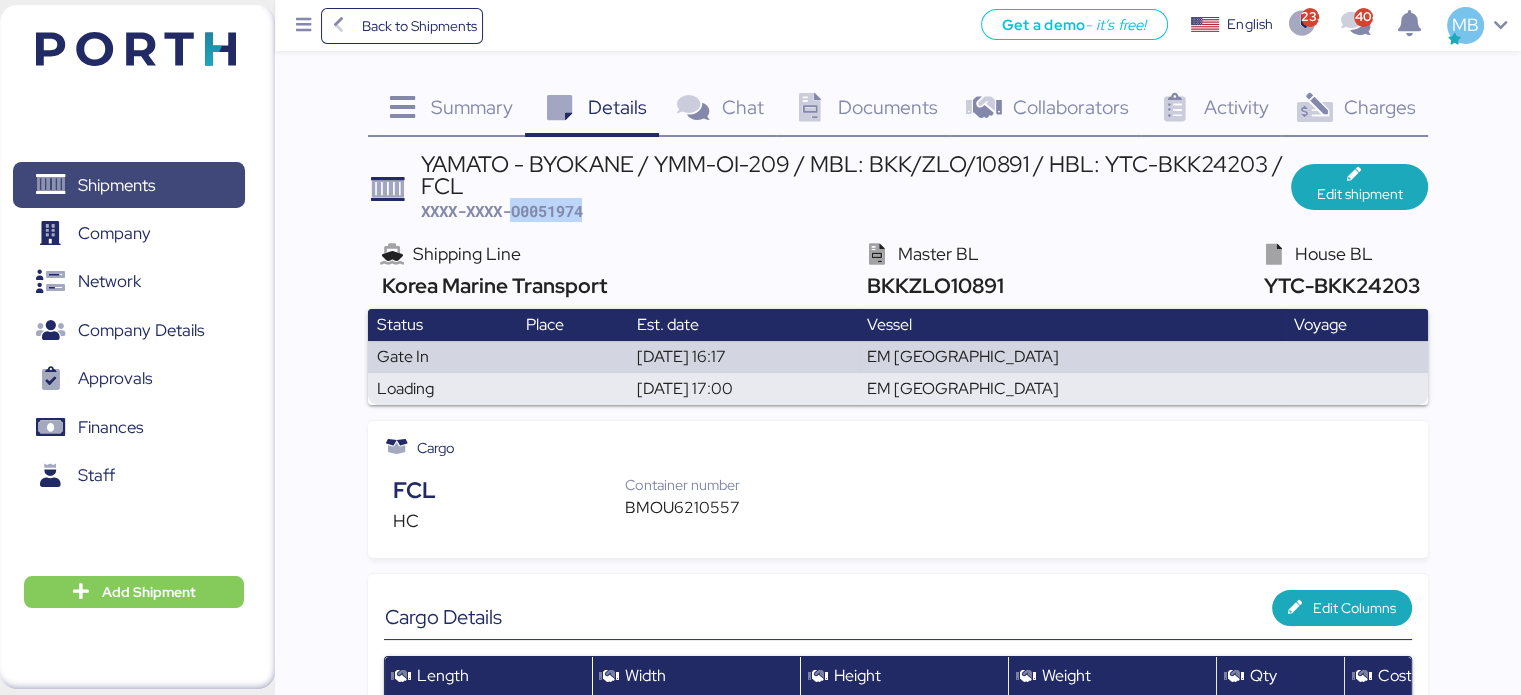 click on "Shipments" at bounding box center (128, 185) 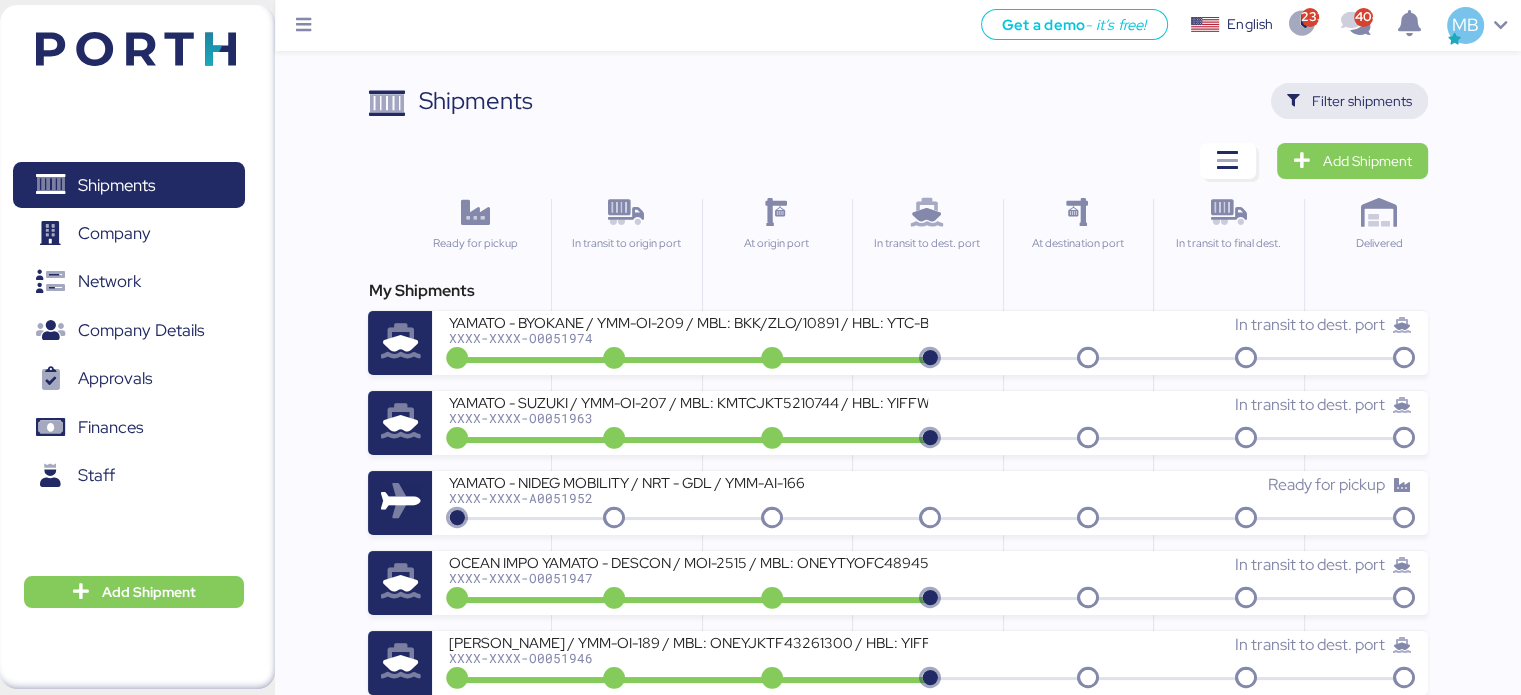 click on "Filter shipments" at bounding box center [1362, 101] 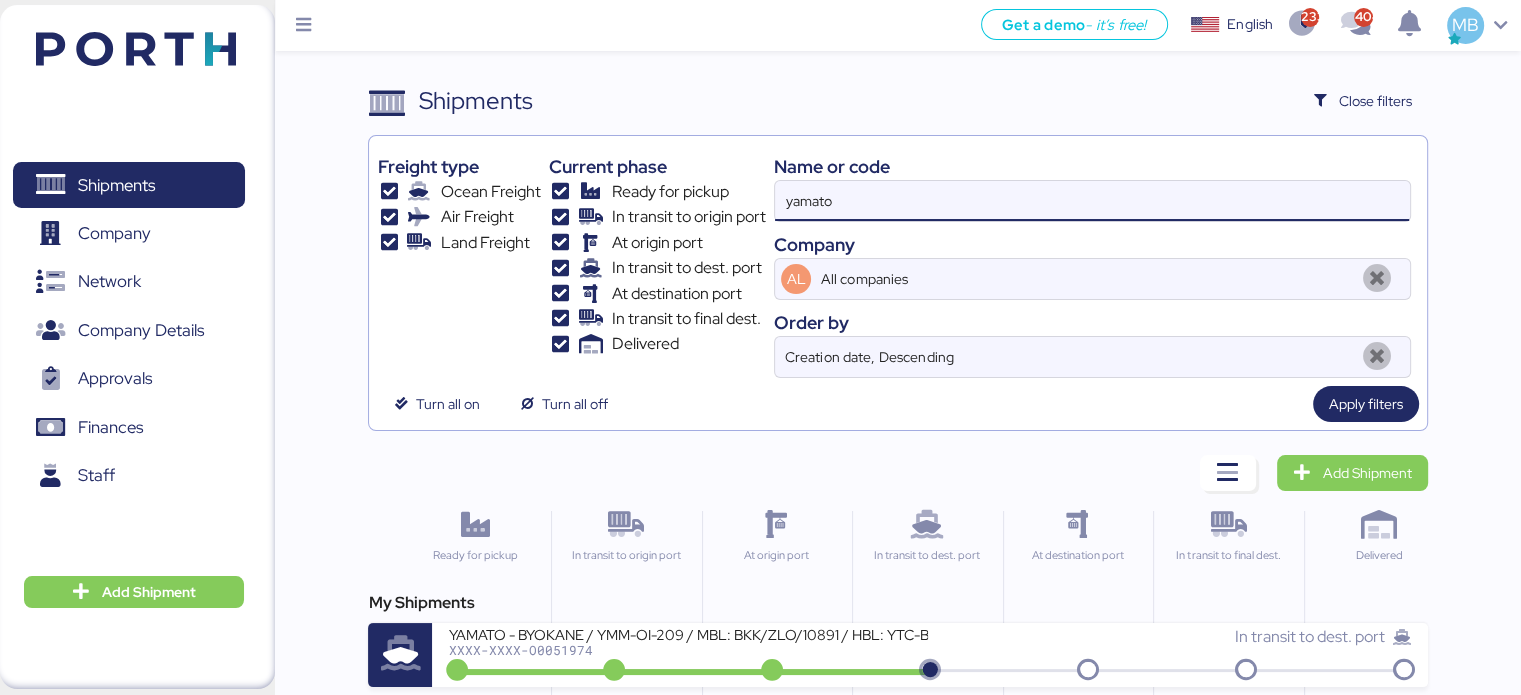 drag, startPoint x: 1075, startPoint y: 205, endPoint x: 768, endPoint y: 184, distance: 307.7174 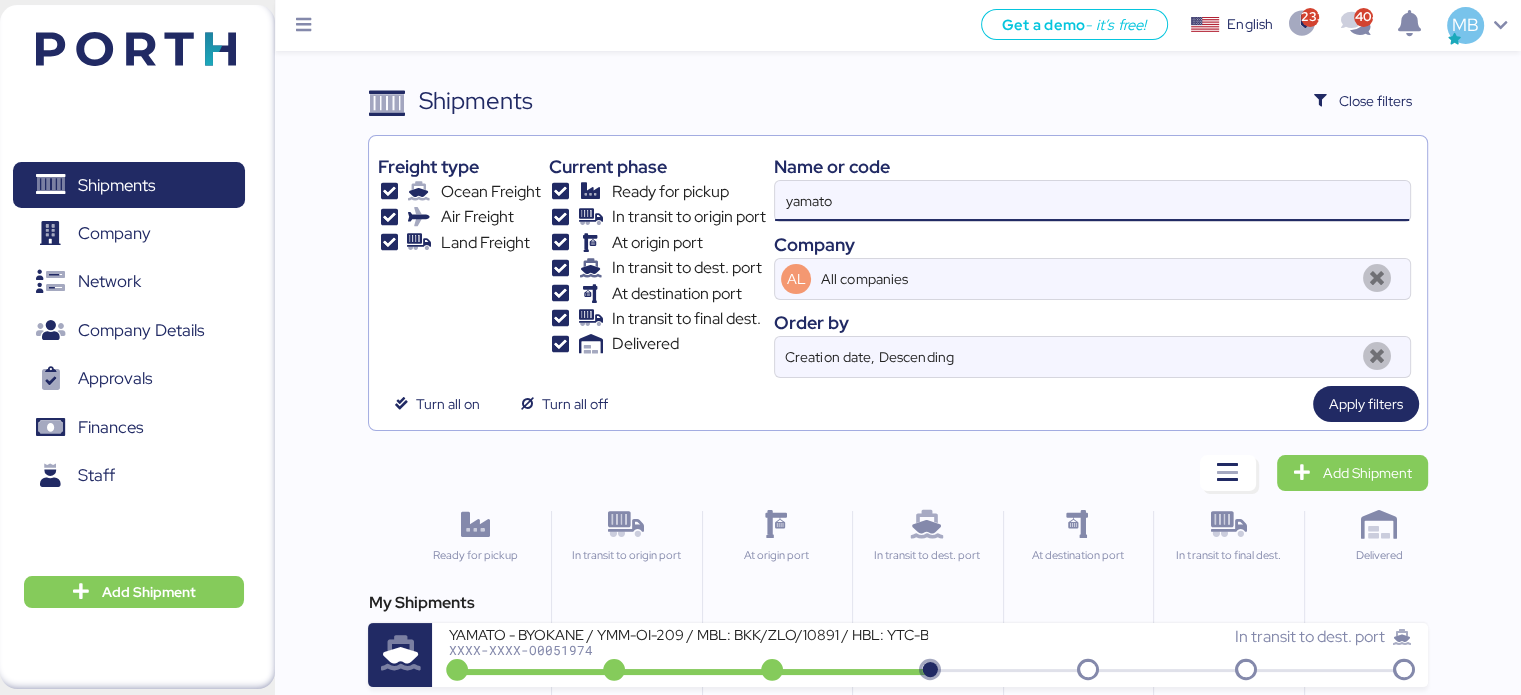 click on "Freight type   Ocean Freight   Air Freight   Land Freight Current phase   Ready for pickup   In transit to origin port   At origin port   In transit to dest. port   At destination port   In transit to final dest.   Delivered Name or code yamato Company AL All companies   Order by Creation date, Descending" at bounding box center (897, 261) 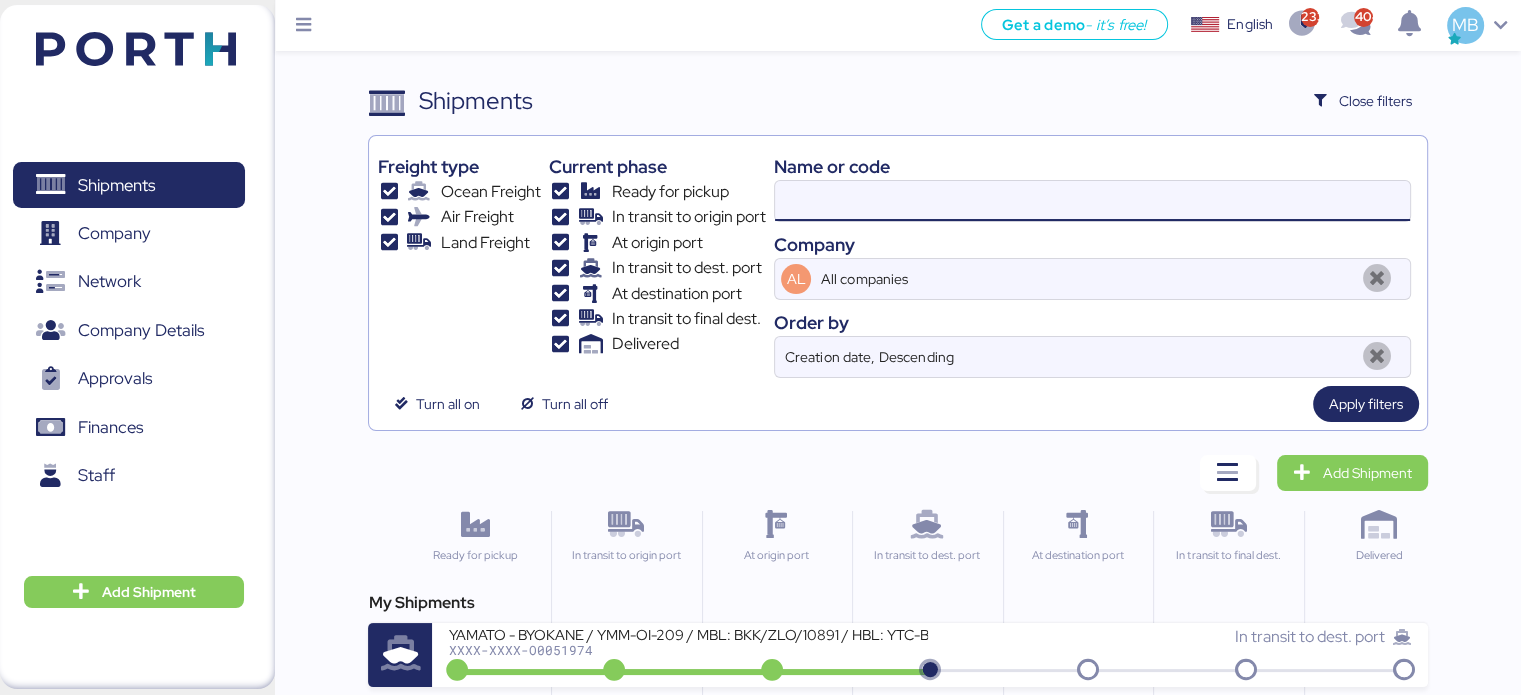 paste on "O0051920" 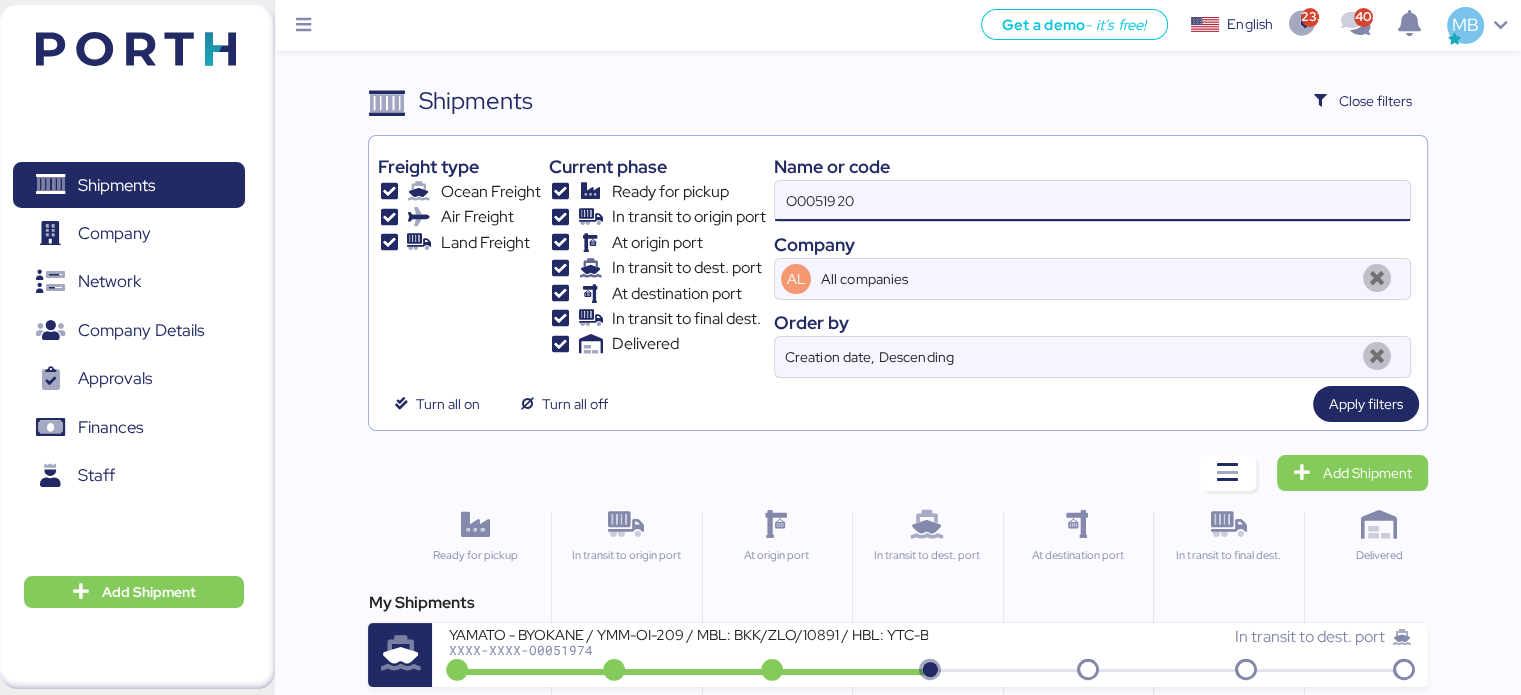 type on "O0051920" 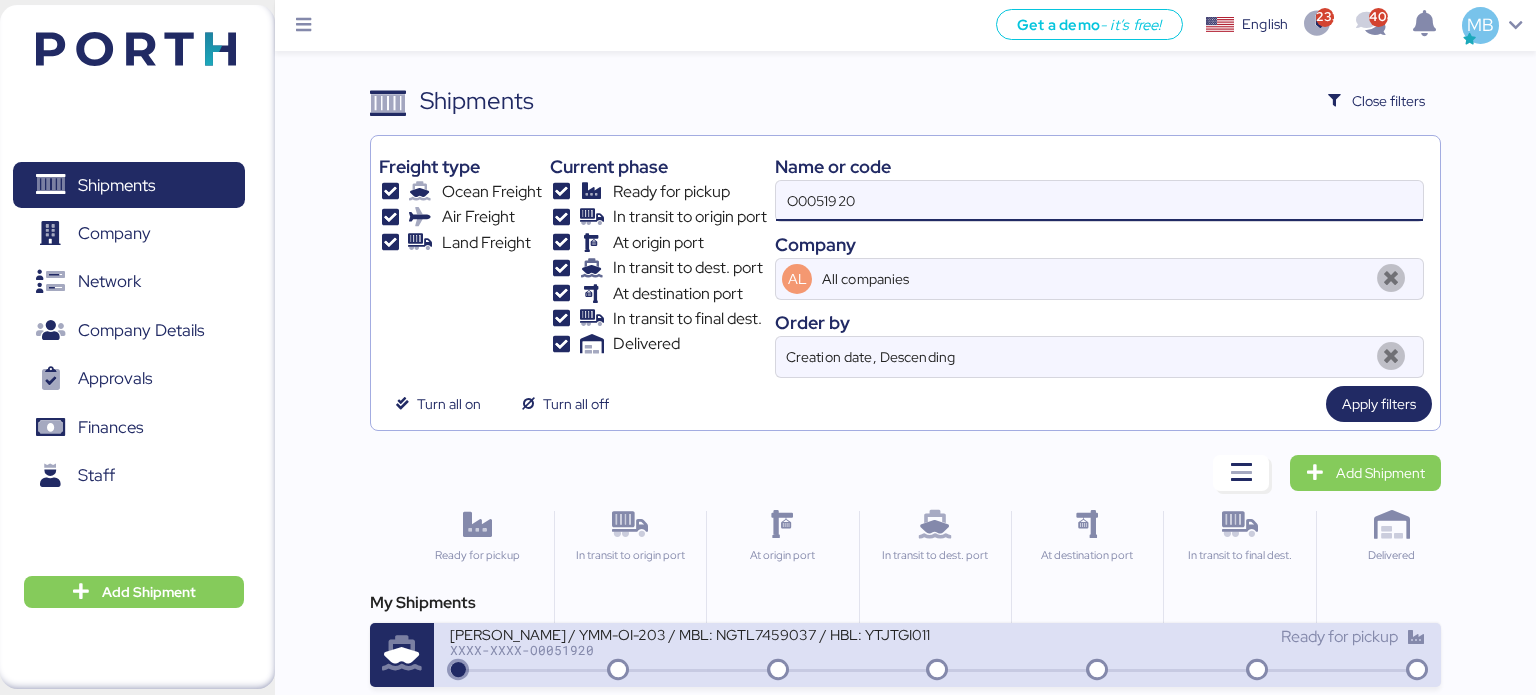 click on "XXXX-XXXX-O0051920" at bounding box center [690, 650] 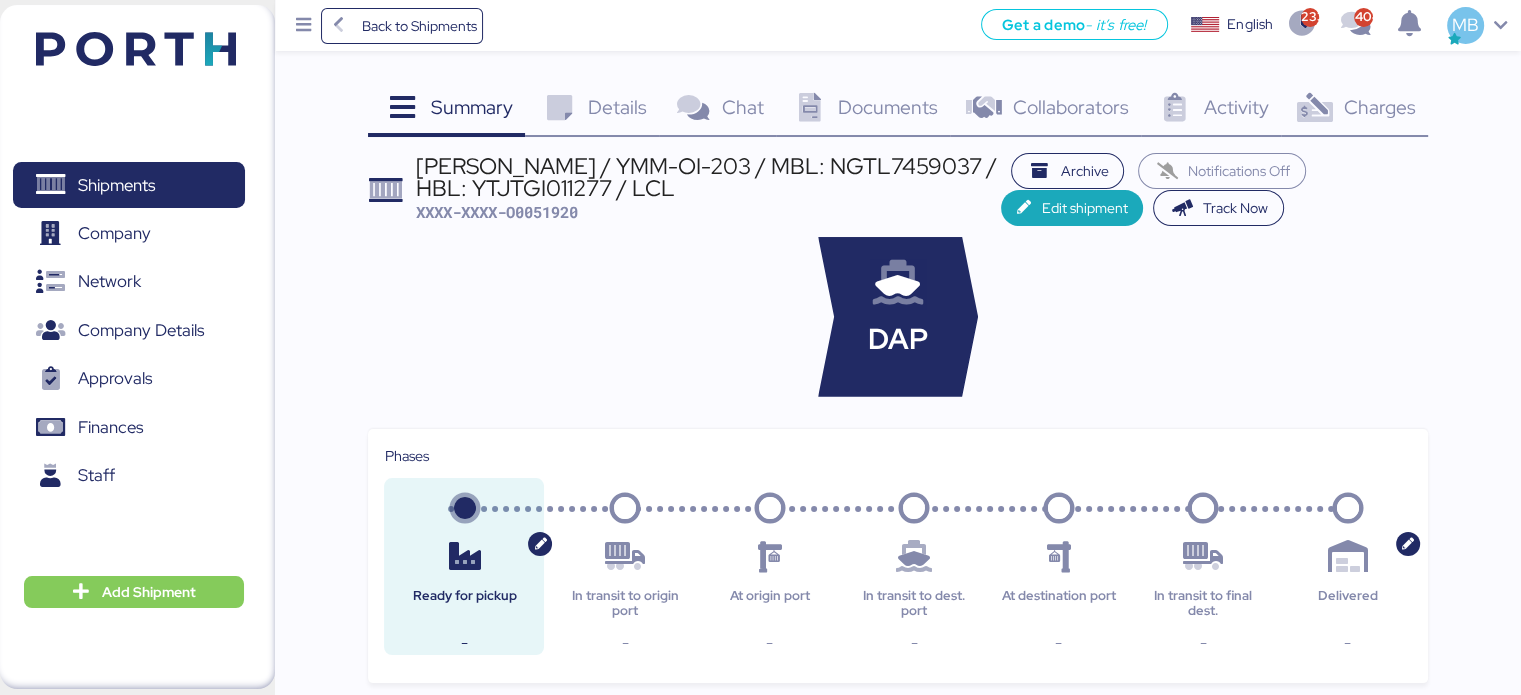 click on "Charges" at bounding box center [1379, 107] 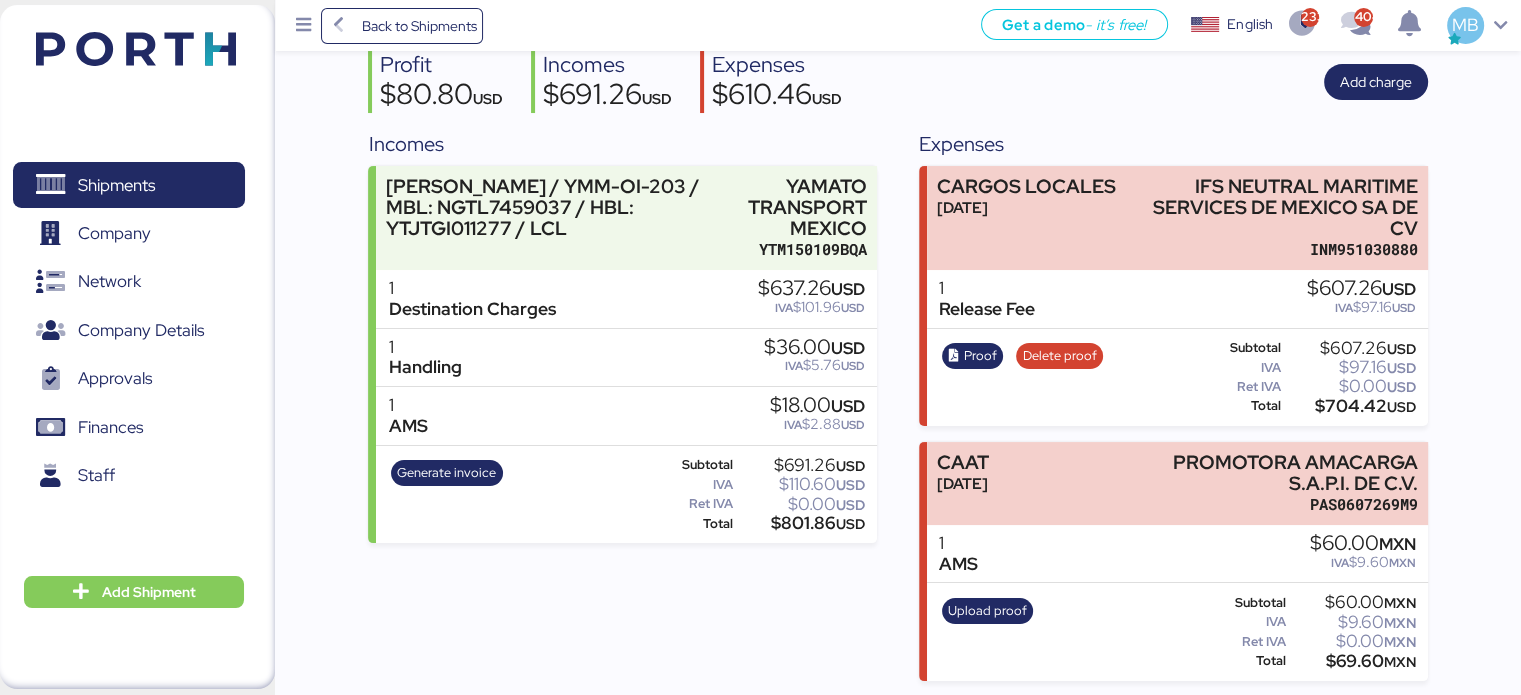 scroll, scrollTop: 0, scrollLeft: 0, axis: both 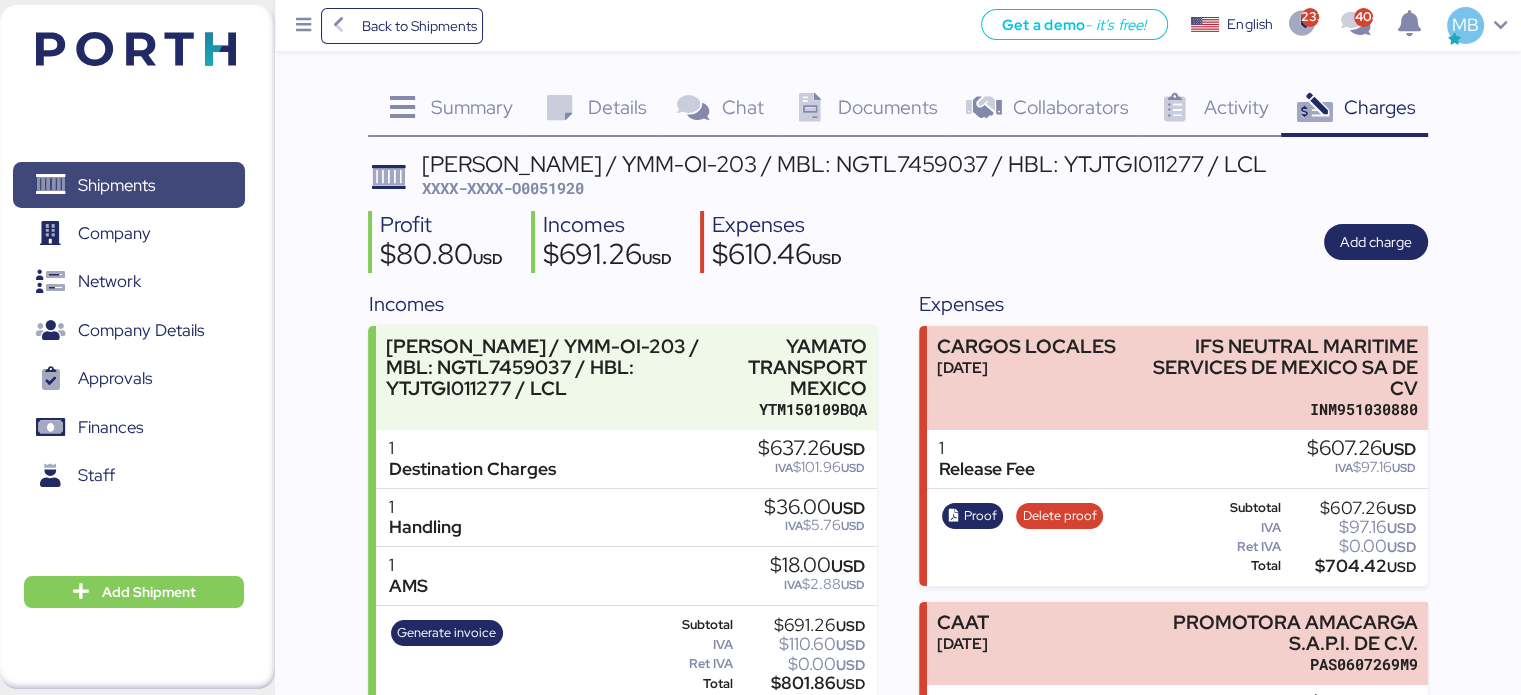 click on "Shipments" at bounding box center [116, 185] 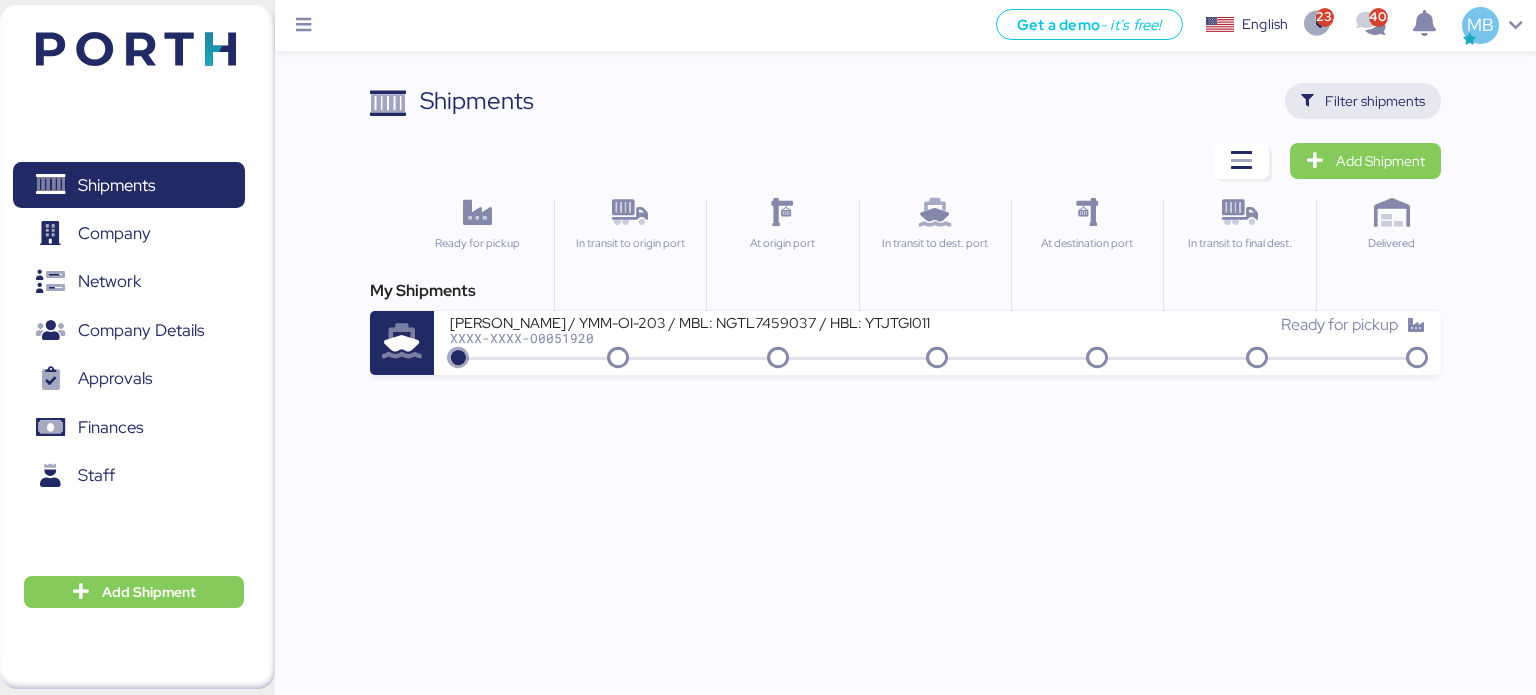 click on "Filter shipments" at bounding box center [1375, 101] 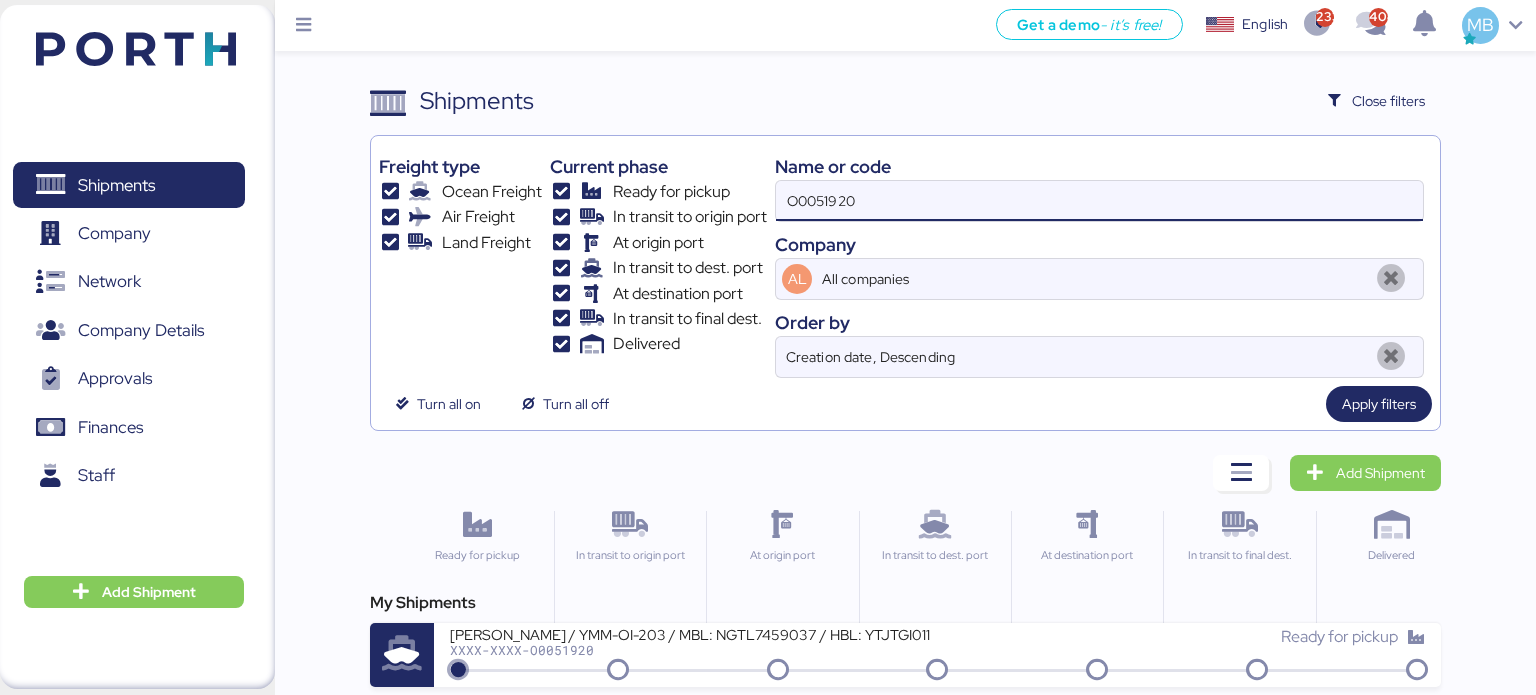 drag, startPoint x: 931, startPoint y: 183, endPoint x: 674, endPoint y: 178, distance: 257.04865 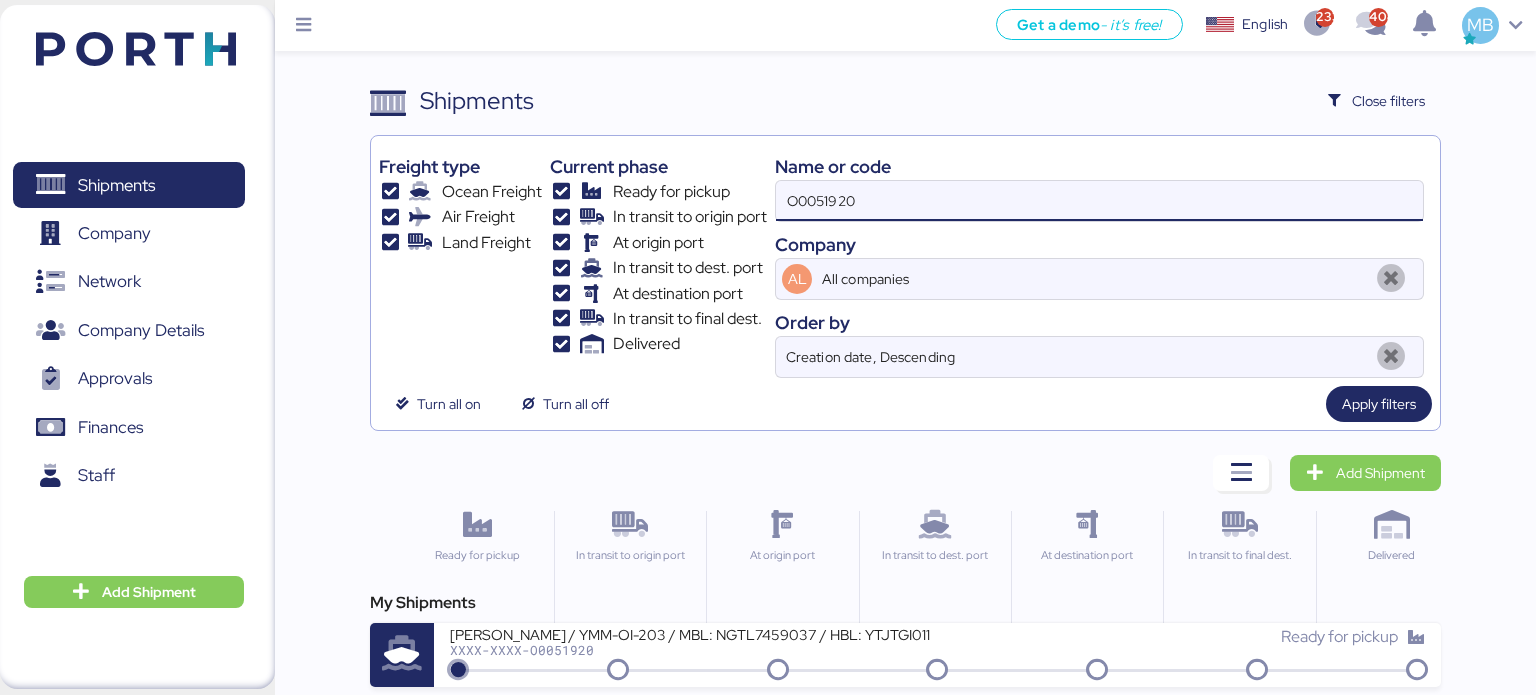 click on "Freight type   Ocean Freight   Air Freight   Land Freight Current phase   Ready for pickup   In transit to origin port   At origin port   In transit to dest. port   At destination port   In transit to final dest.   Delivered Name or code O0051920 Company AL All companies   Order by Creation date, Descending" at bounding box center [906, 261] 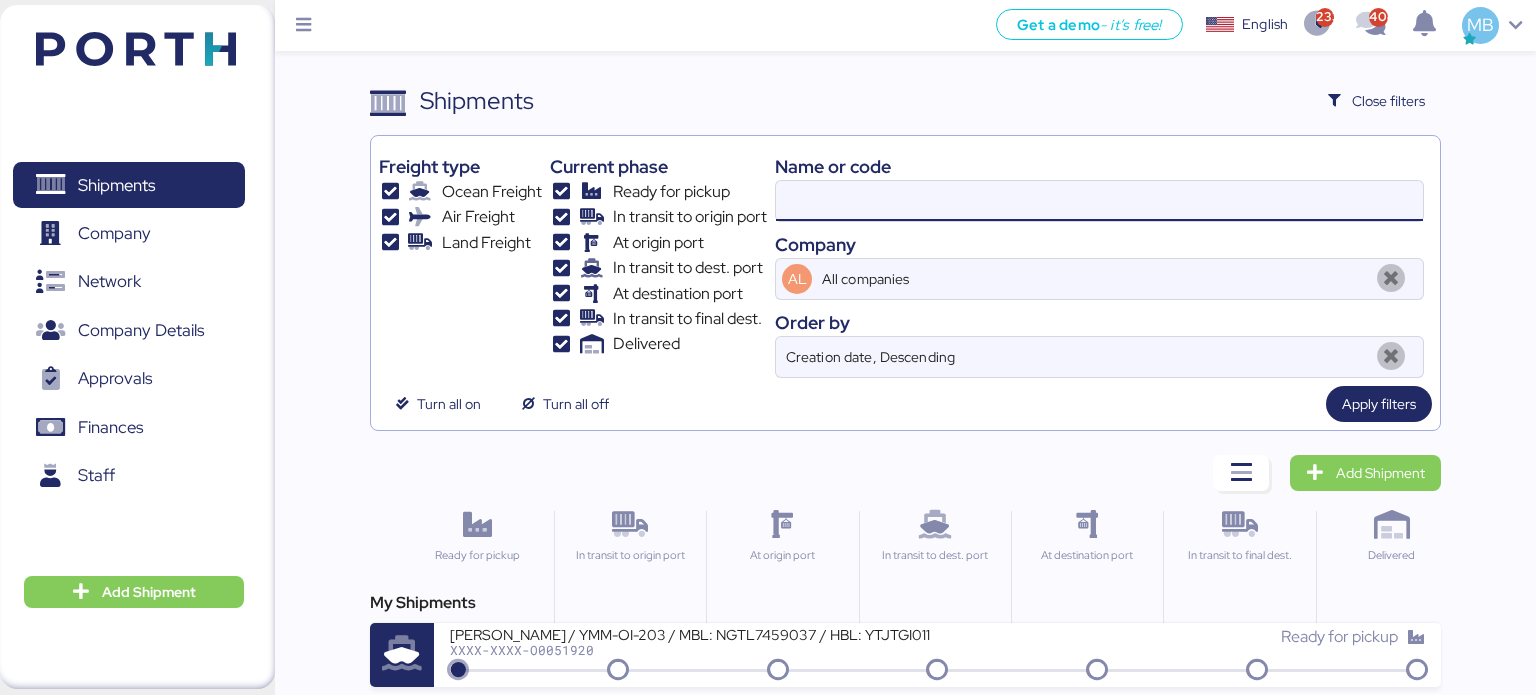 paste on "O0051910" 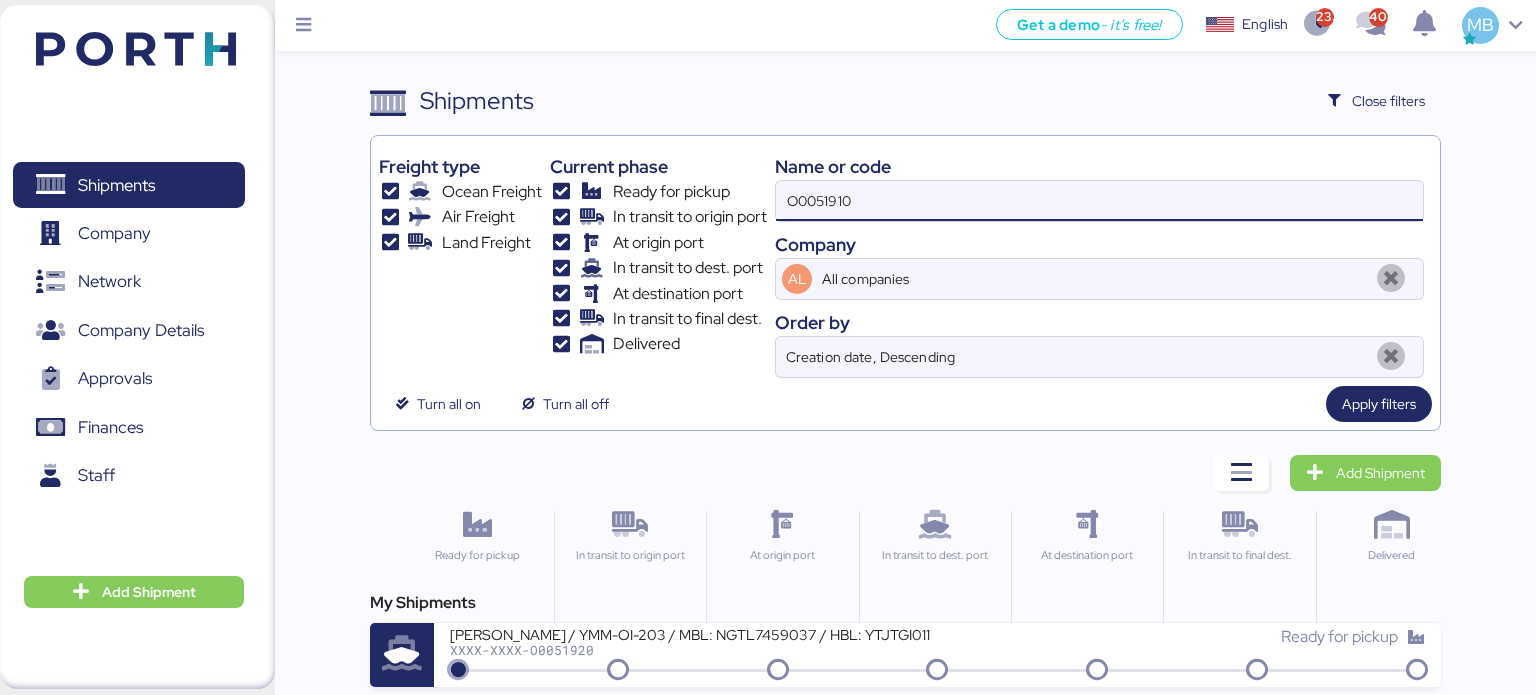 type on "O0051910" 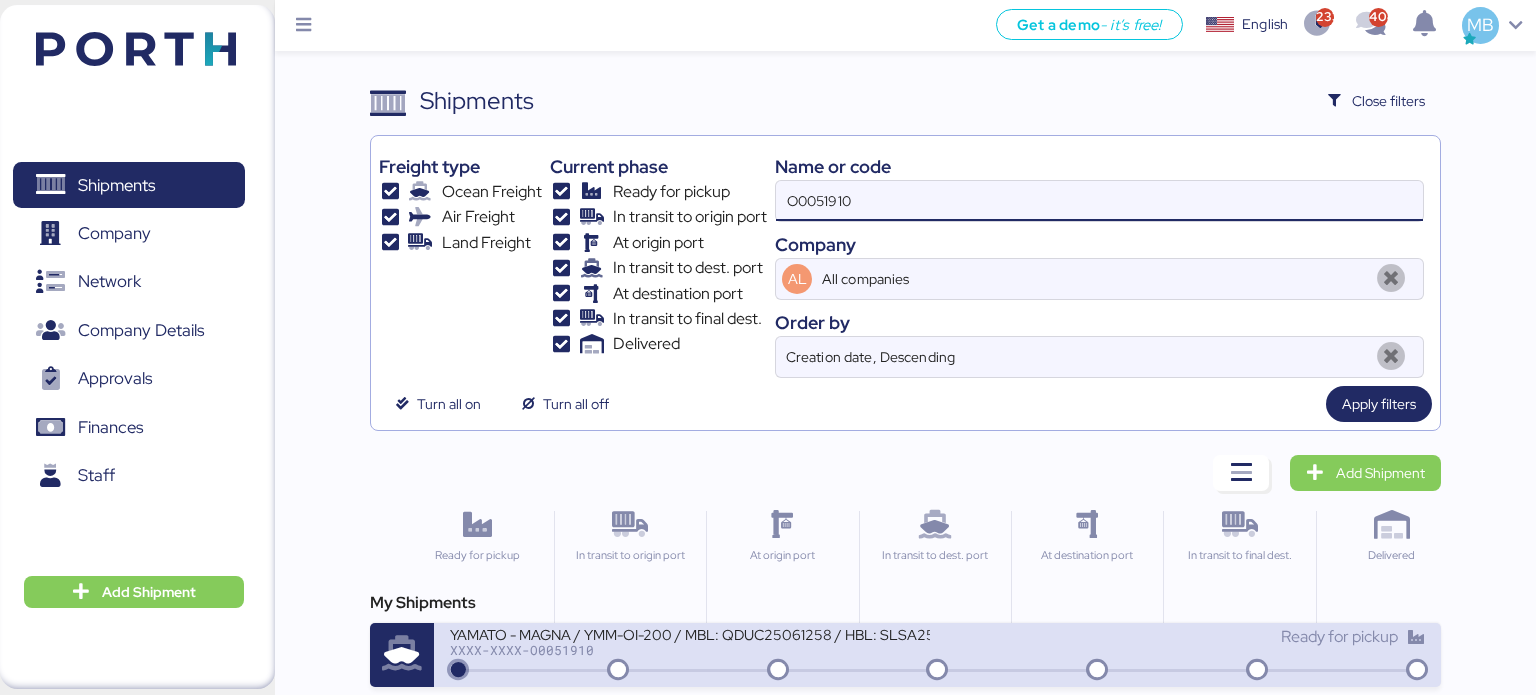 click on "Ready for pickup" at bounding box center (1182, 637) 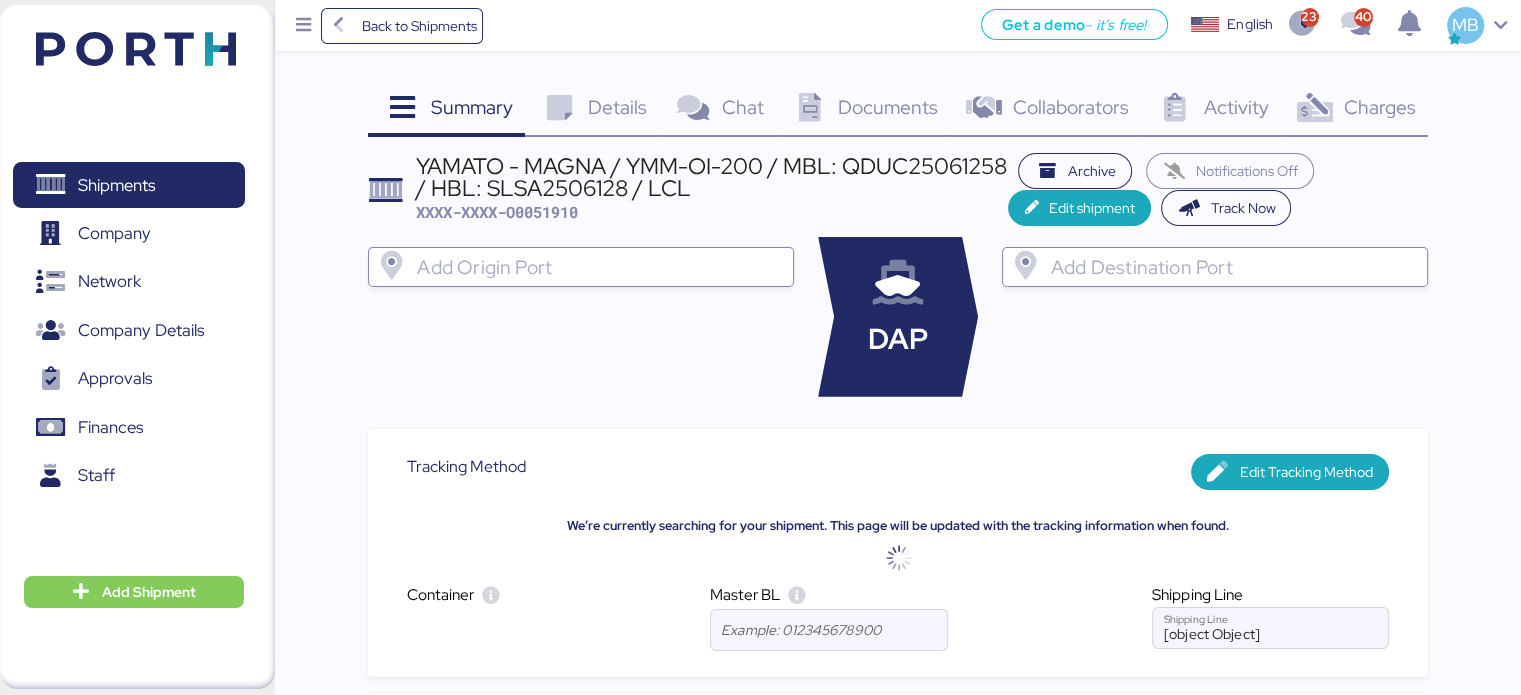 click on "Charges" at bounding box center [1379, 107] 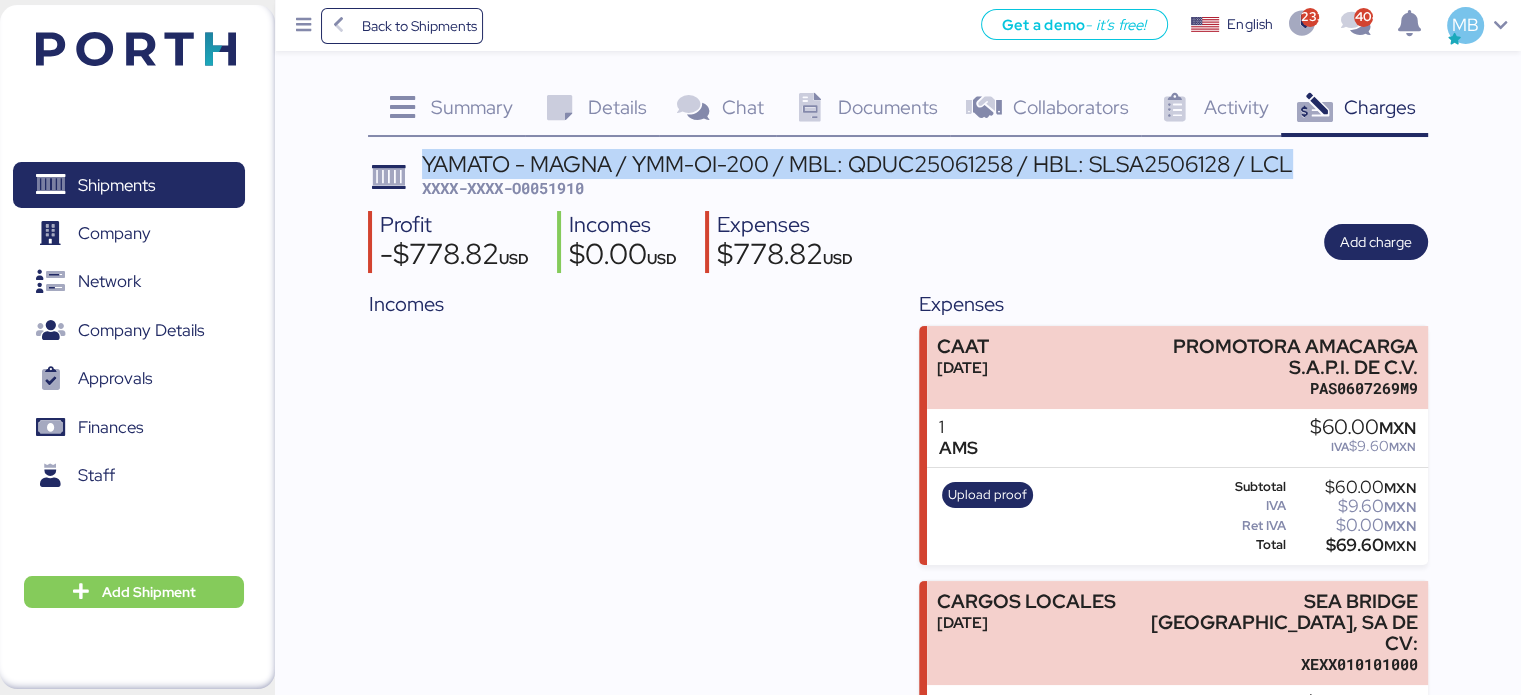 drag, startPoint x: 1296, startPoint y: 163, endPoint x: 427, endPoint y: 154, distance: 869.04663 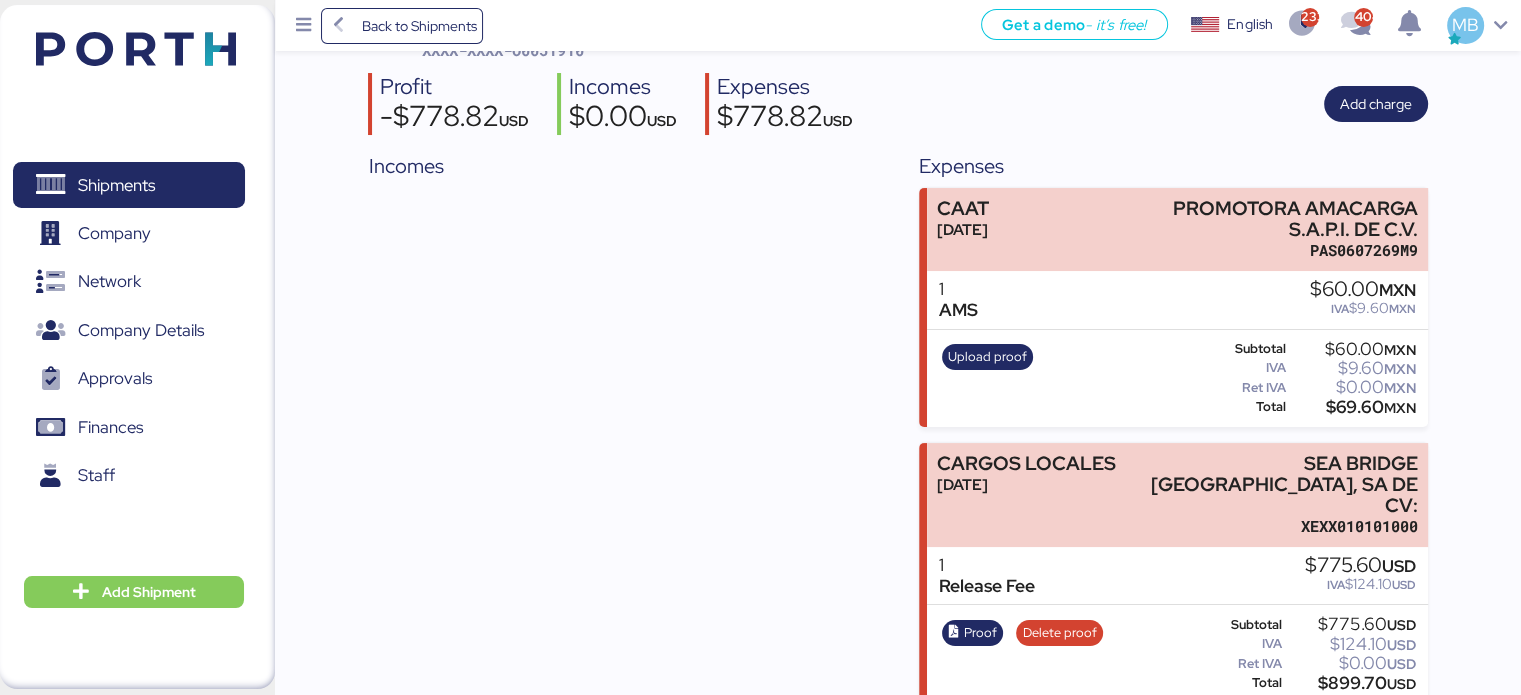 scroll, scrollTop: 0, scrollLeft: 0, axis: both 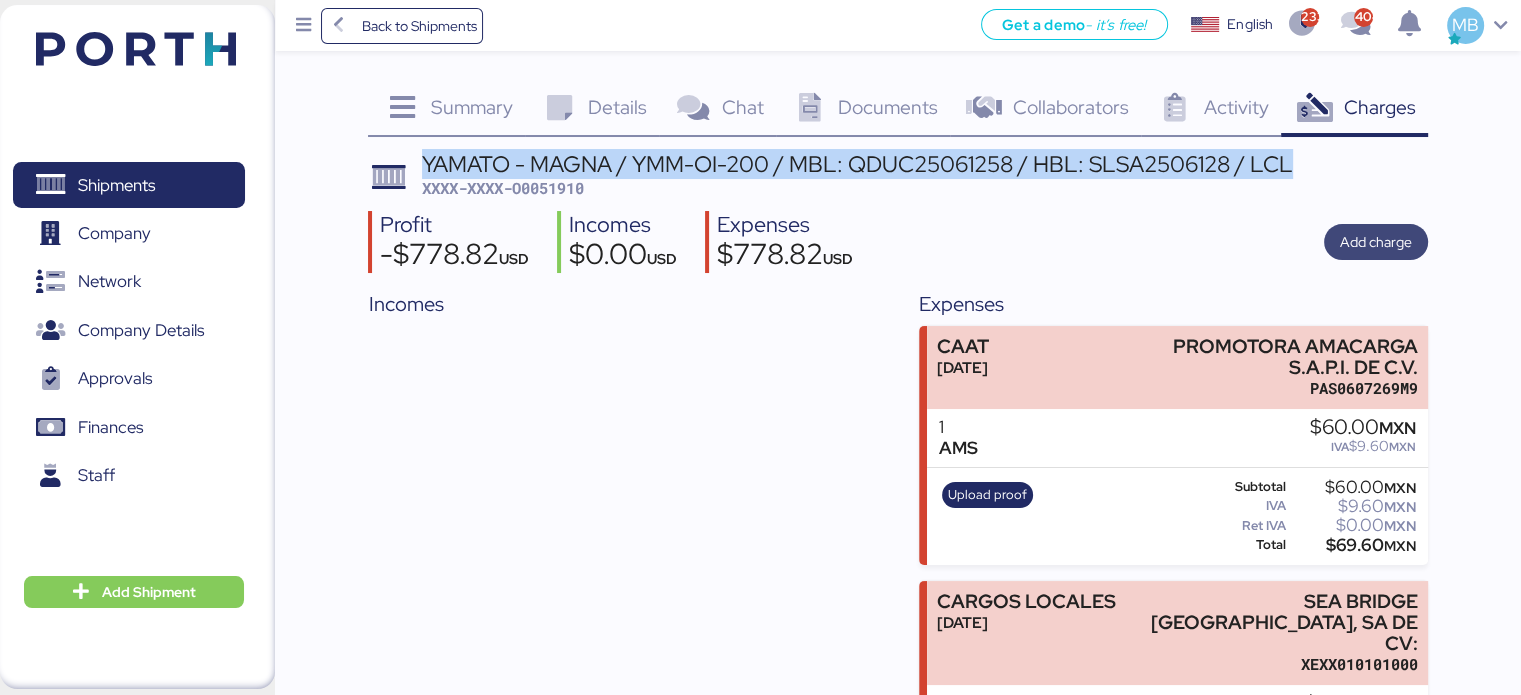 click on "Add charge" at bounding box center [1376, 242] 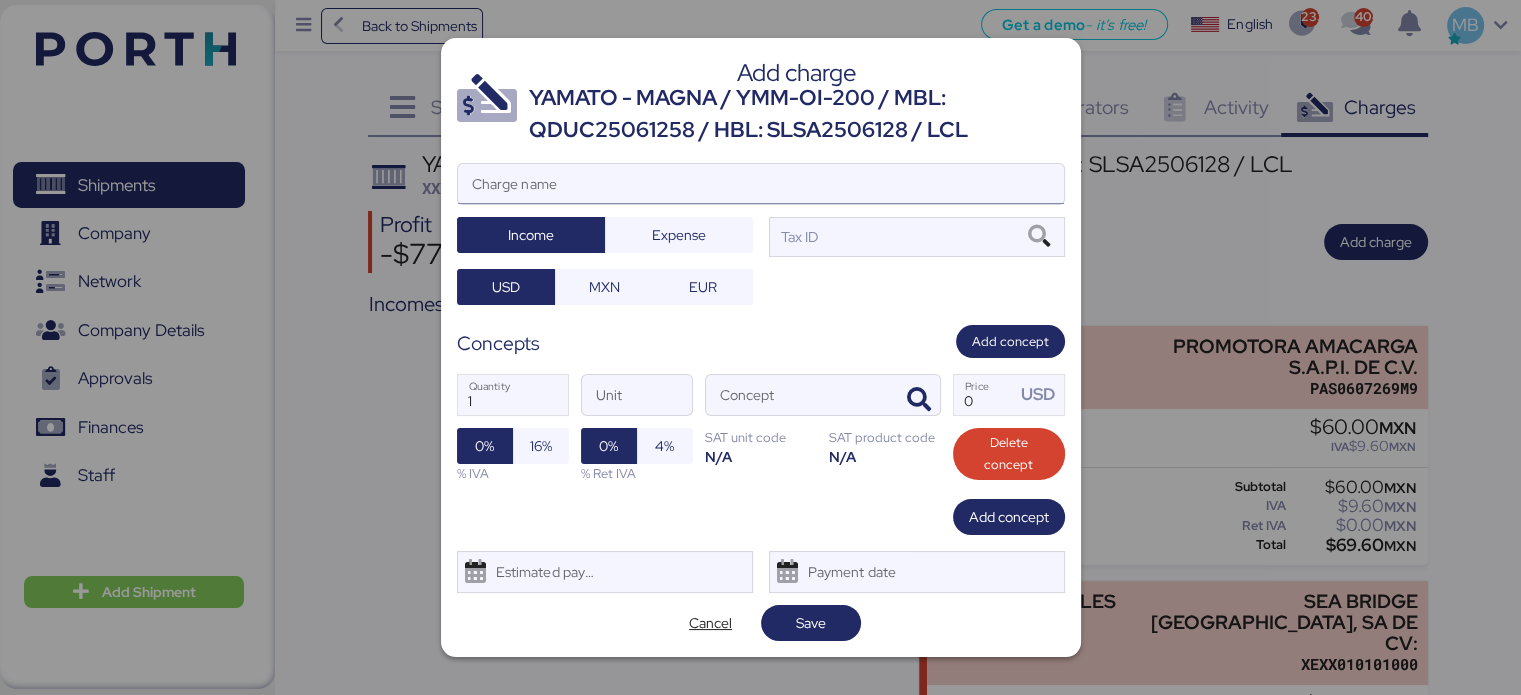 click on "Charge name" at bounding box center [761, 184] 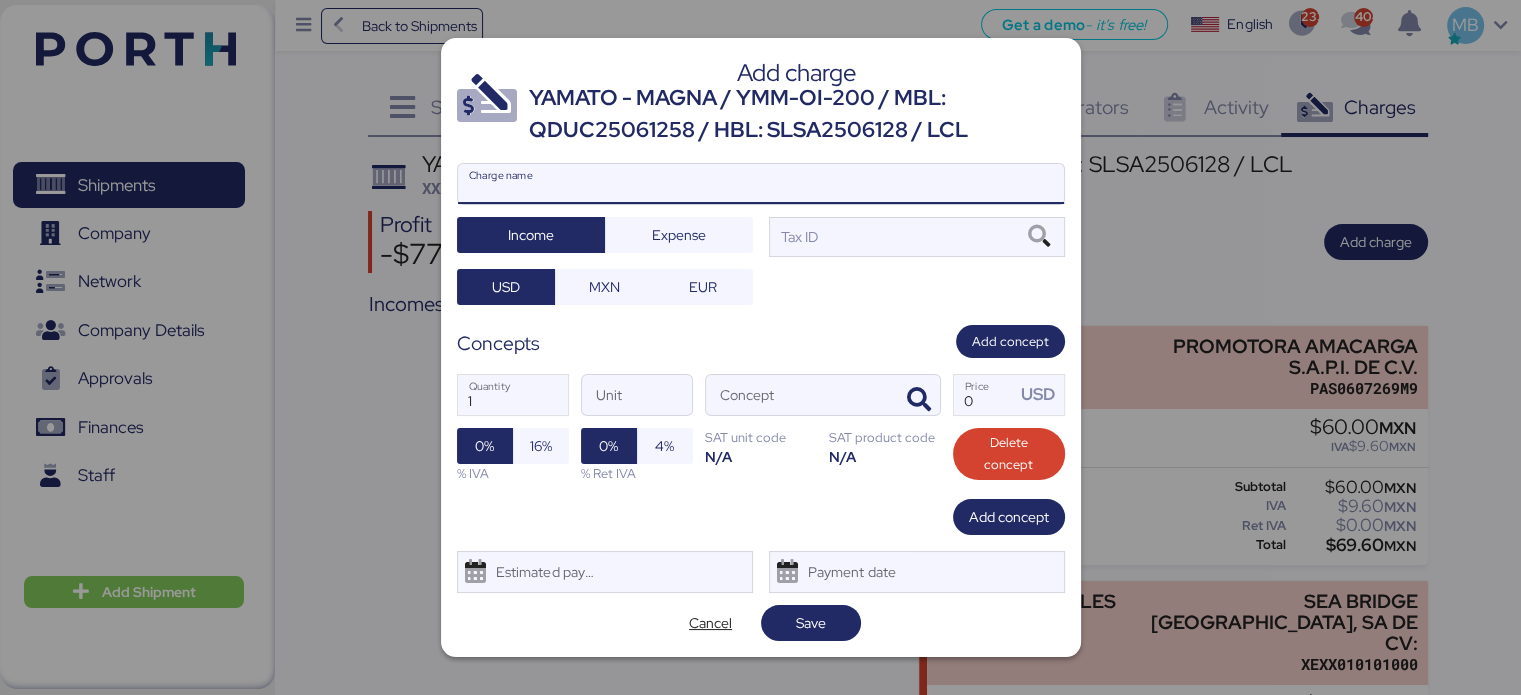 paste on "YAMATO - MAGNA / YMM-OI-200 / MBL: QDUC25061258 / HBL: SLSA2506128 / LCL" 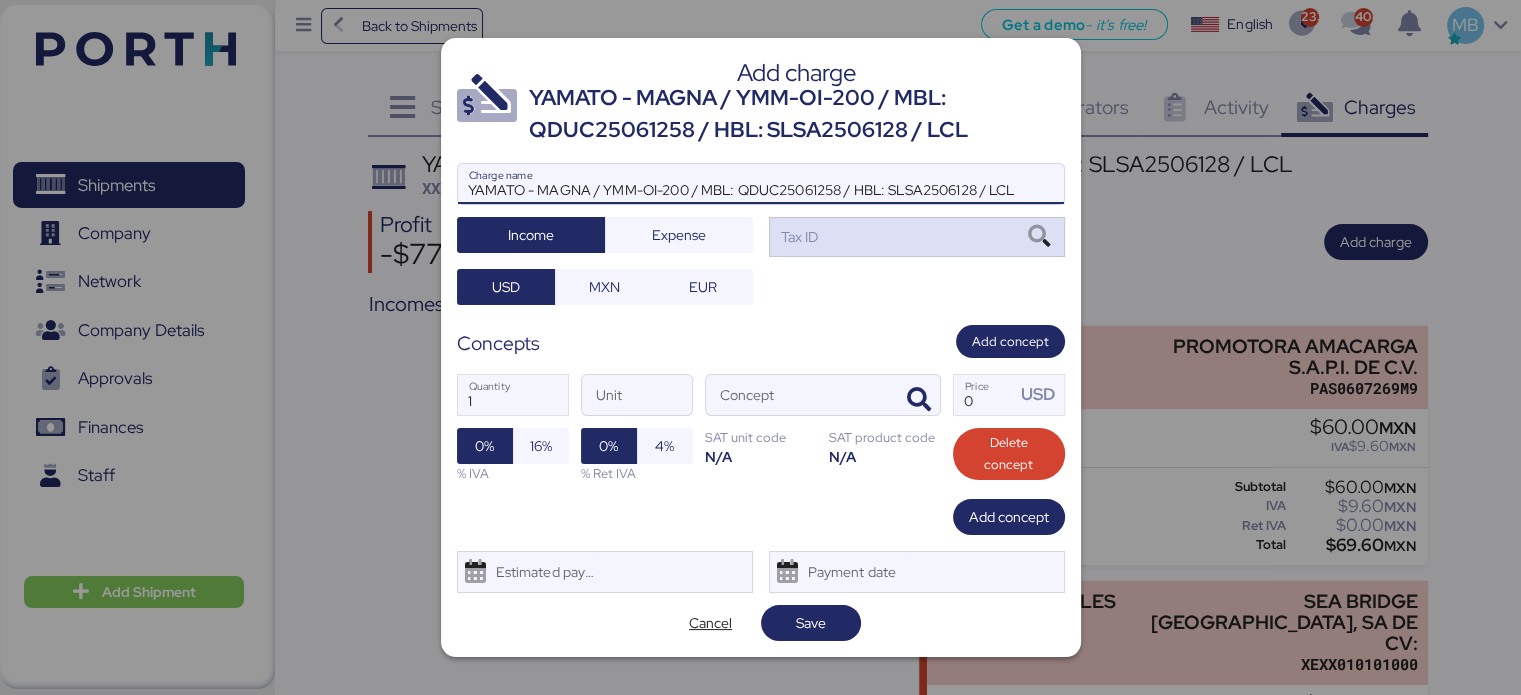 type on "YAMATO - MAGNA / YMM-OI-200 / MBL: QDUC25061258 / HBL: SLSA2506128 / LCL" 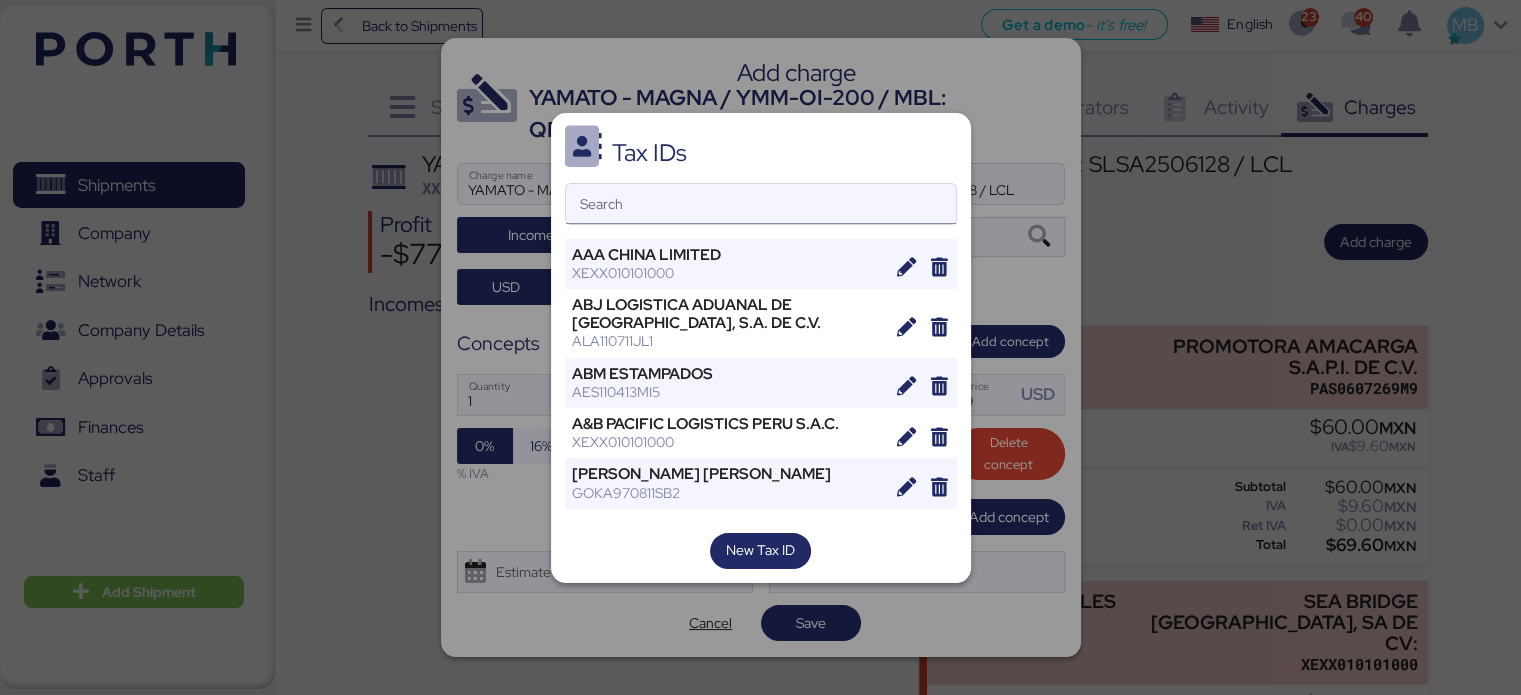 click on "Search" at bounding box center [761, 204] 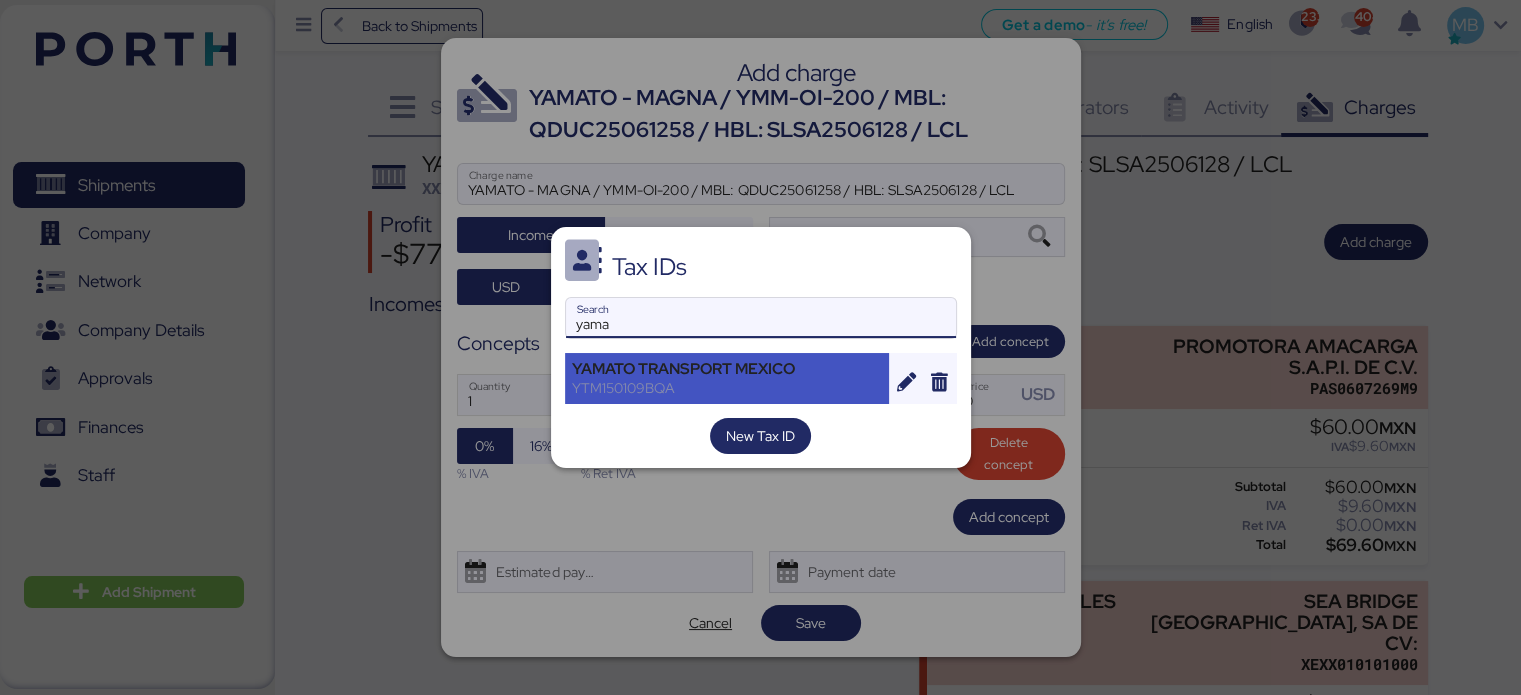 type on "yama" 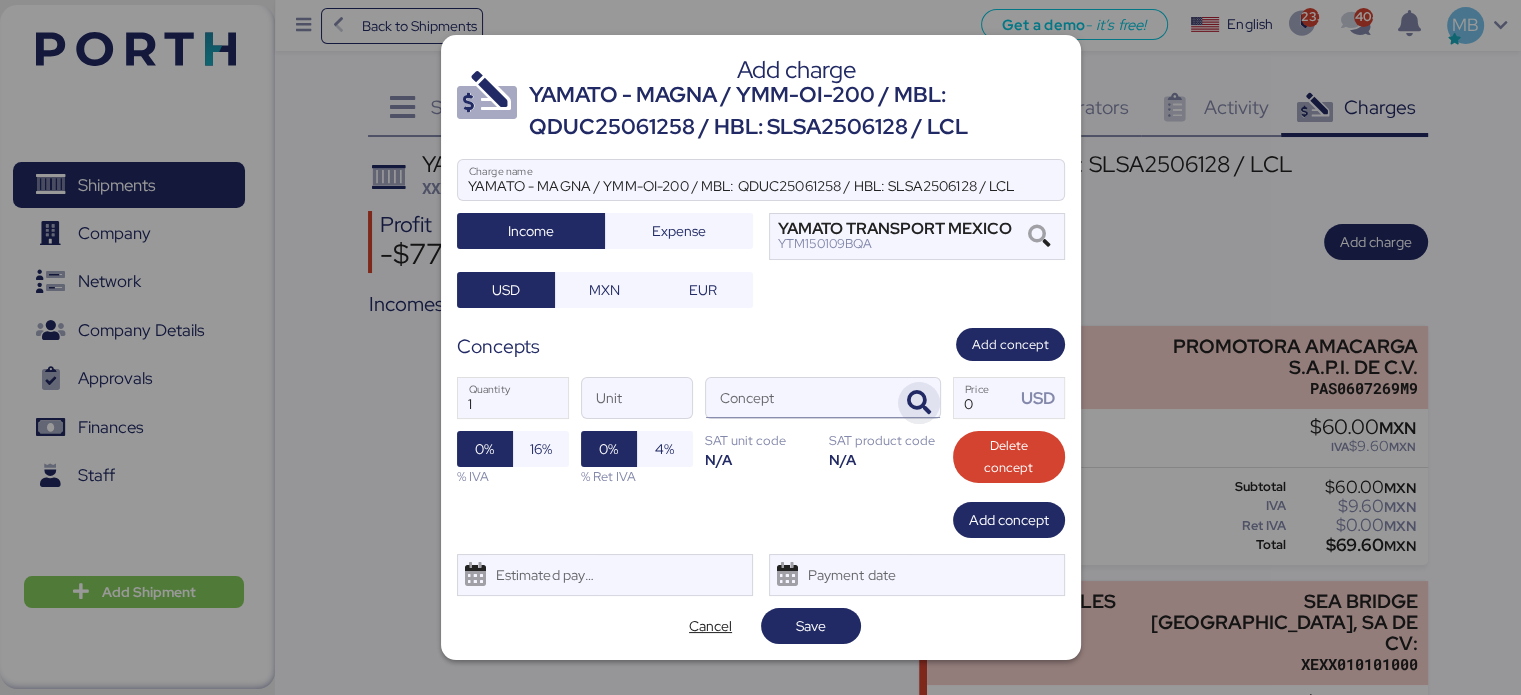 click at bounding box center (919, 403) 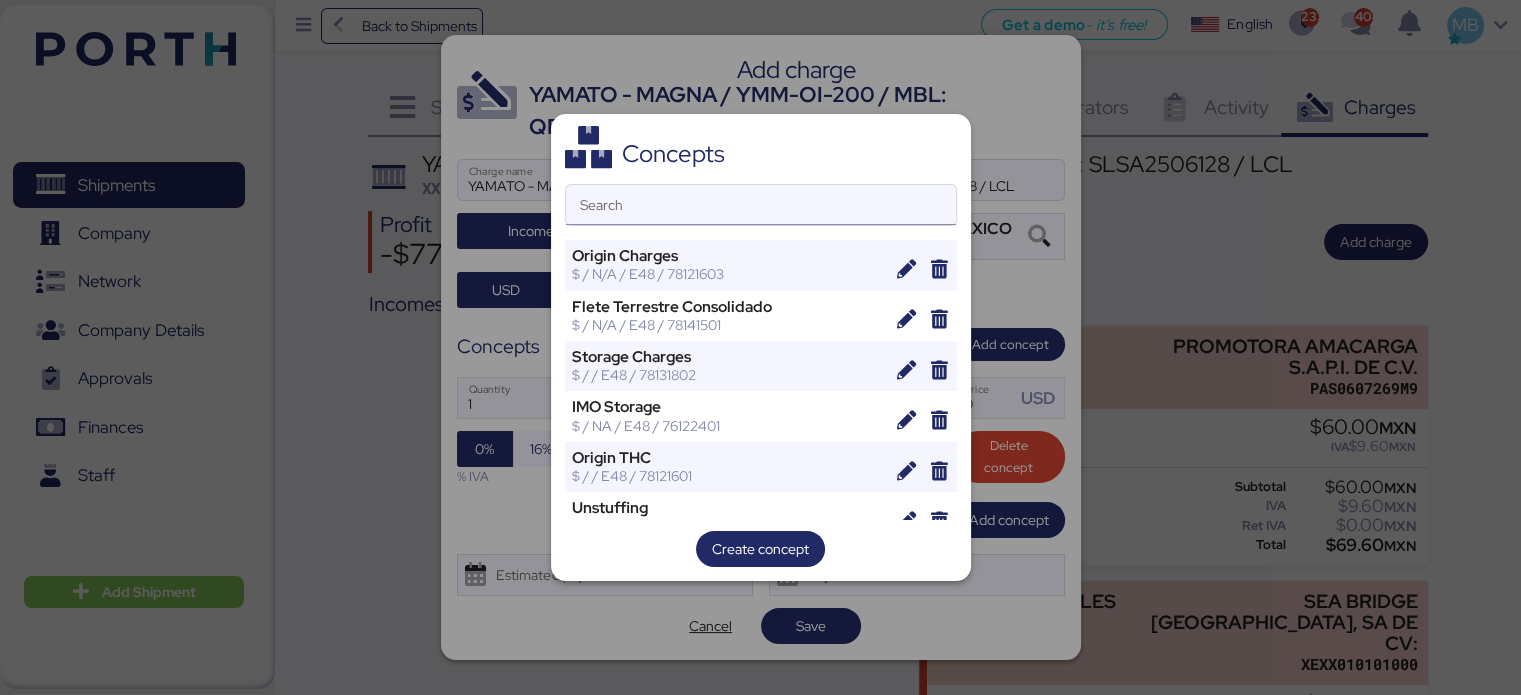 click on "Search" at bounding box center [761, 205] 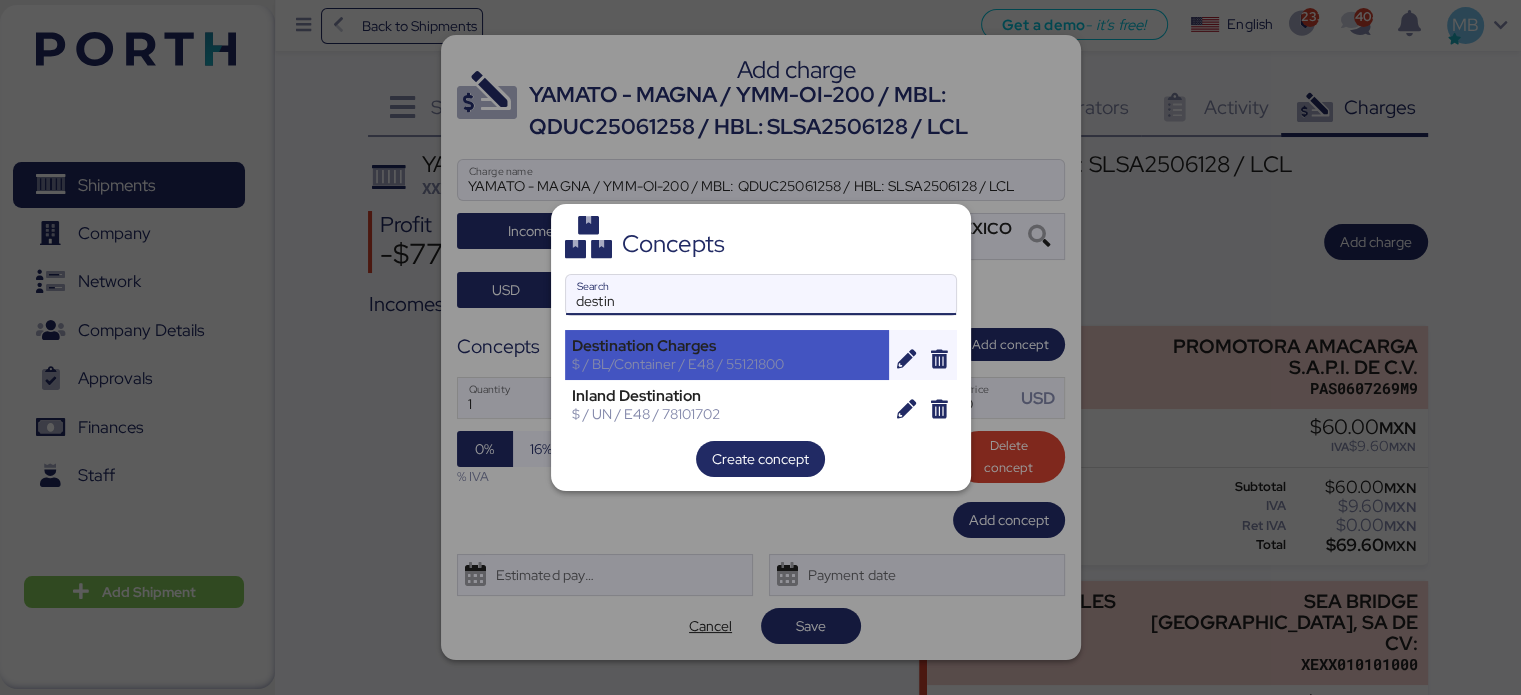 type on "destin" 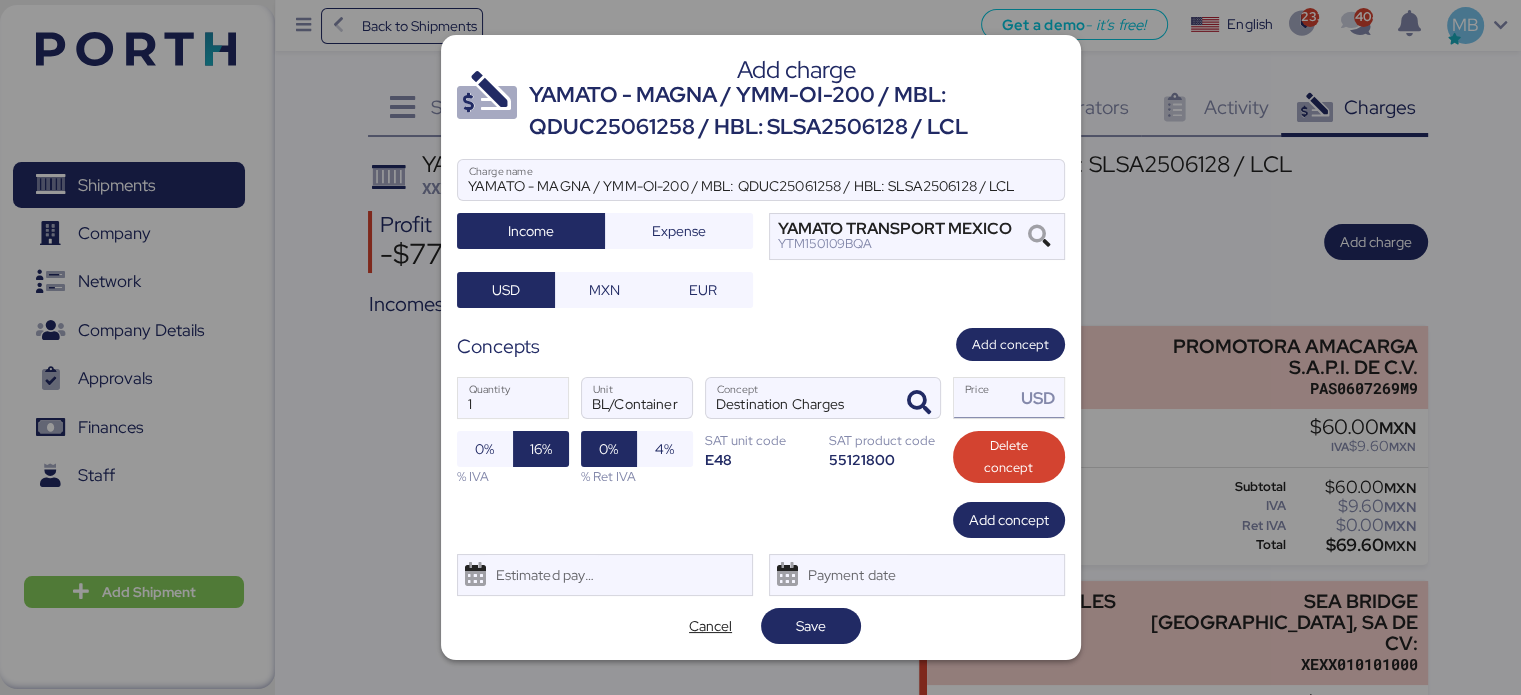 click on "Price USD" at bounding box center (985, 398) 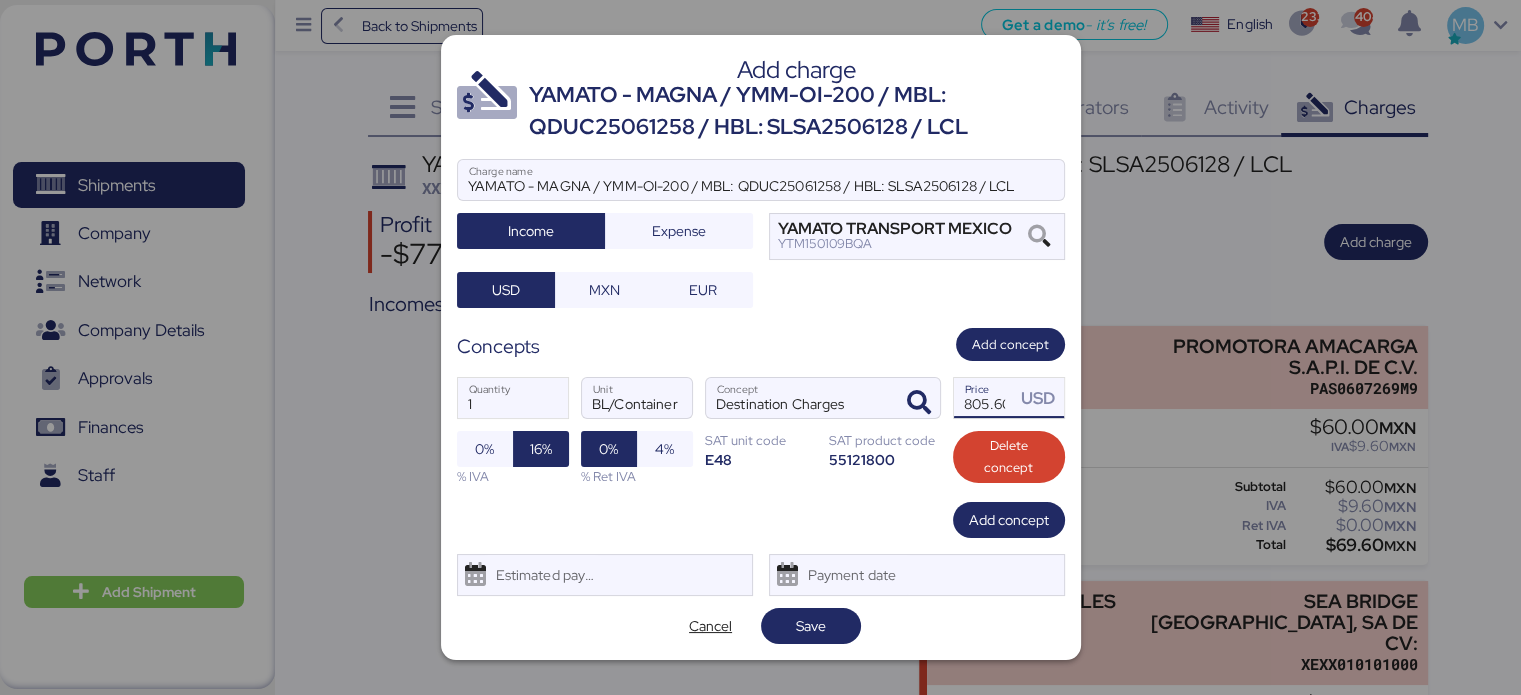 scroll, scrollTop: 0, scrollLeft: 6, axis: horizontal 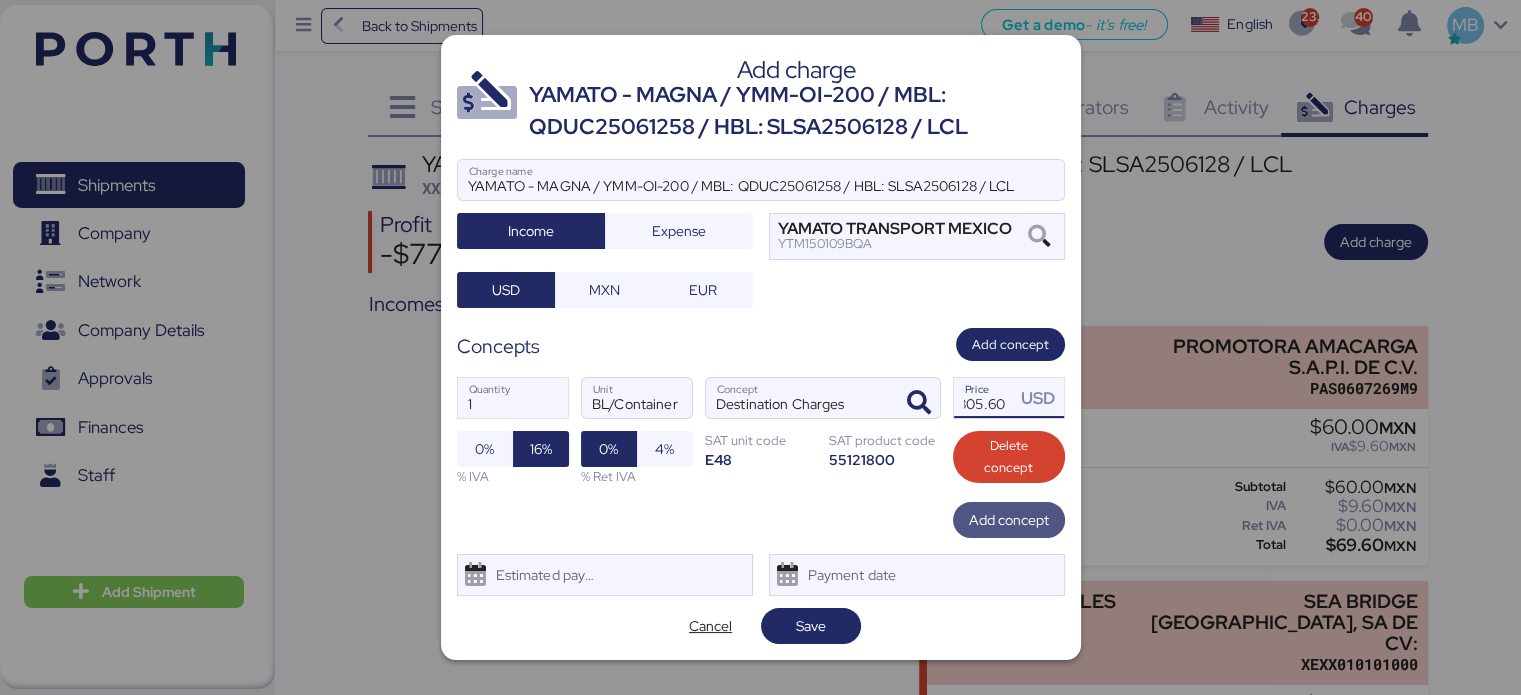 type on "805.6" 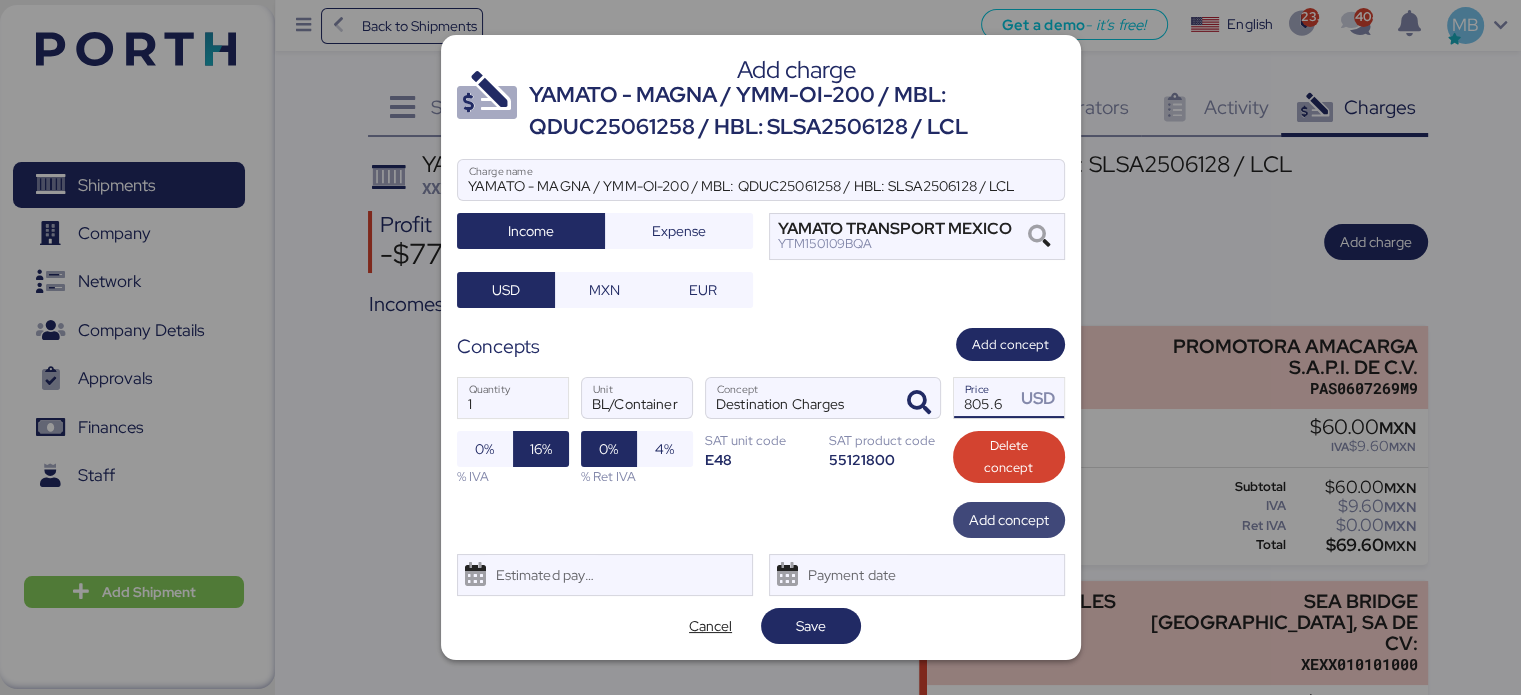 click on "Add concept" at bounding box center [1009, 520] 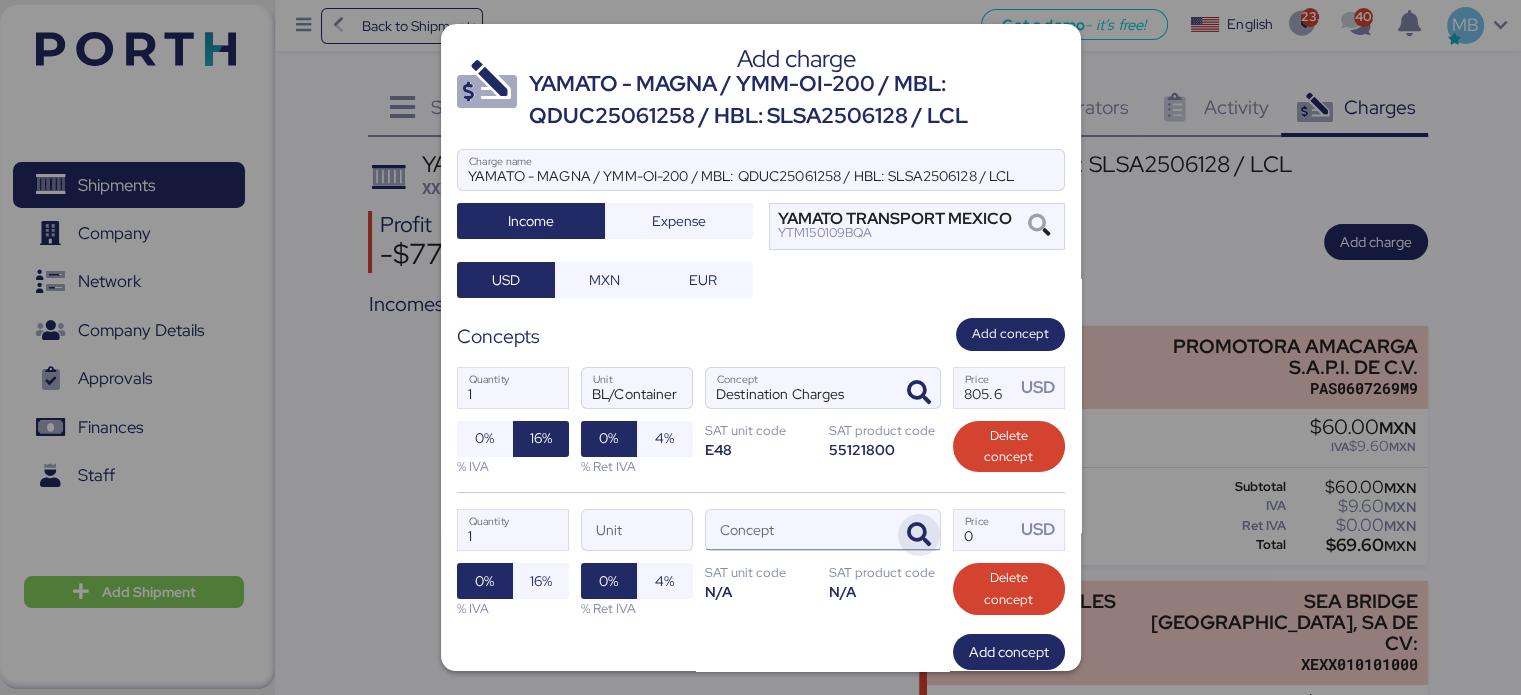 click at bounding box center (919, 535) 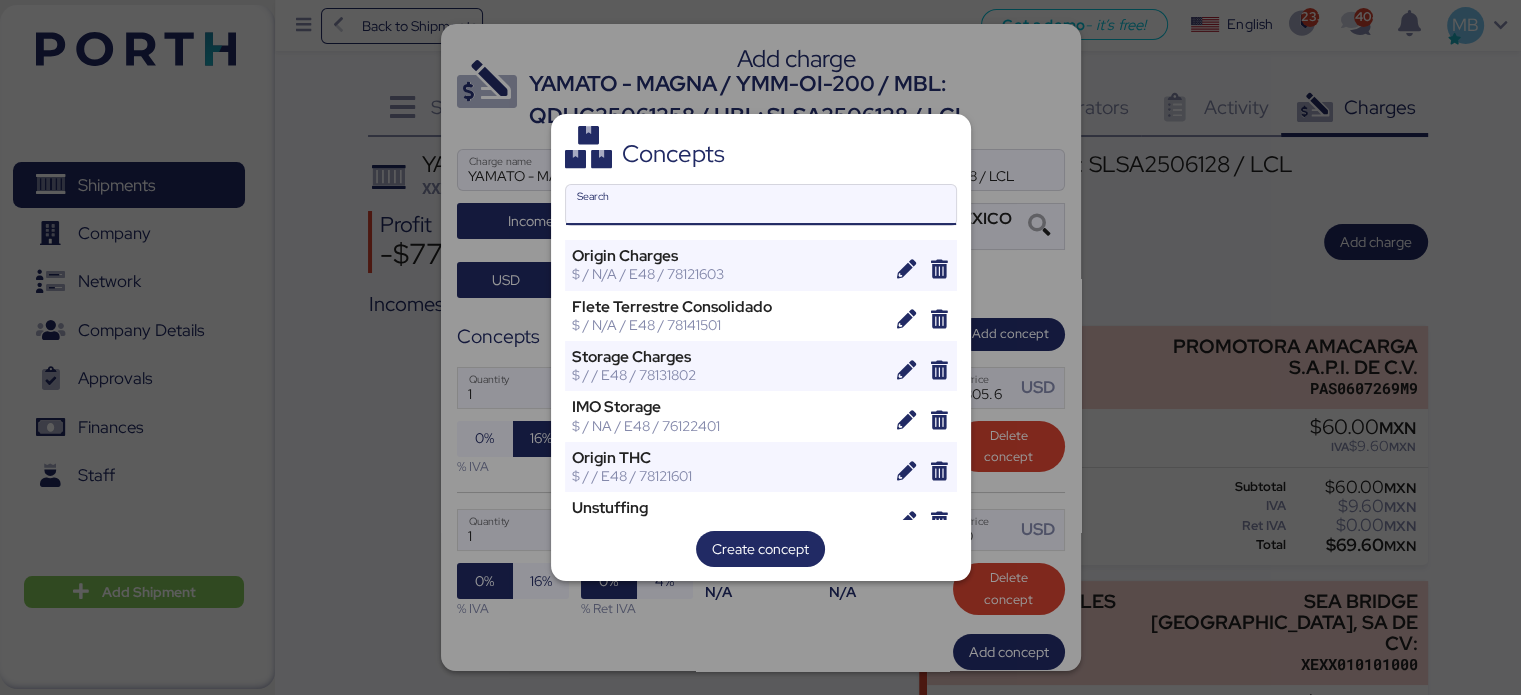 click on "Search" at bounding box center (761, 205) 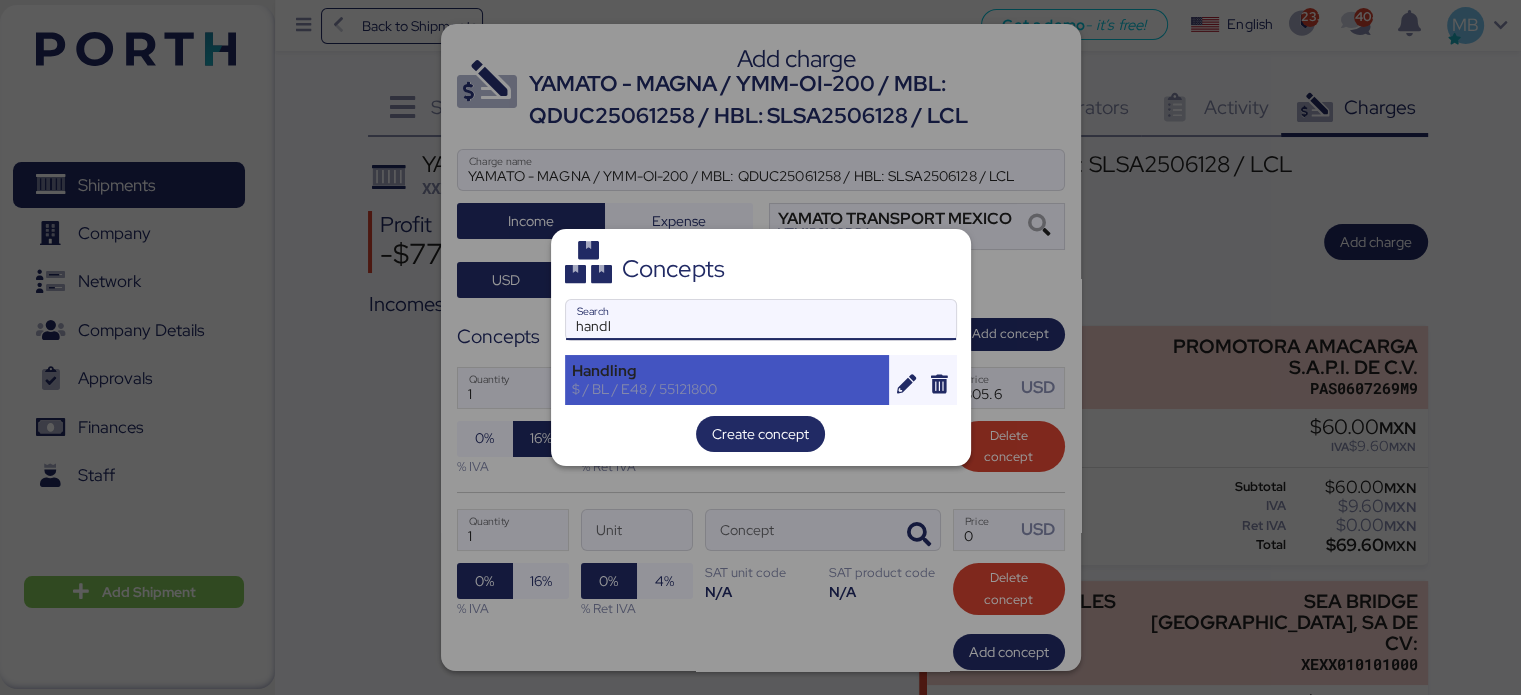 type on "handl" 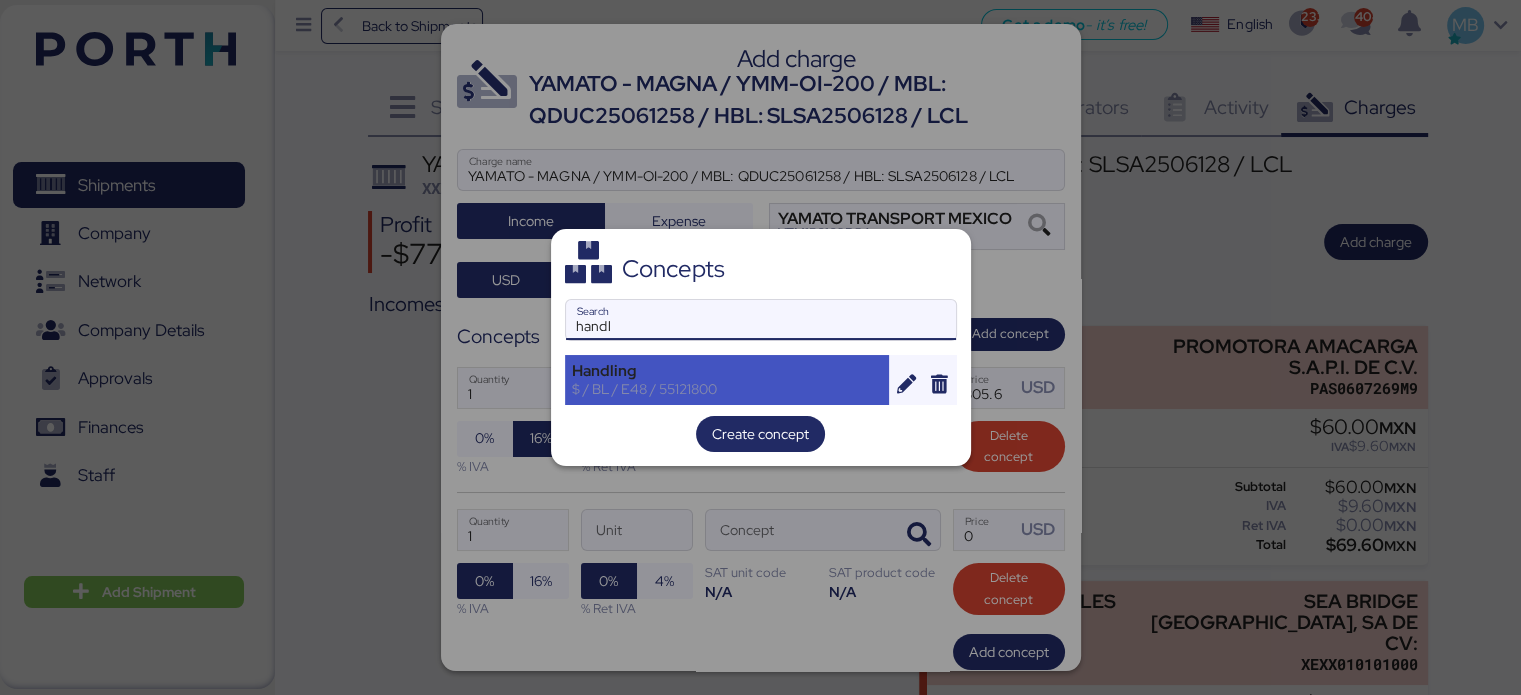 click on "Handling" at bounding box center [727, 371] 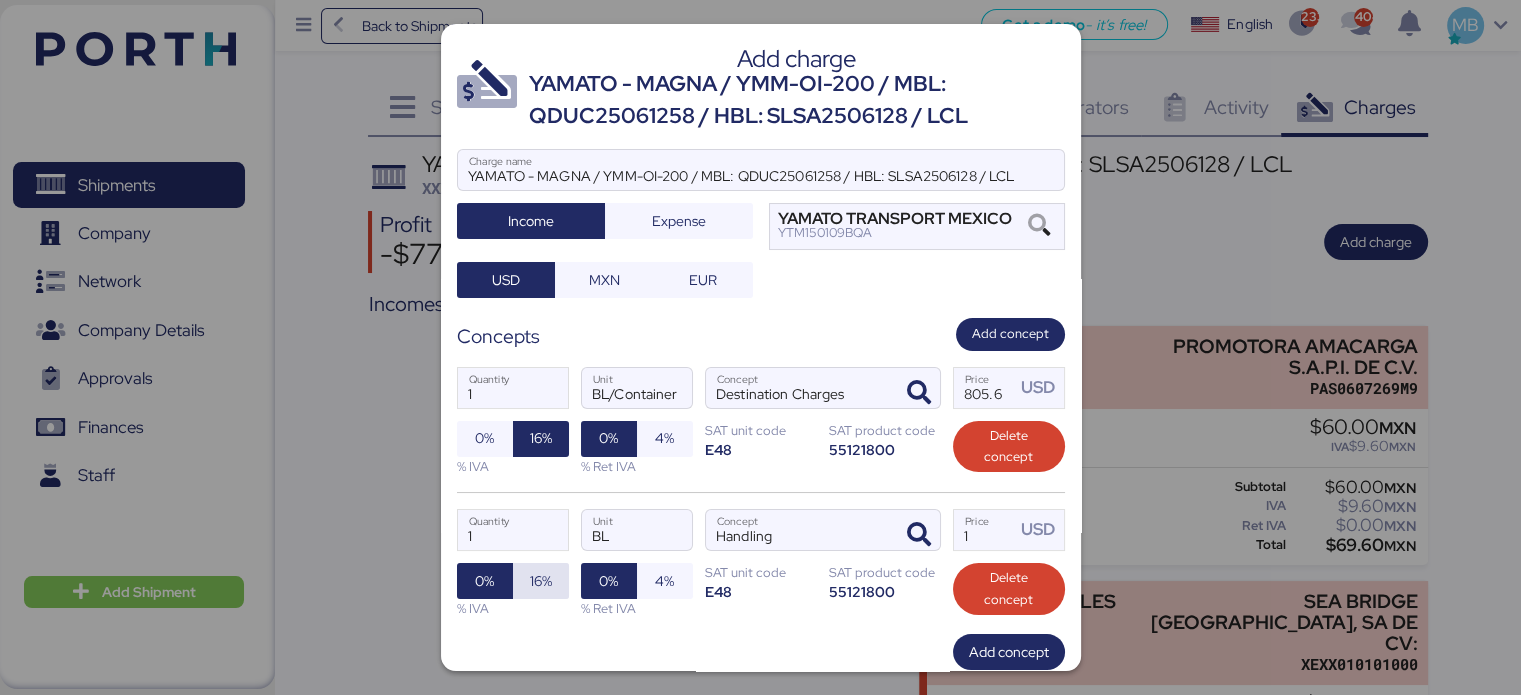 click on "16%" at bounding box center [541, 581] 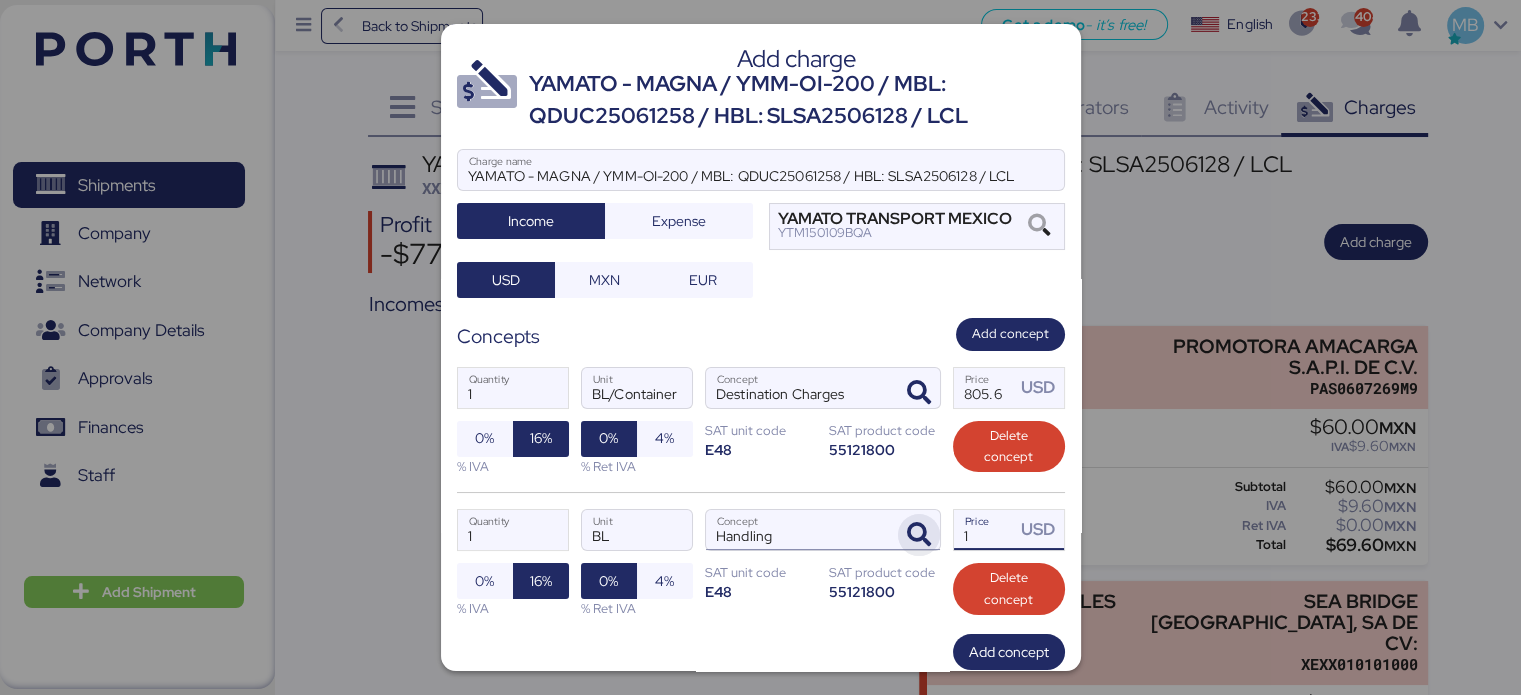 drag, startPoint x: 932, startPoint y: 520, endPoint x: 920, endPoint y: 517, distance: 12.369317 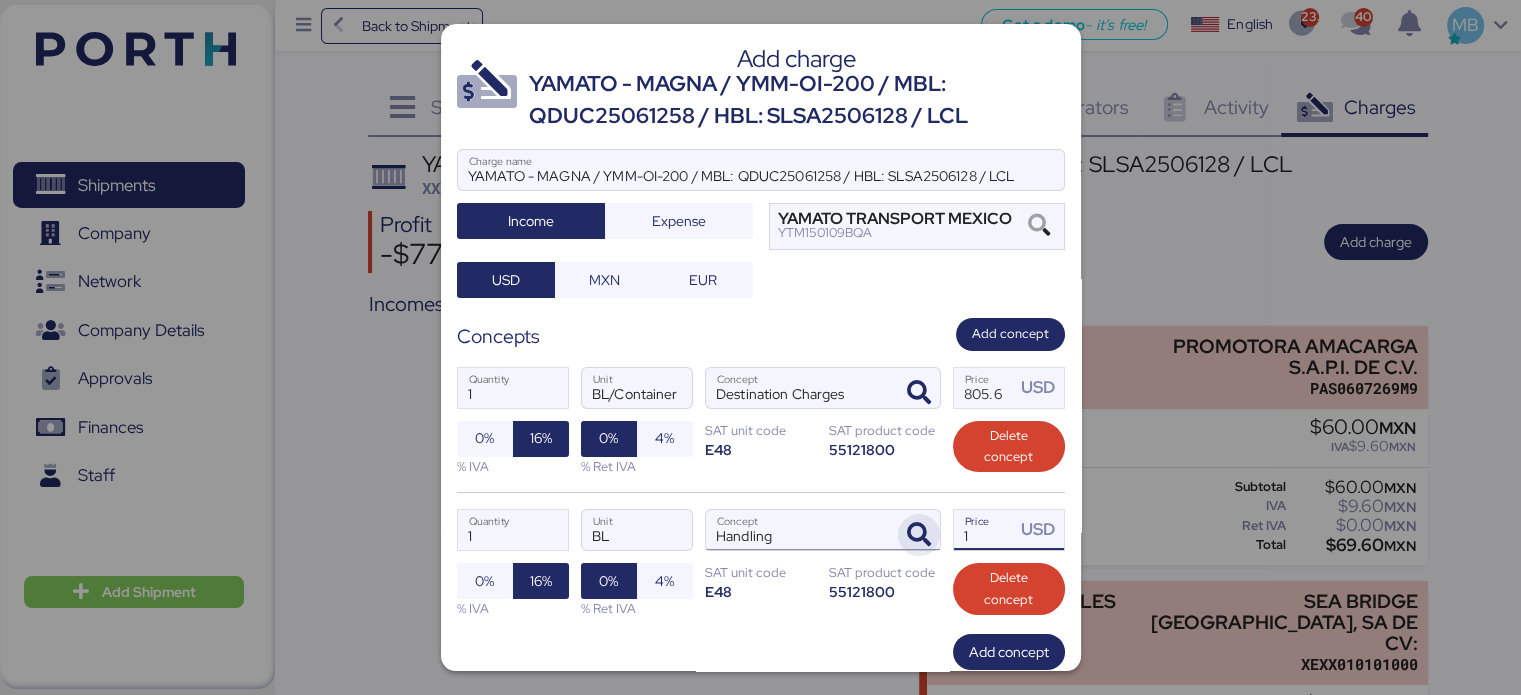 click on "1 Quantity BL Unit Handling Concept   1 Price USD 0% 16% % IVA 0% 4% % Ret IVA SAT unit code E48 SAT product code 55121800 Delete concept" at bounding box center [761, 563] 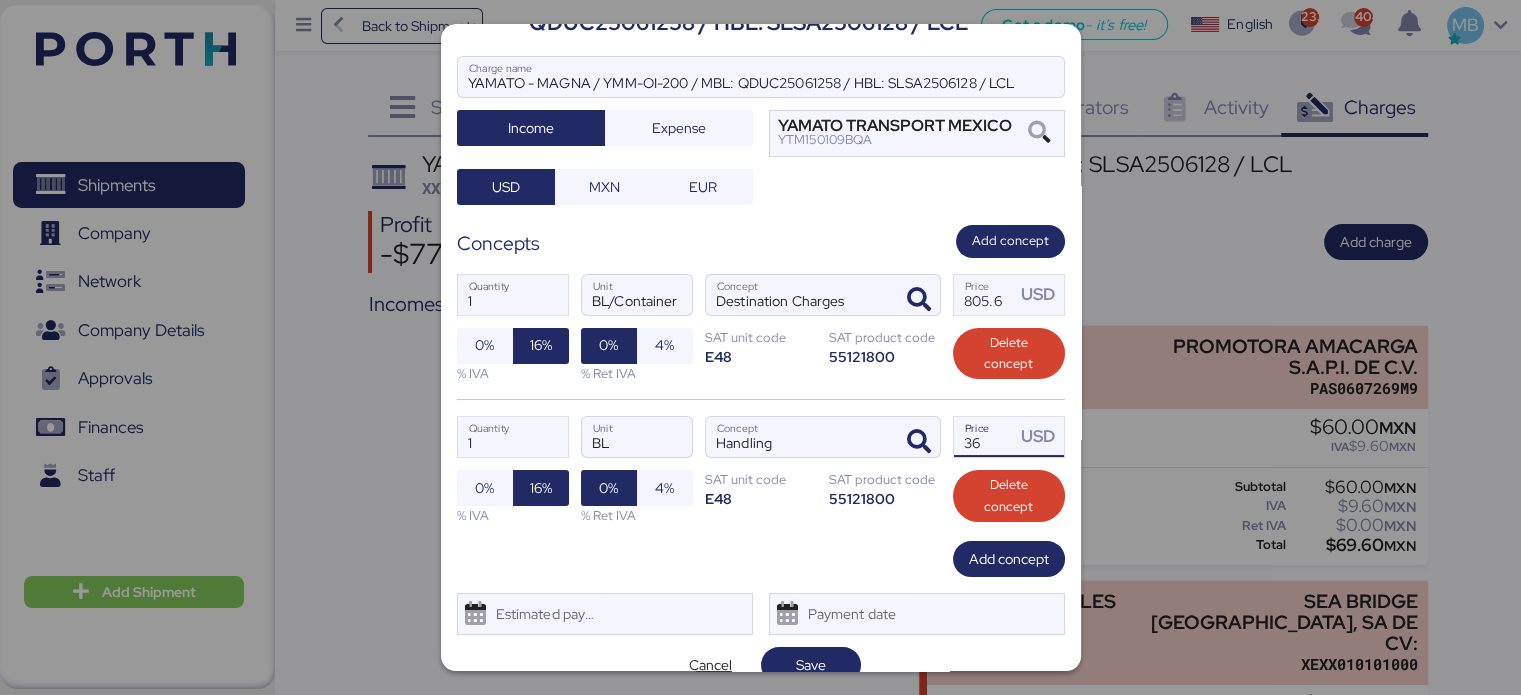 scroll, scrollTop: 118, scrollLeft: 0, axis: vertical 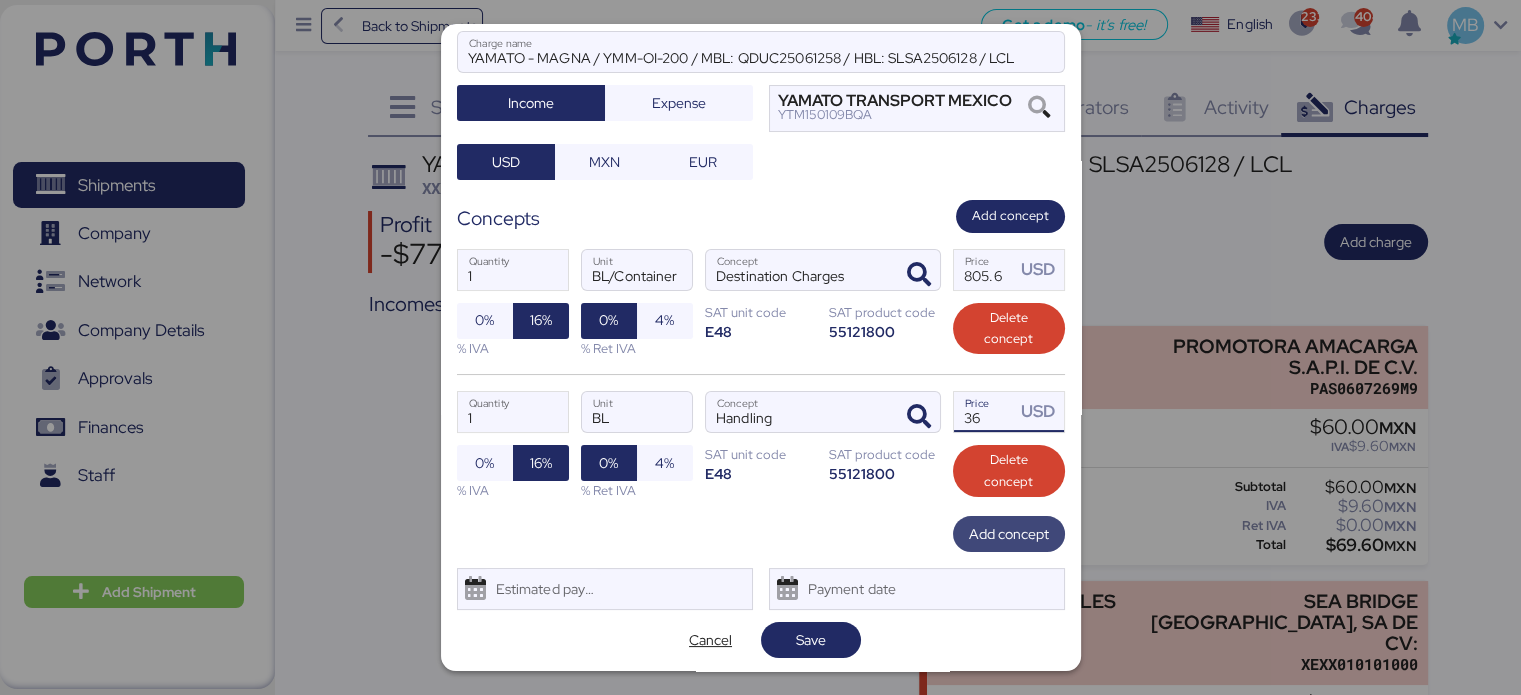 type on "36" 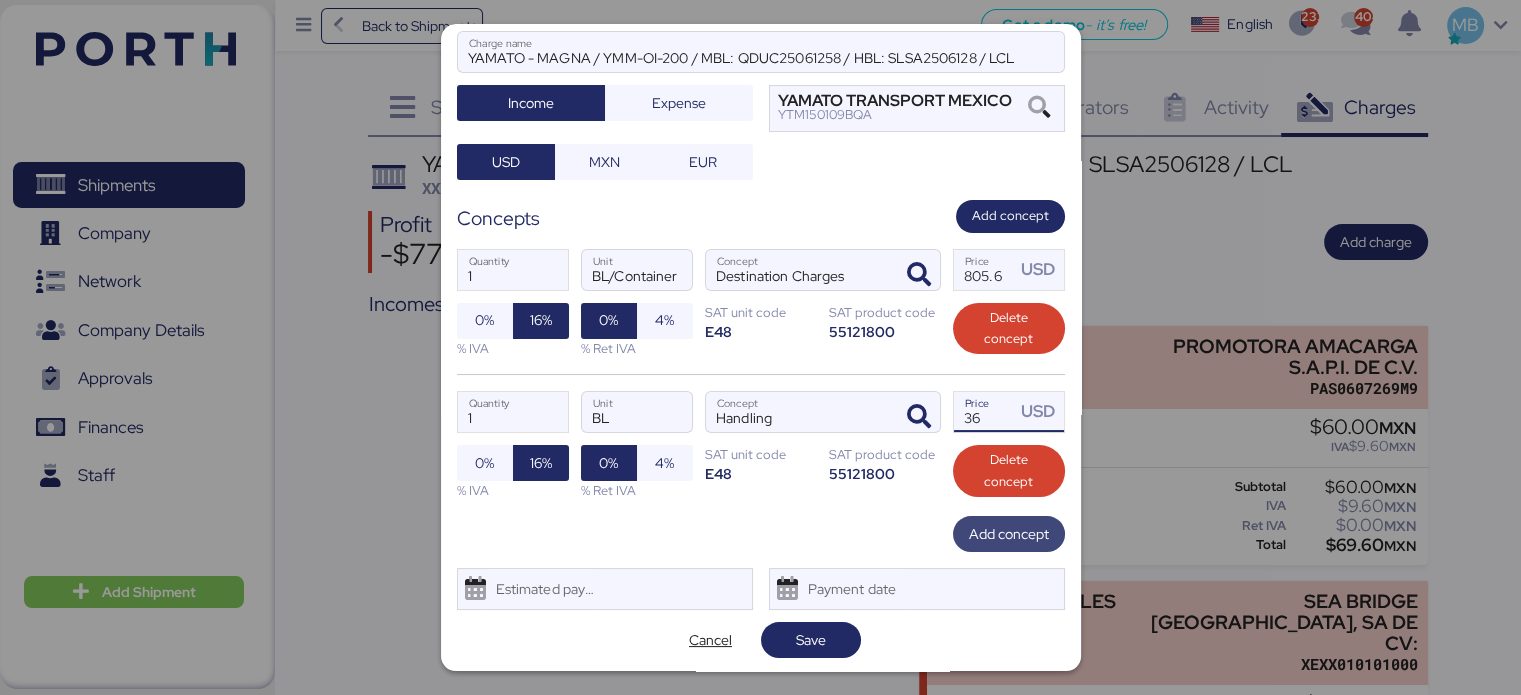 click on "Add concept" at bounding box center [1009, 534] 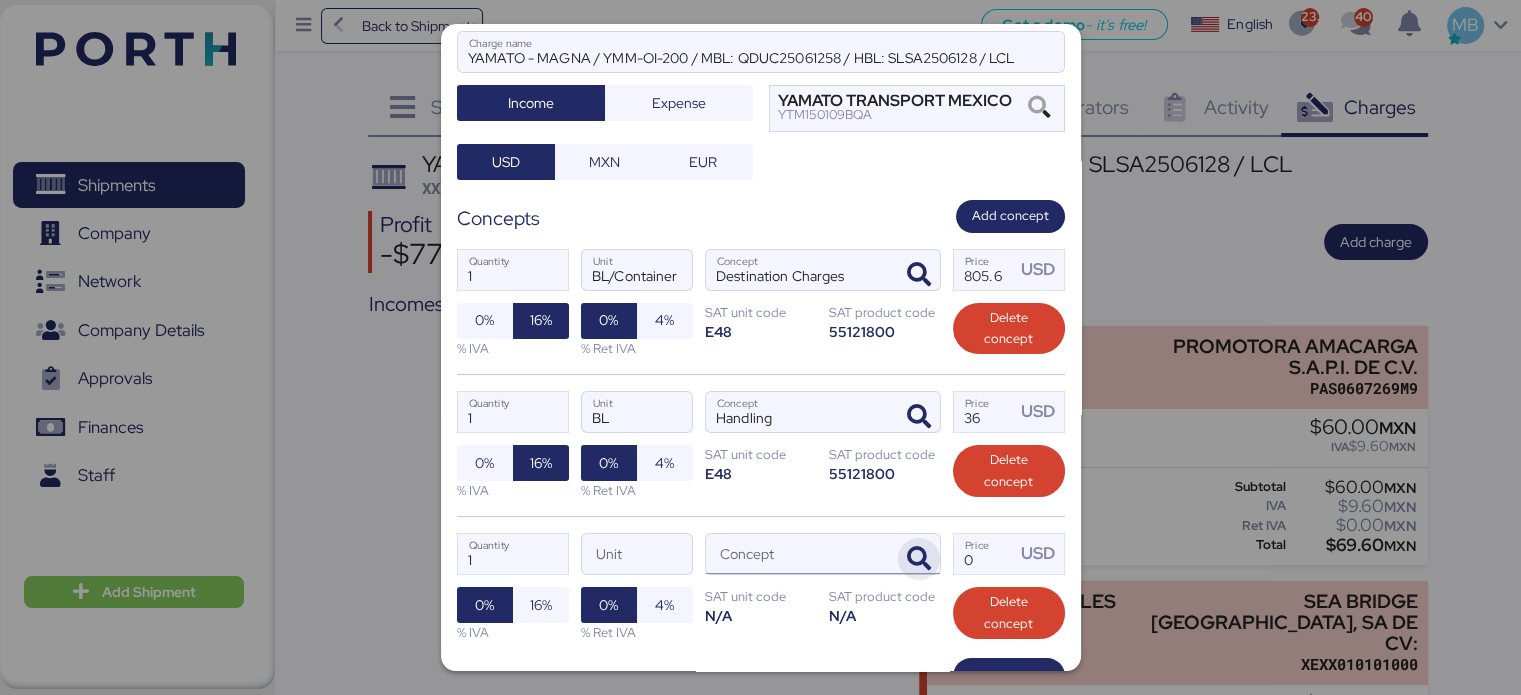 click at bounding box center [919, 559] 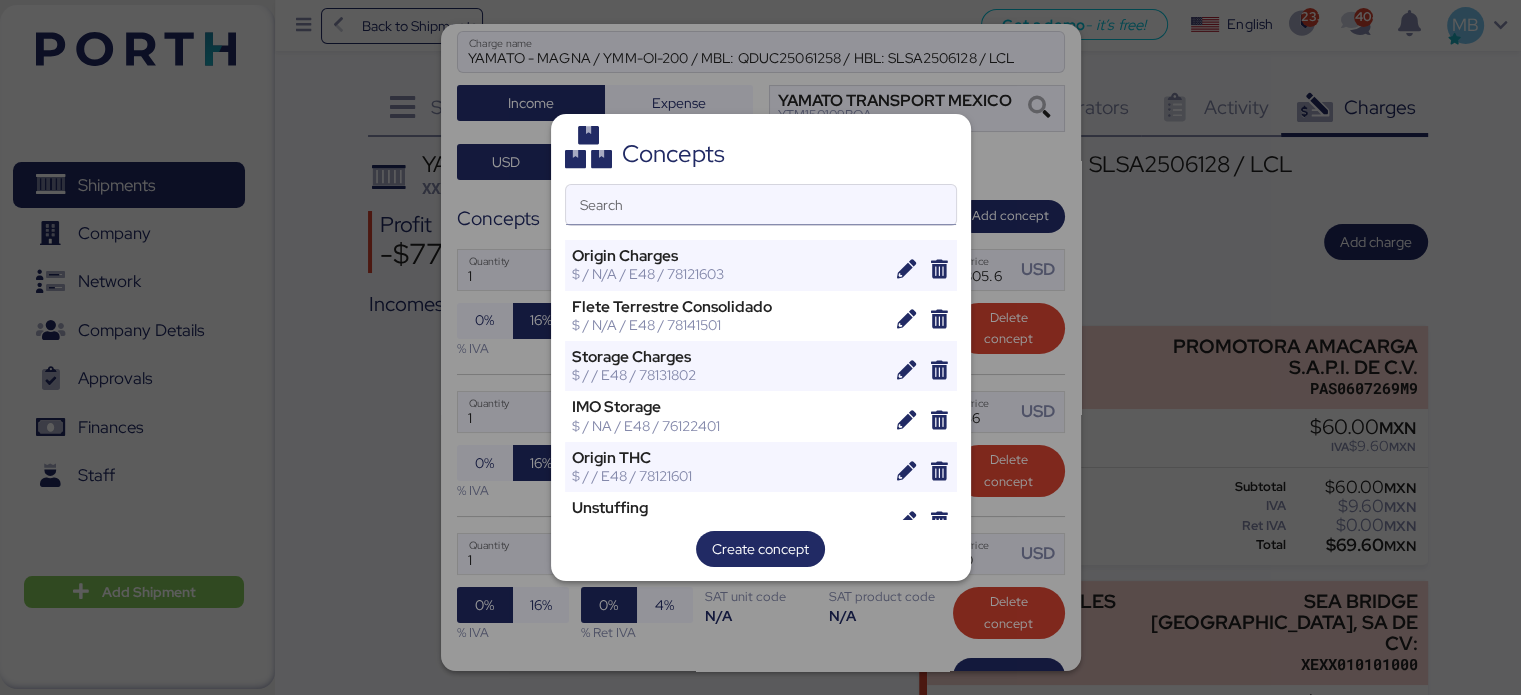 click on "Search" at bounding box center (761, 205) 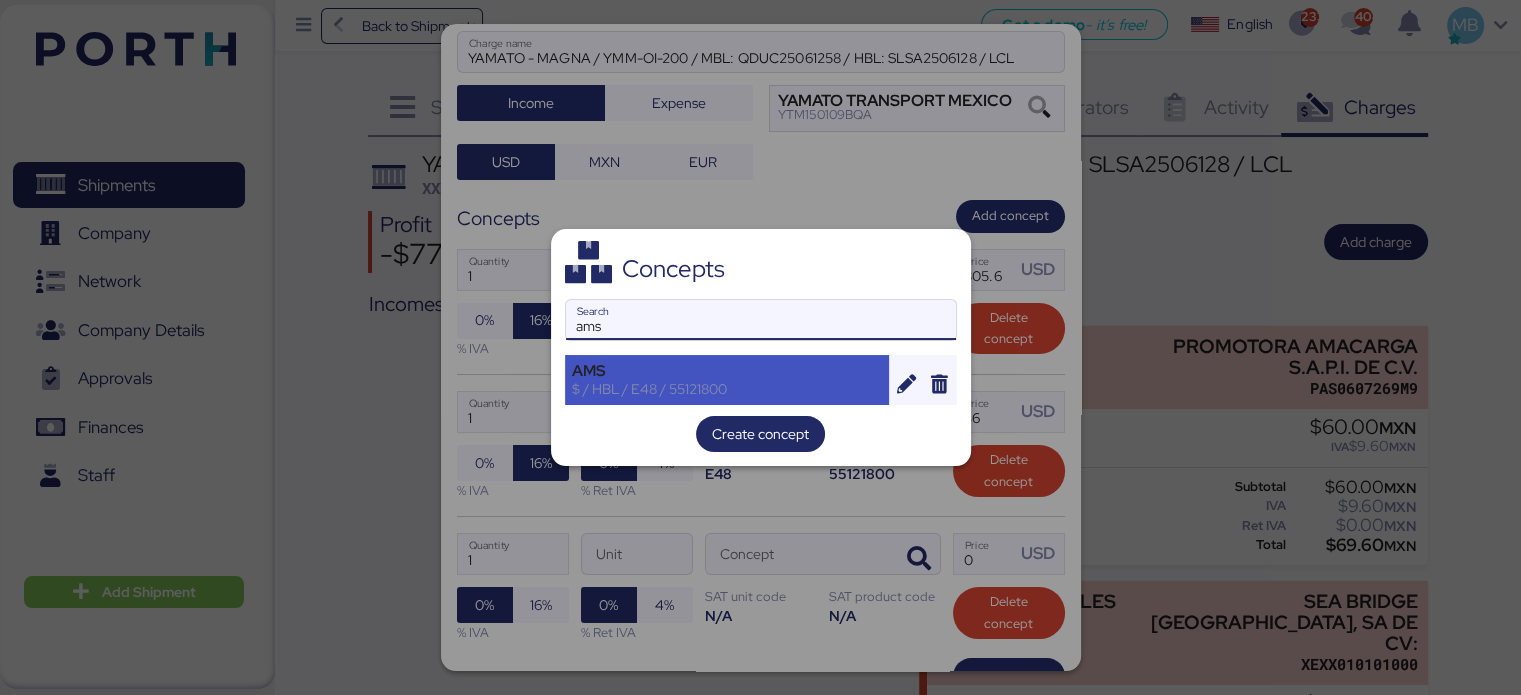 type on "ams" 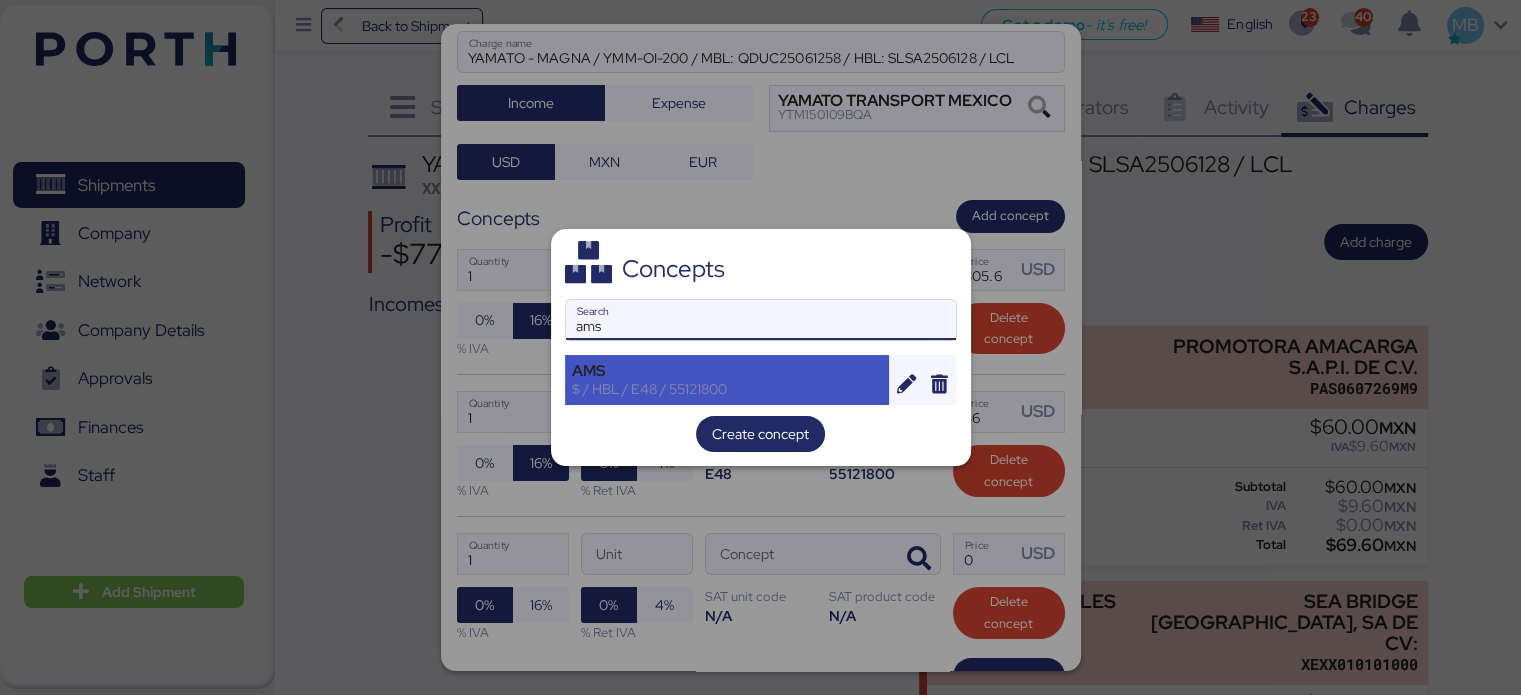 click on "AMS" at bounding box center [727, 371] 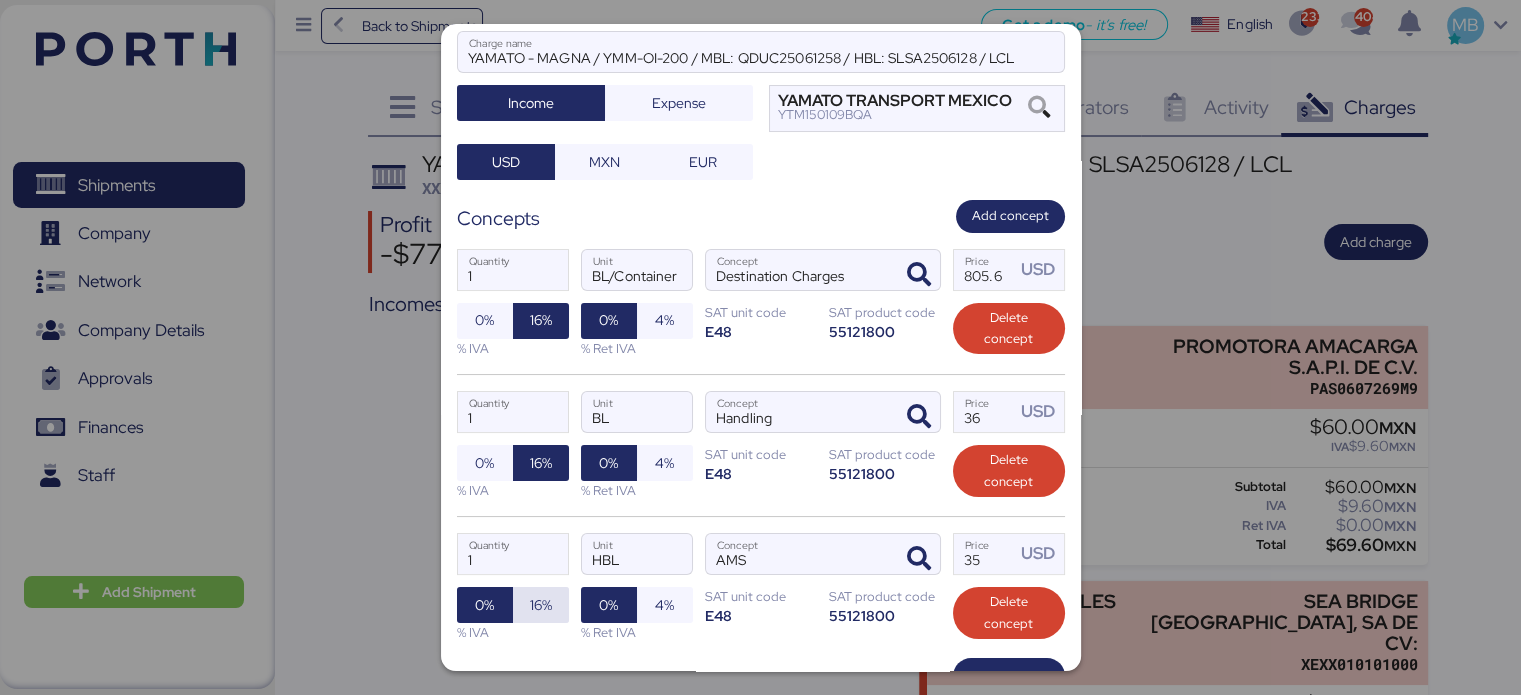 click on "16%" at bounding box center (541, 605) 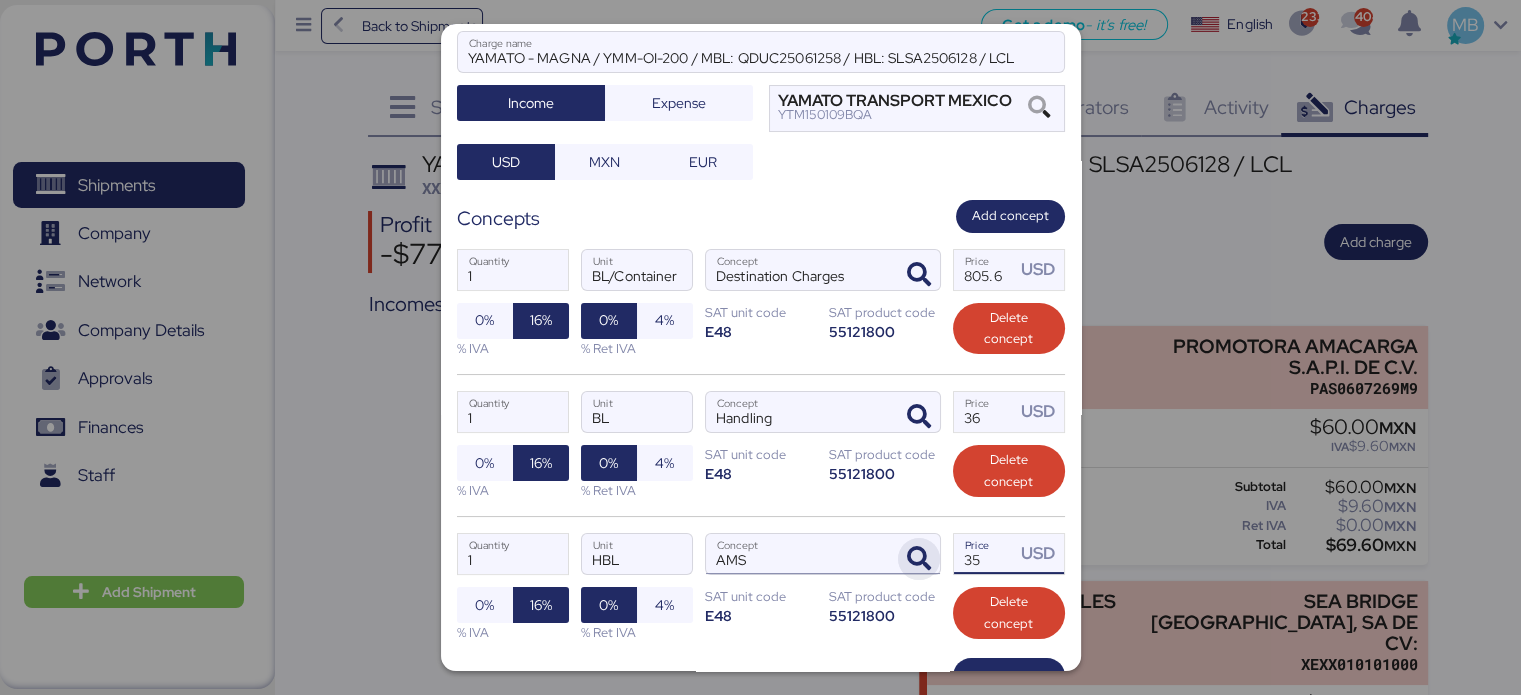 drag, startPoint x: 993, startPoint y: 552, endPoint x: 912, endPoint y: 551, distance: 81.00617 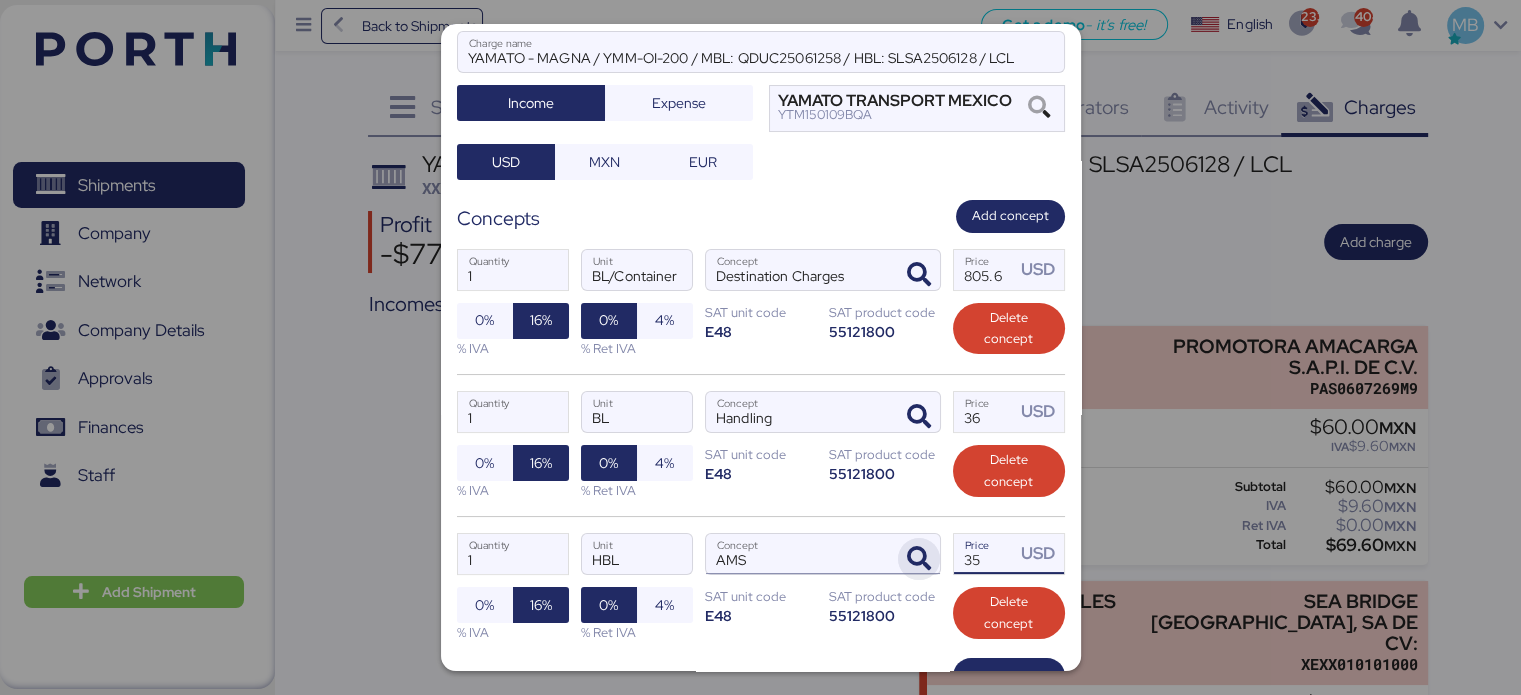click on "1 Quantity HBL Unit AMS Concept   35 Price USD 0% 16% % IVA 0% 4% % Ret IVA SAT unit code E48 SAT product code 55121800 Delete concept" at bounding box center [761, 587] 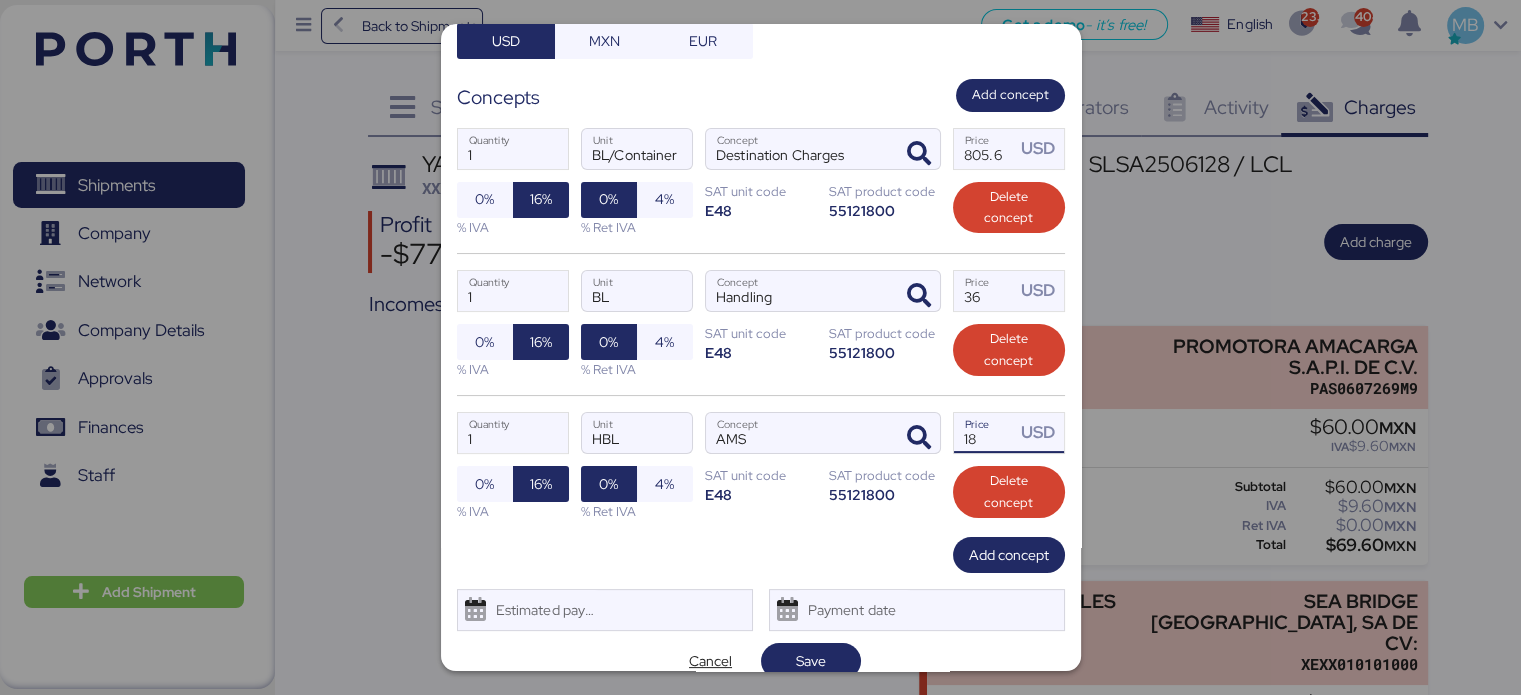 scroll, scrollTop: 260, scrollLeft: 0, axis: vertical 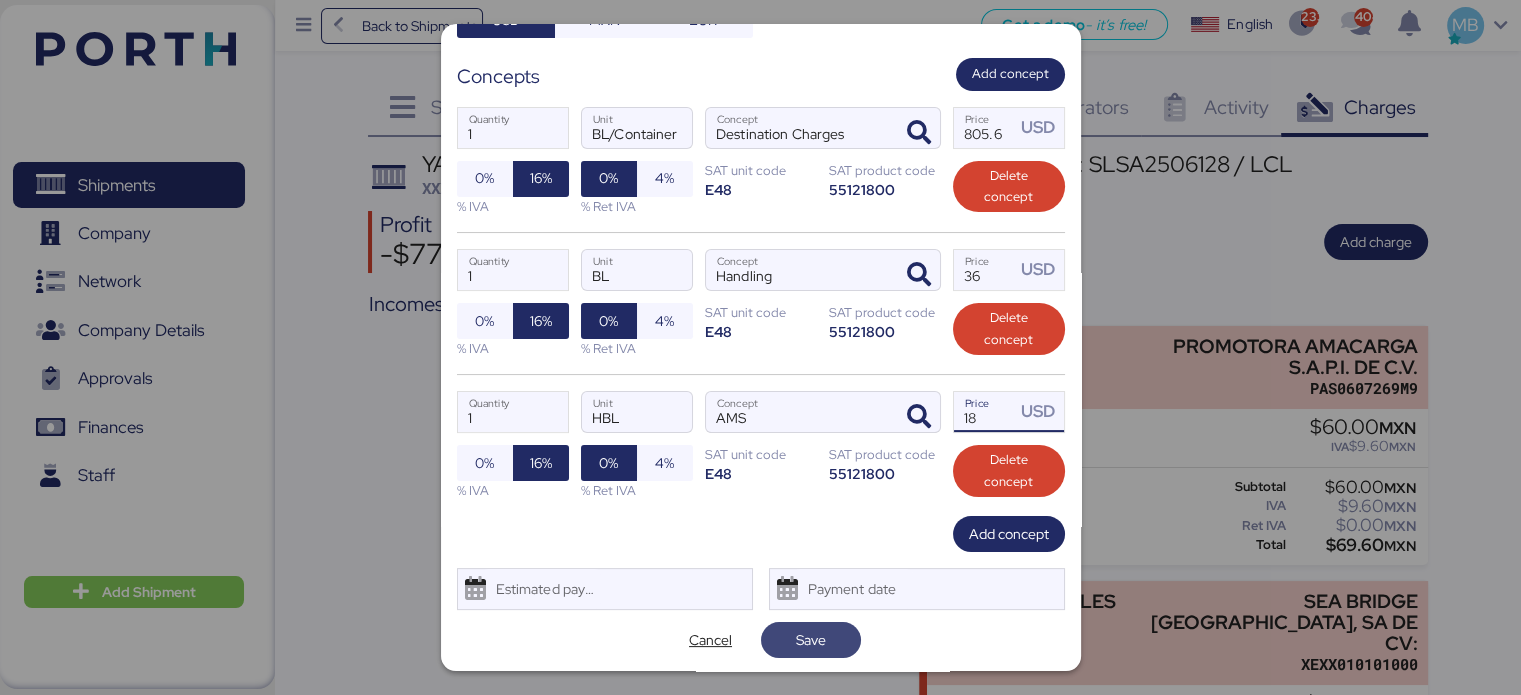 type on "18" 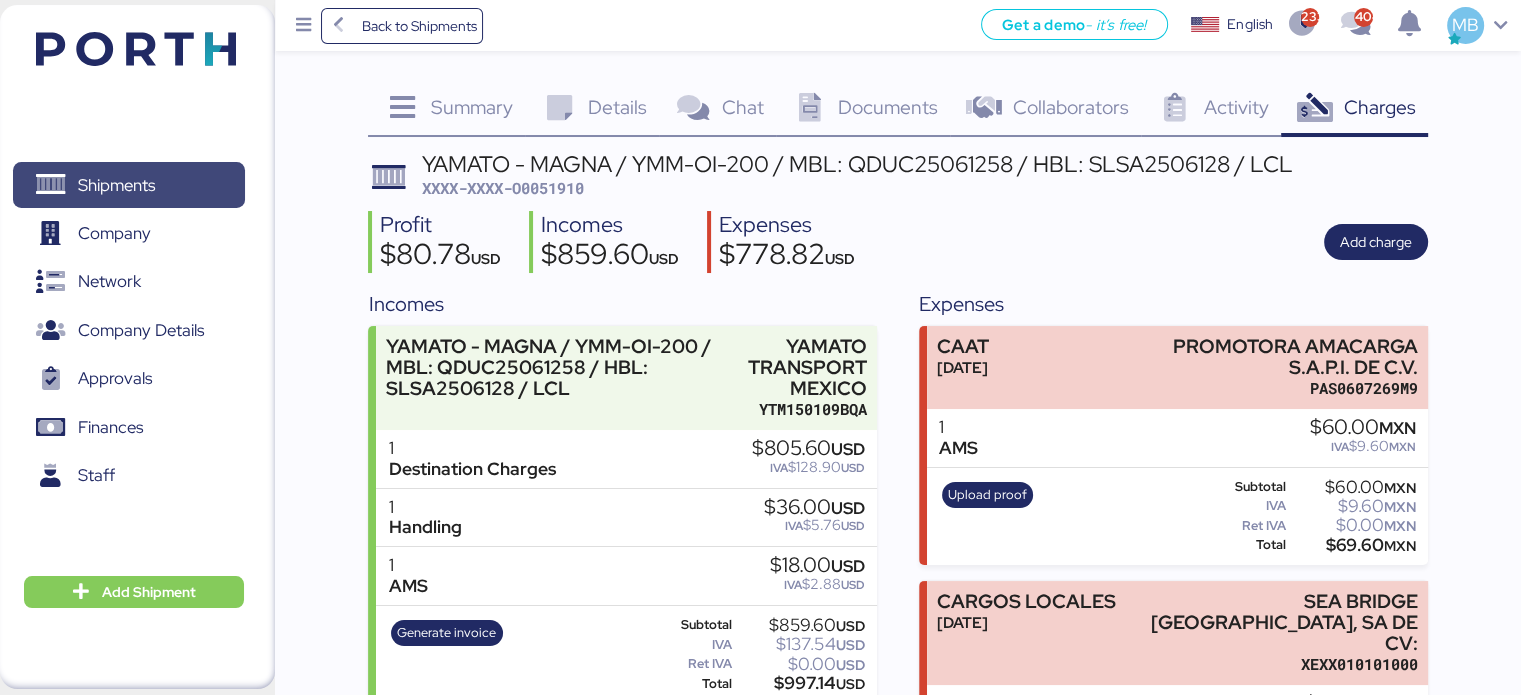 click on "Shipments" at bounding box center (116, 185) 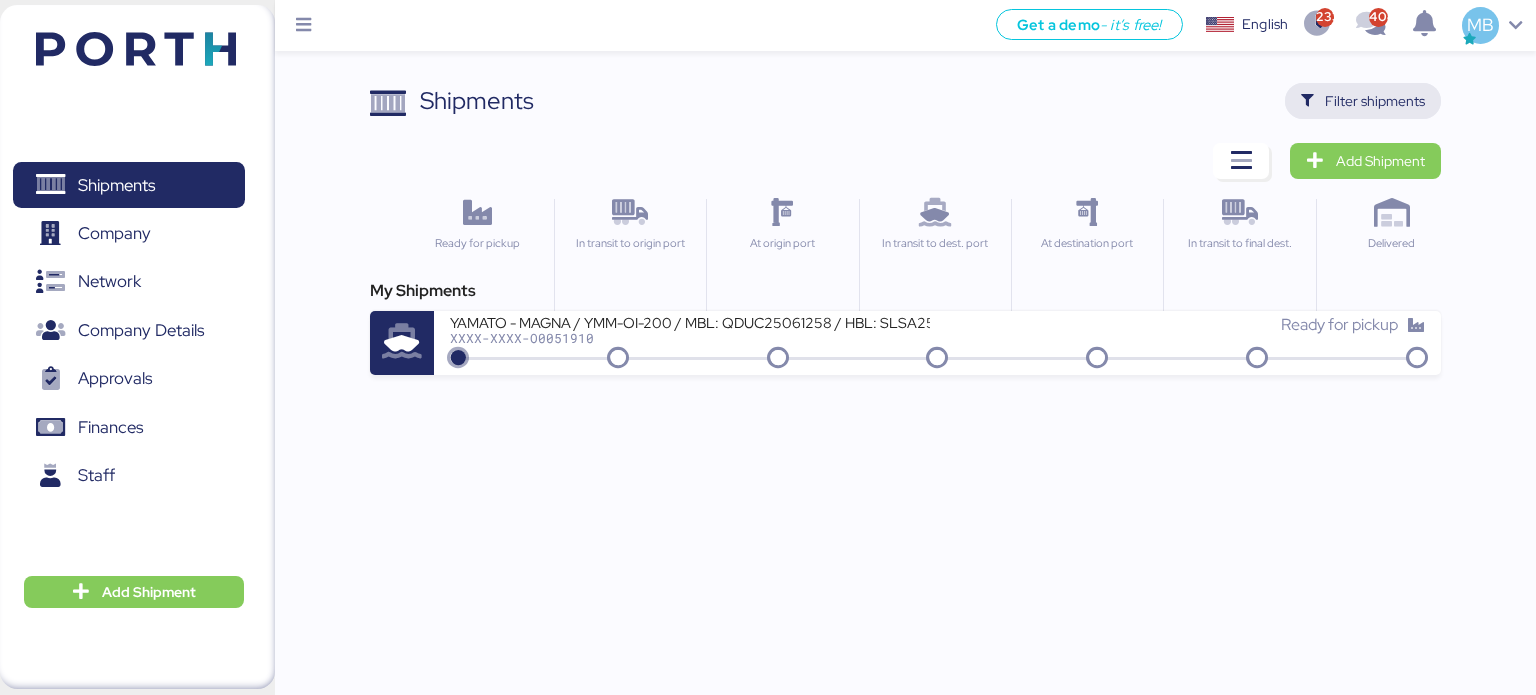 click on "Filter shipments" at bounding box center (1375, 101) 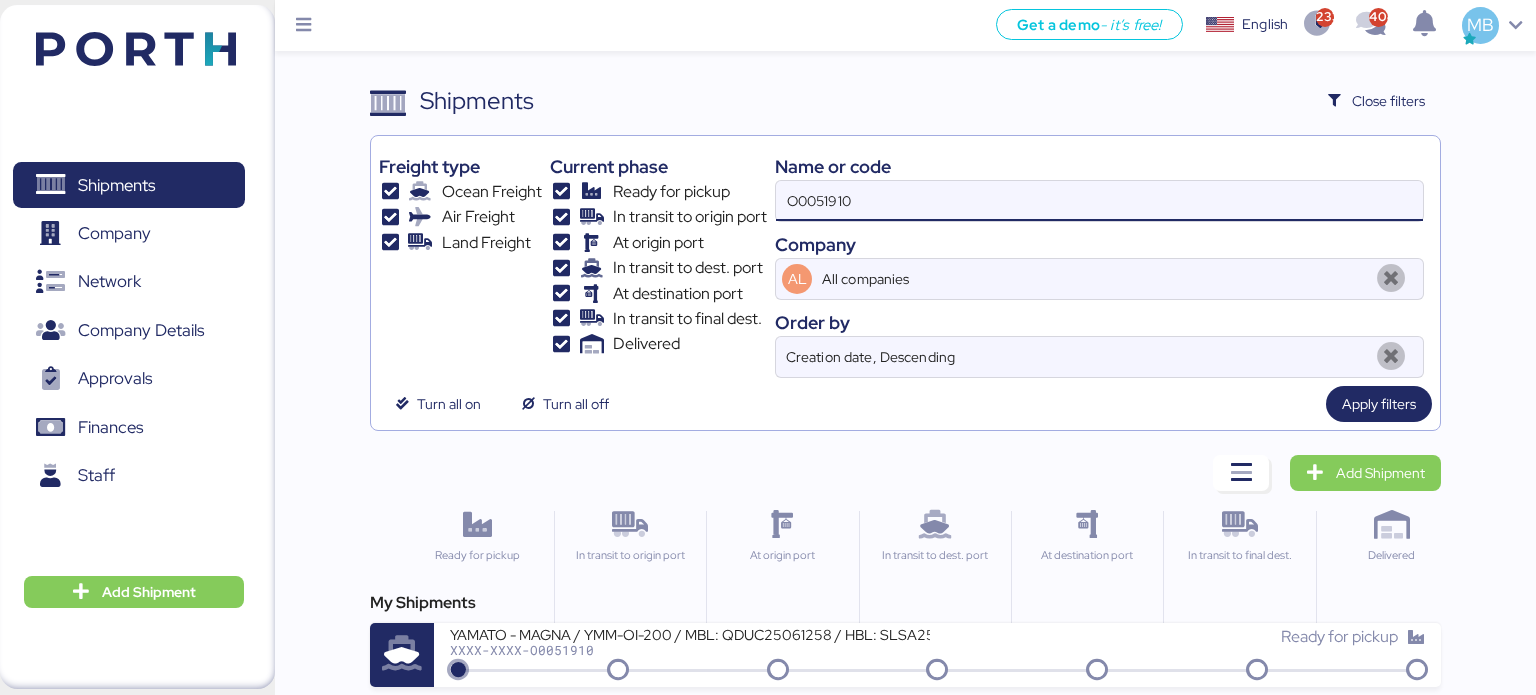 drag, startPoint x: 860, startPoint y: 203, endPoint x: 654, endPoint y: 202, distance: 206.00243 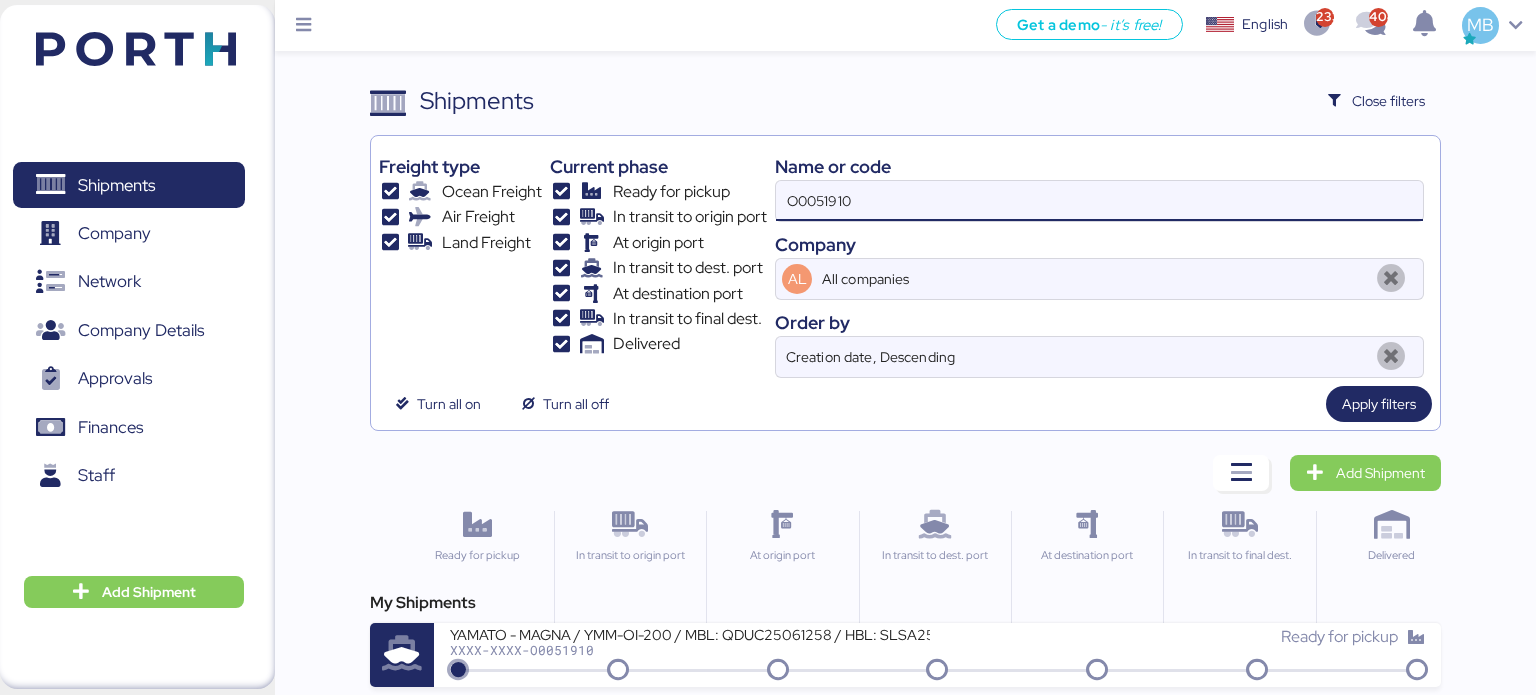 click on "Freight type   Ocean Freight   Air Freight   Land Freight Current phase   Ready for pickup   In transit to origin port   At origin port   In transit to dest. port   At destination port   In transit to final dest.   Delivered Name or code O0051910 Company AL All companies   Order by Creation date, Descending" at bounding box center (906, 261) 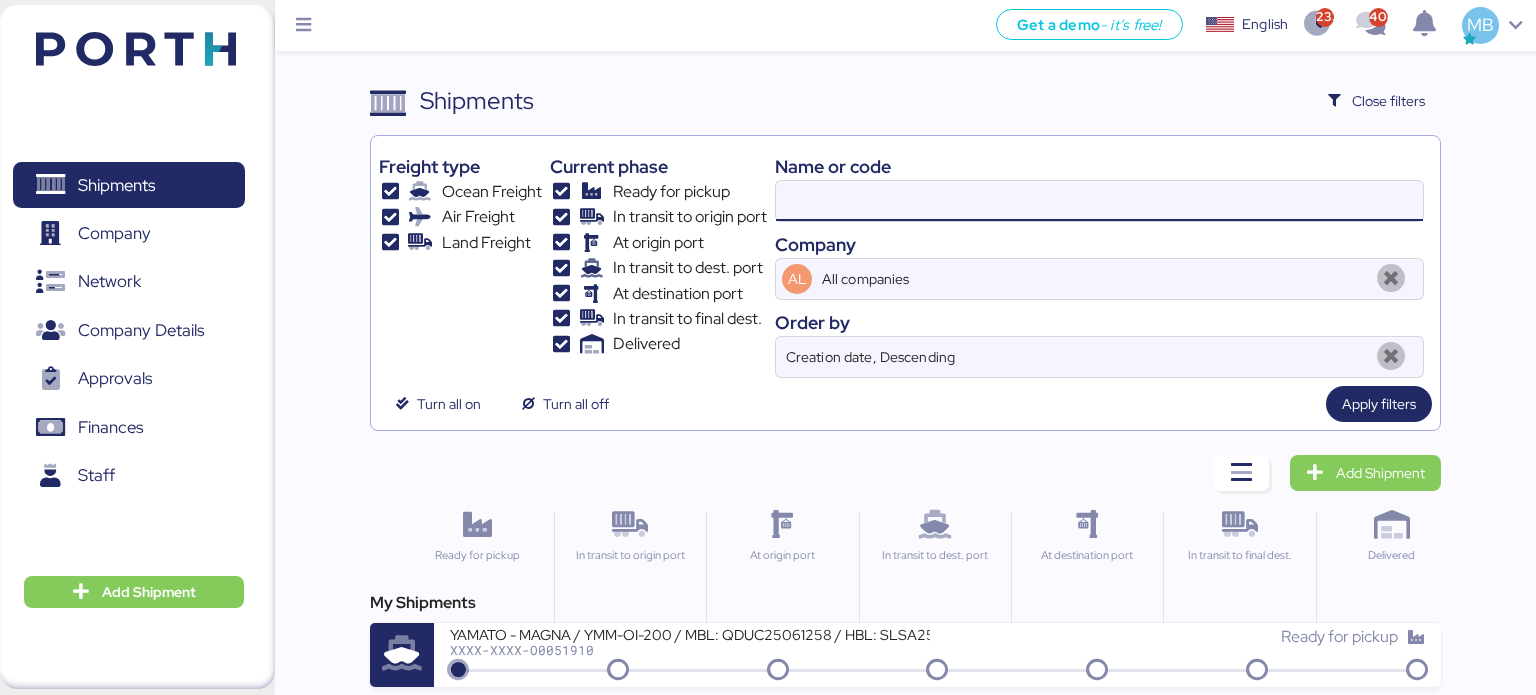 paste on "O0051868" 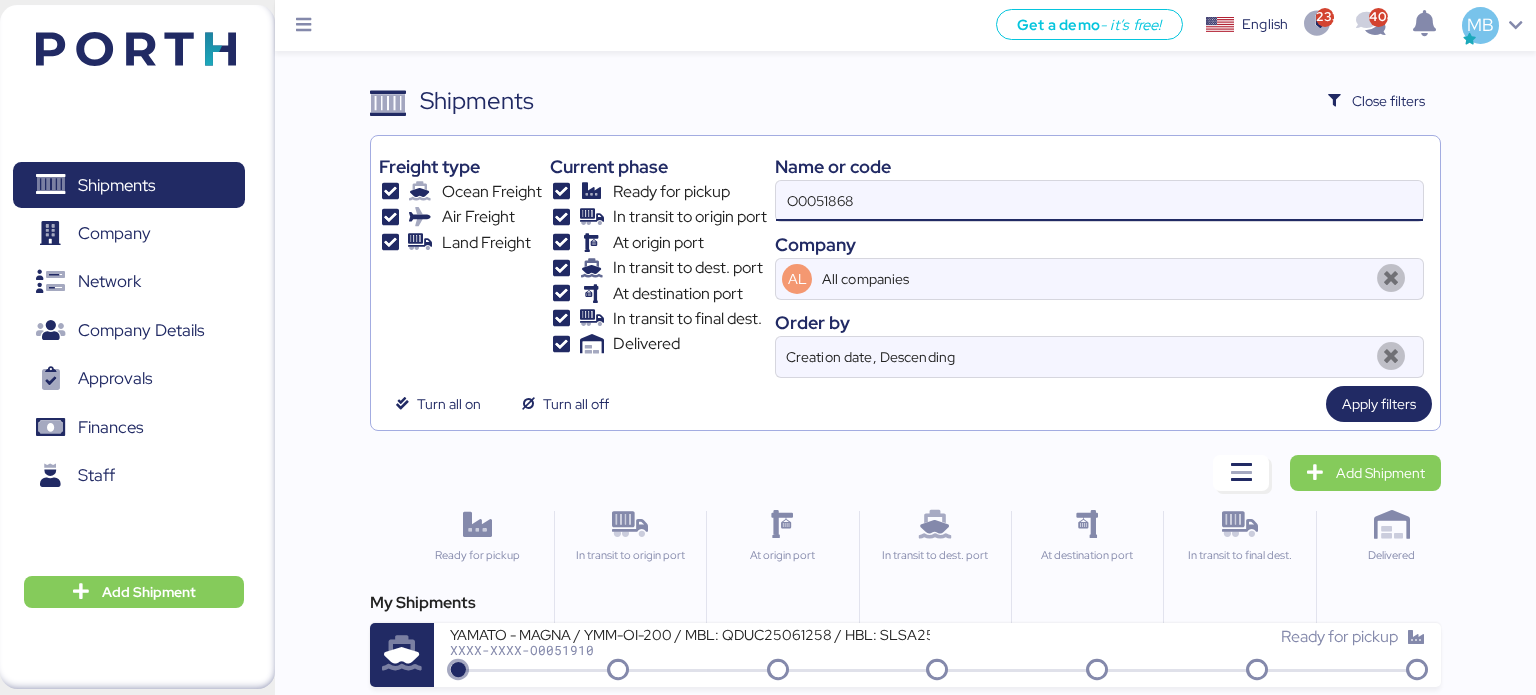 type on "O0051868" 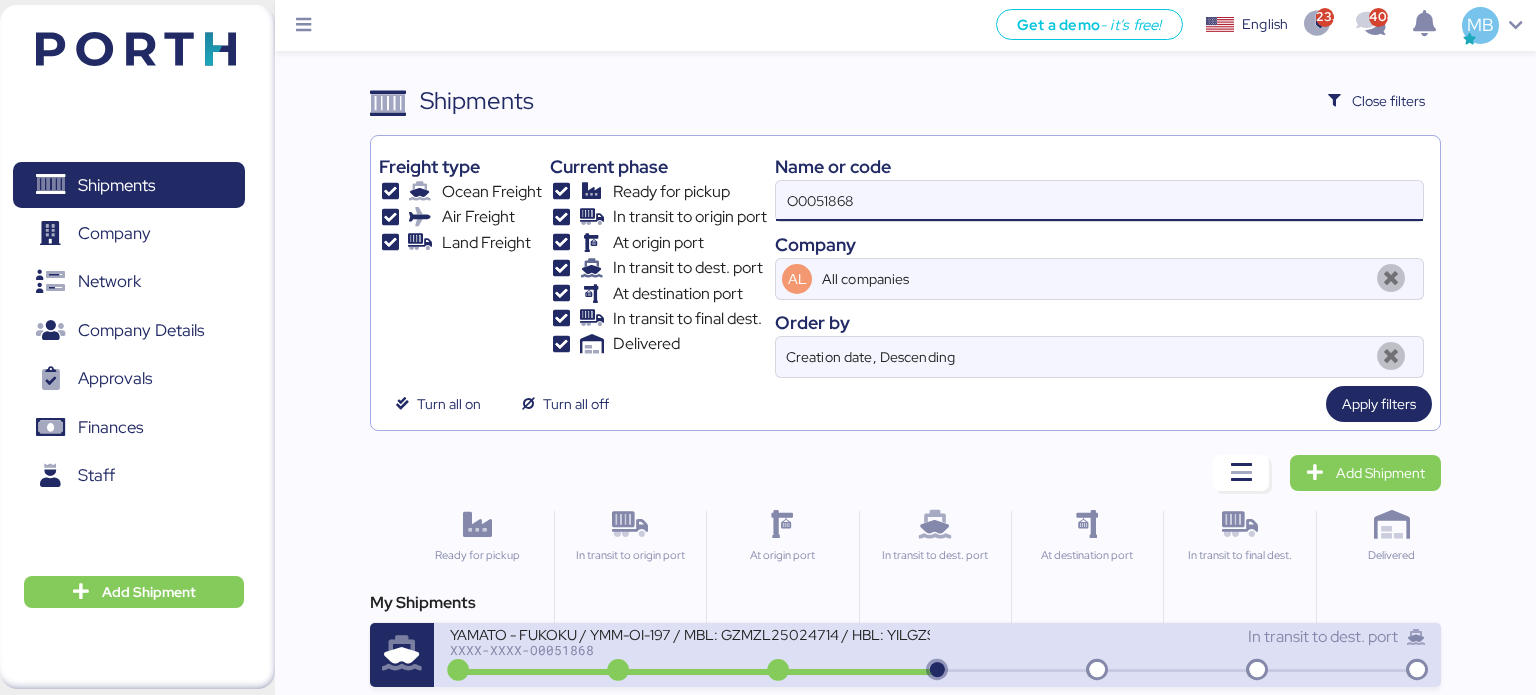 click on "XXXX-XXXX-O0051868" at bounding box center (690, 650) 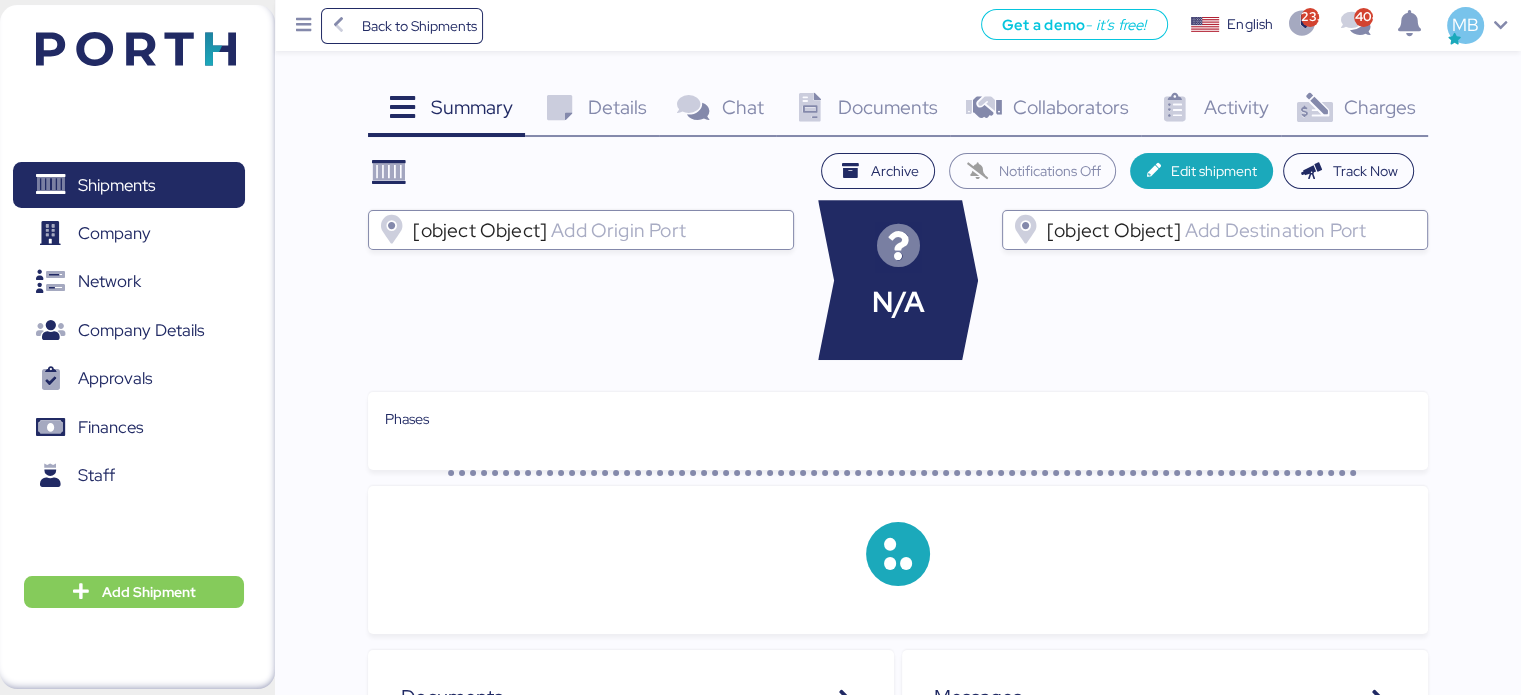 click on "Charges" at bounding box center [1379, 107] 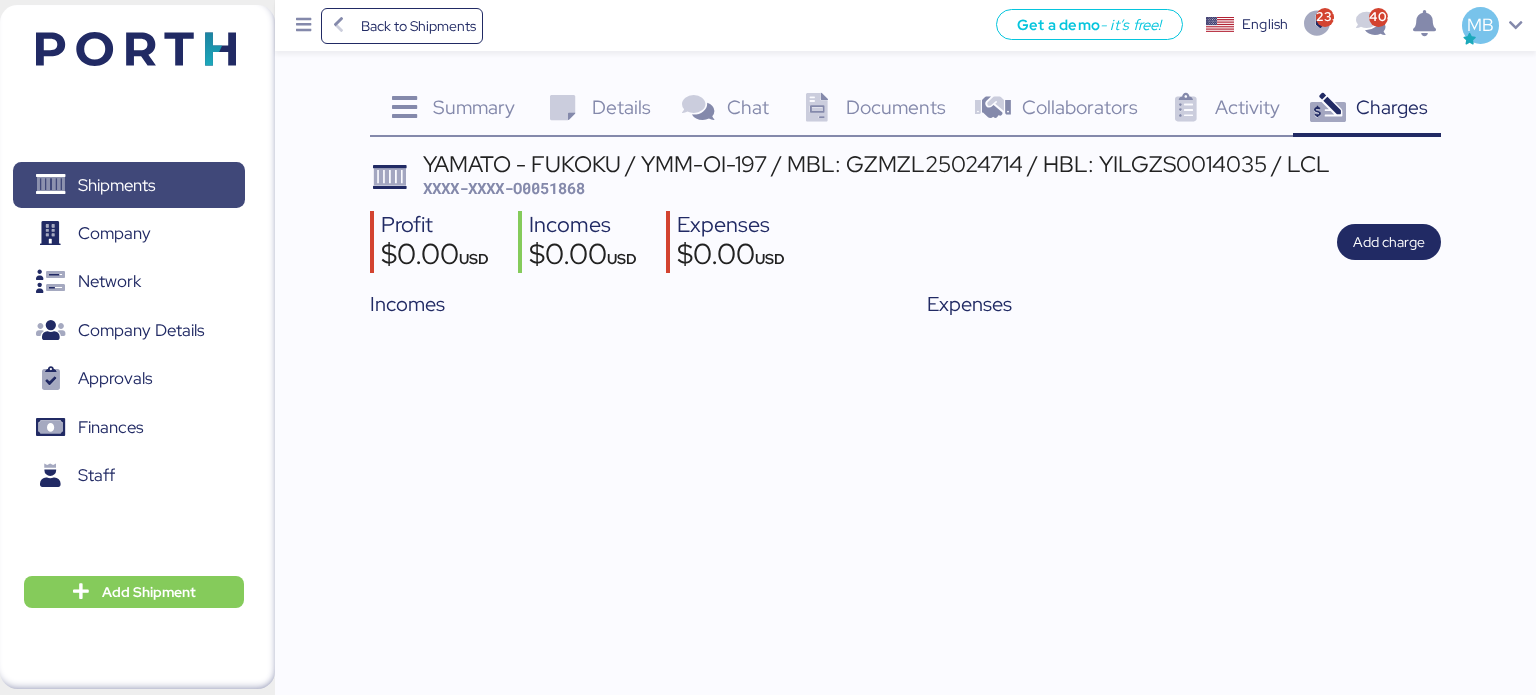 click on "Shipments" at bounding box center (128, 185) 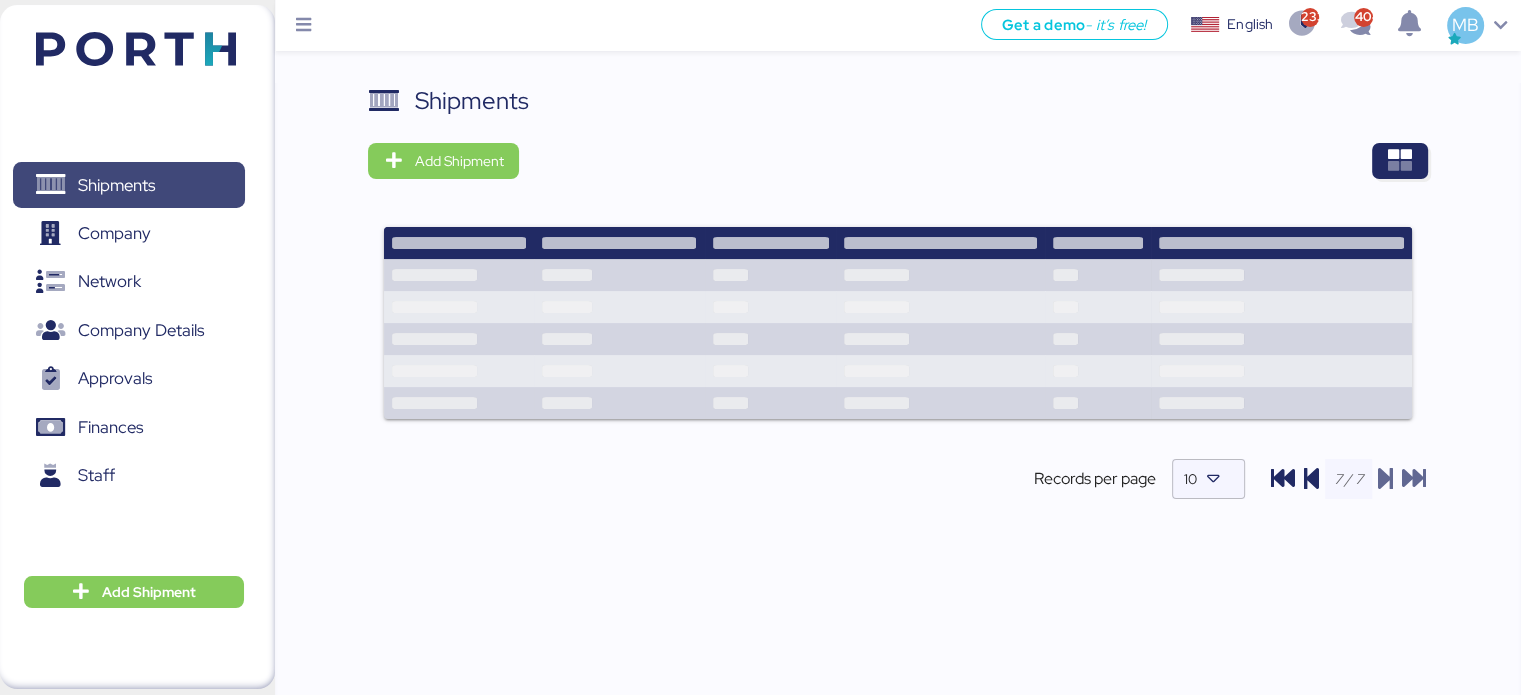 click on "Shipments" at bounding box center [116, 185] 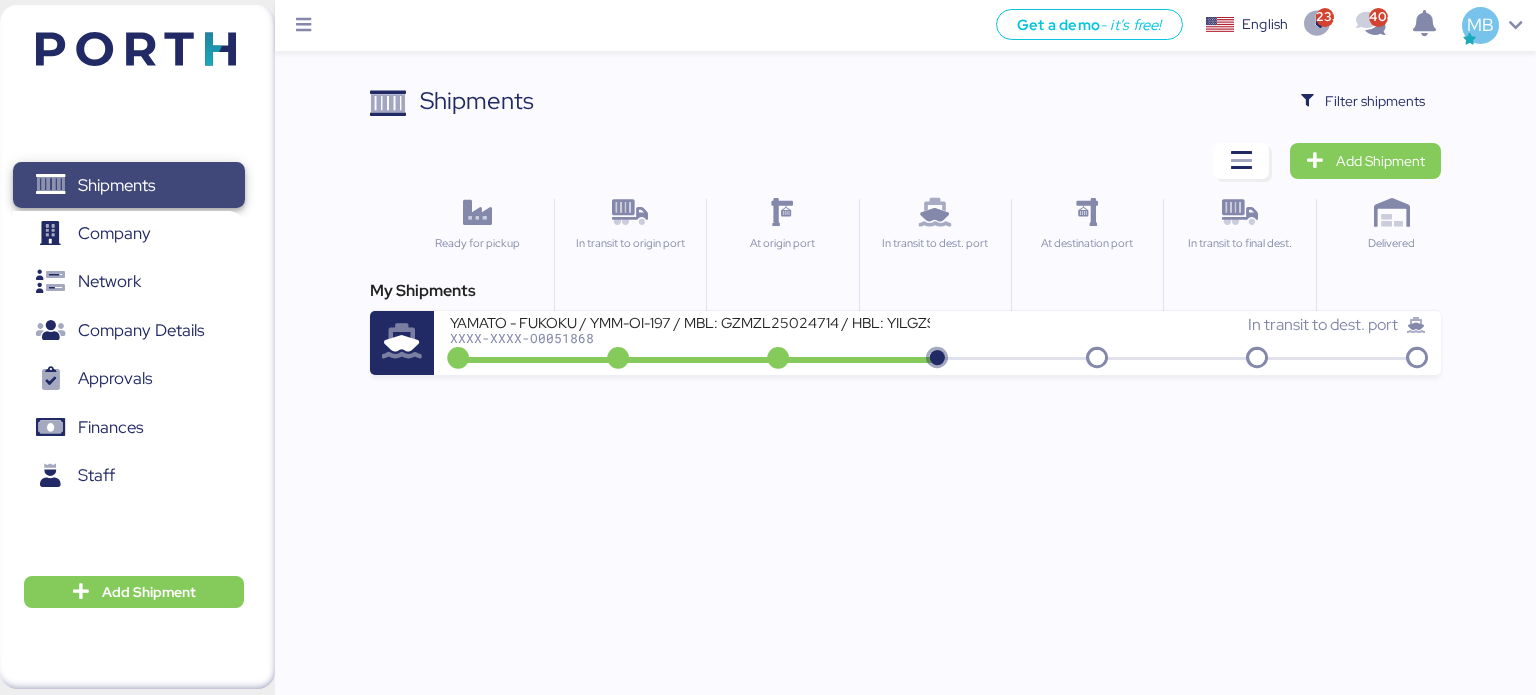 click on "Shipments" at bounding box center (128, 185) 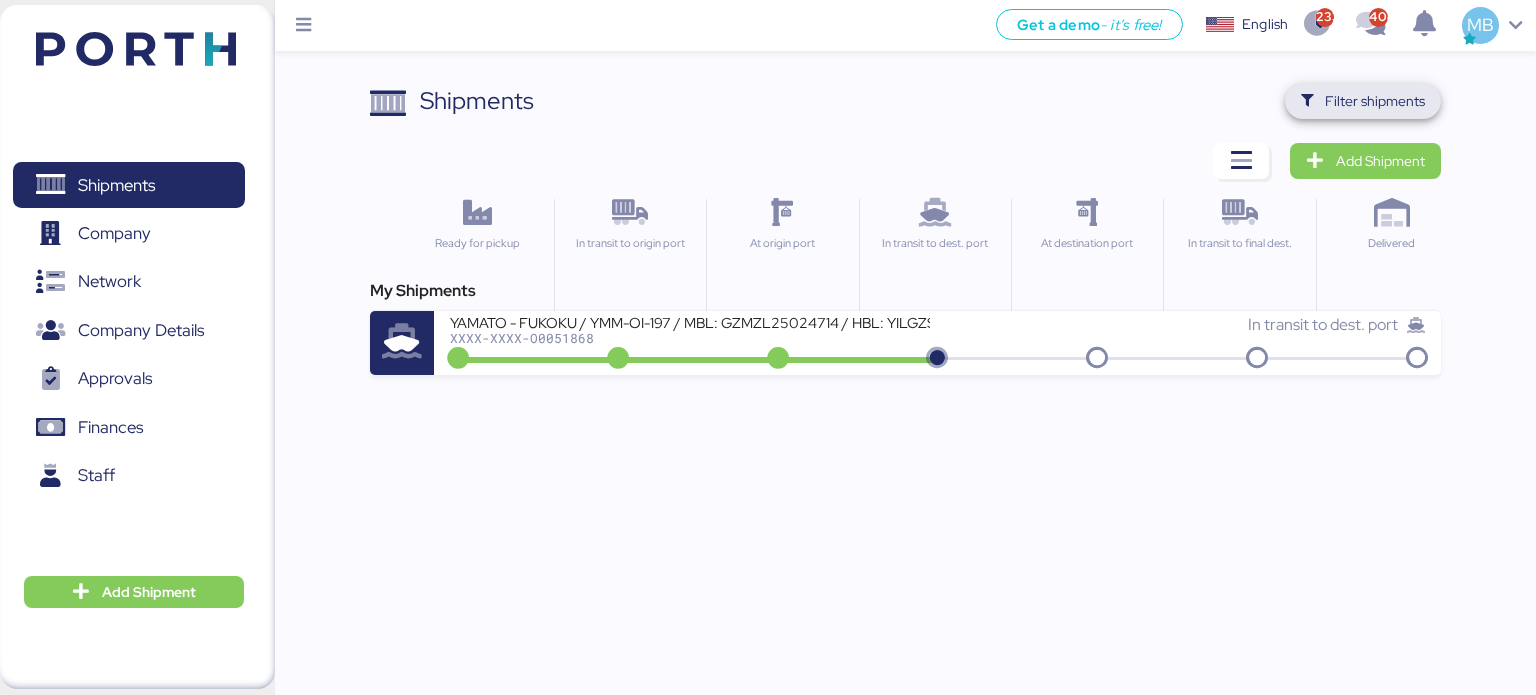 click on "Filter shipments" at bounding box center (1375, 101) 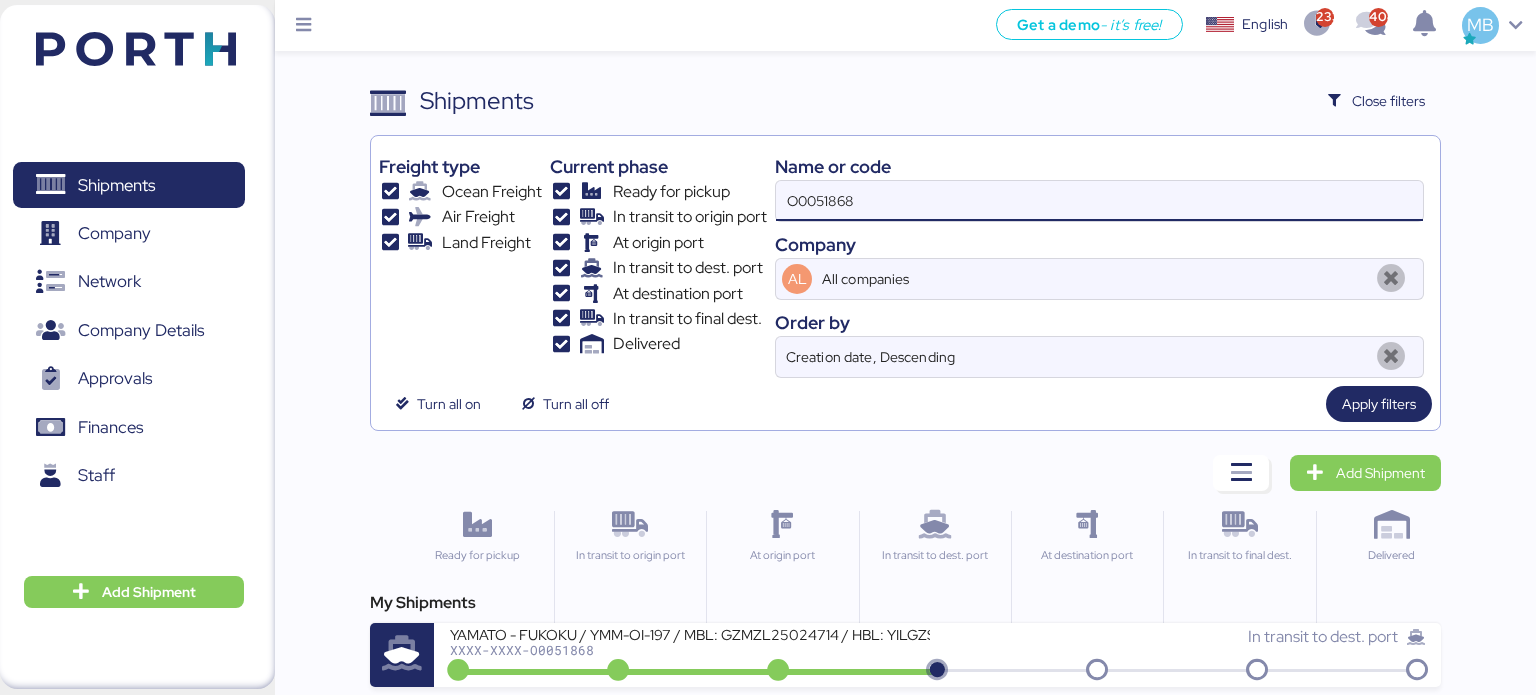 drag, startPoint x: 1019, startPoint y: 199, endPoint x: 758, endPoint y: 199, distance: 261 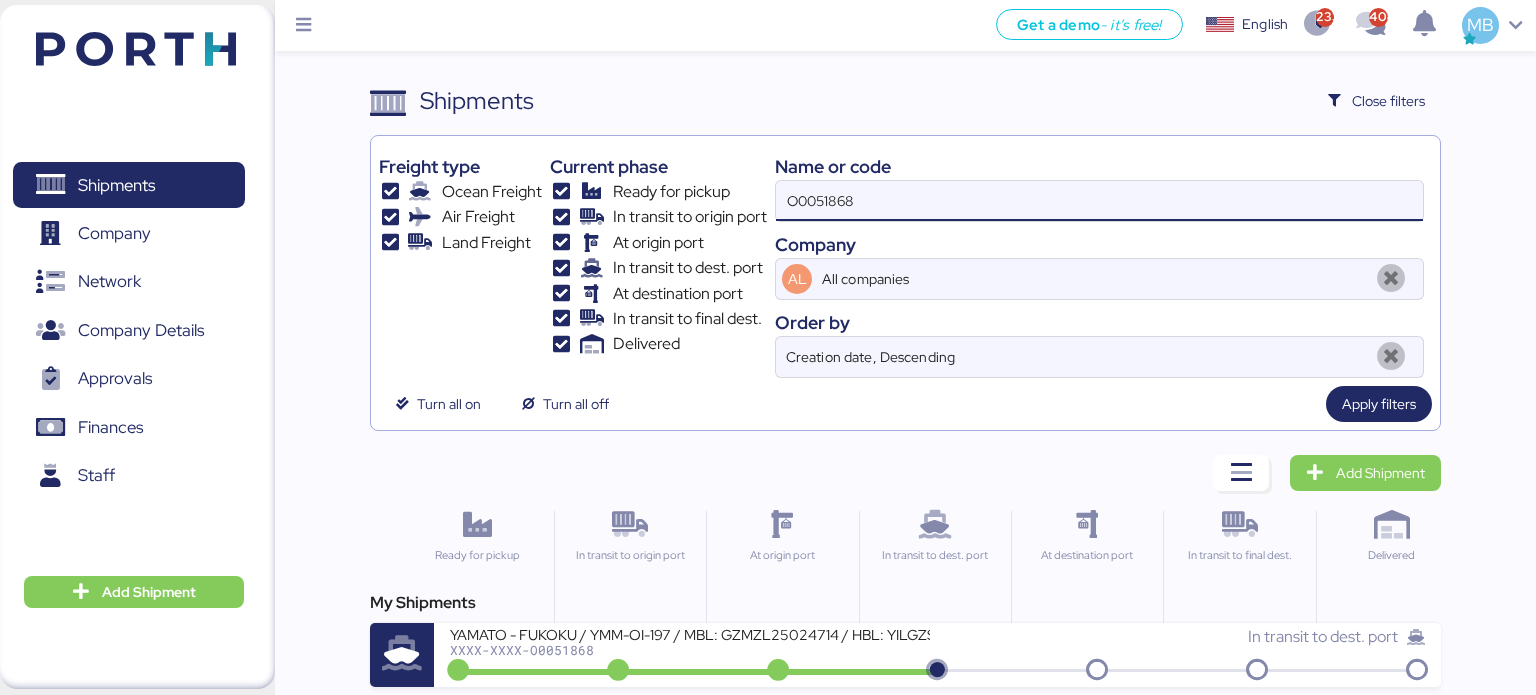click on "Freight type   Ocean Freight   Air Freight   Land Freight Current phase   Ready for pickup   In transit to origin port   At origin port   In transit to dest. port   At destination port   In transit to final dest.   Delivered Name or code O0051868 Company AL All companies   Order by Creation date, Descending" at bounding box center [906, 261] 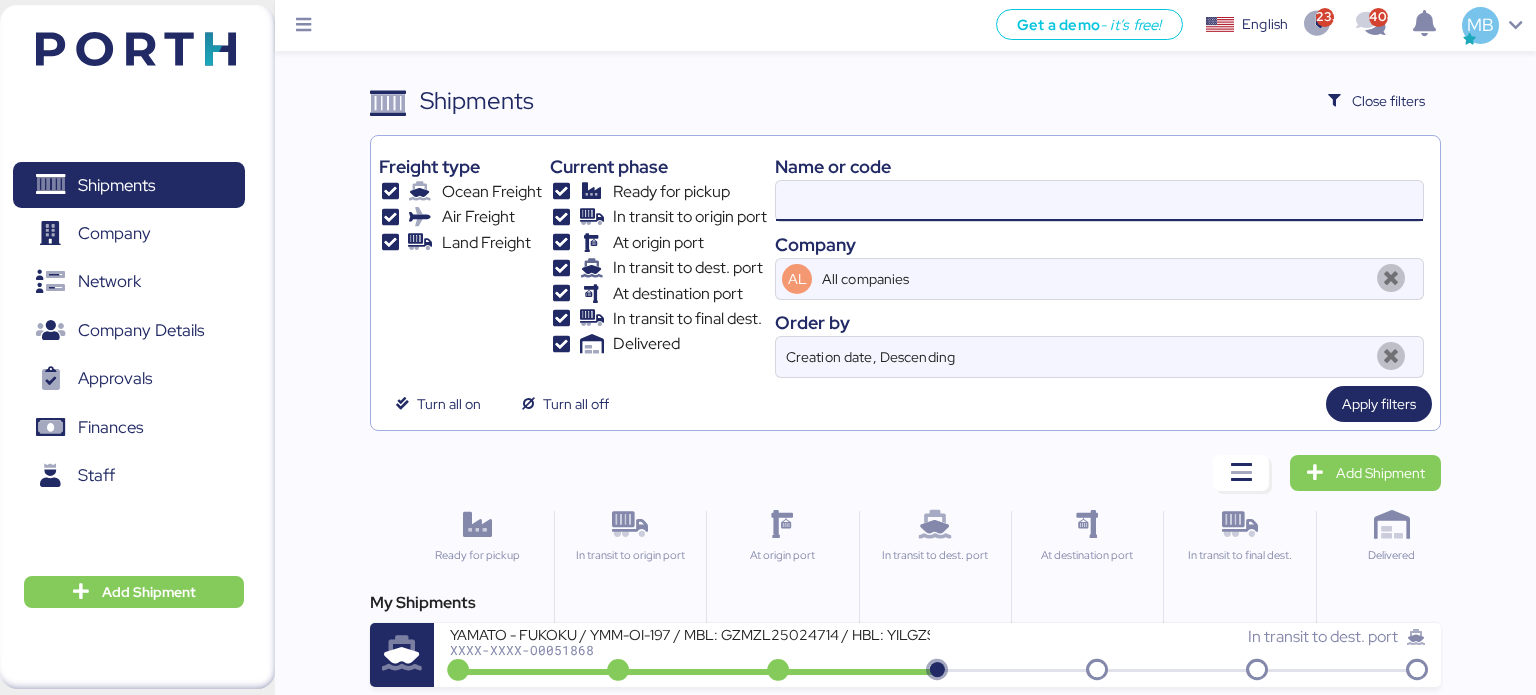 paste on "O0051841" 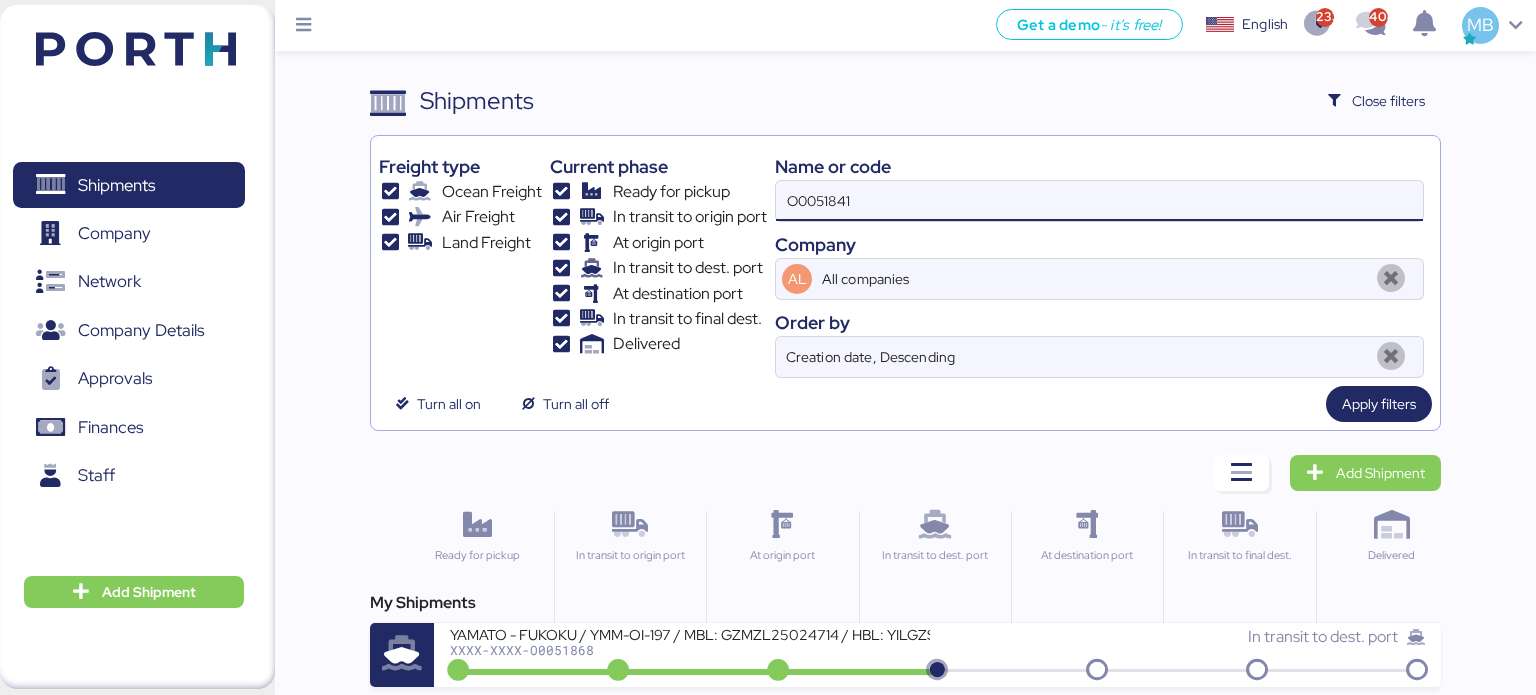 type on "O0051841" 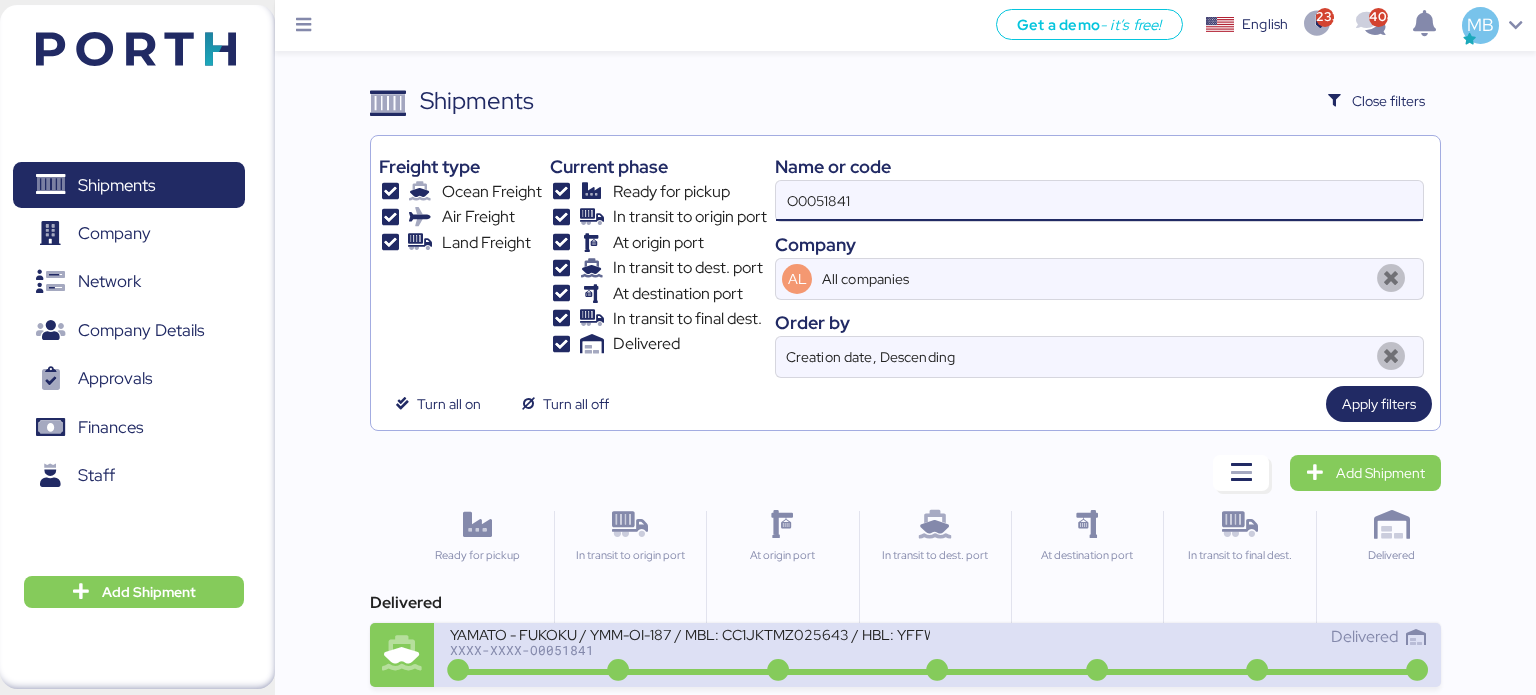click on "XXXX-XXXX-O0051841" at bounding box center (690, 650) 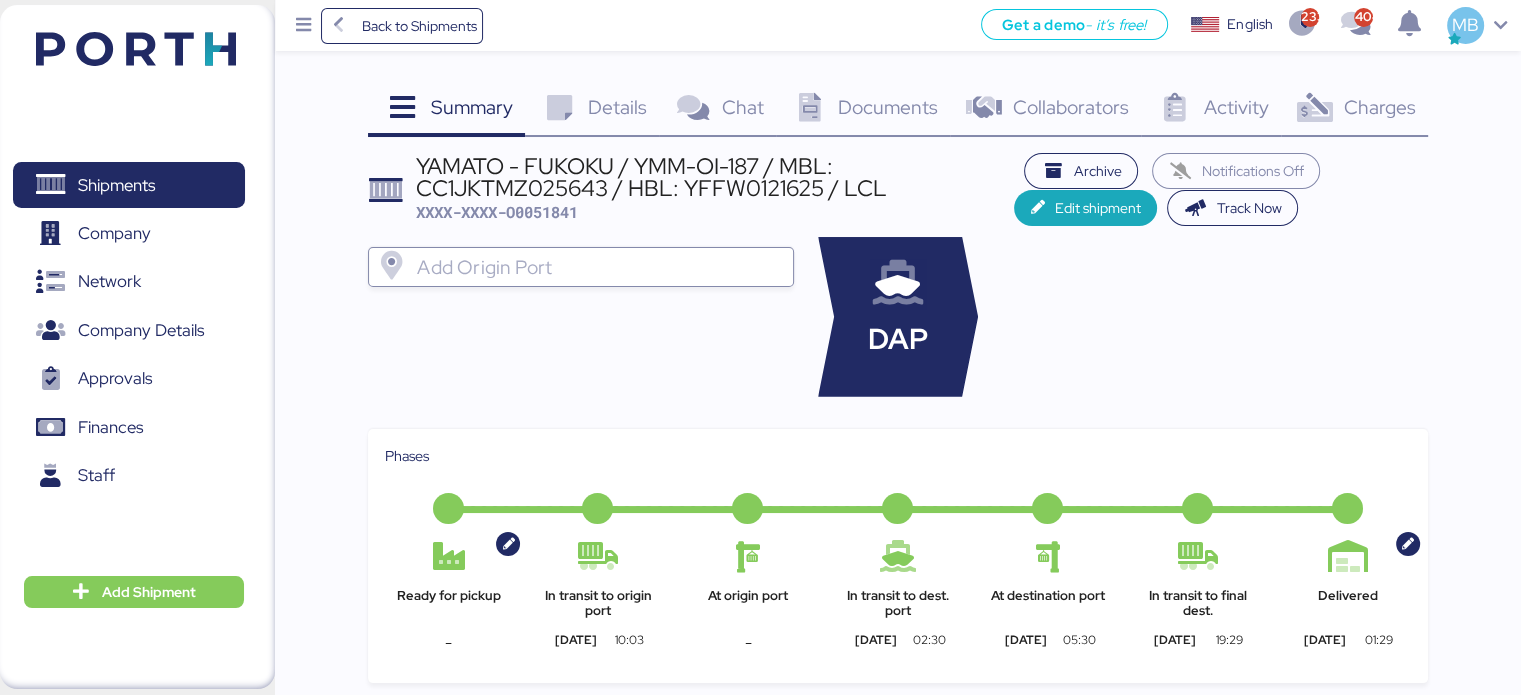 click on "Charges" at bounding box center (1379, 107) 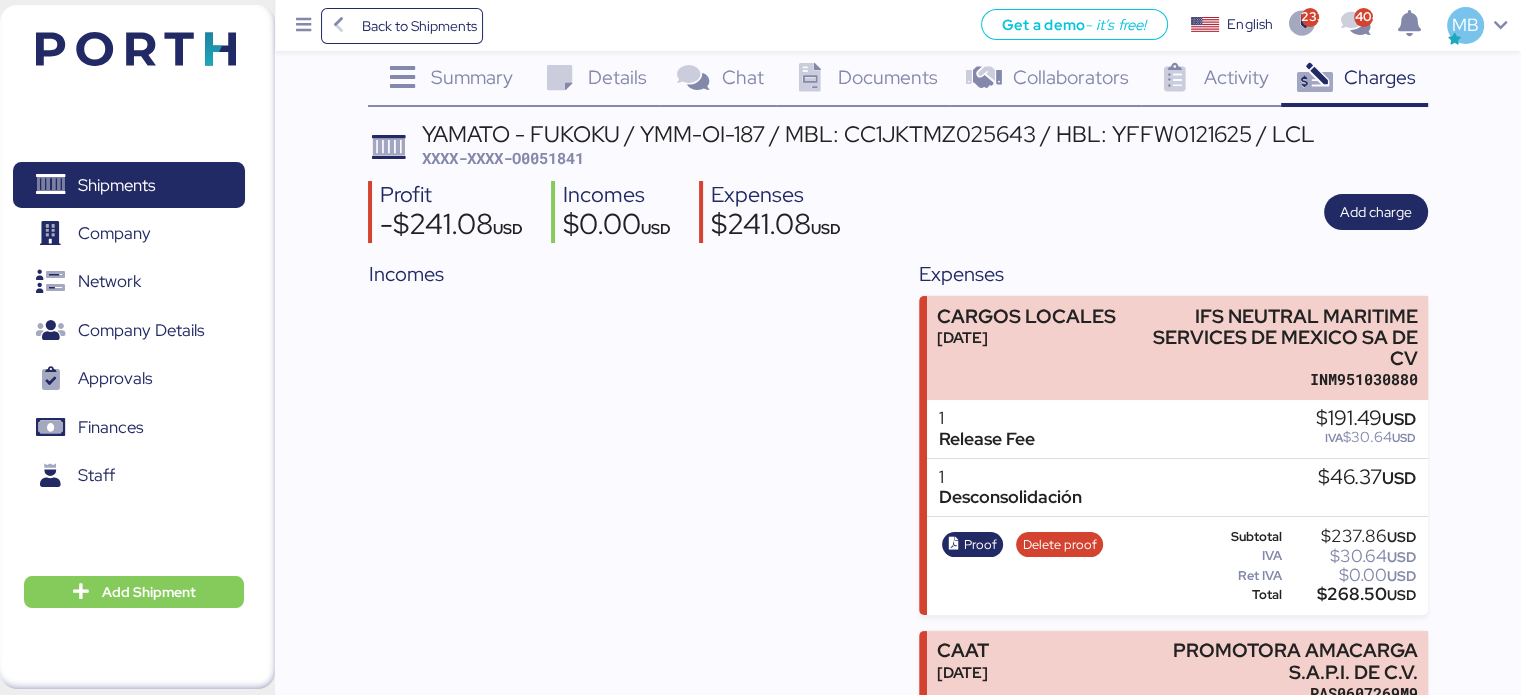 scroll, scrollTop: 0, scrollLeft: 0, axis: both 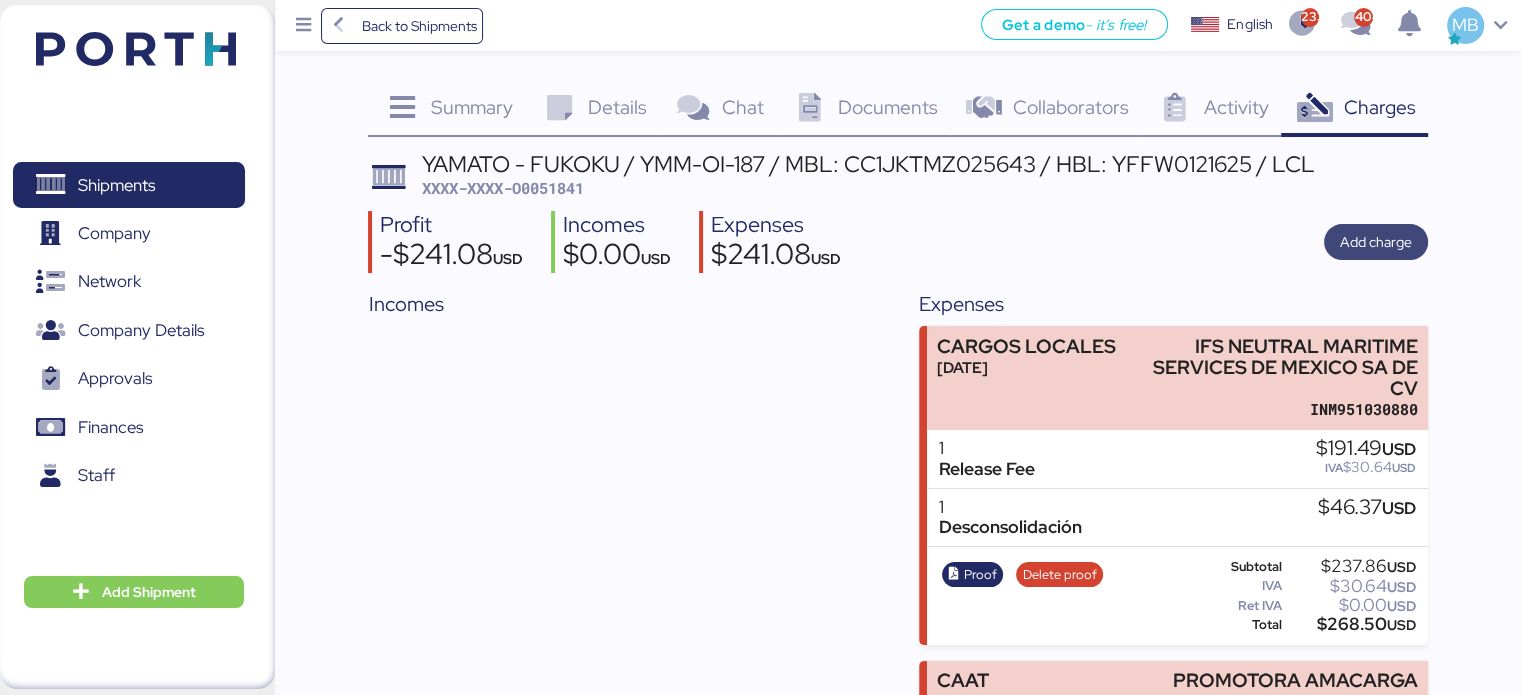click on "Add charge" at bounding box center [1376, 242] 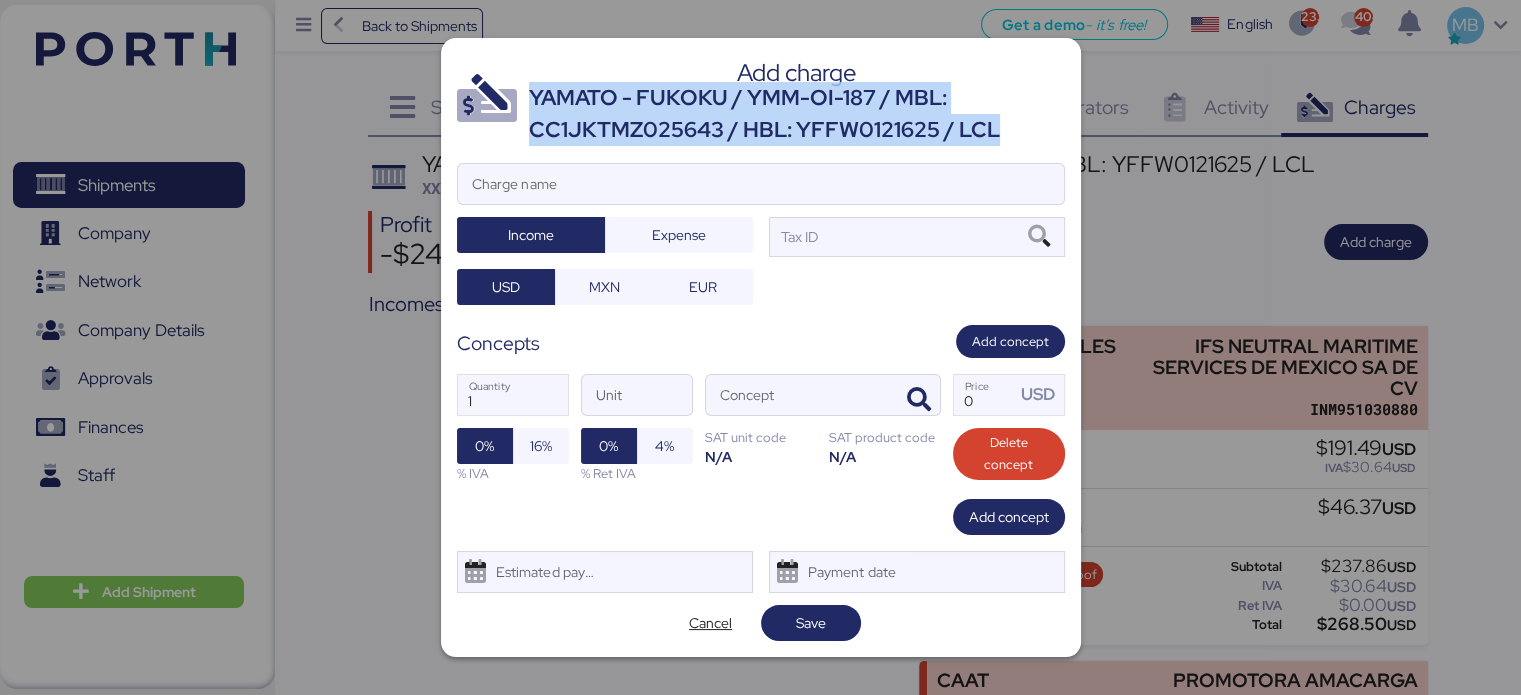 drag, startPoint x: 999, startPoint y: 125, endPoint x: 532, endPoint y: 103, distance: 467.5179 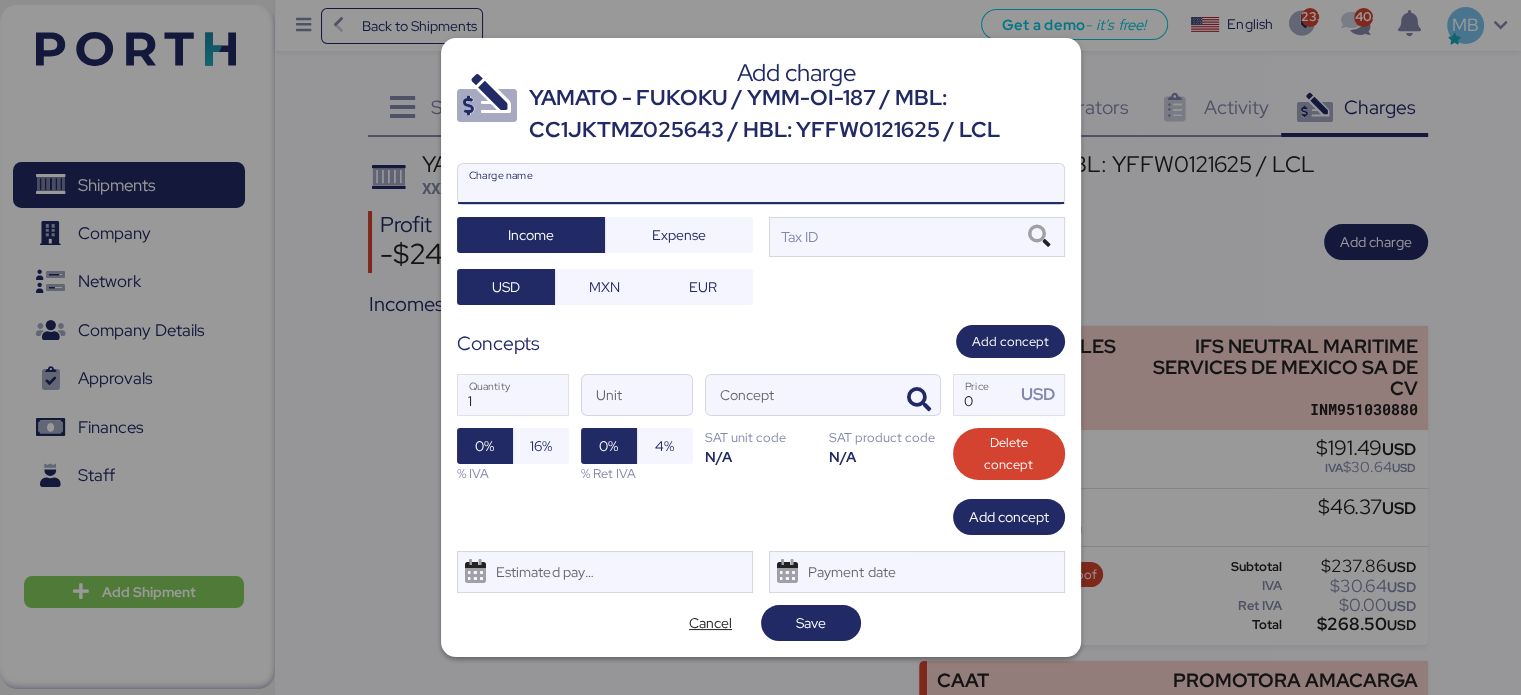 click on "Charge name" at bounding box center [761, 184] 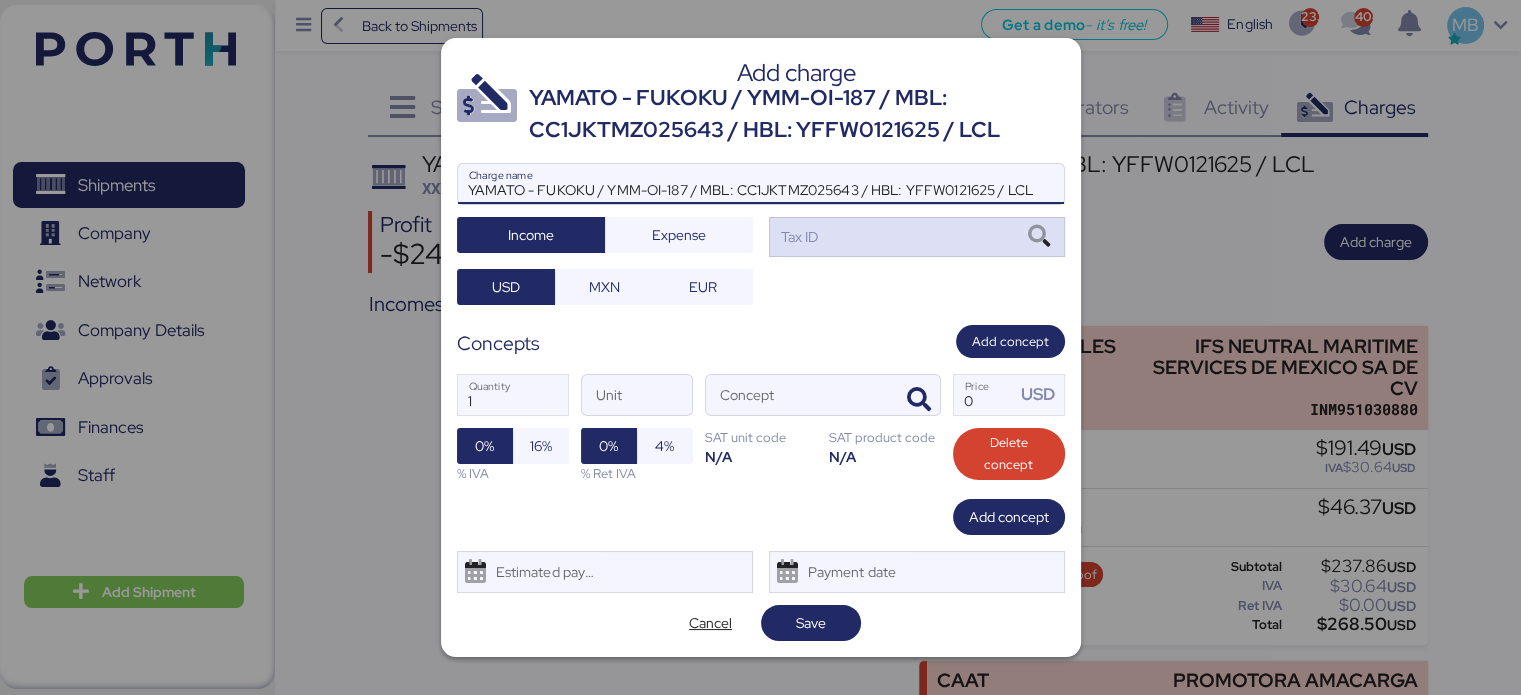 type on "YAMATO - FUKOKU / YMM-OI-187 / MBL: CC1JKTMZ025643 / HBL: YFFW0121625 / LCL" 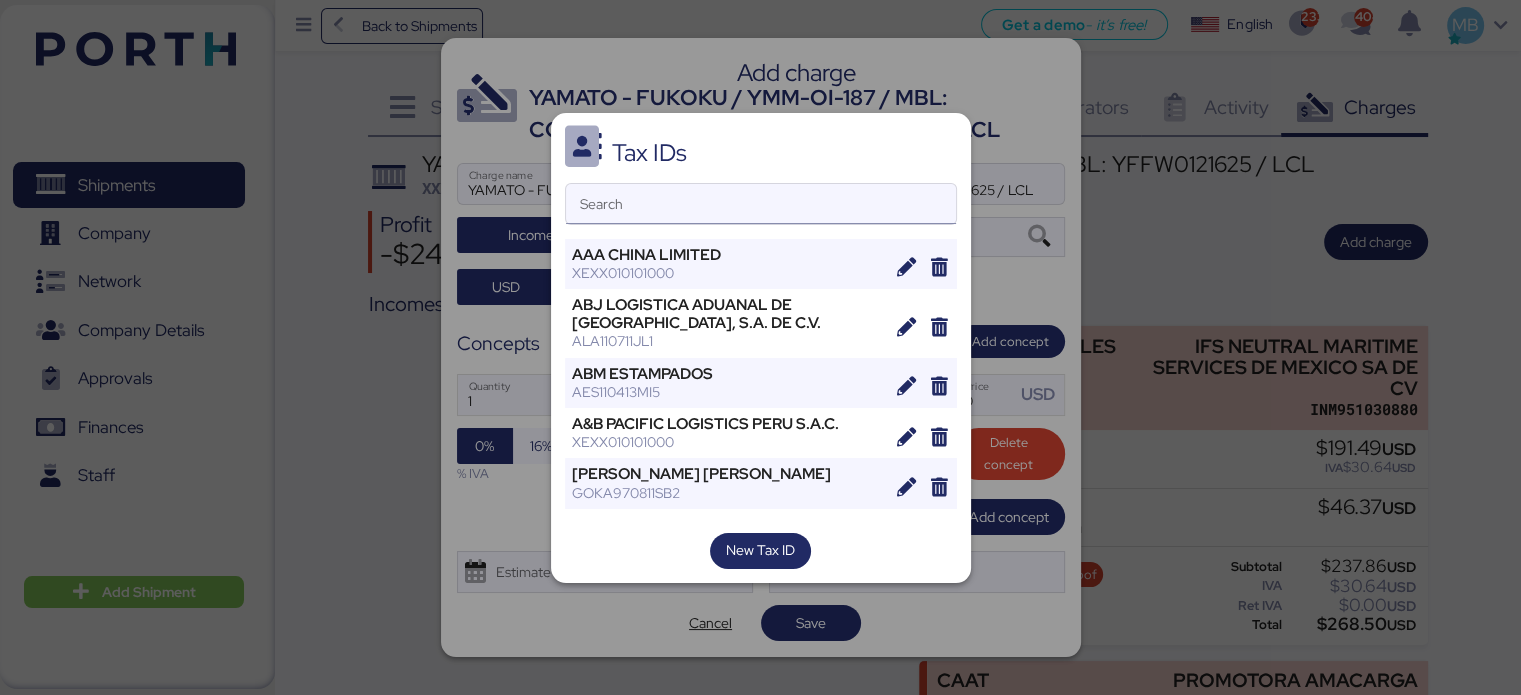 click on "Search" at bounding box center (761, 204) 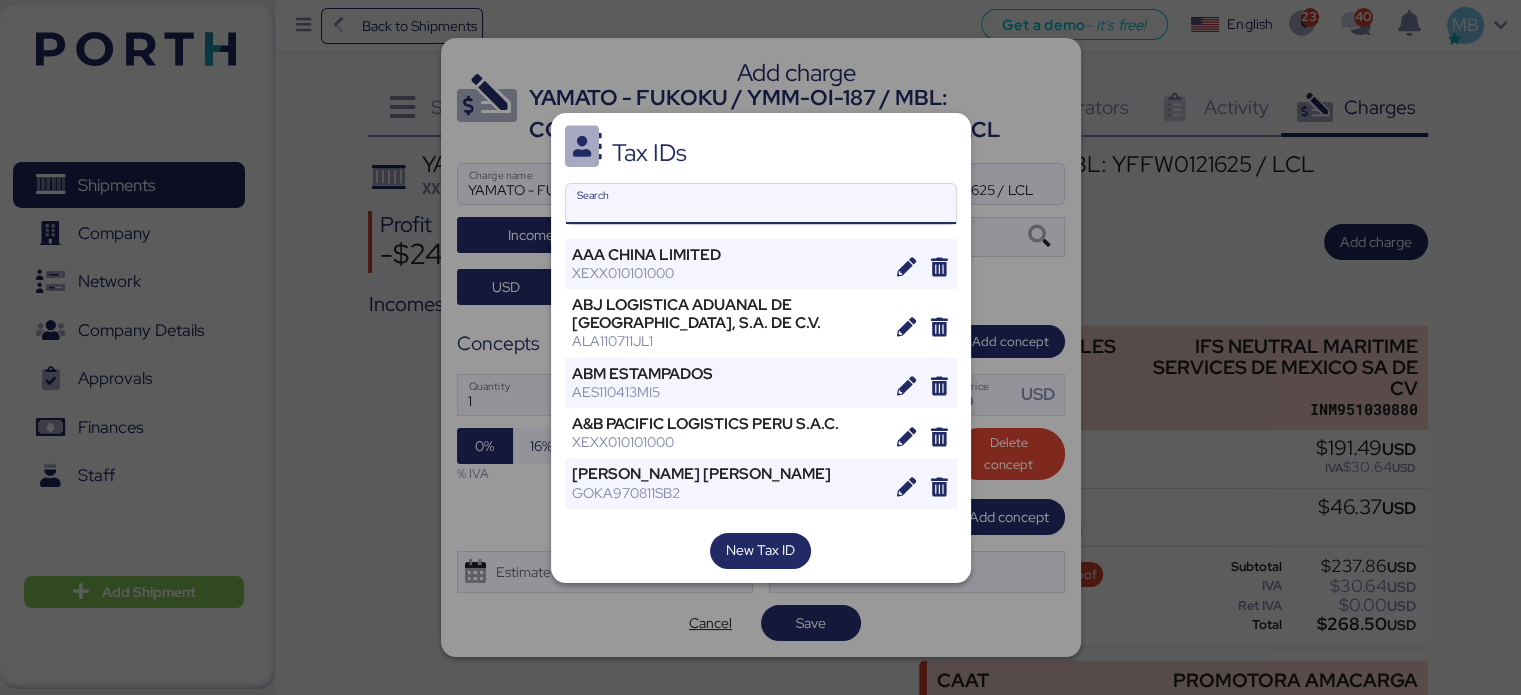 click on "Search" at bounding box center [761, 204] 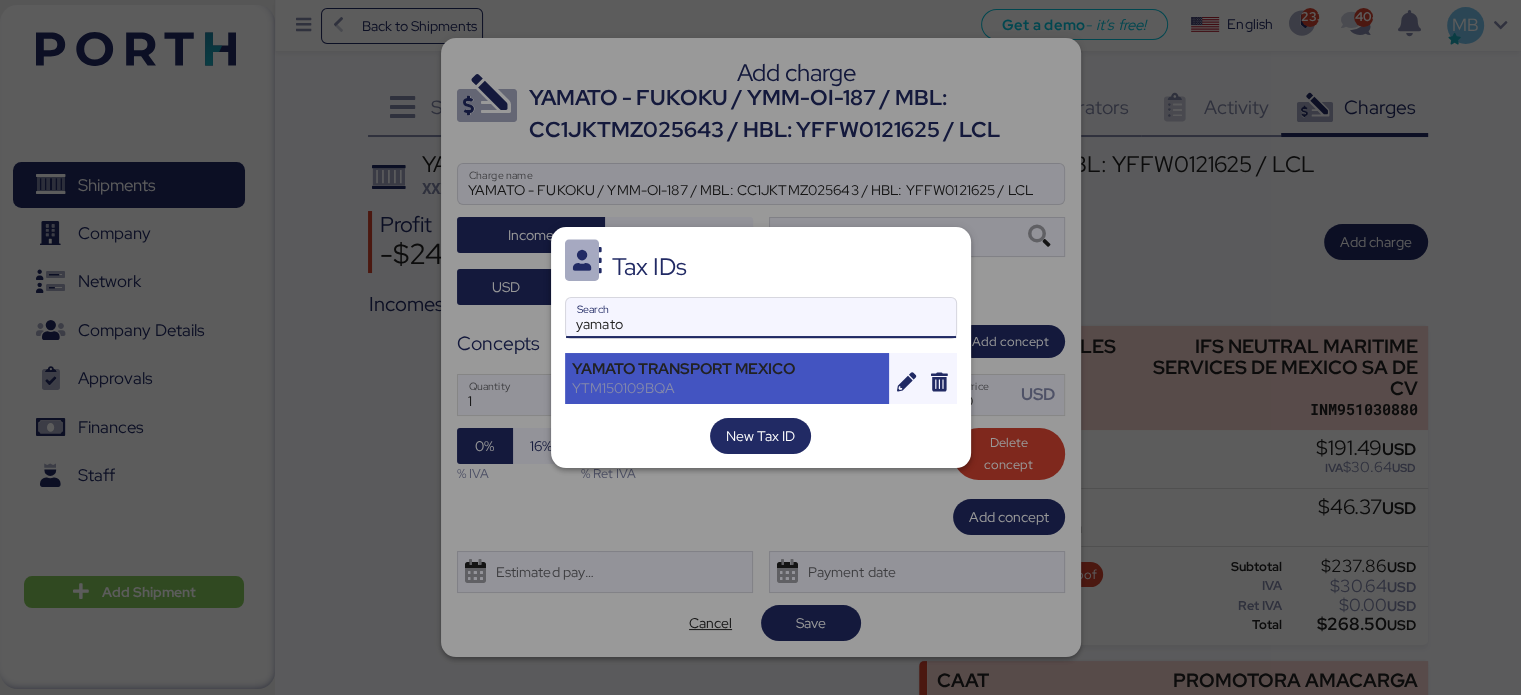 type on "yamato" 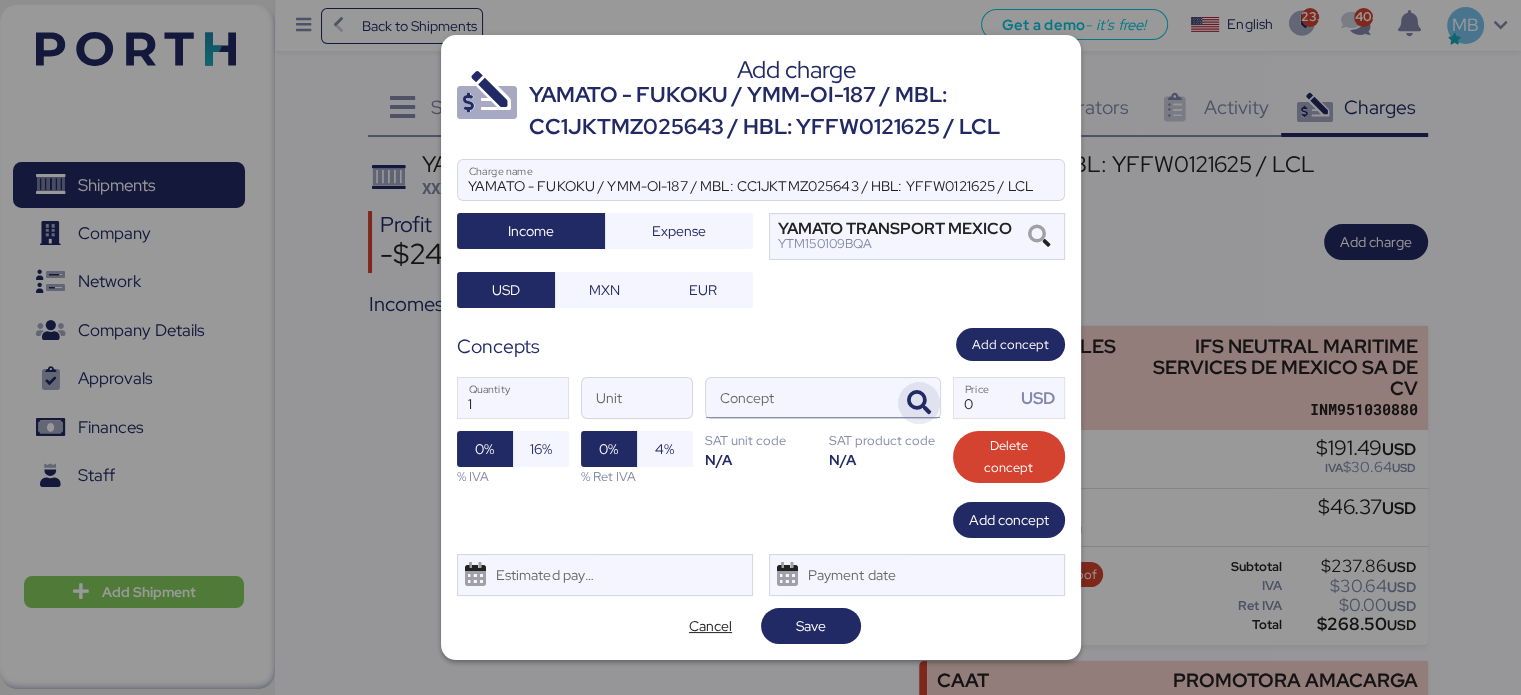 click at bounding box center (919, 403) 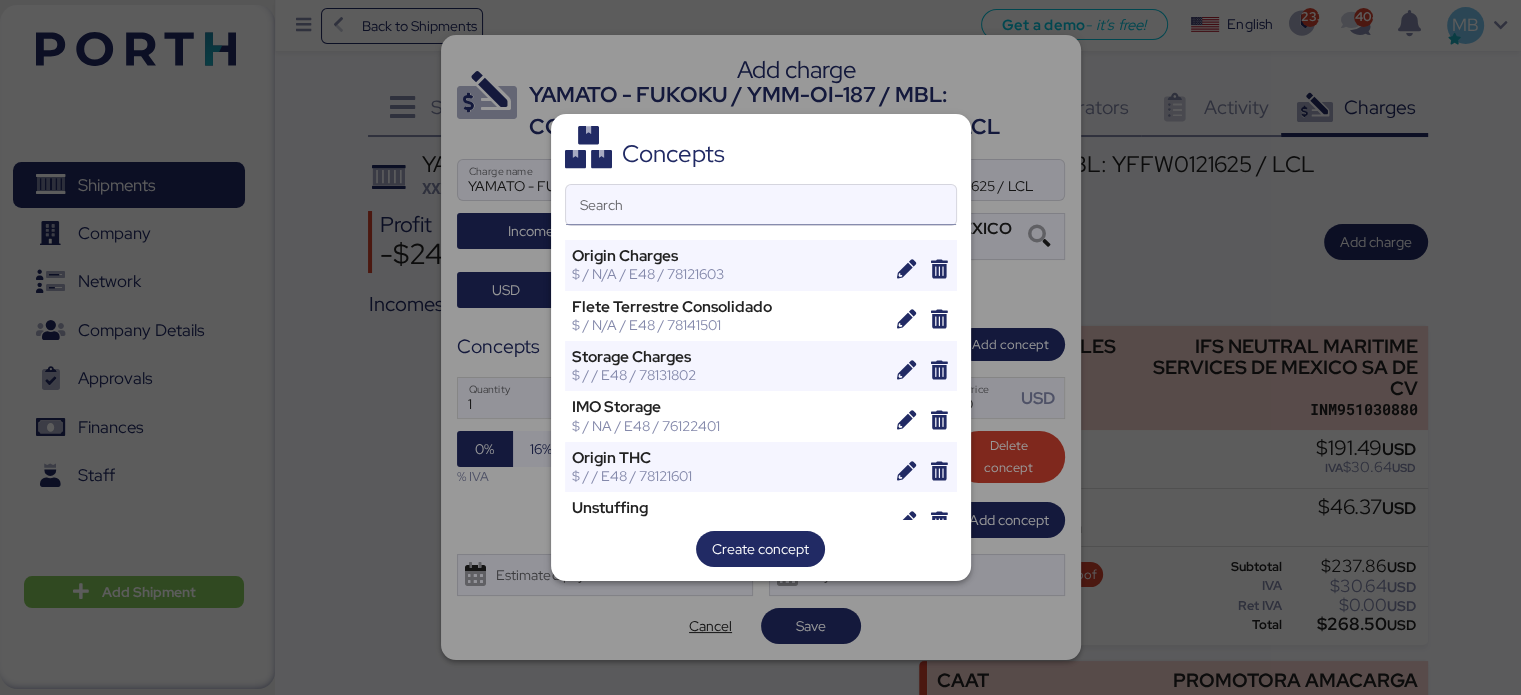 click on "Search" at bounding box center (761, 205) 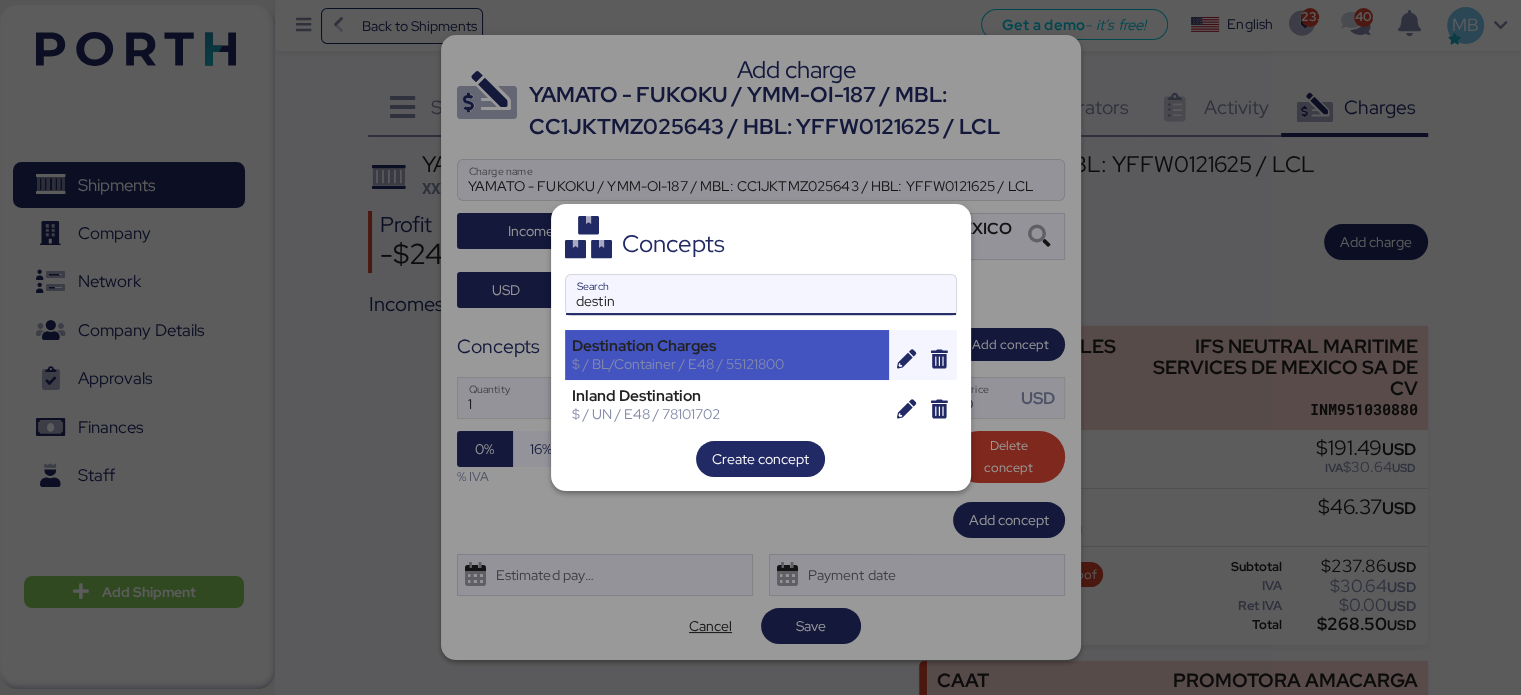 type on "destin" 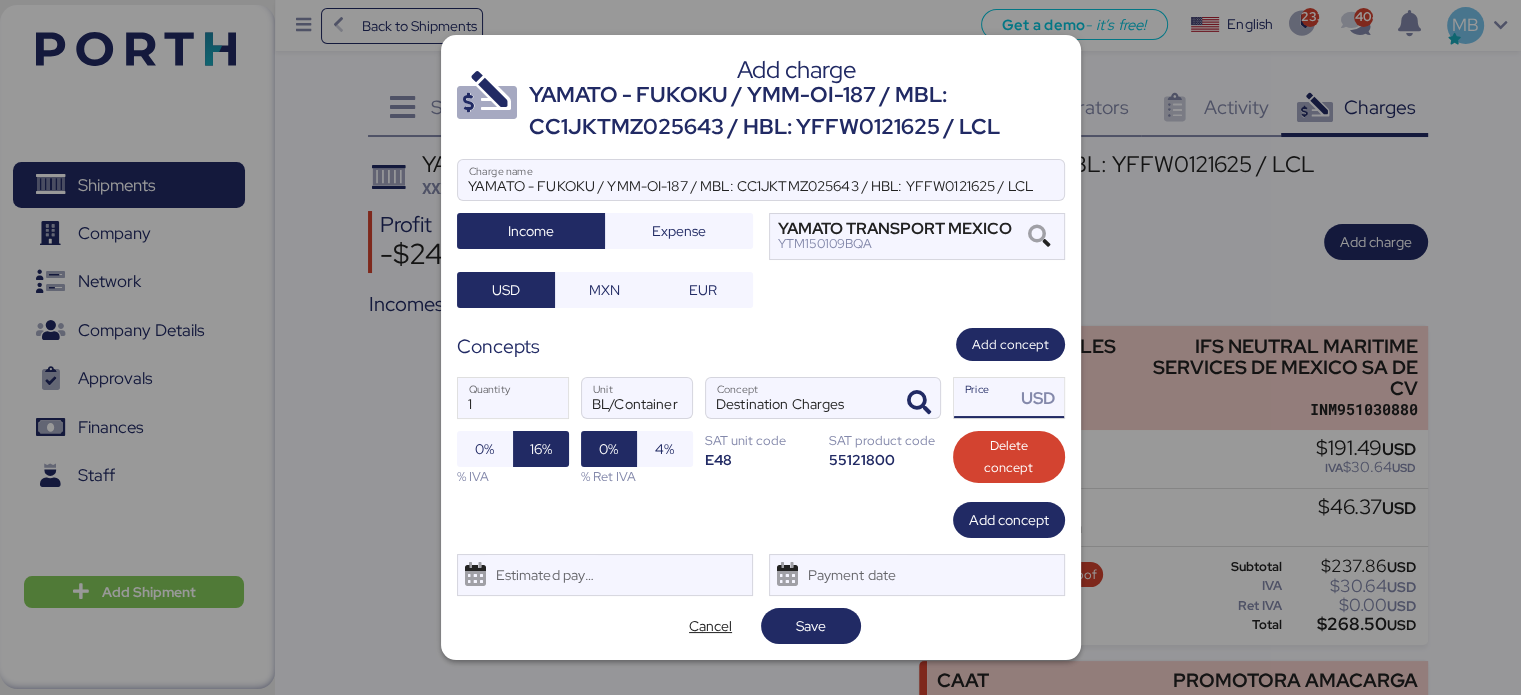 click on "Price USD" at bounding box center [985, 398] 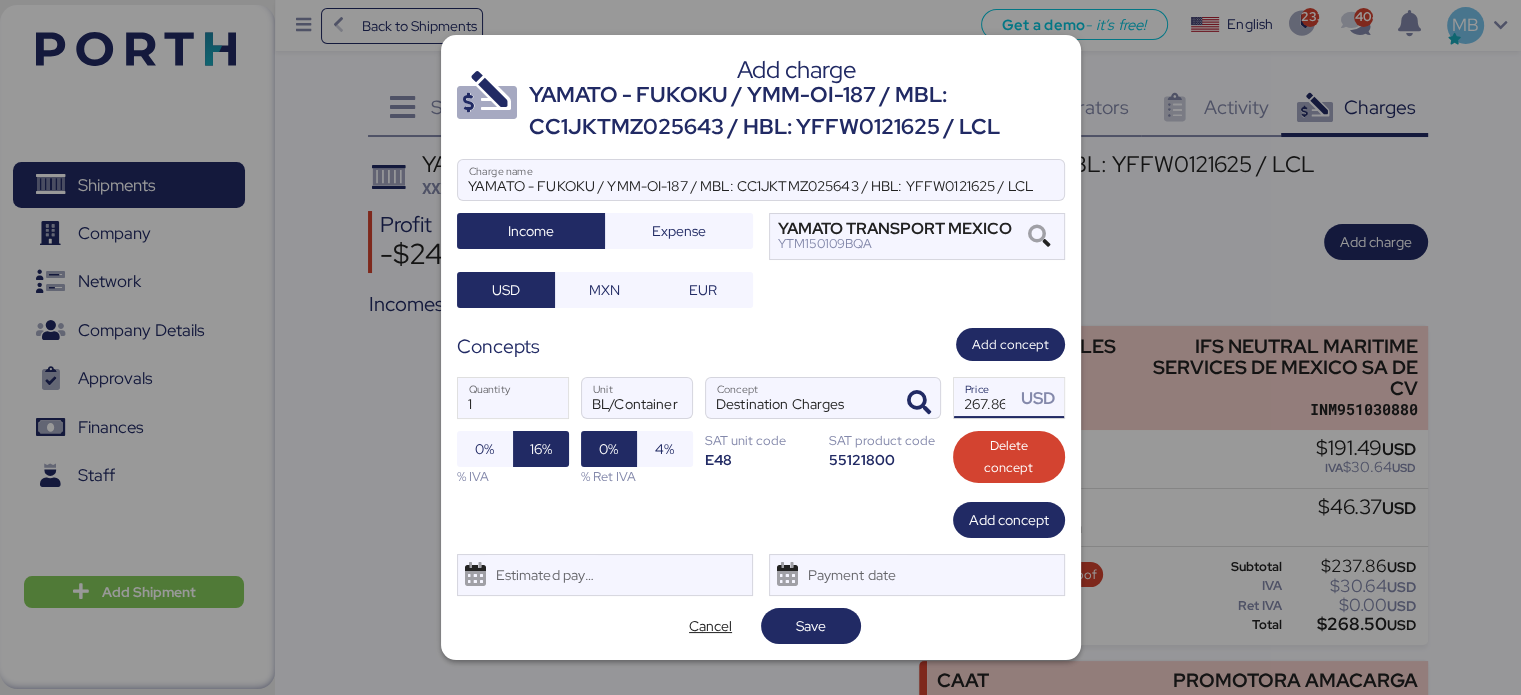 scroll, scrollTop: 0, scrollLeft: 3, axis: horizontal 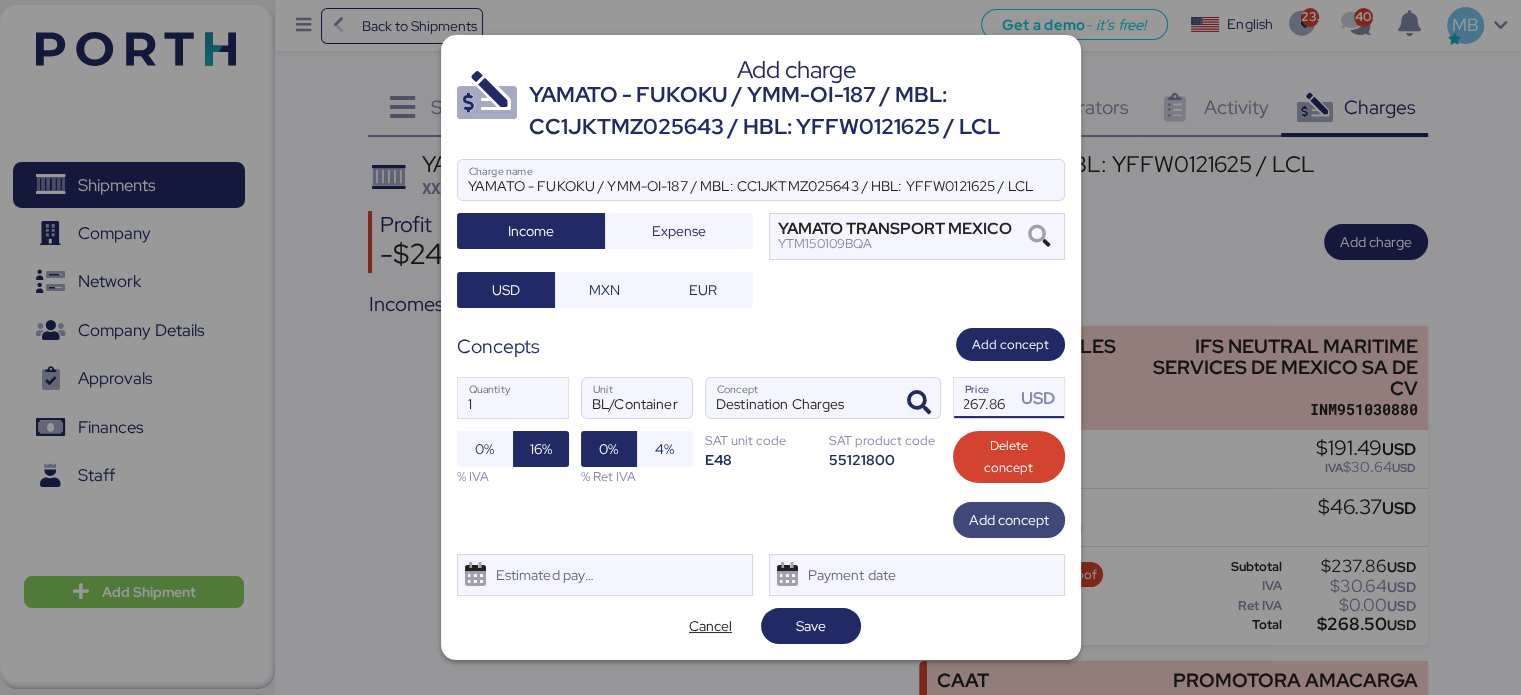 type on "267.86" 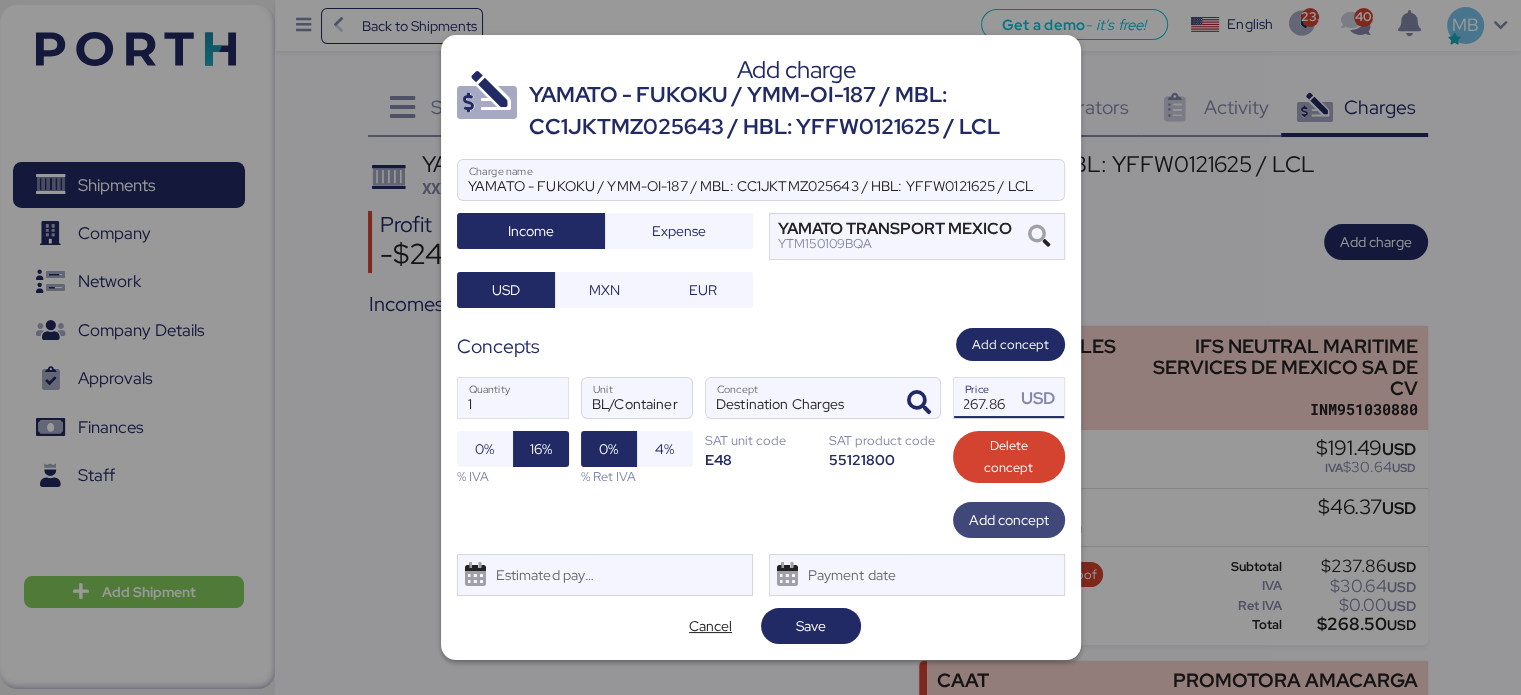 click on "Add concept" at bounding box center [1009, 520] 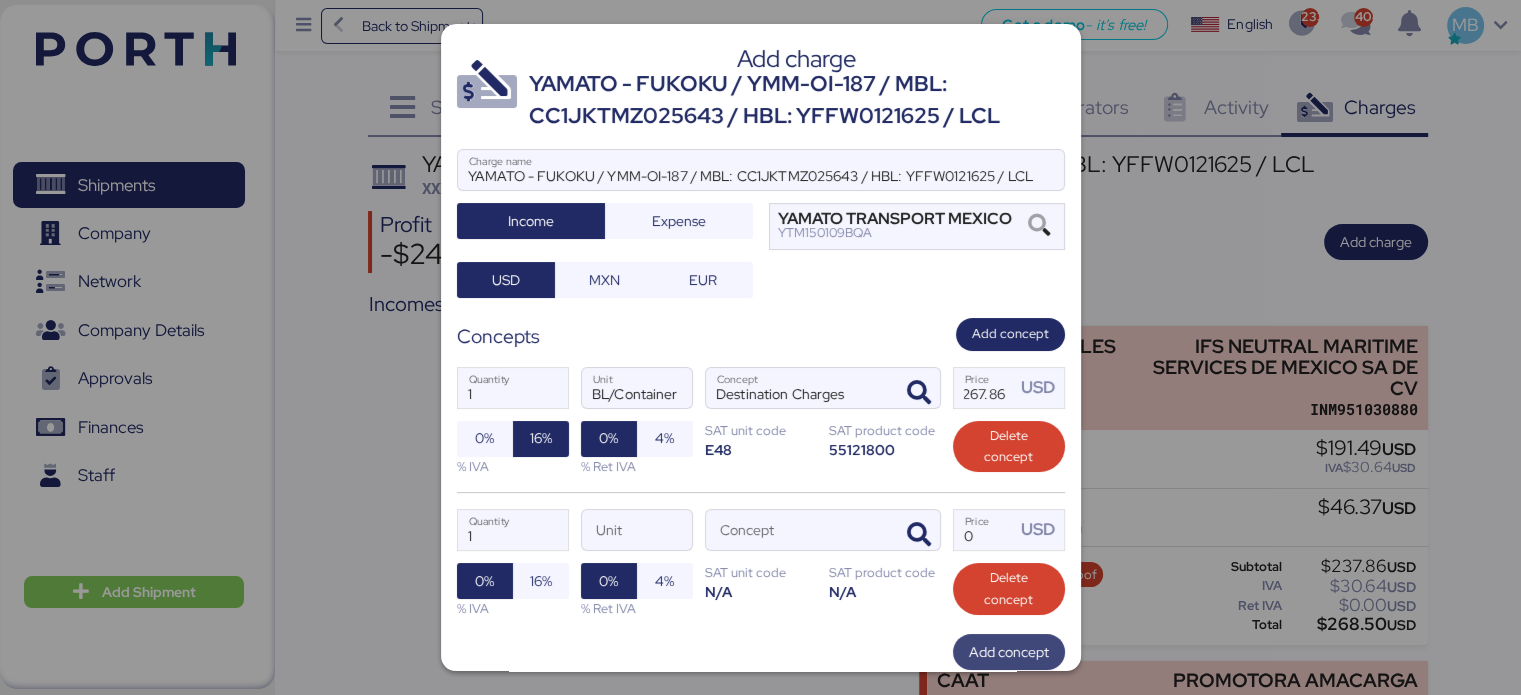 scroll, scrollTop: 0, scrollLeft: 0, axis: both 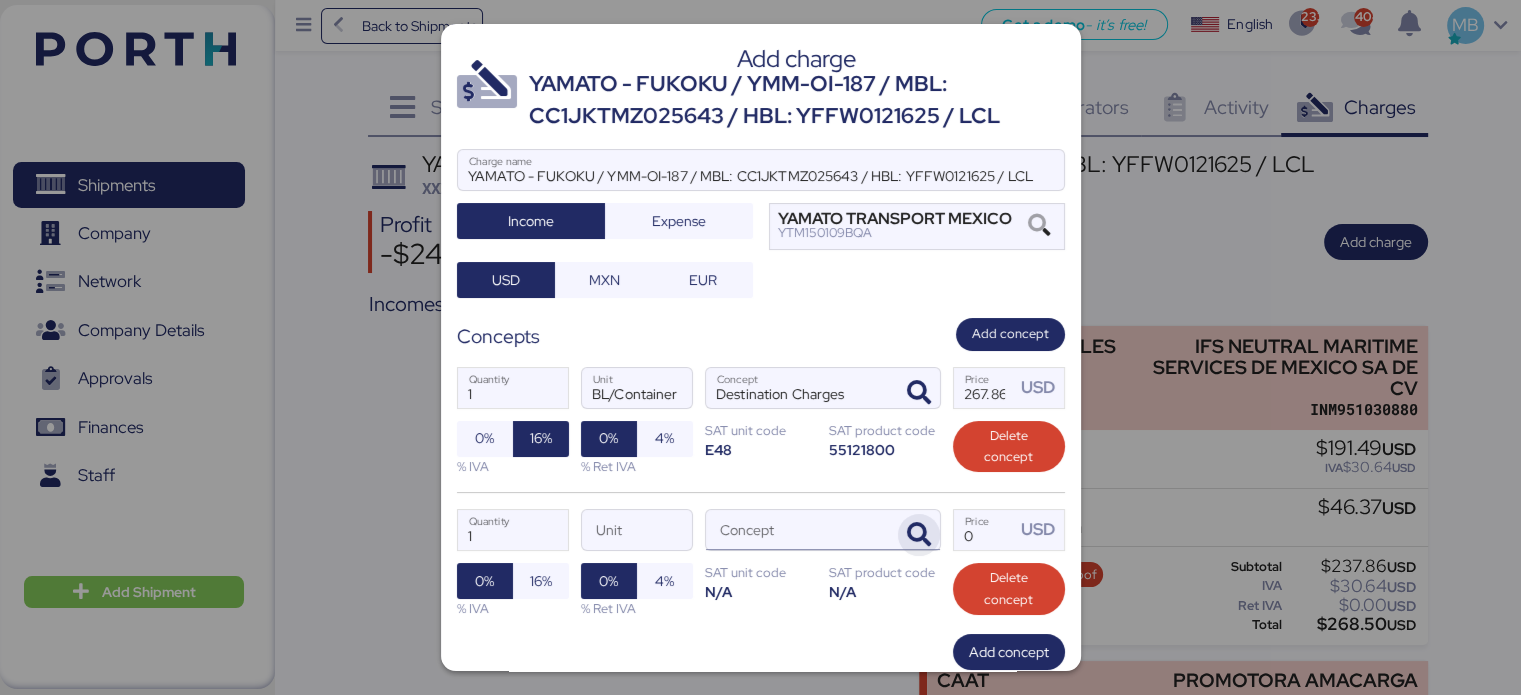 click at bounding box center [919, 535] 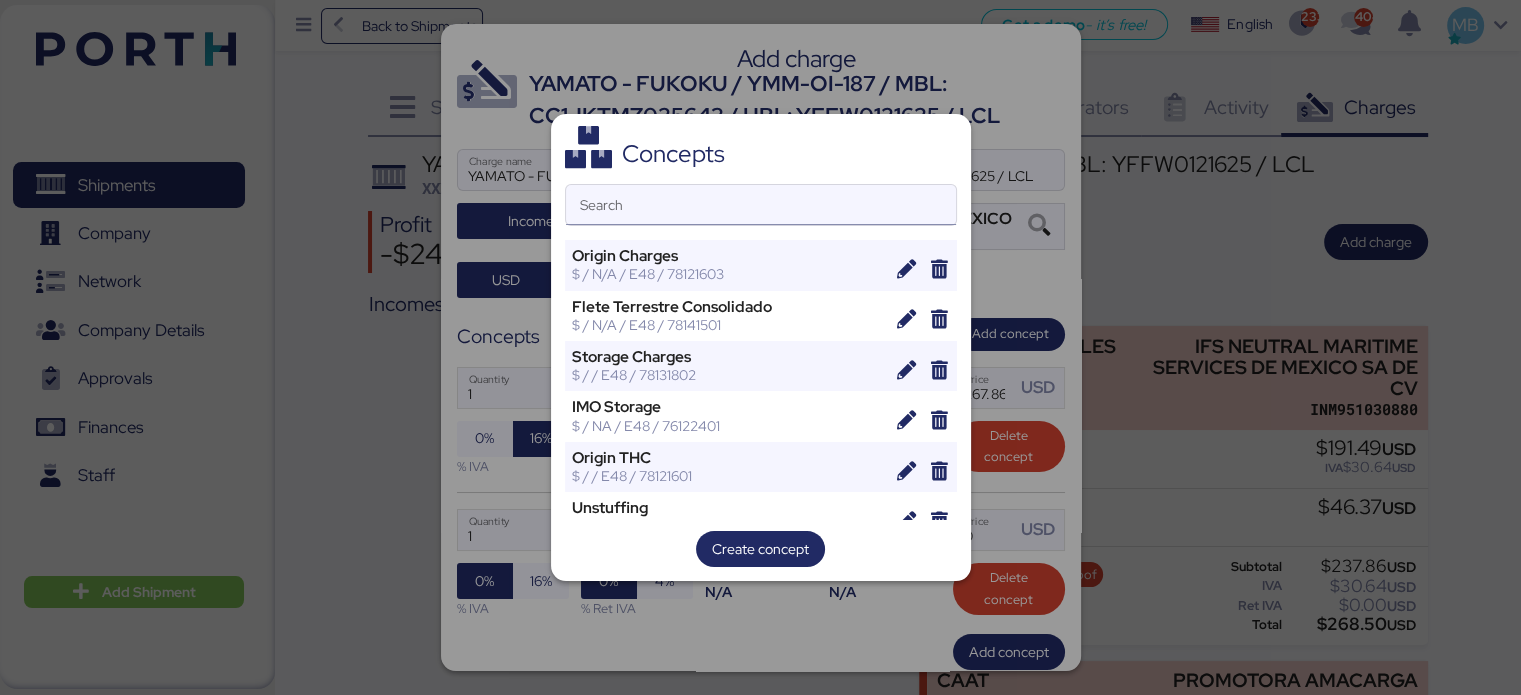 click on "Search" at bounding box center [761, 205] 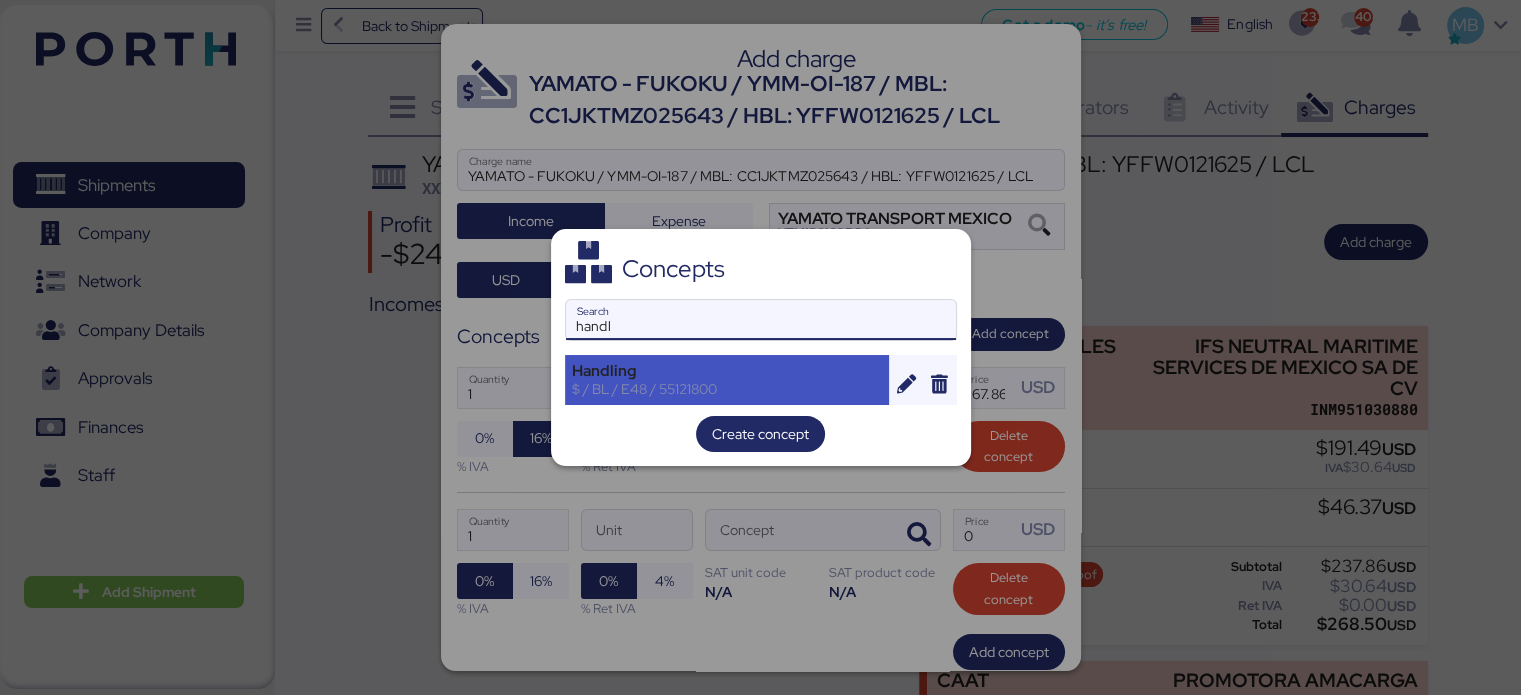 type on "handl" 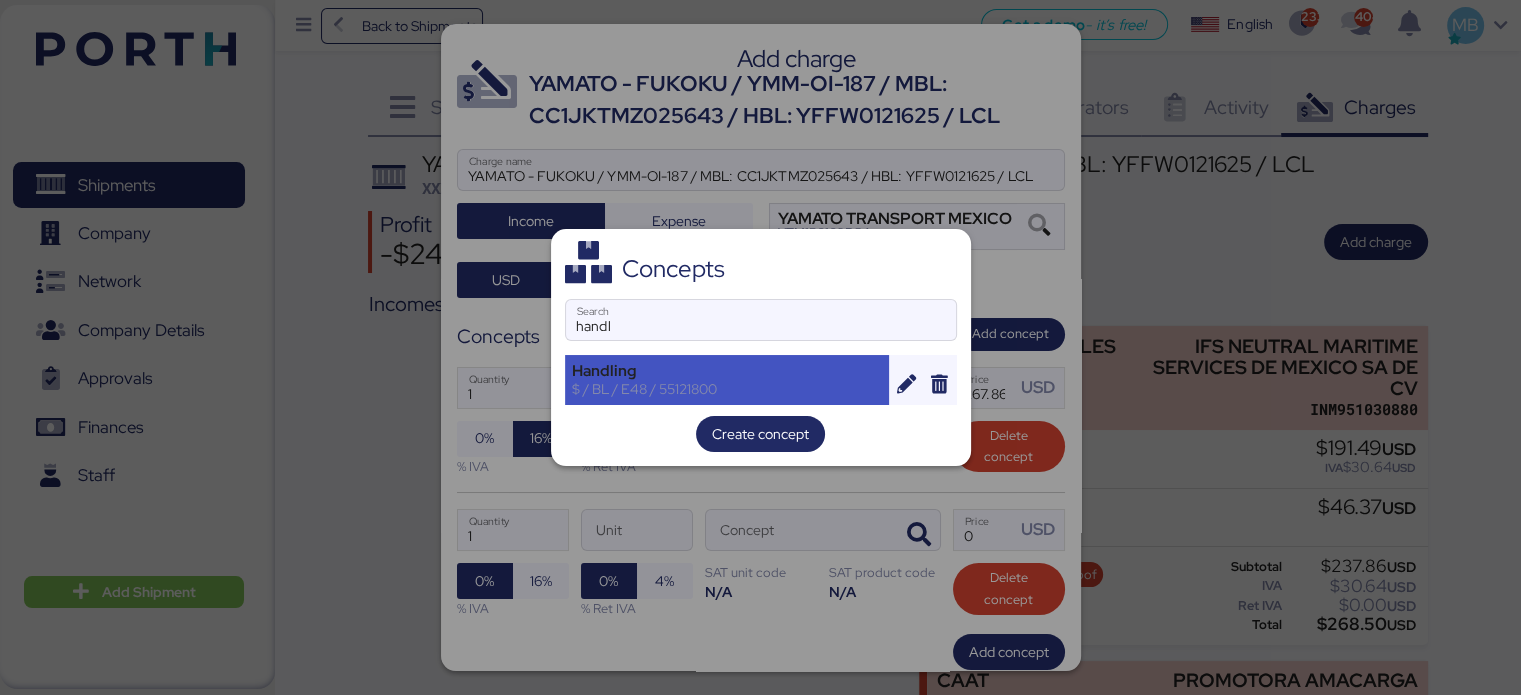 click on "Handling" at bounding box center (727, 371) 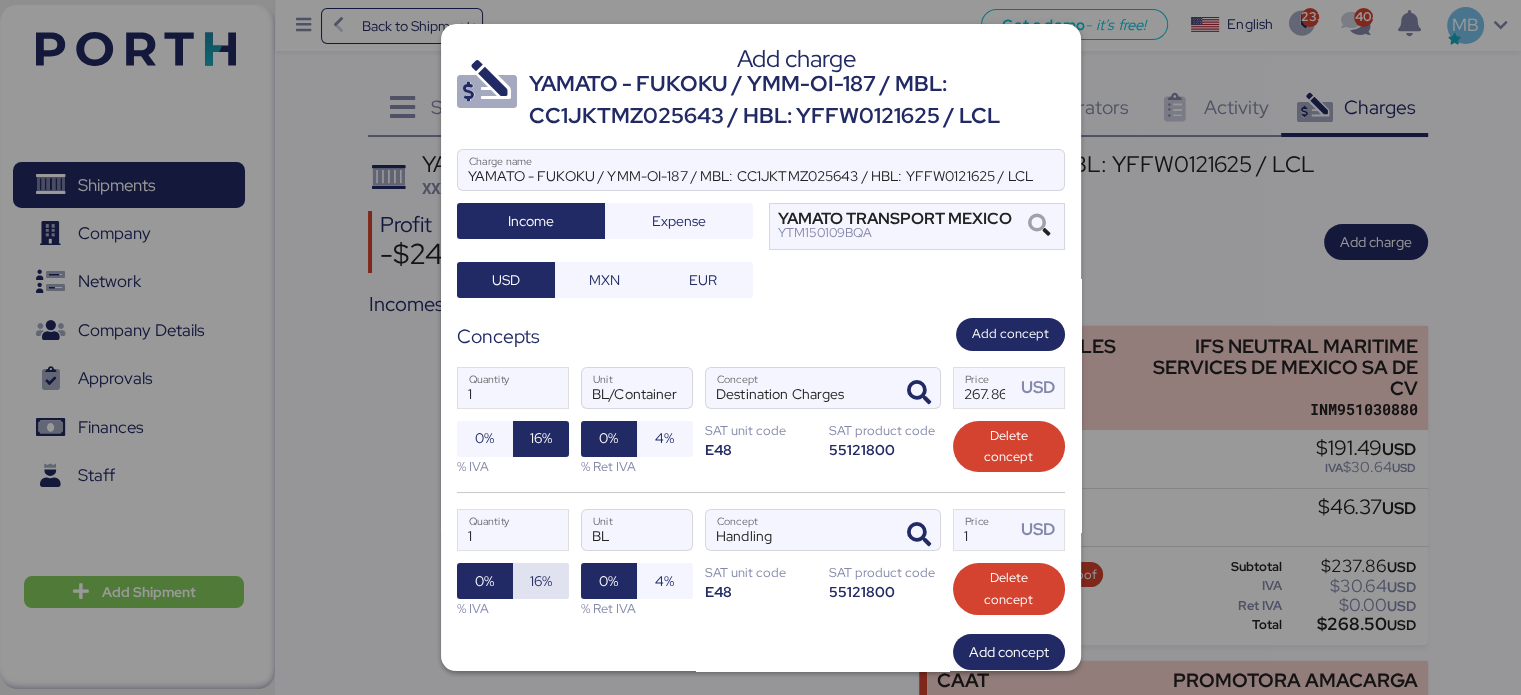 click on "16%" at bounding box center (541, 581) 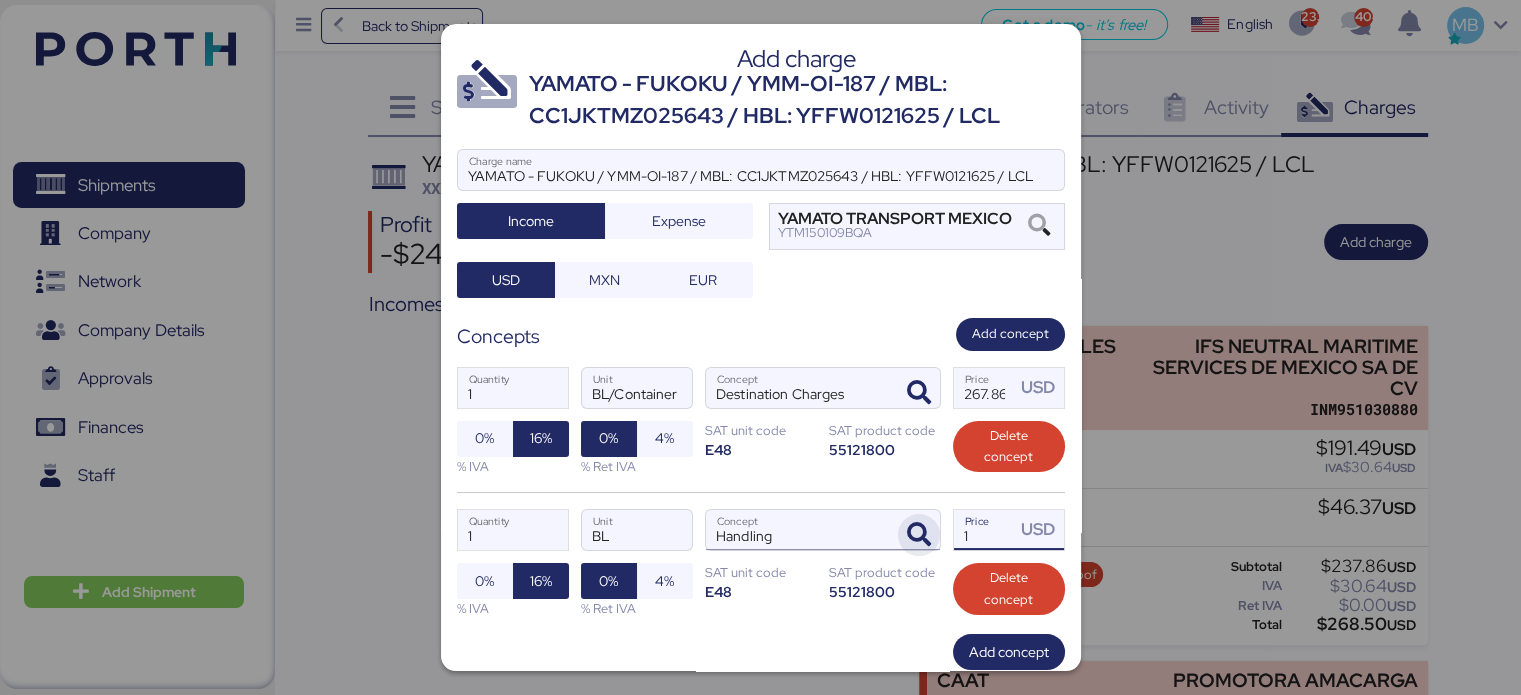 drag, startPoint x: 984, startPoint y: 532, endPoint x: 892, endPoint y: 530, distance: 92.021736 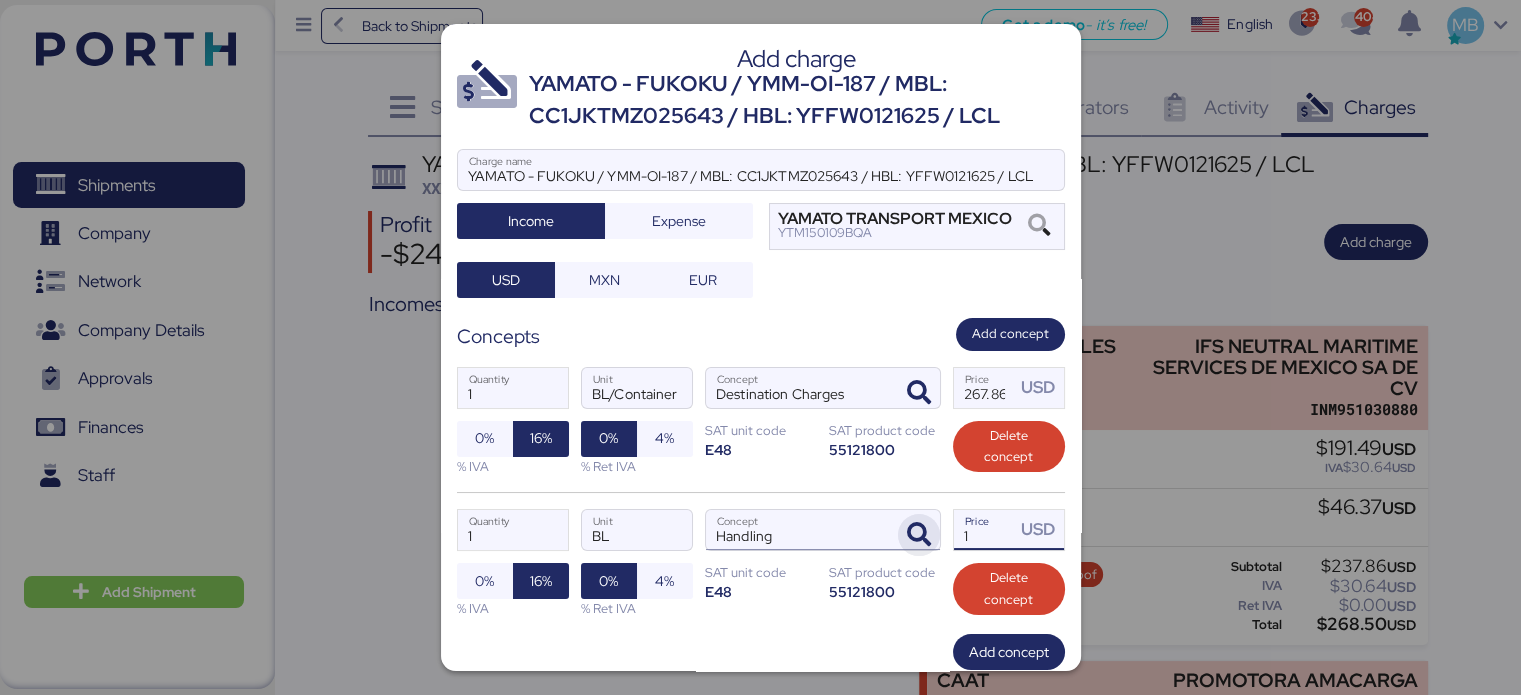 click on "1 Quantity BL Unit Handling Concept   1 Price USD 0% 16% % IVA 0% 4% % Ret IVA SAT unit code E48 SAT product code 55121800 Delete concept" at bounding box center [761, 563] 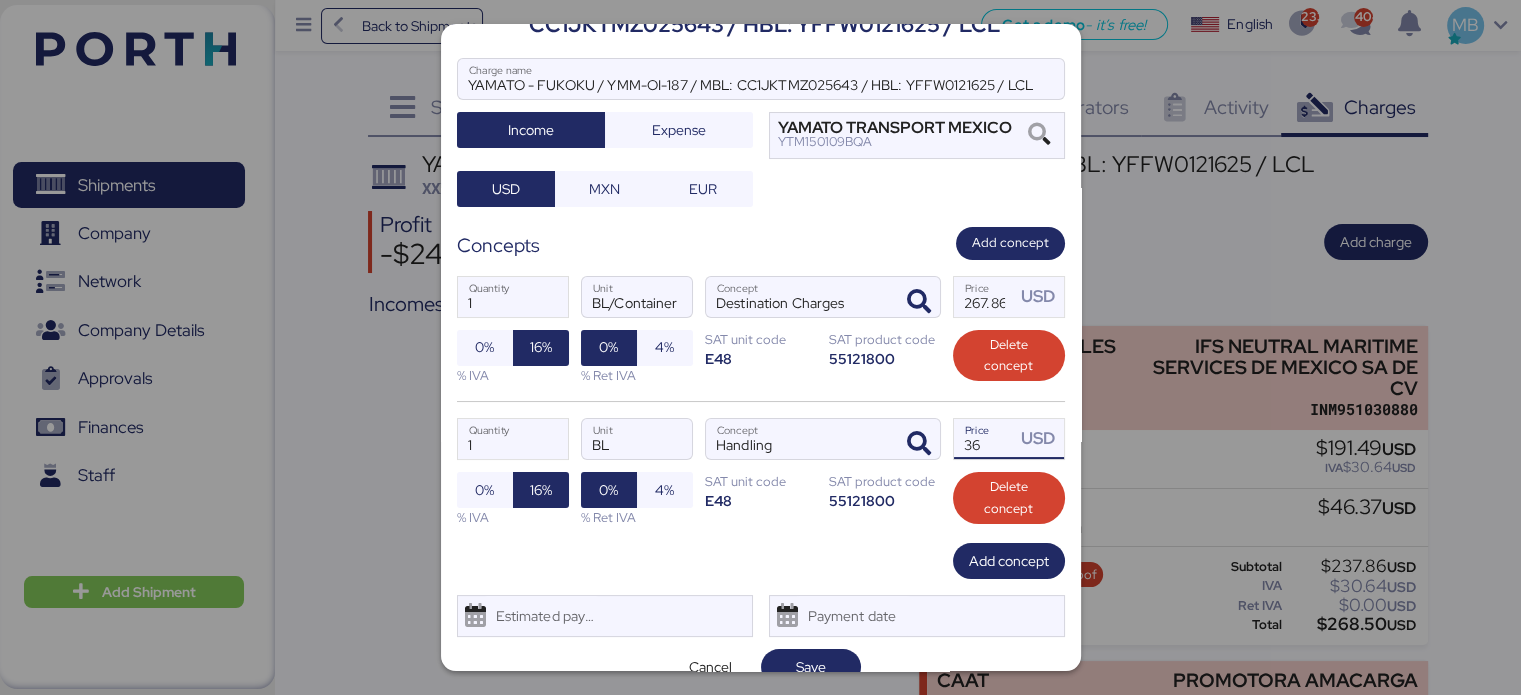 scroll, scrollTop: 118, scrollLeft: 0, axis: vertical 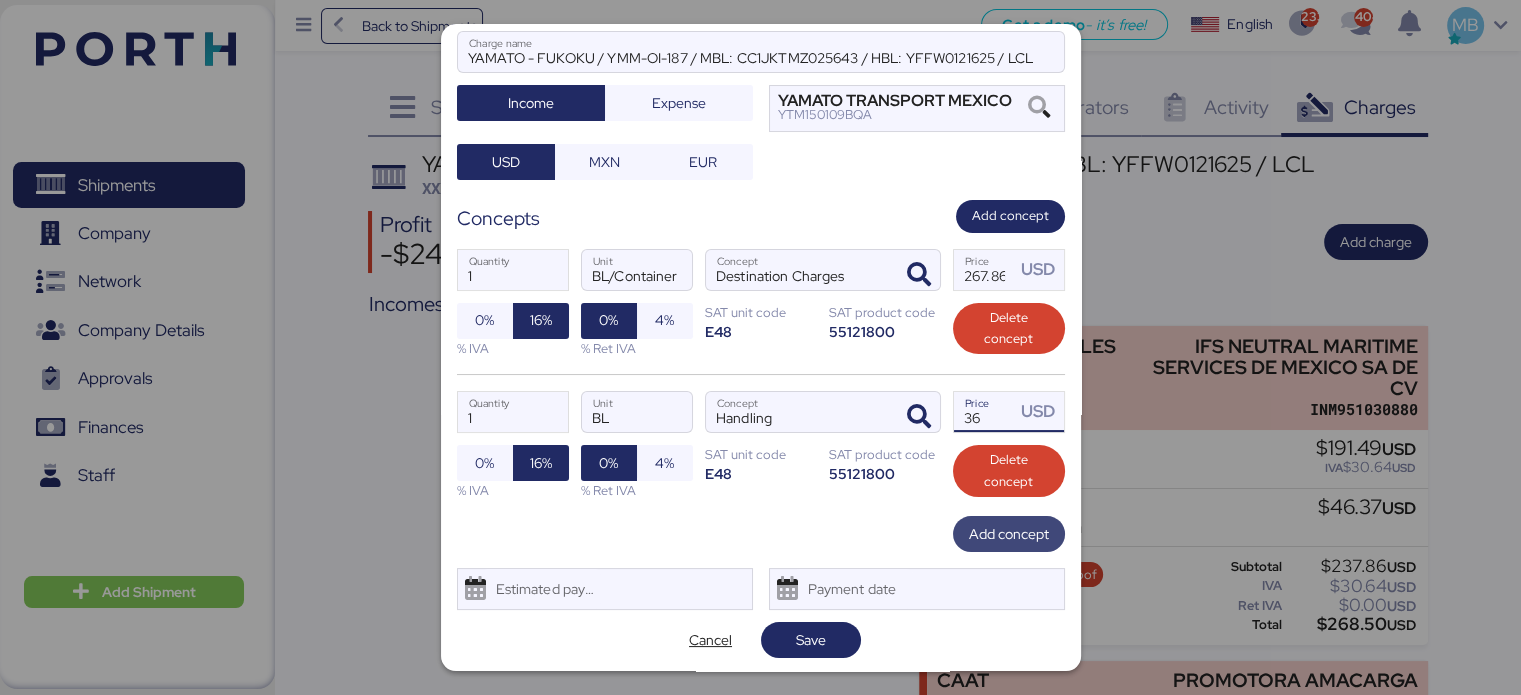 type on "36" 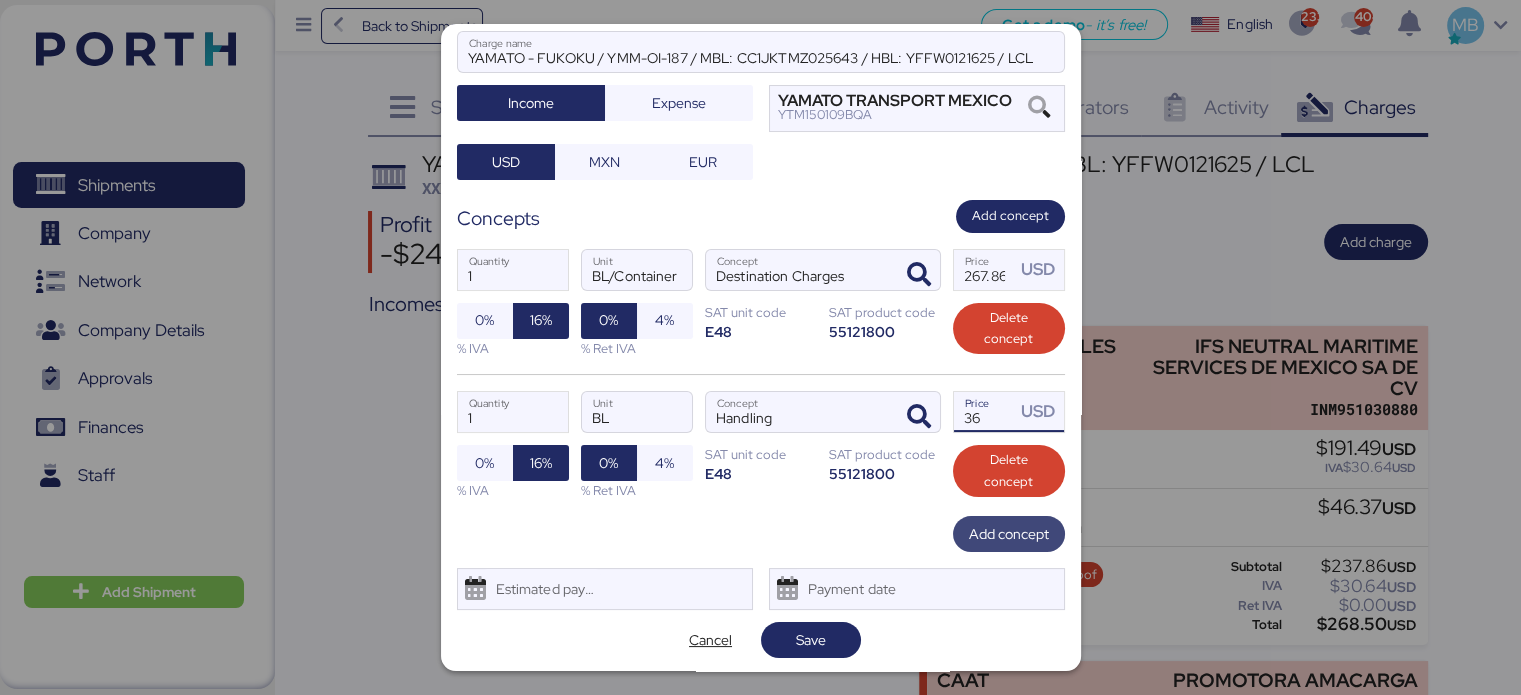 click on "Add concept" at bounding box center (1009, 534) 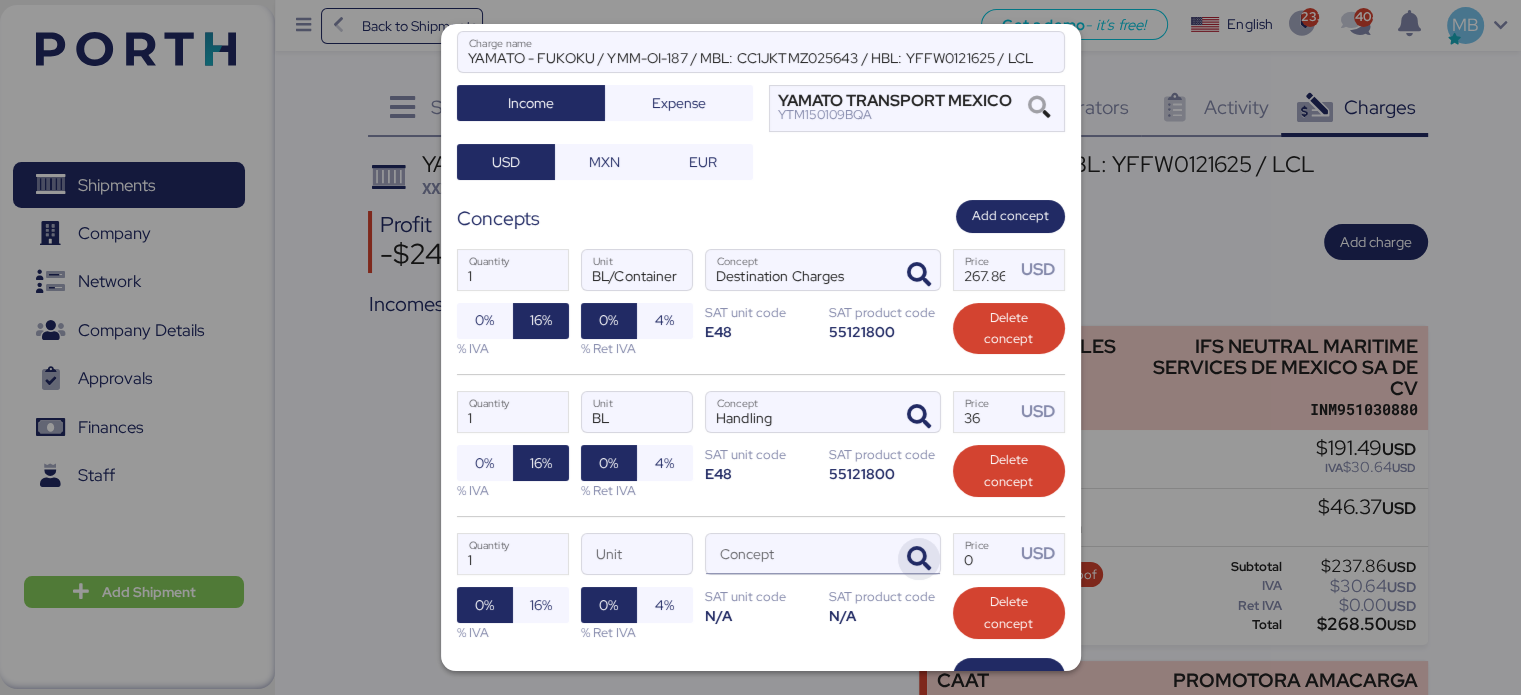 click at bounding box center [919, 559] 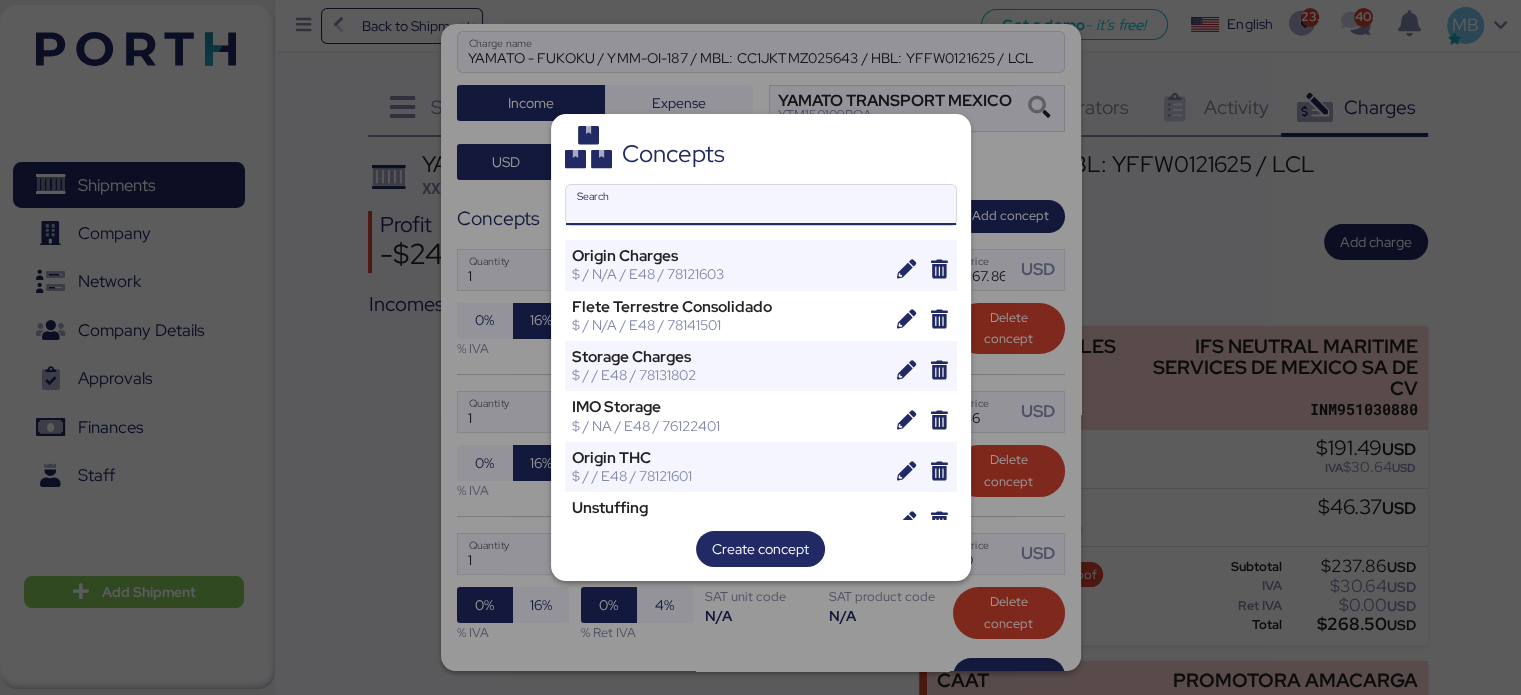 click on "Search" at bounding box center (761, 205) 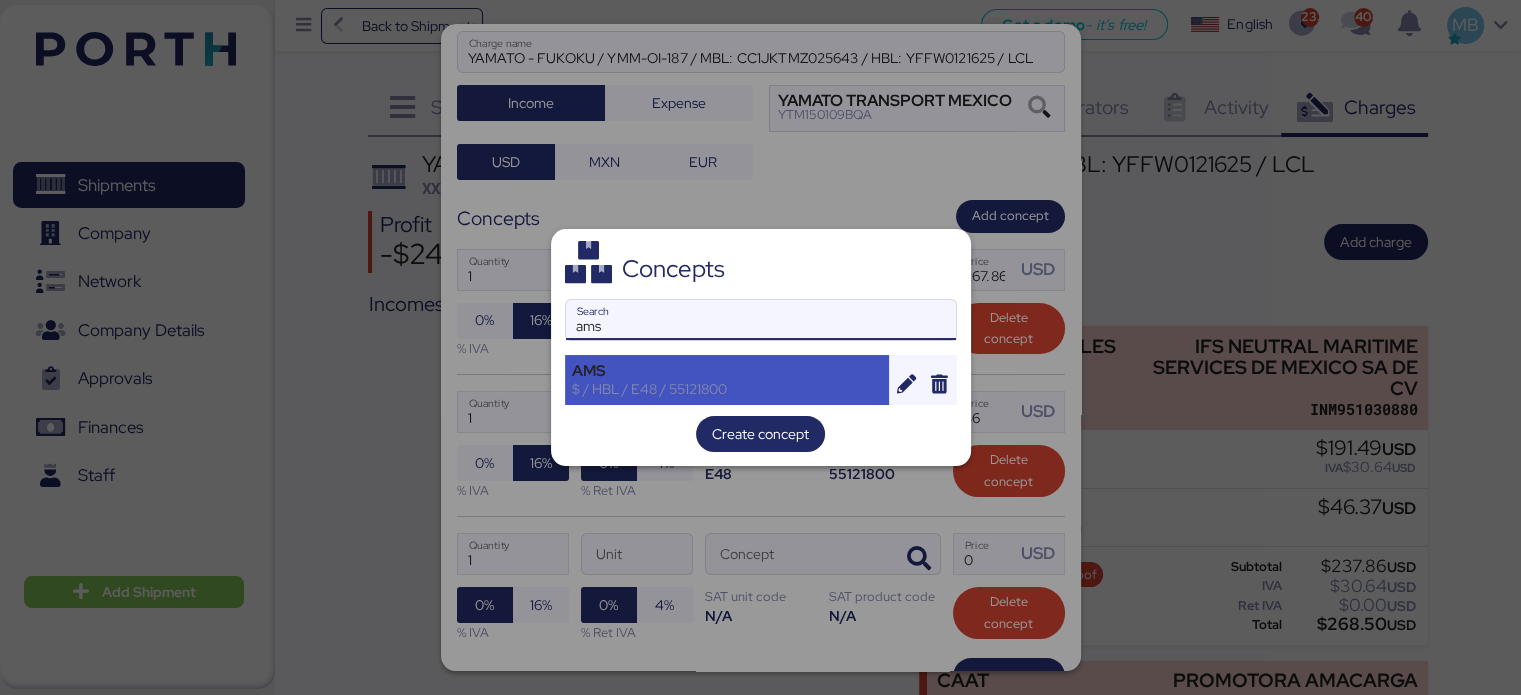 type on "ams" 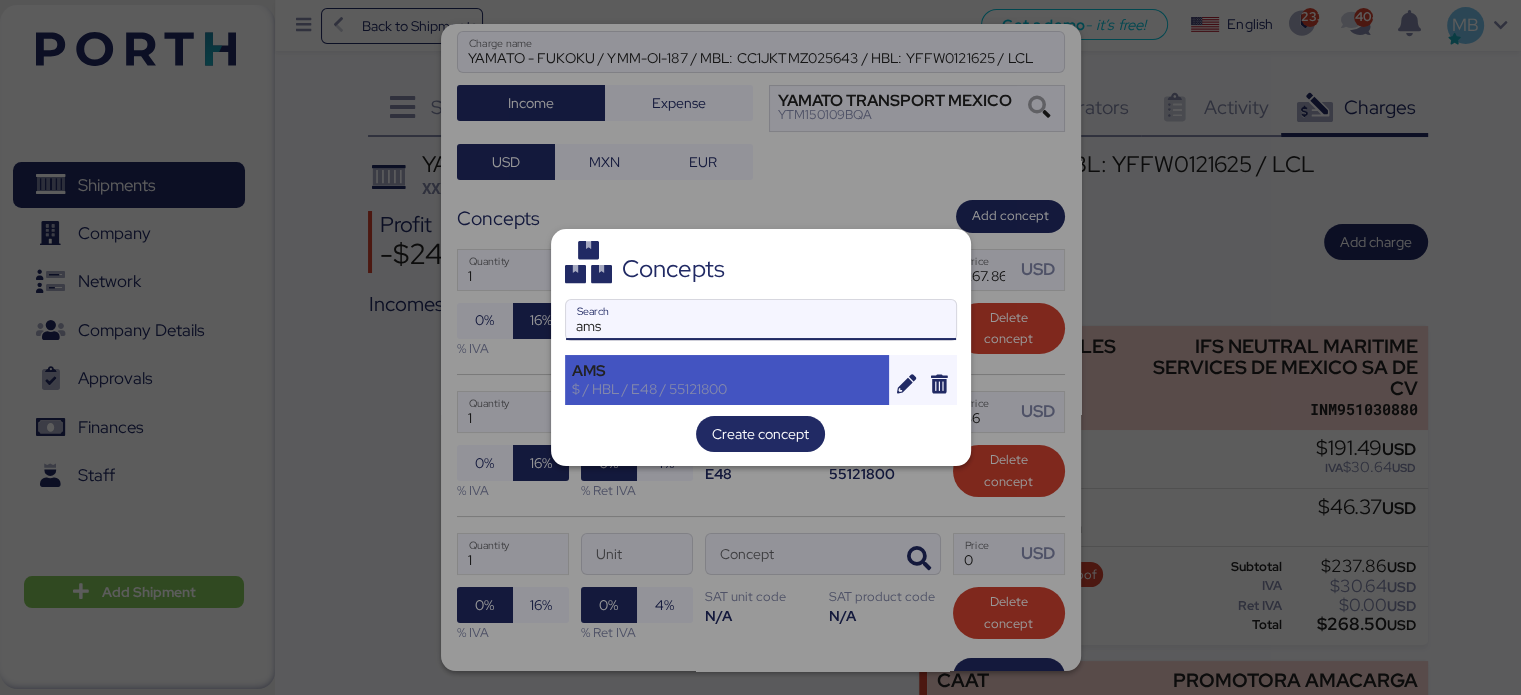 click on "$ / HBL /
E48 / 55121800" at bounding box center (727, 389) 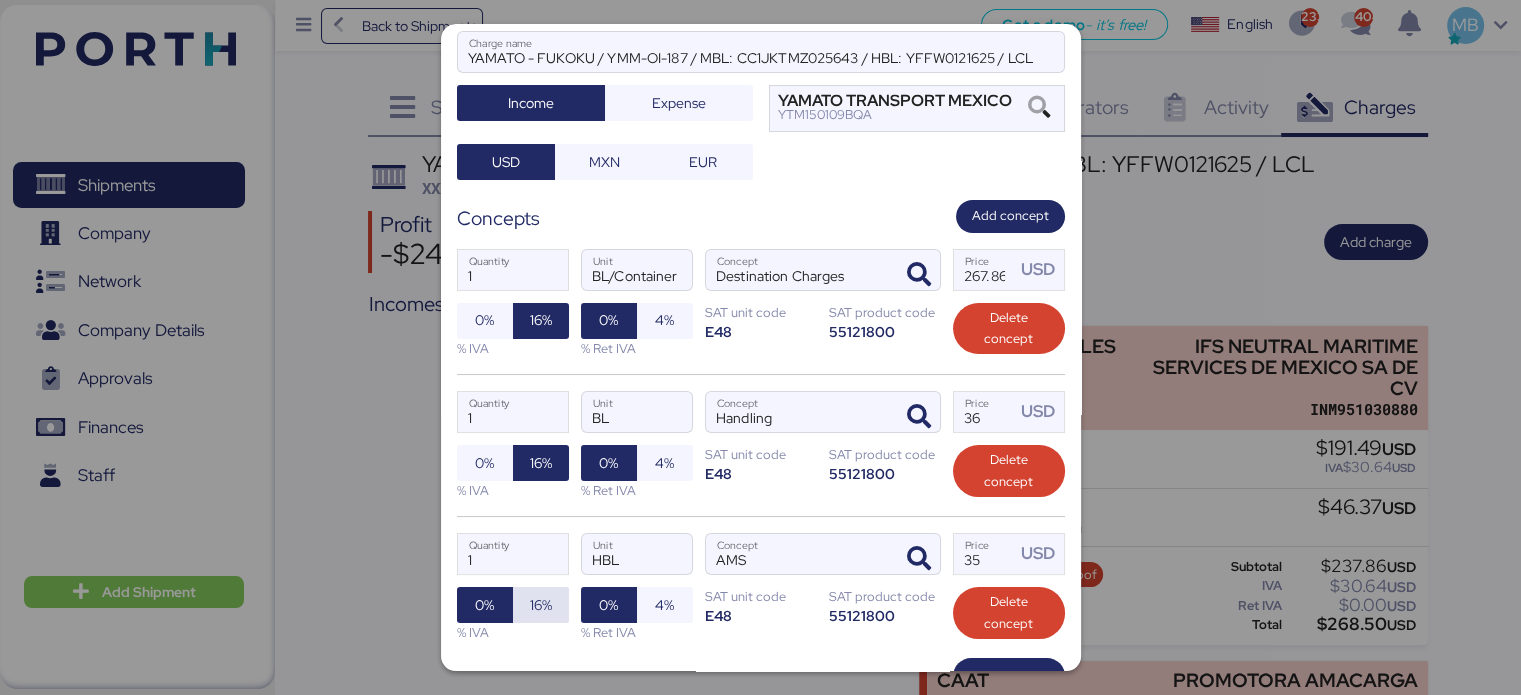 click on "16%" at bounding box center [541, 605] 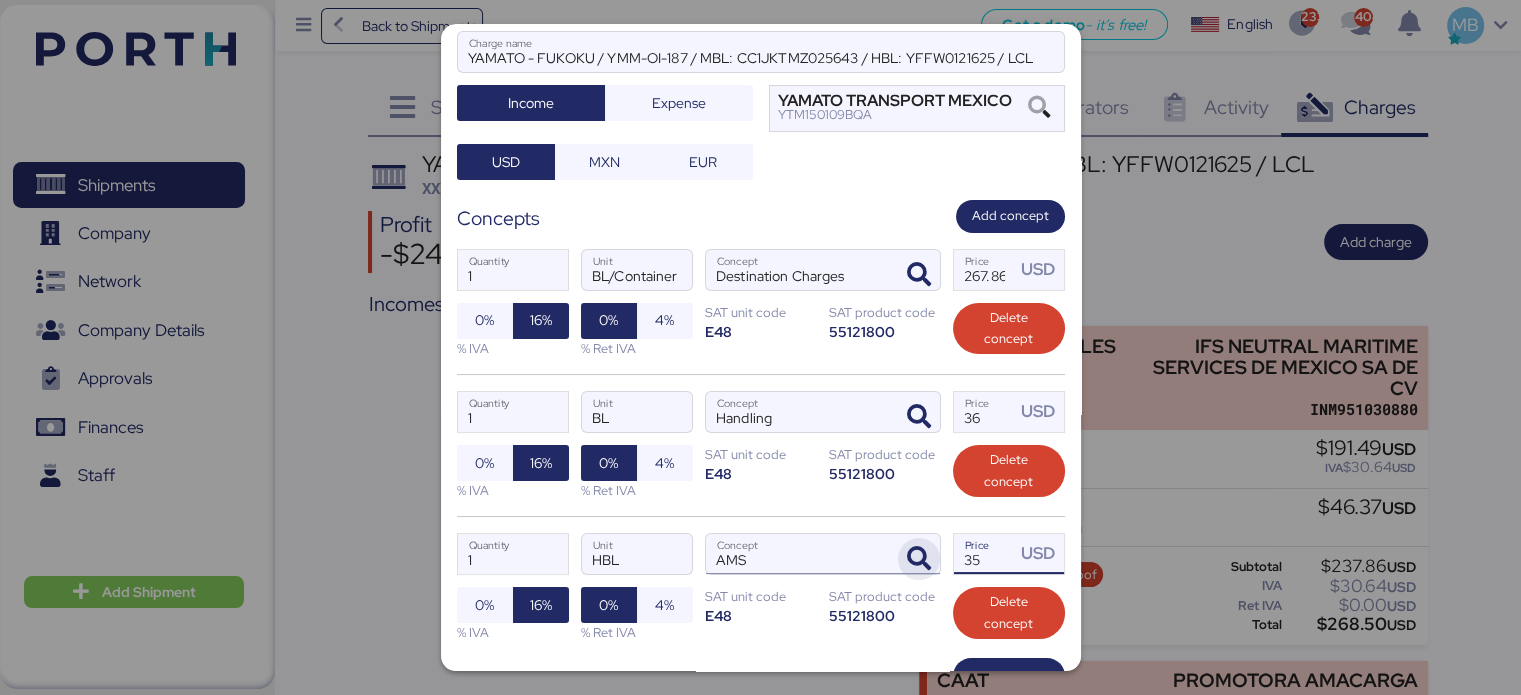 drag, startPoint x: 962, startPoint y: 550, endPoint x: 905, endPoint y: 545, distance: 57.21888 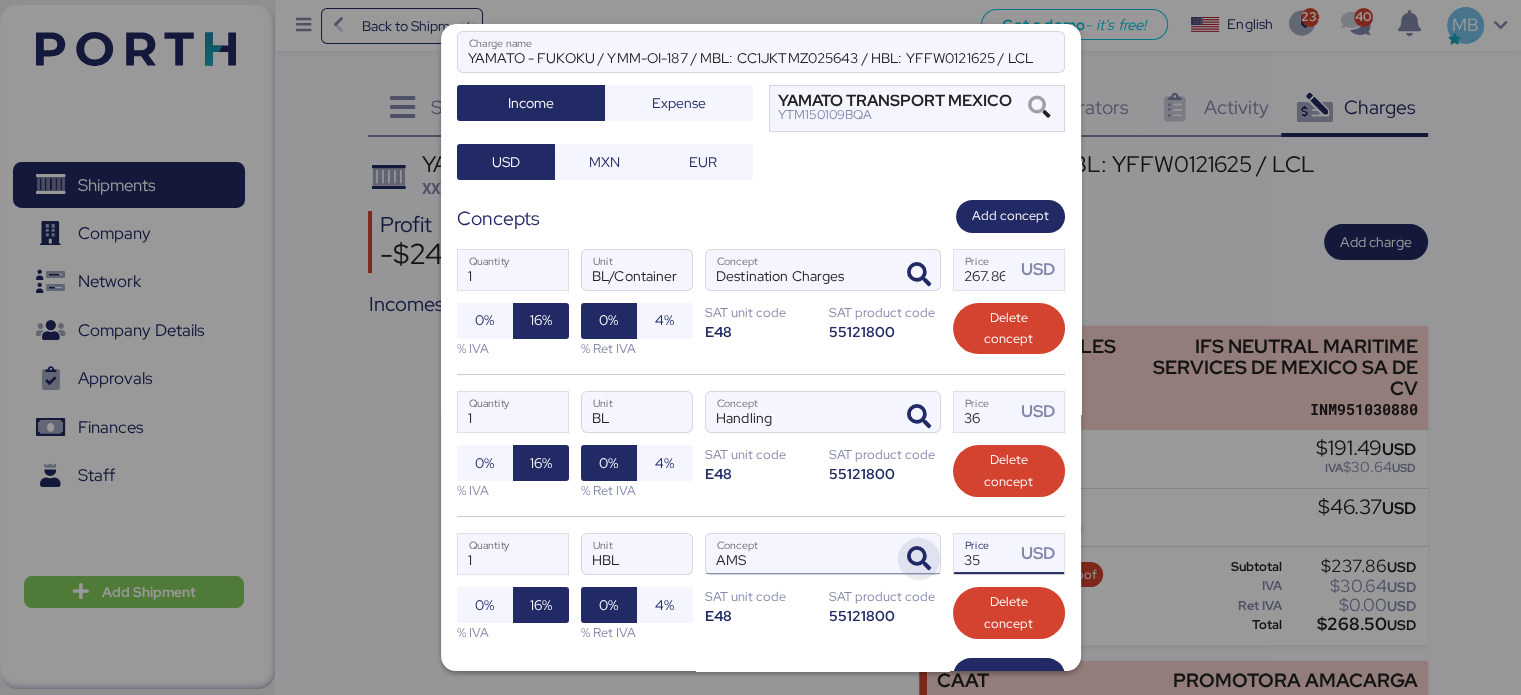 click on "1 Quantity HBL Unit AMS Concept   35 Price USD 0% 16% % IVA 0% 4% % Ret IVA SAT unit code E48 SAT product code 55121800 Delete concept" at bounding box center [761, 587] 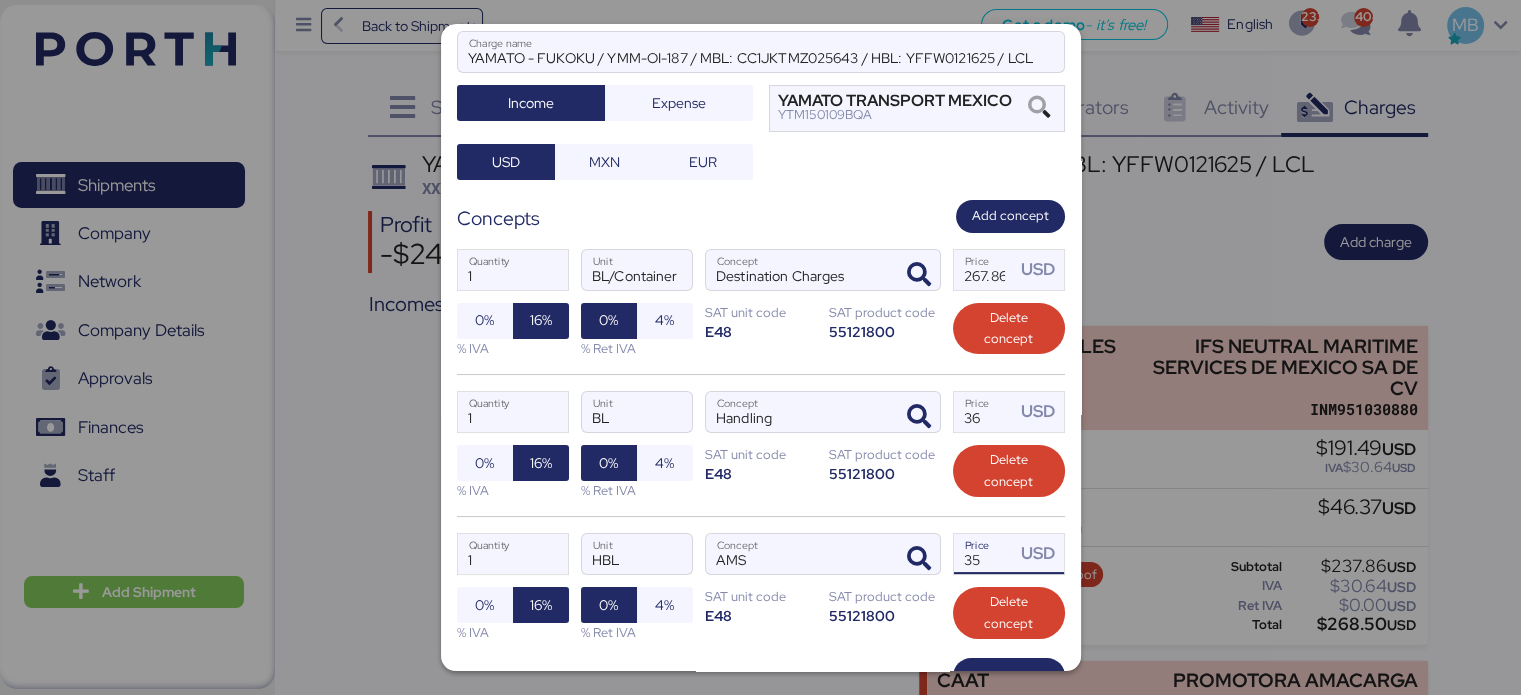 click on "35" at bounding box center (985, 554) 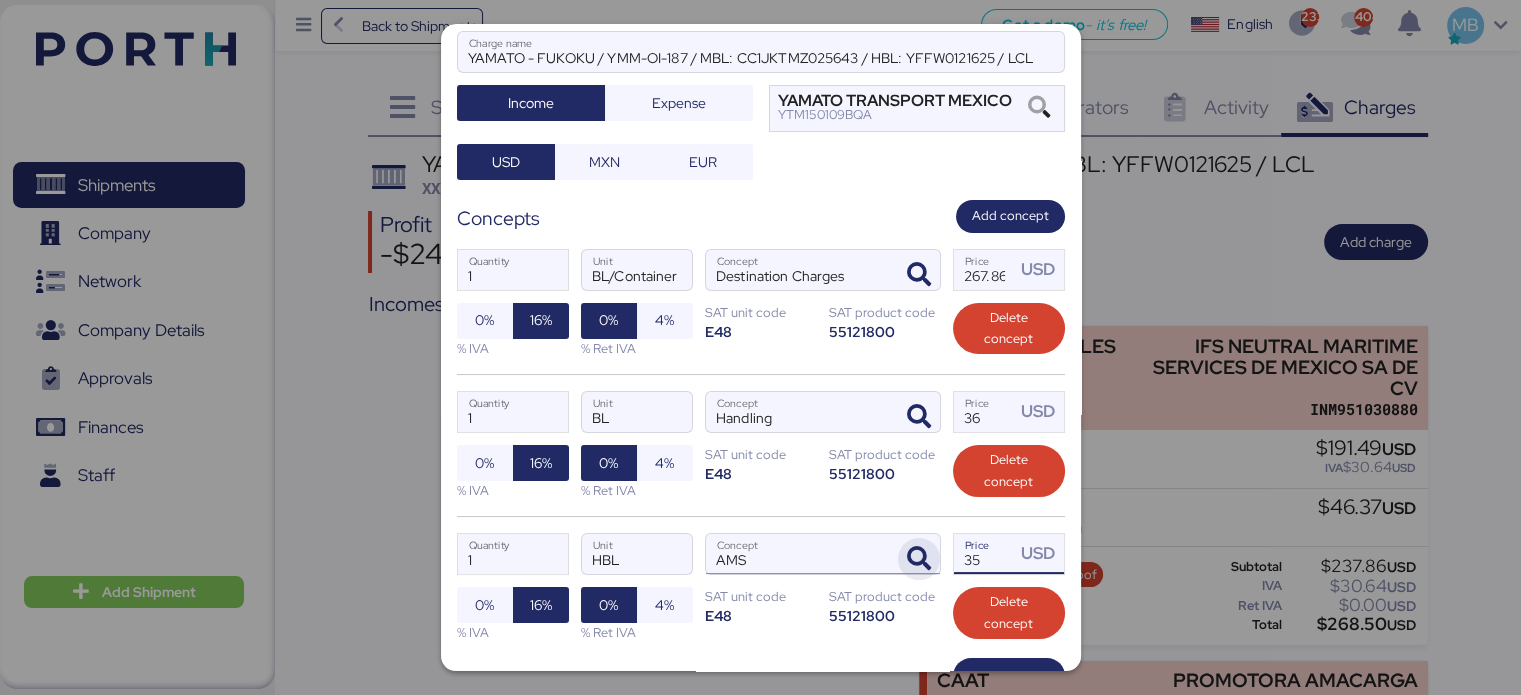 drag, startPoint x: 976, startPoint y: 560, endPoint x: 927, endPoint y: 549, distance: 50.219517 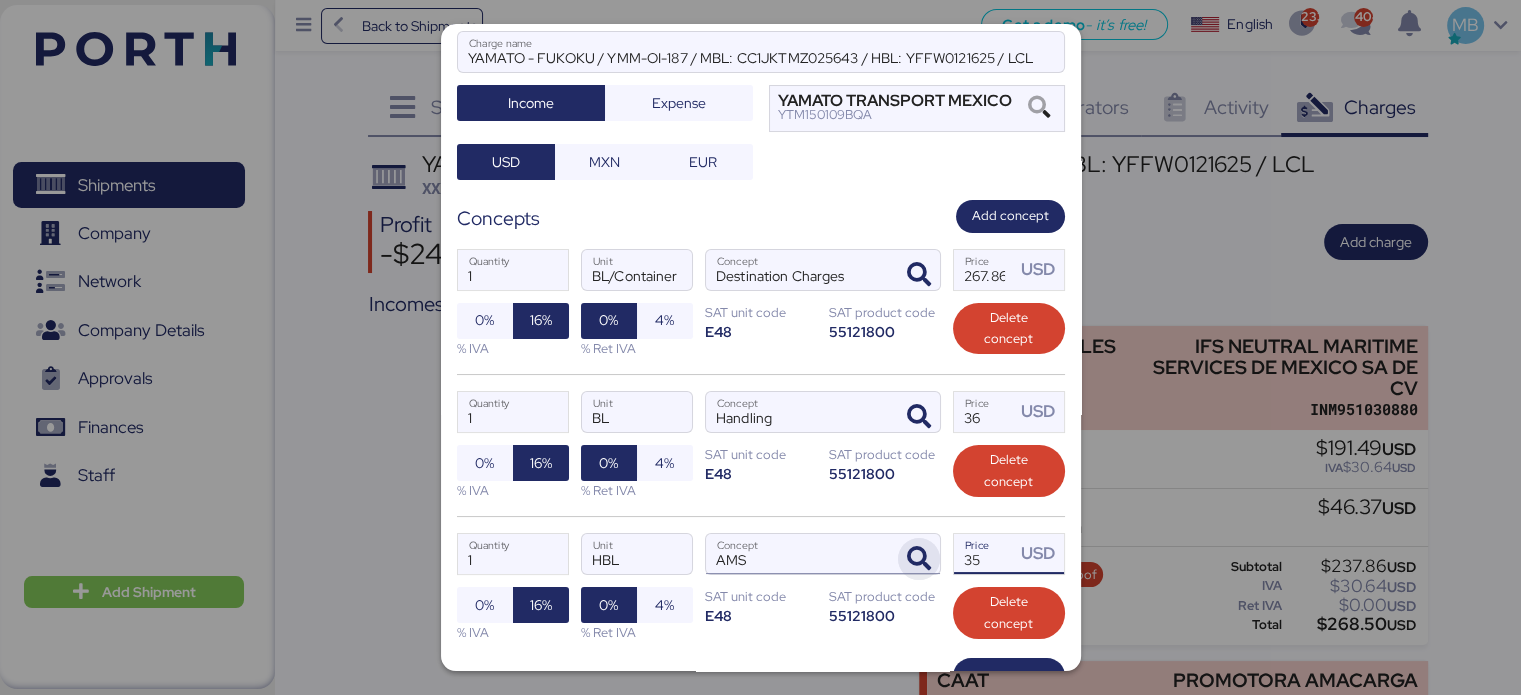 click on "1 Quantity HBL Unit AMS Concept   35 Price USD 0% 16% % IVA 0% 4% % Ret IVA SAT unit code E48 SAT product code 55121800 Delete concept" at bounding box center (761, 587) 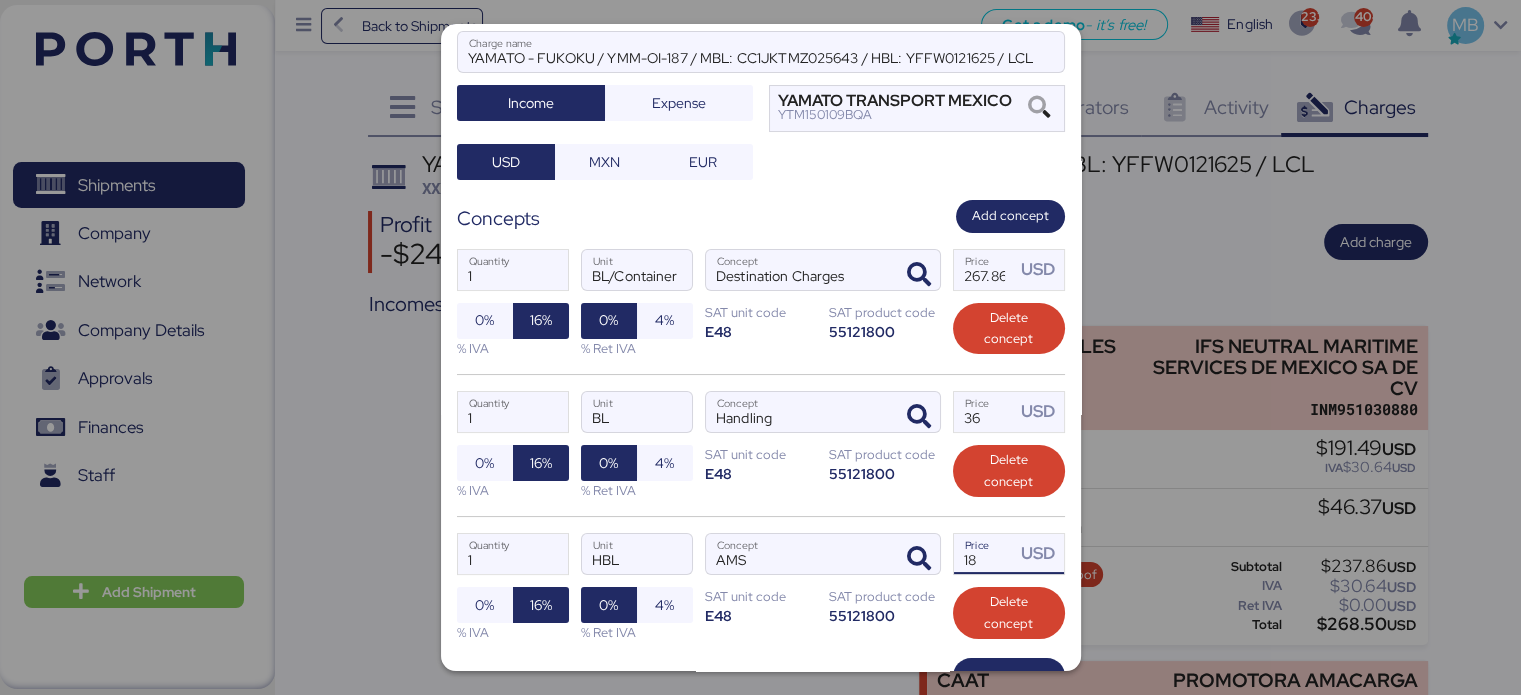 scroll, scrollTop: 260, scrollLeft: 0, axis: vertical 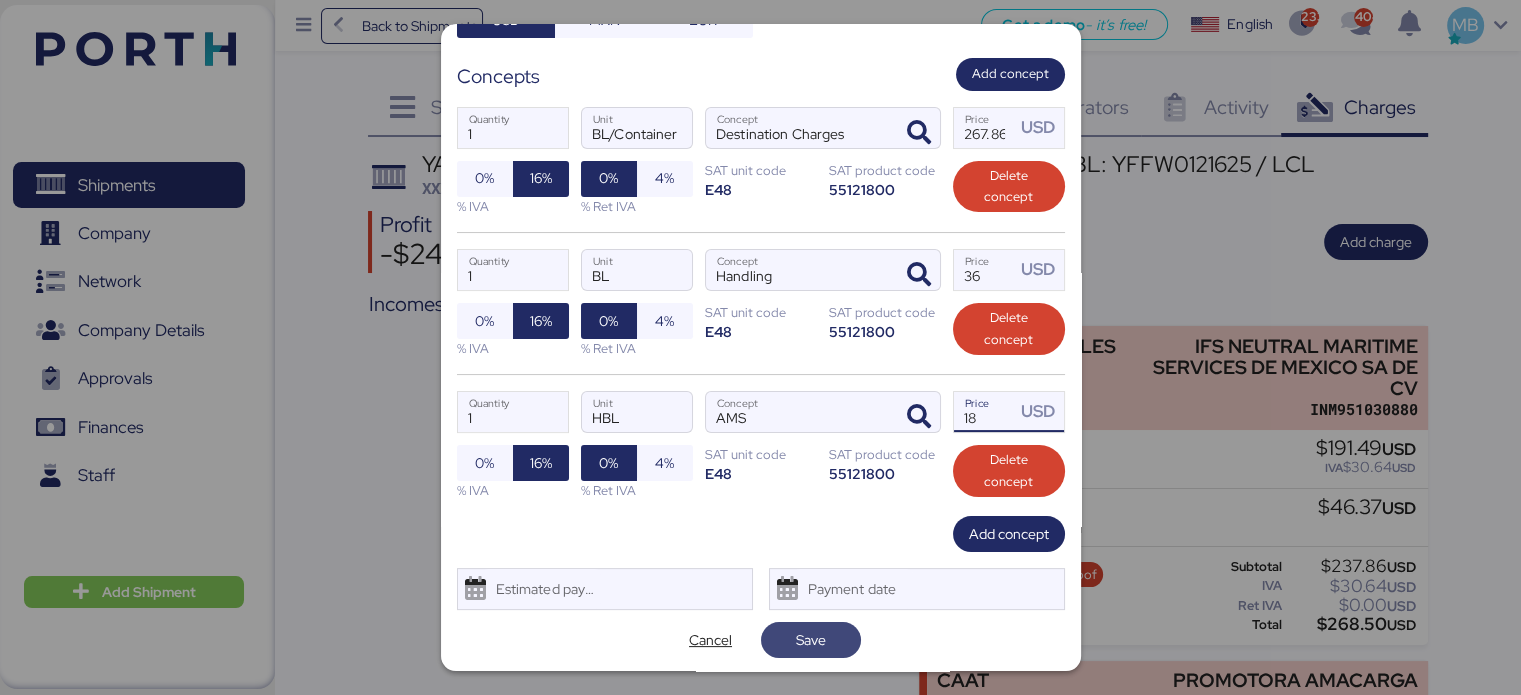 type on "18" 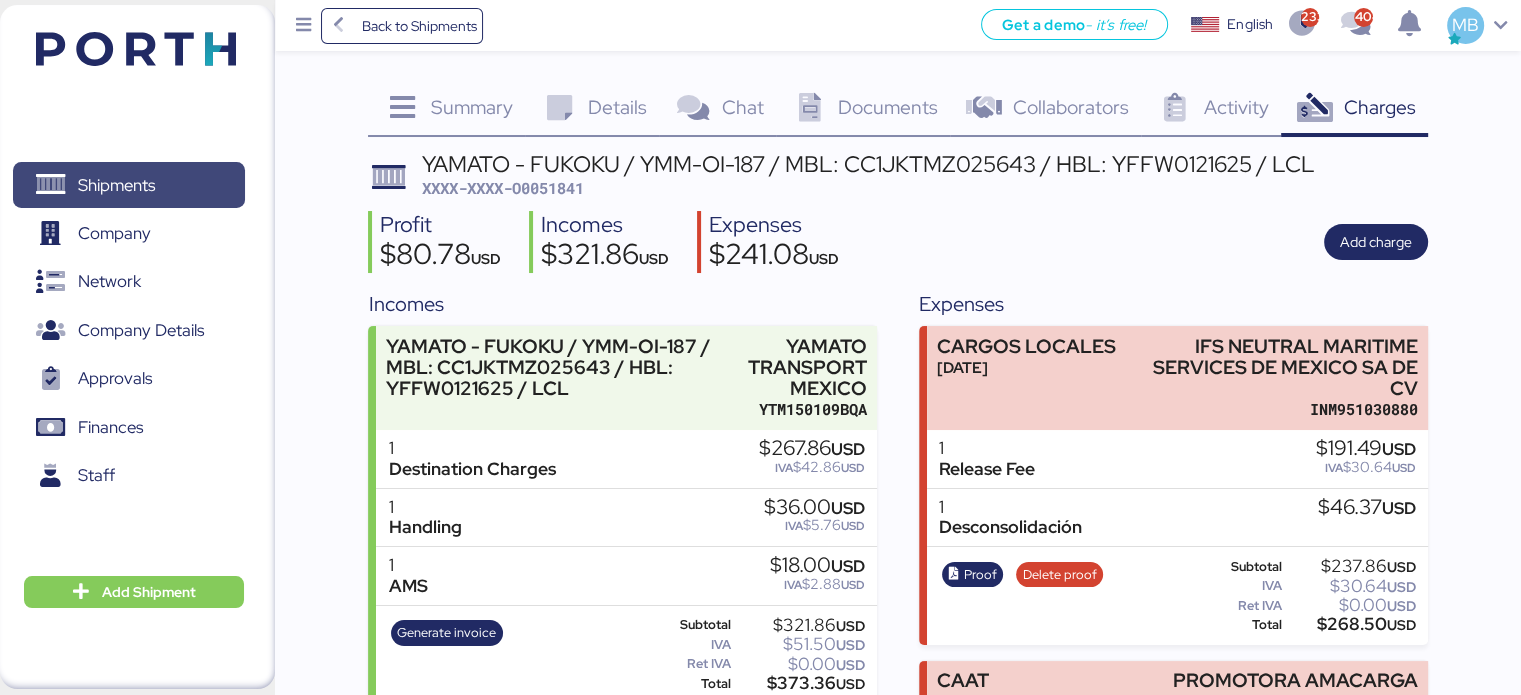 click on "Shipments" at bounding box center [128, 185] 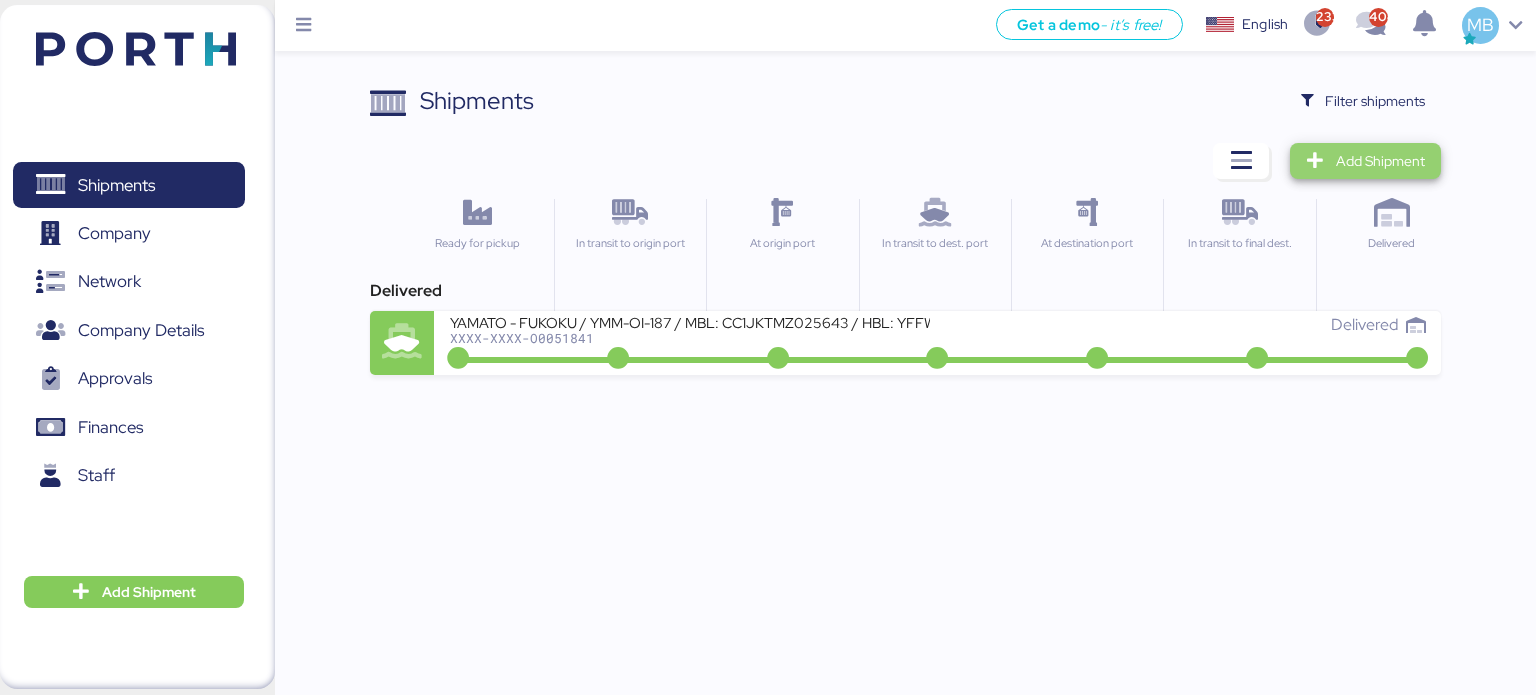 click on "Add Shipment" at bounding box center (1380, 161) 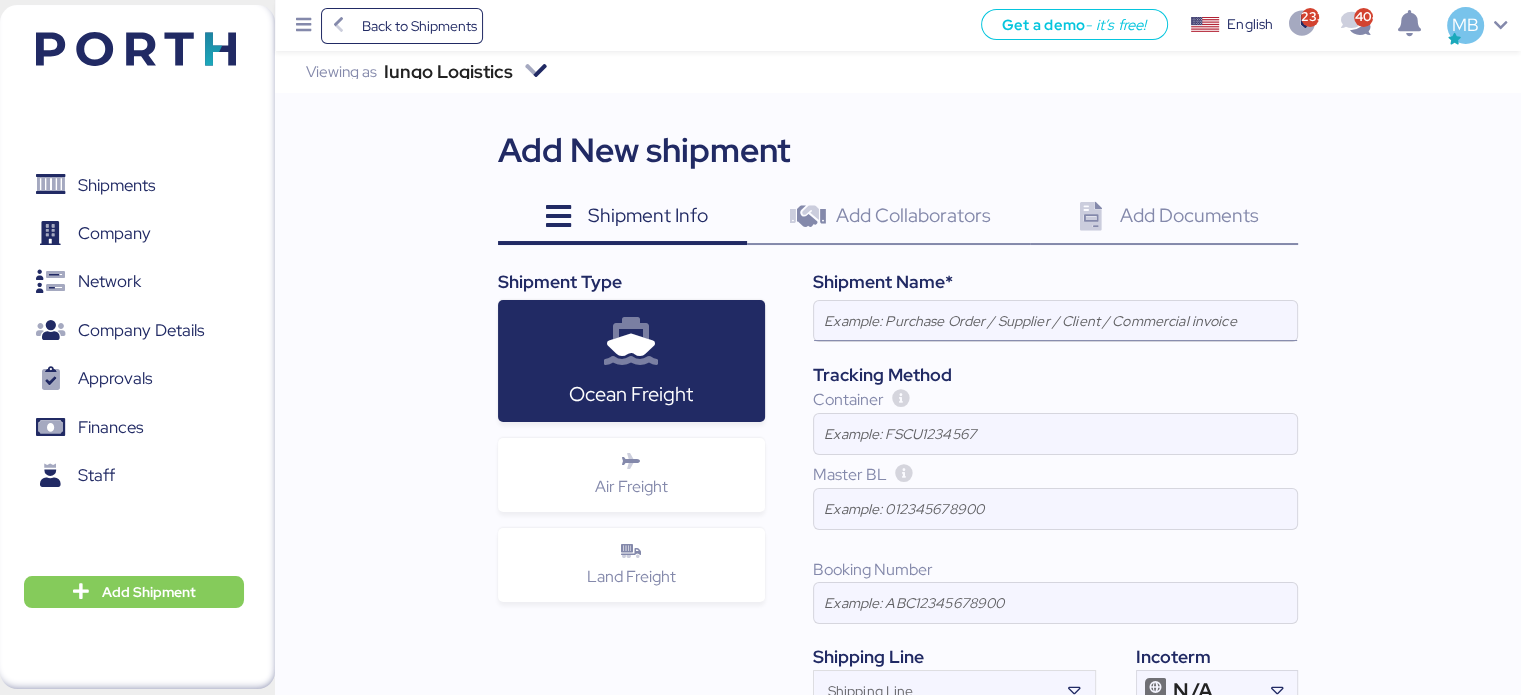 click at bounding box center [1055, 321] 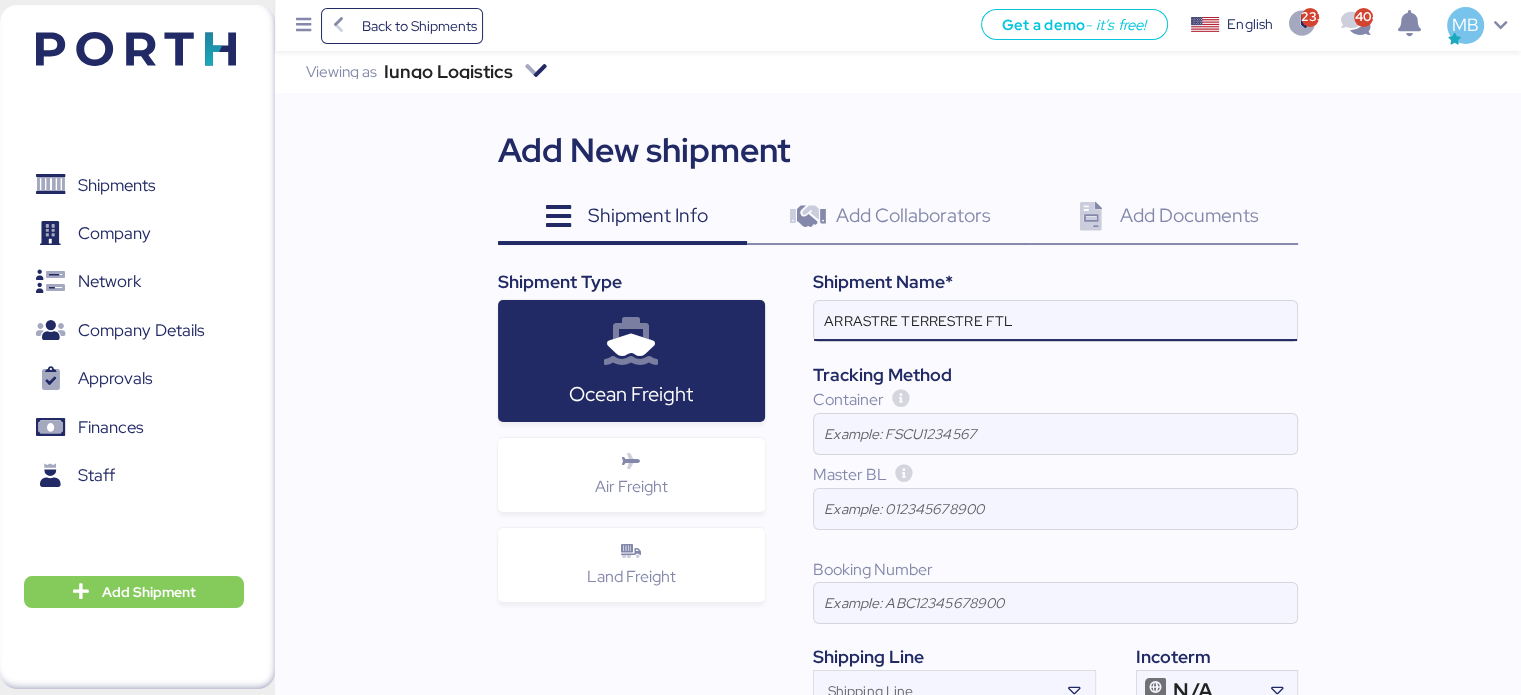 paste on "CDMX - QRO" 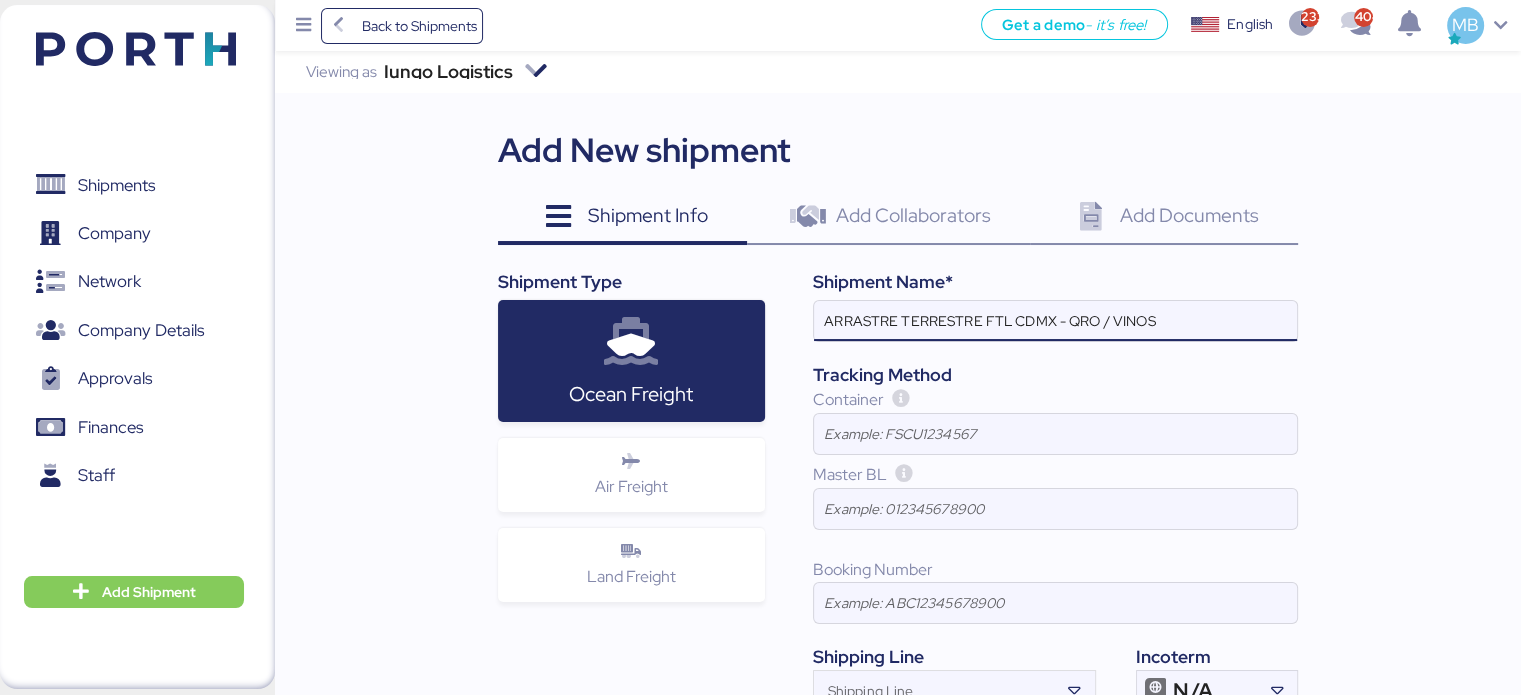 drag, startPoint x: 1192, startPoint y: 317, endPoint x: 824, endPoint y: 335, distance: 368.43994 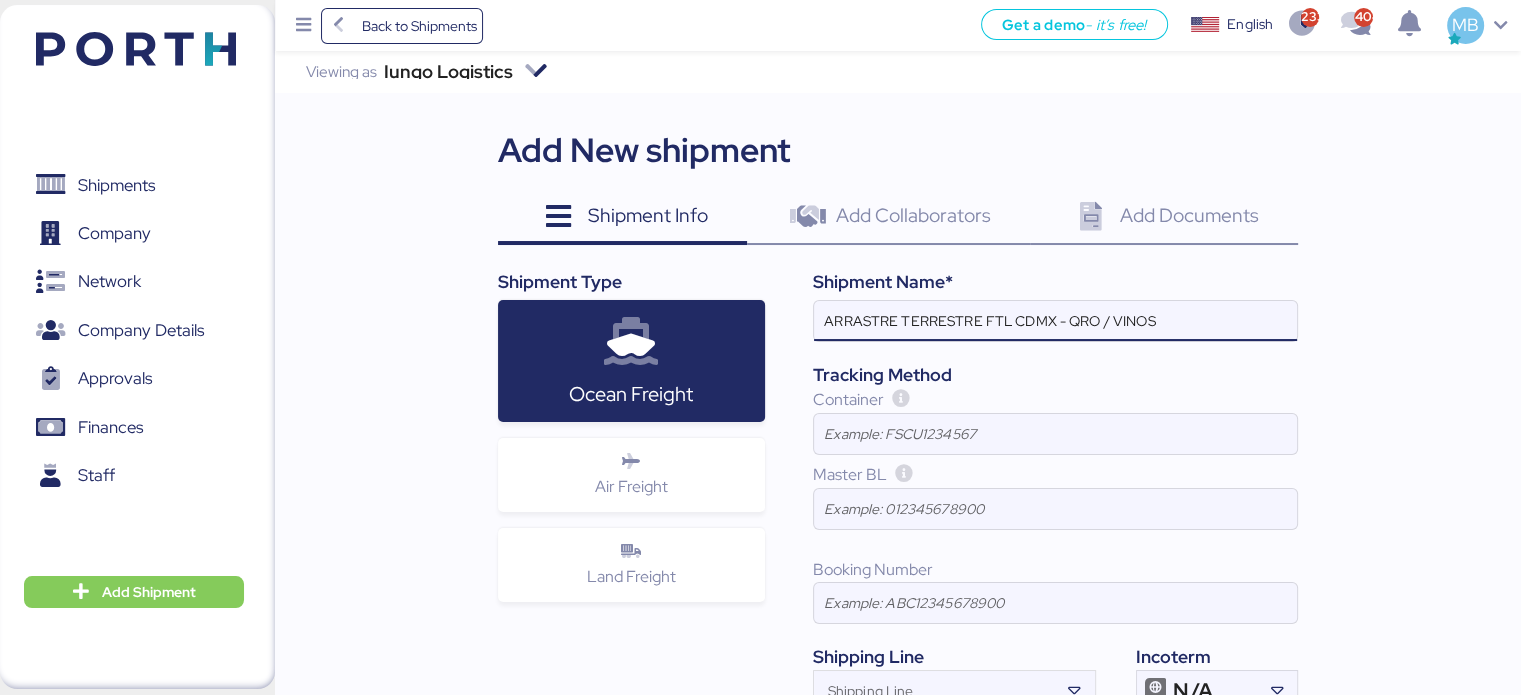 type on "ARRASTRE TERRESTRE FTL CDMX - QRO / VINOS" 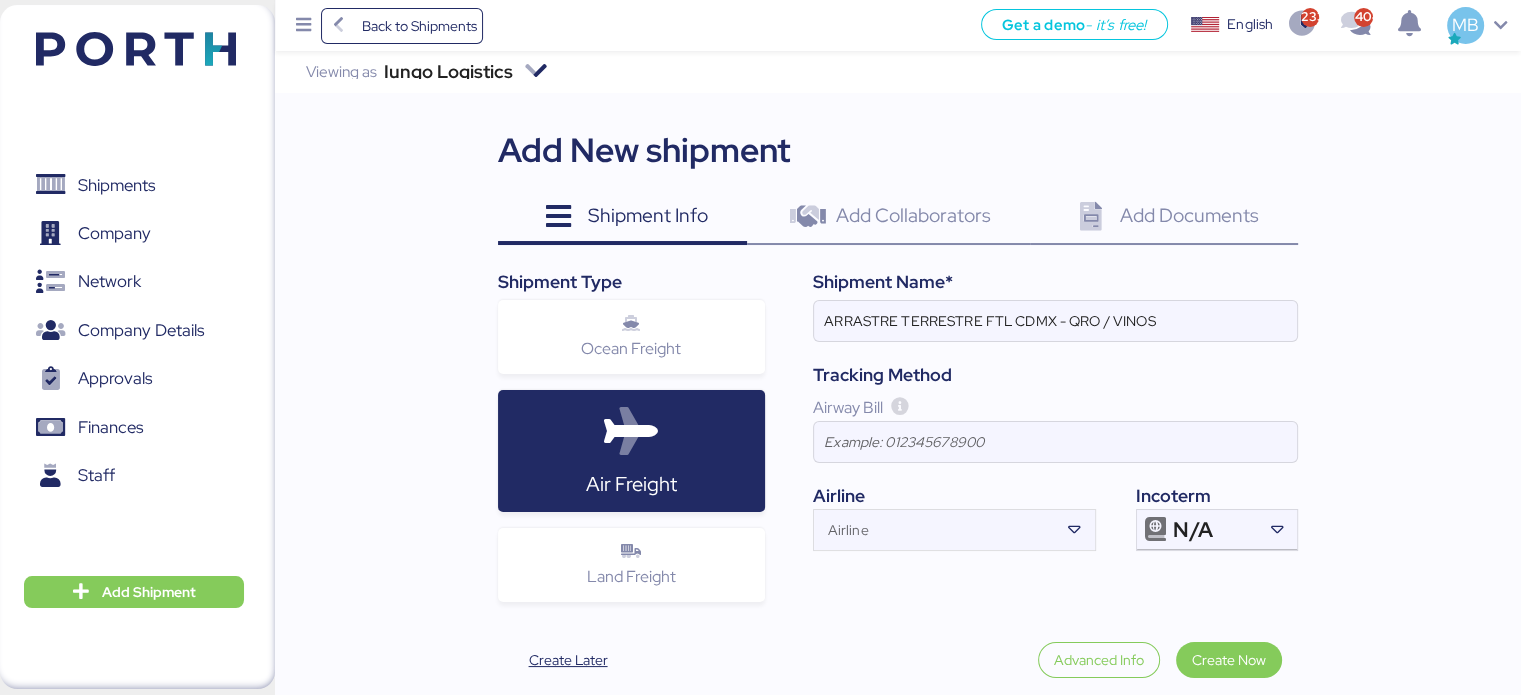 click on "Land Freight" at bounding box center [631, 565] 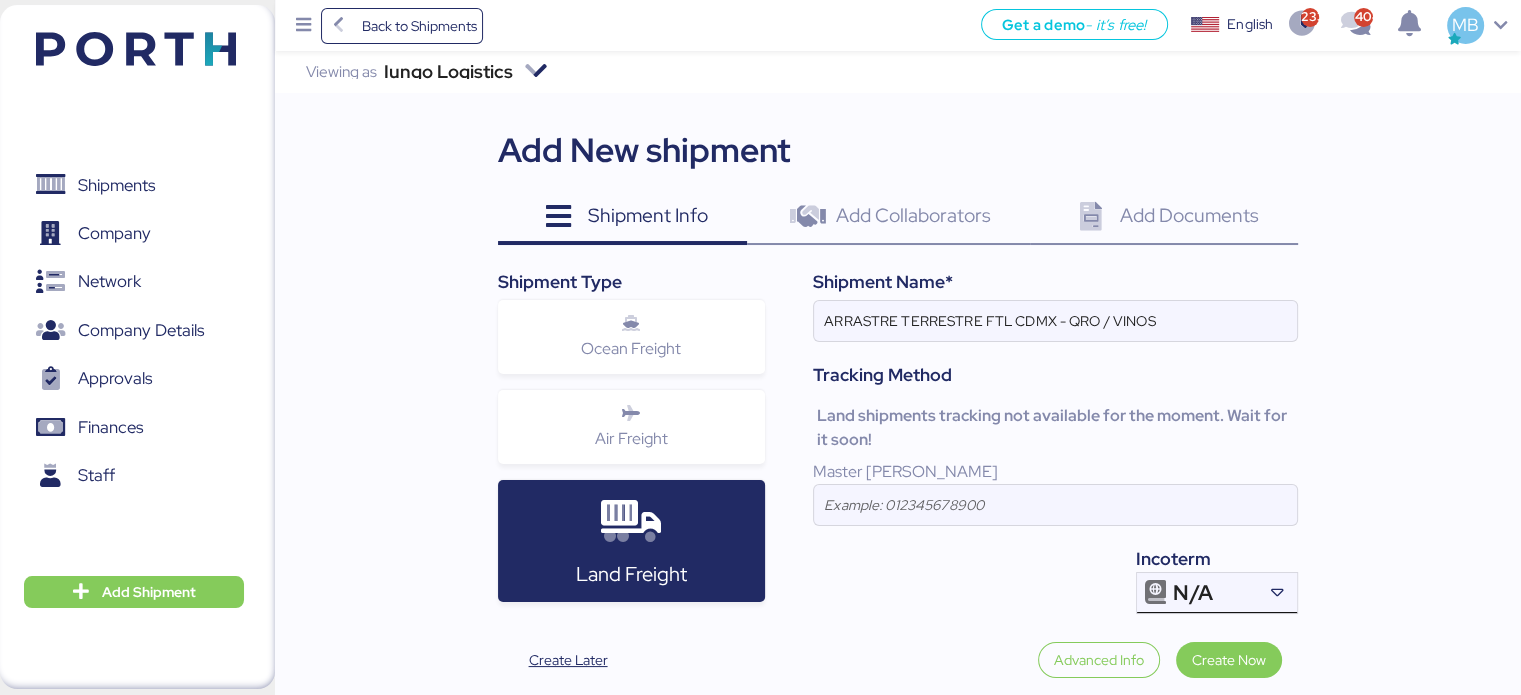 click at bounding box center [1277, 593] 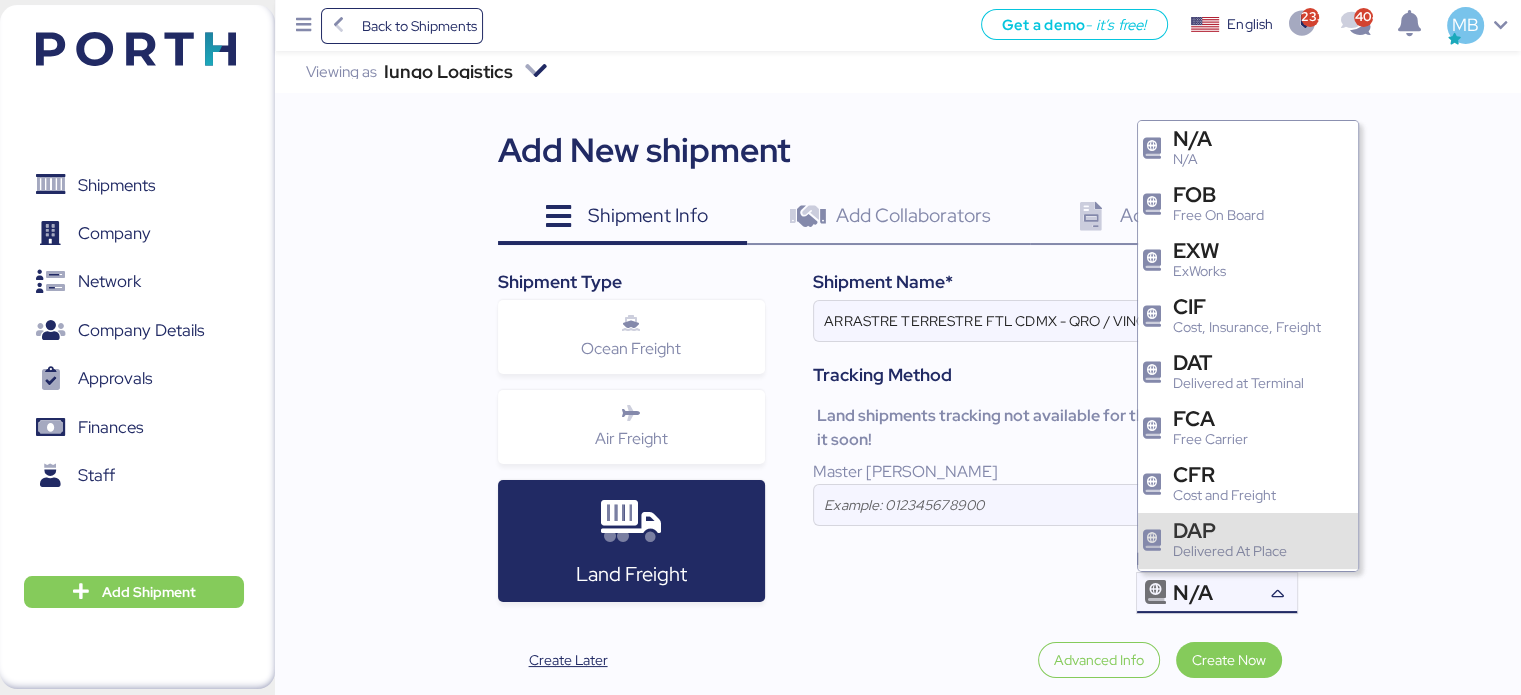 click on "Iungo Logistics Viewing as Iungo Logistics         Add New shipment   Shipment Info 0   Add Collaborators 0   Add Documents 0 Shipment Type   Ocean Freight   Air Freight   Land Freight Shipment Name* ARRASTRE TERRESTRE FTL CDMX - QRO / VINOS Tracking Method Land shipments tracking not available for the moment. Wait for it soon! Master BOL Incoterm   N/A   Create Later Advanced Info Create Now This month's shipments
69 of 50000 shipments created" at bounding box center (898, 399) 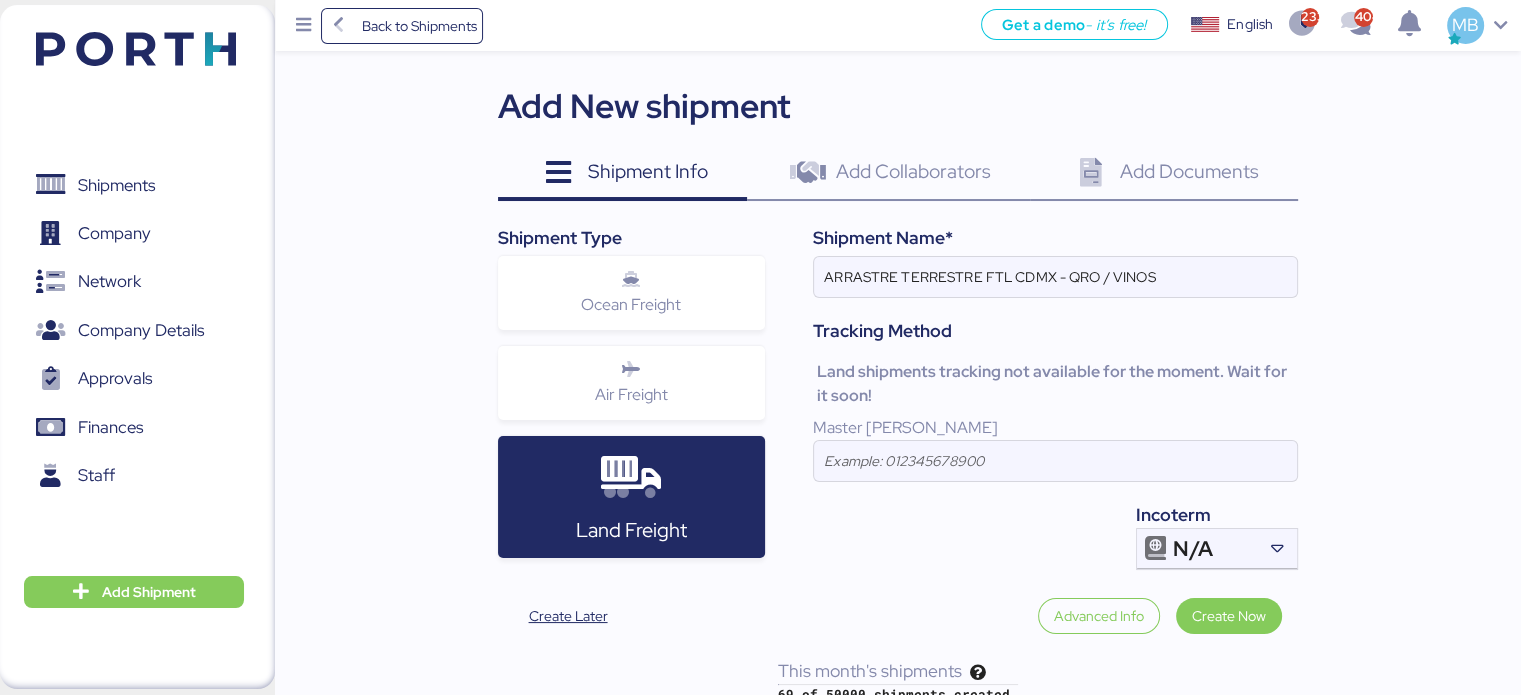 scroll, scrollTop: 68, scrollLeft: 0, axis: vertical 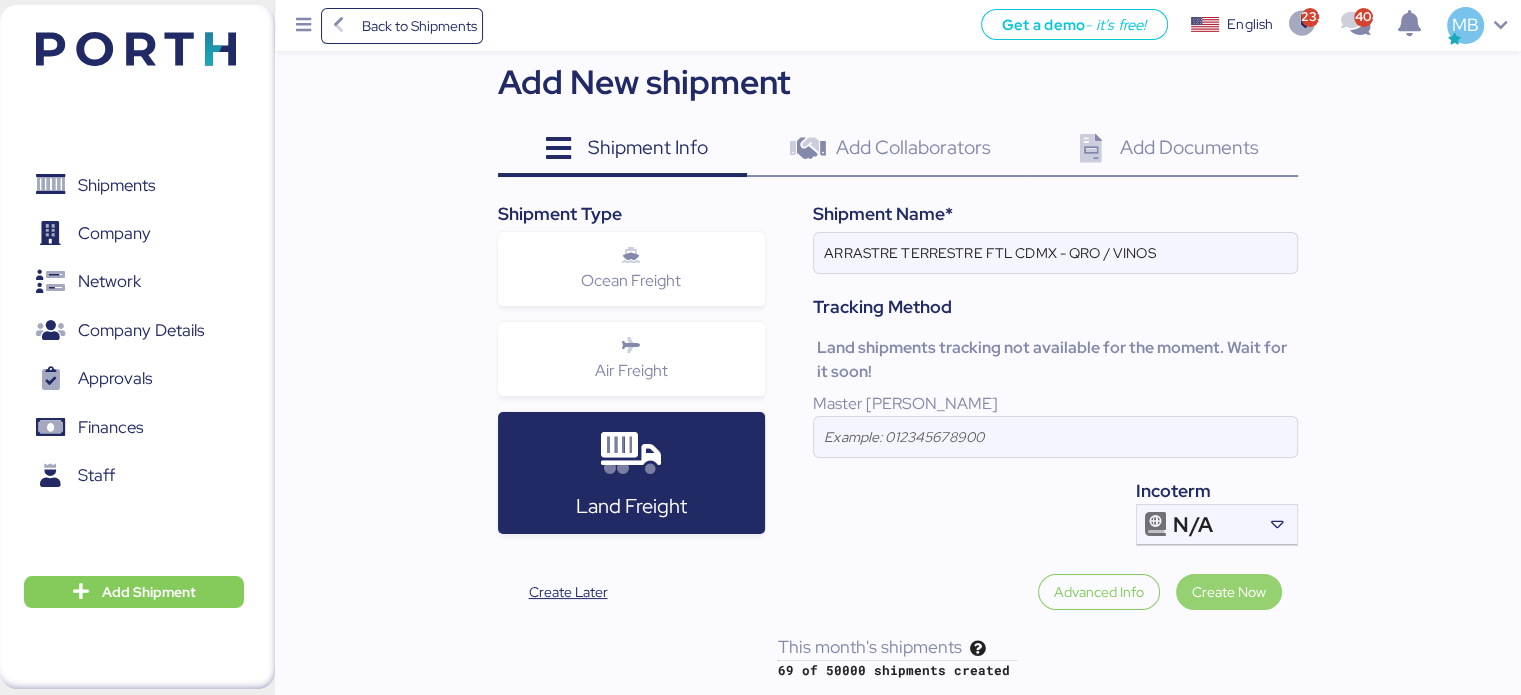 click on "Create Now" at bounding box center (1229, 592) 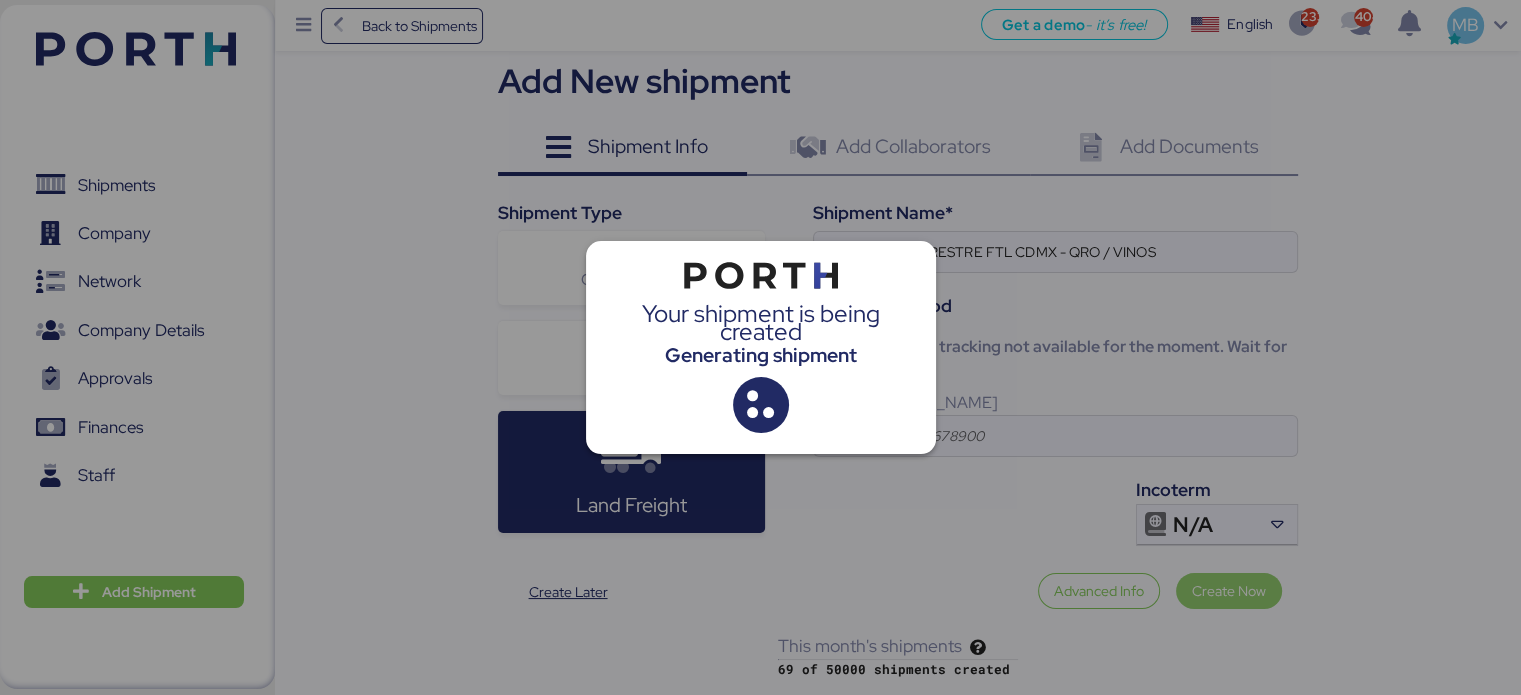 scroll, scrollTop: 0, scrollLeft: 0, axis: both 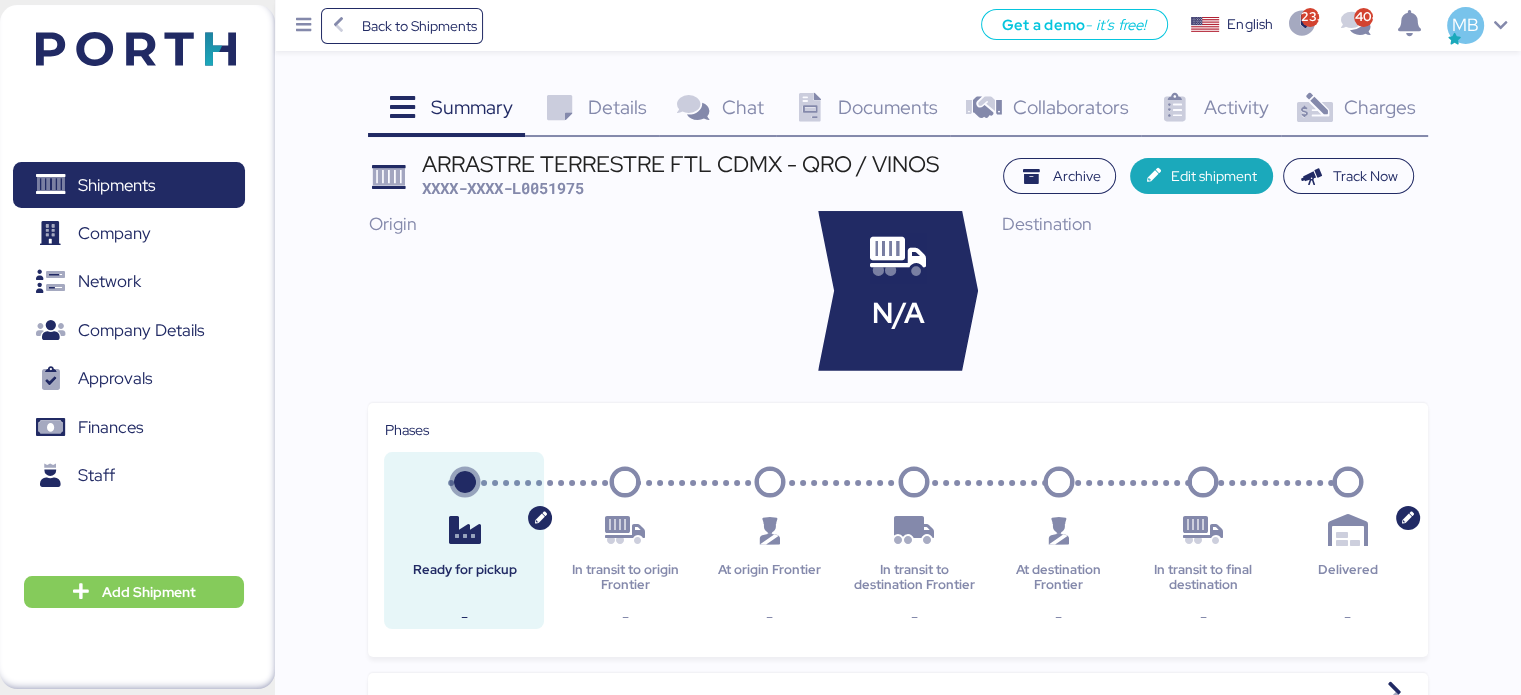 click on "Details" at bounding box center (617, 107) 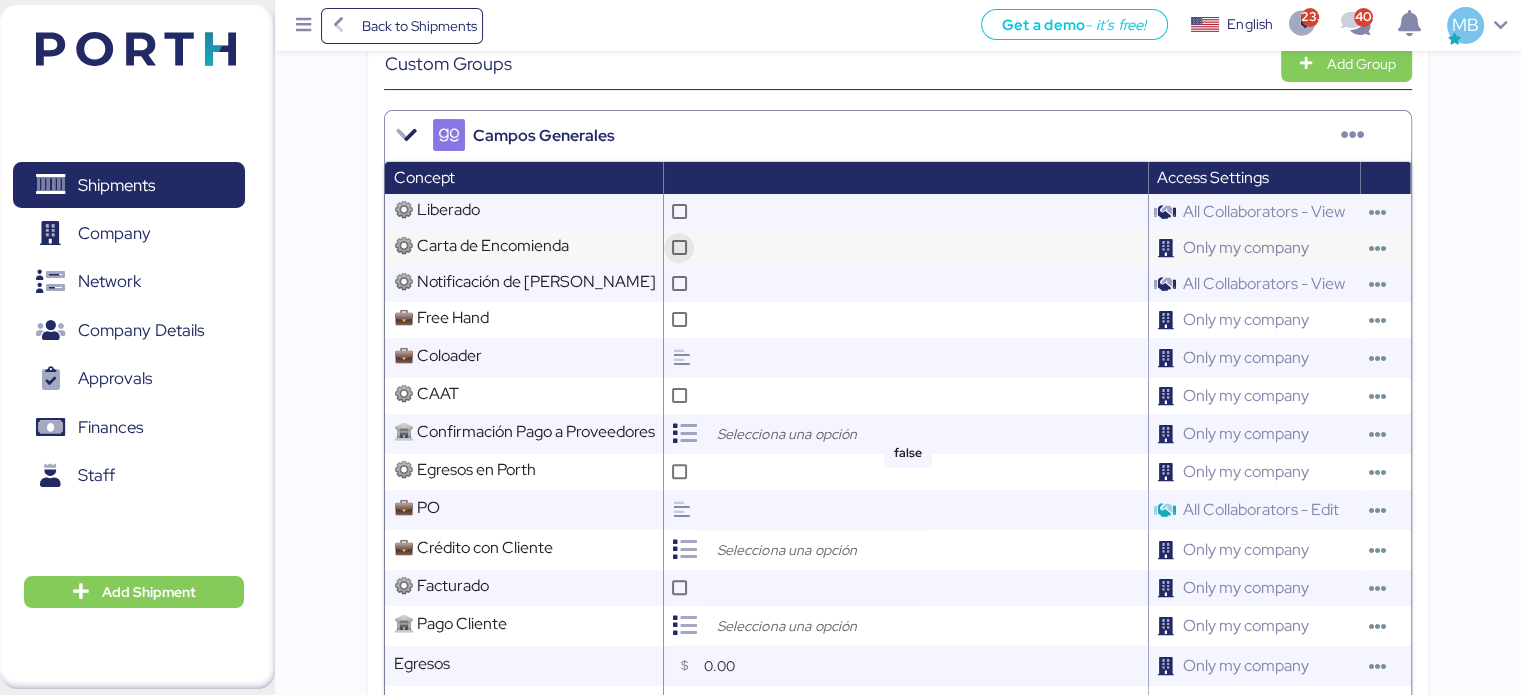 scroll, scrollTop: 600, scrollLeft: 0, axis: vertical 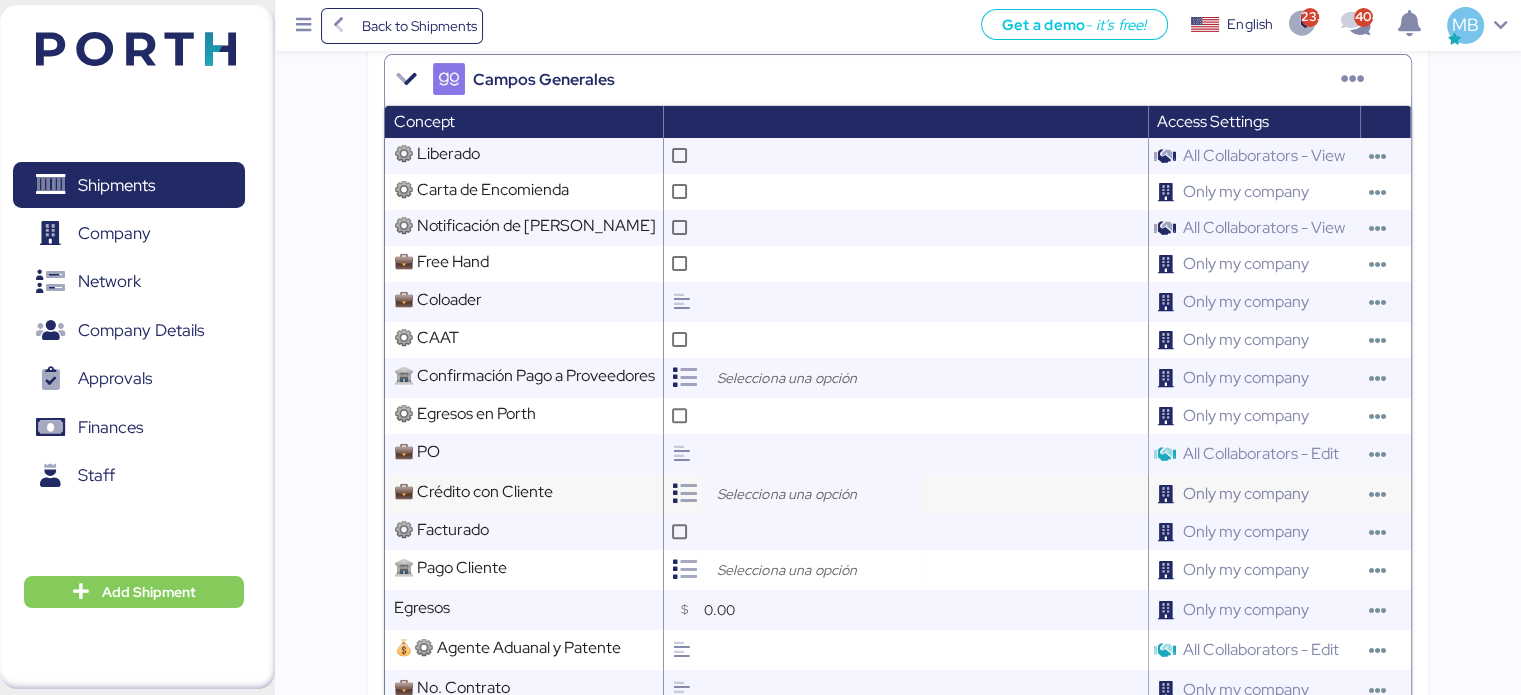 click at bounding box center [817, 494] 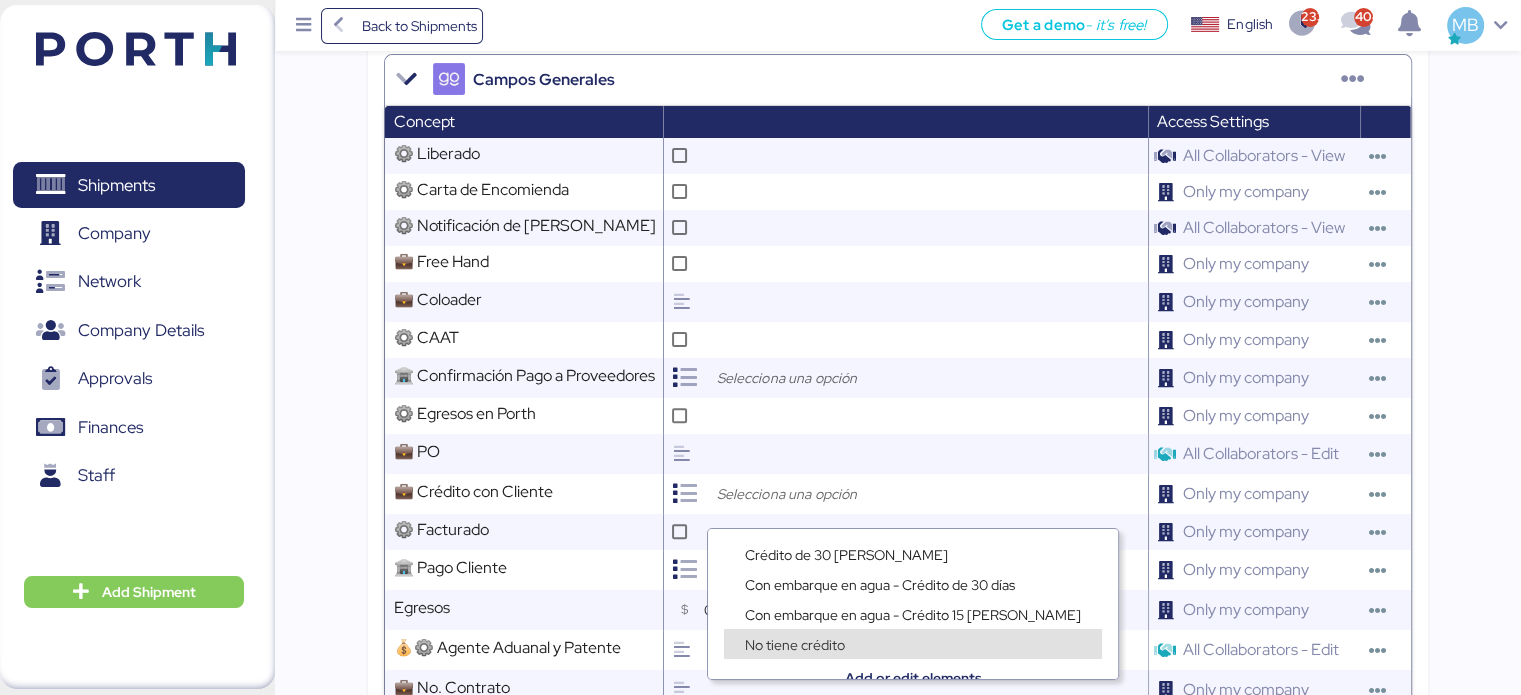 click on "No tiene crédito" at bounding box center (795, 645) 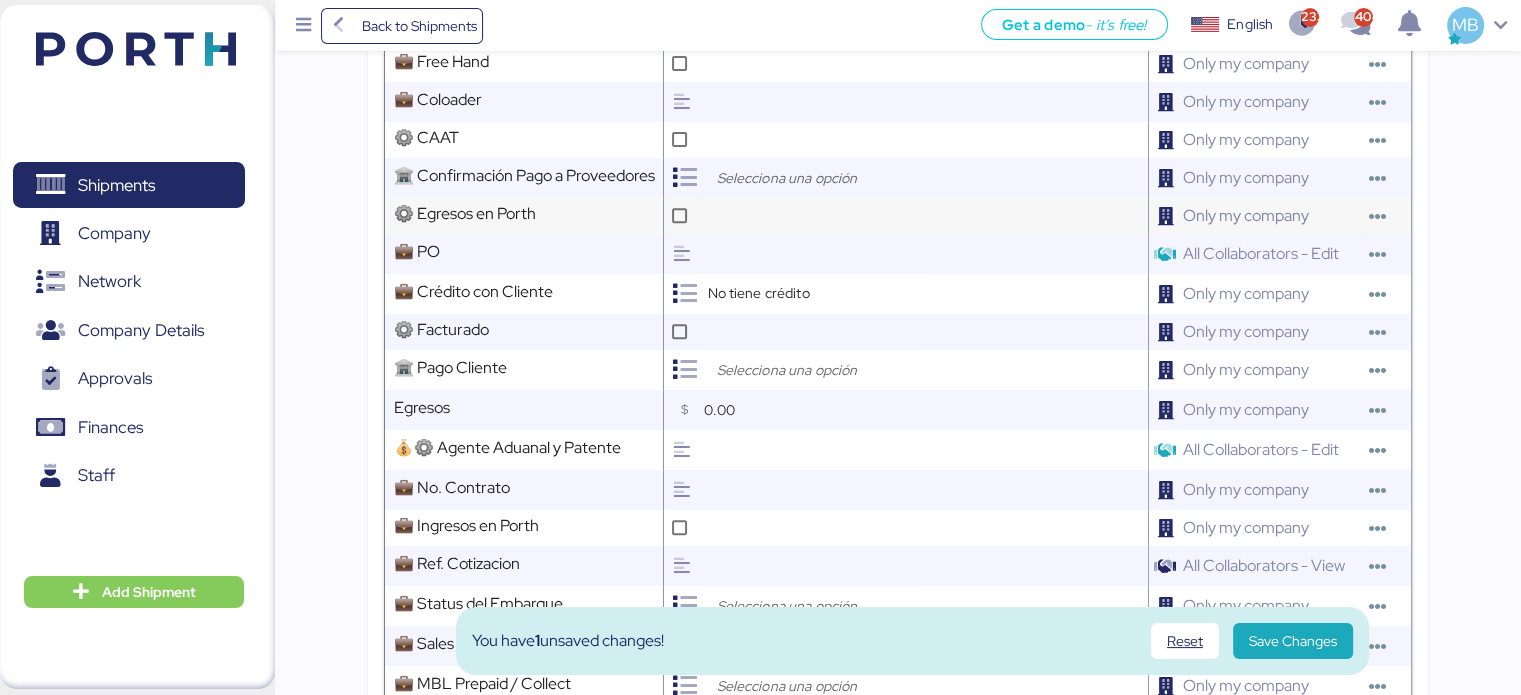 scroll, scrollTop: 1000, scrollLeft: 0, axis: vertical 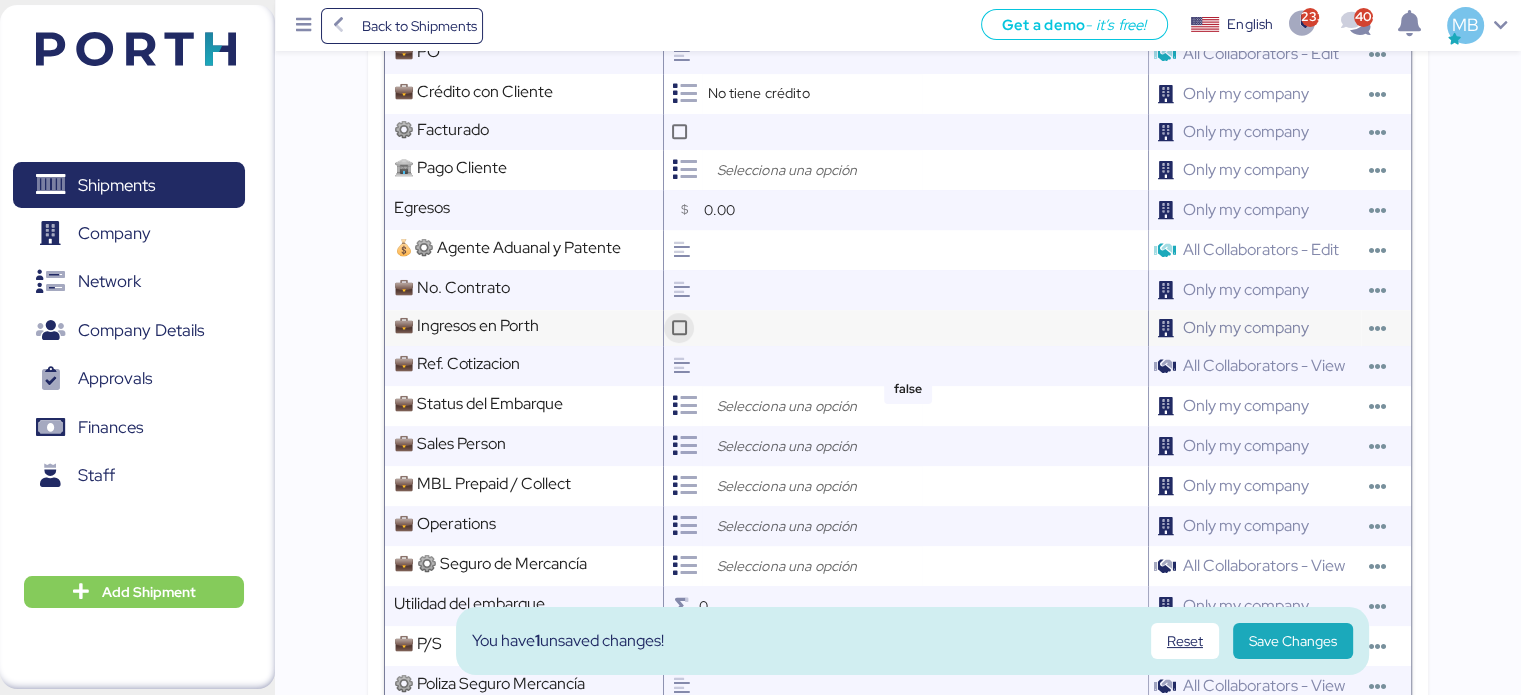 click 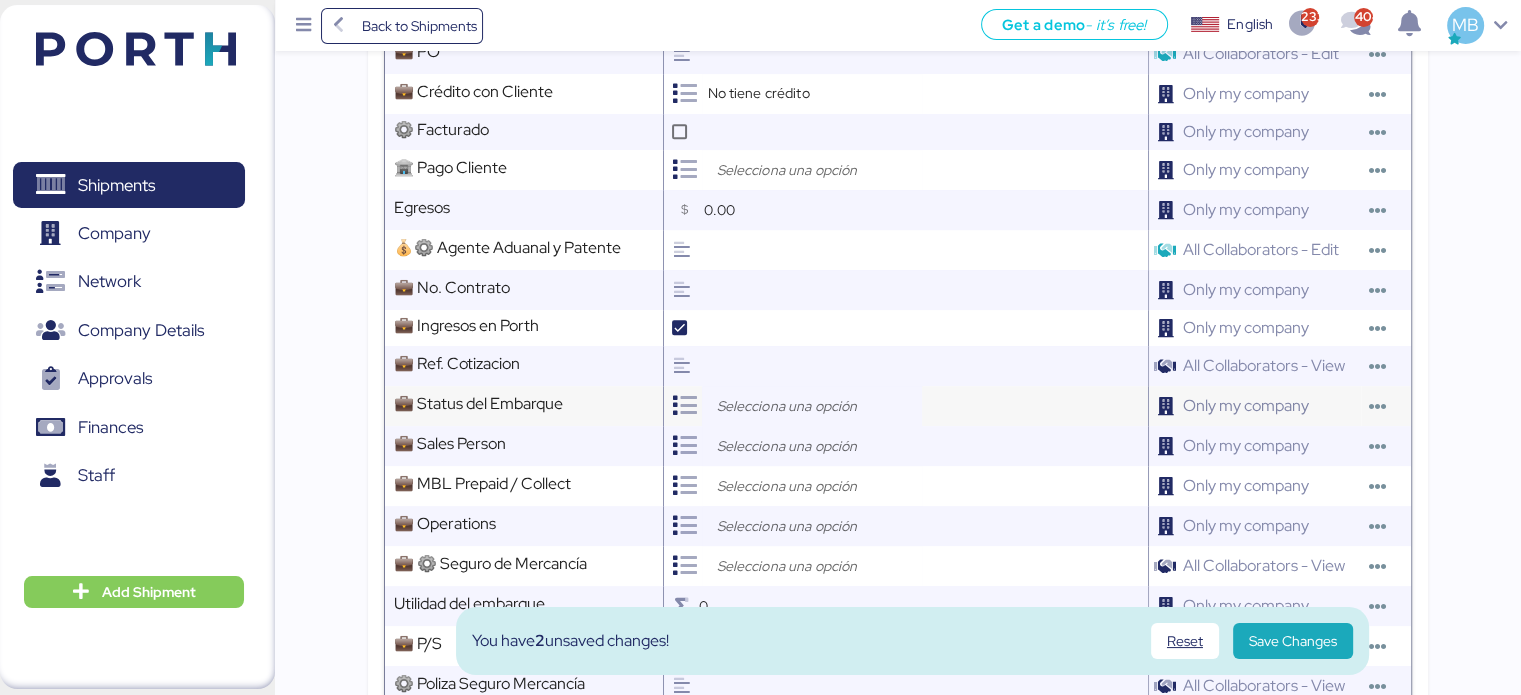 click at bounding box center [817, 406] 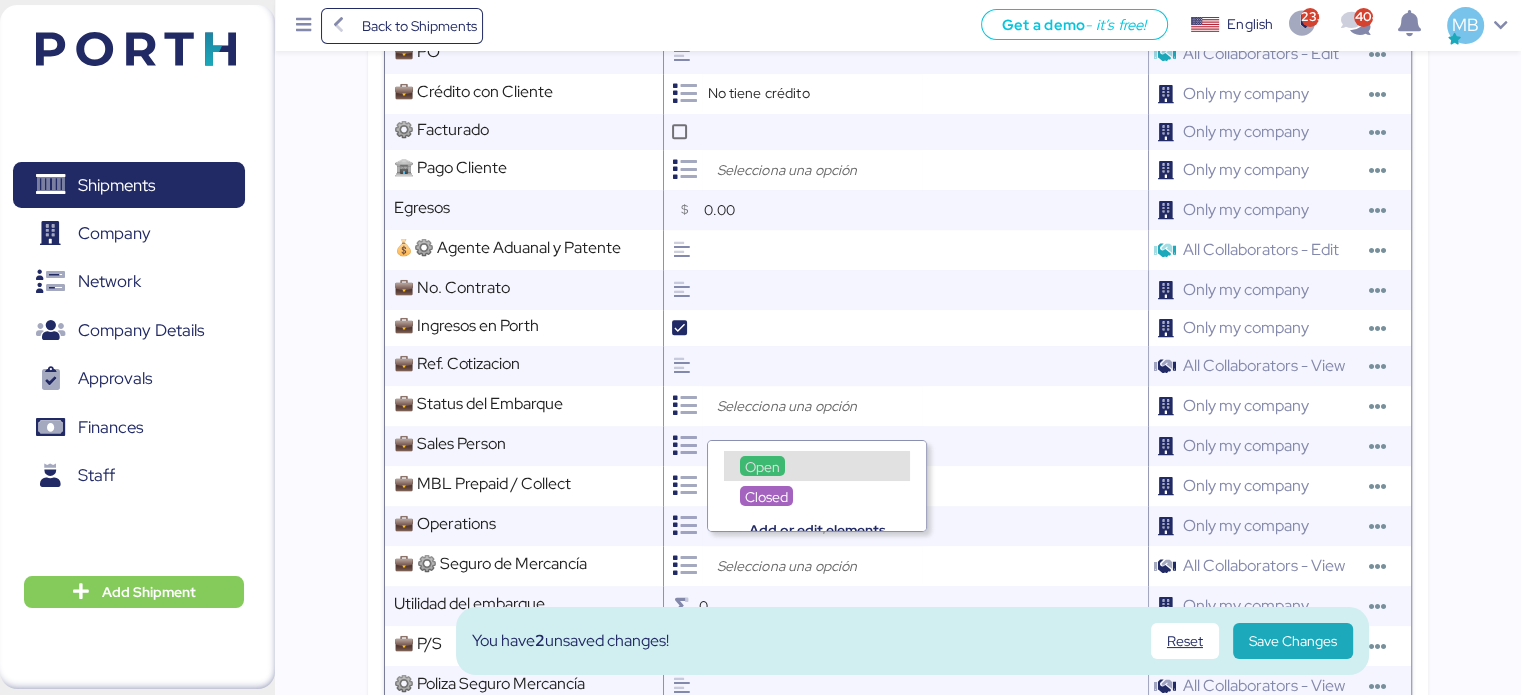 click on "Open" at bounding box center (762, 467) 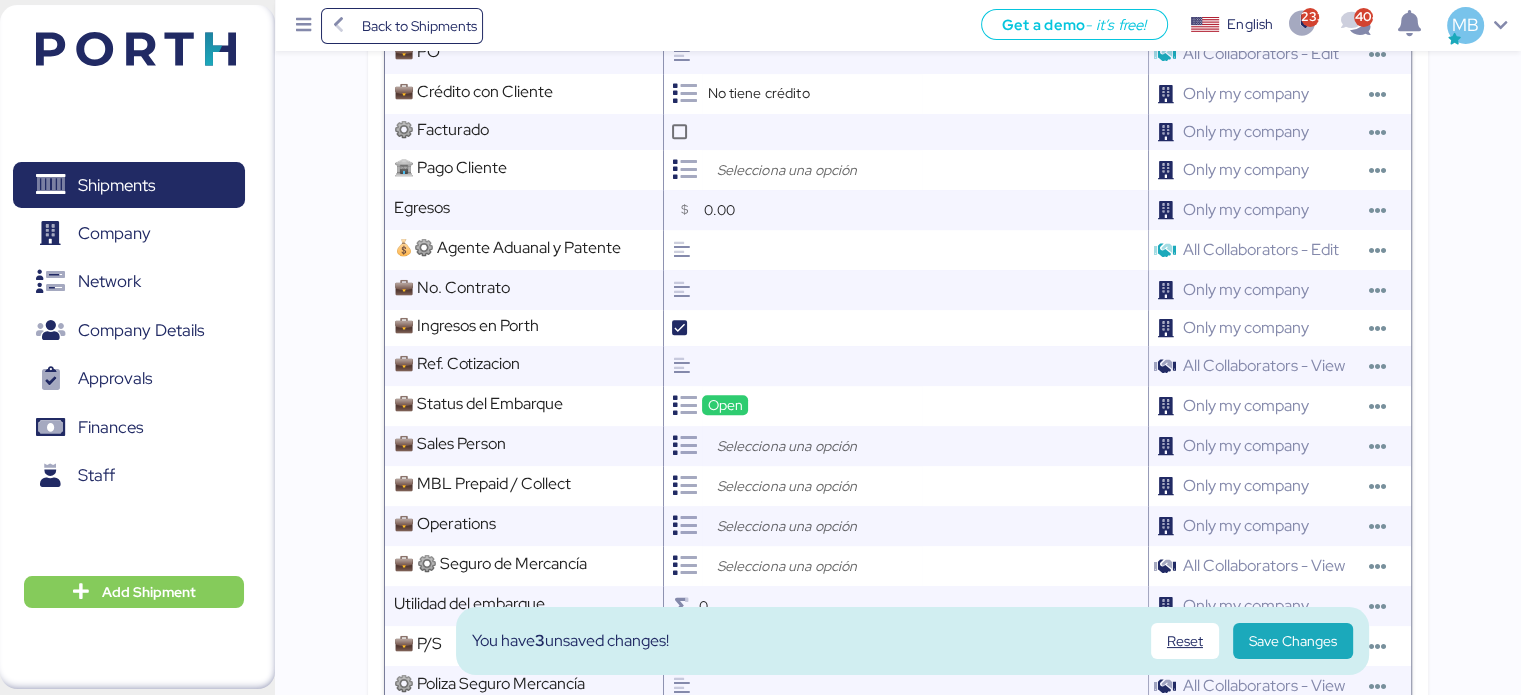 click at bounding box center (817, 446) 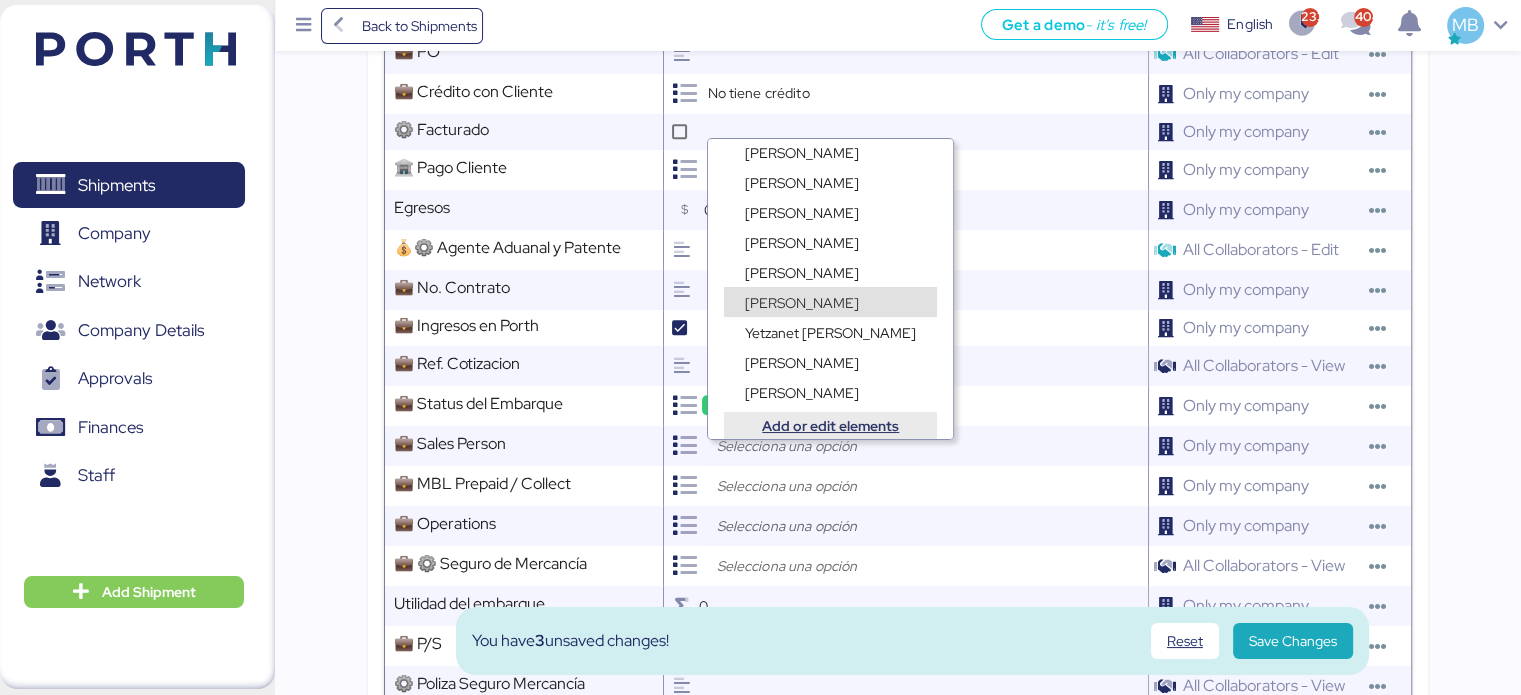 scroll, scrollTop: 15, scrollLeft: 0, axis: vertical 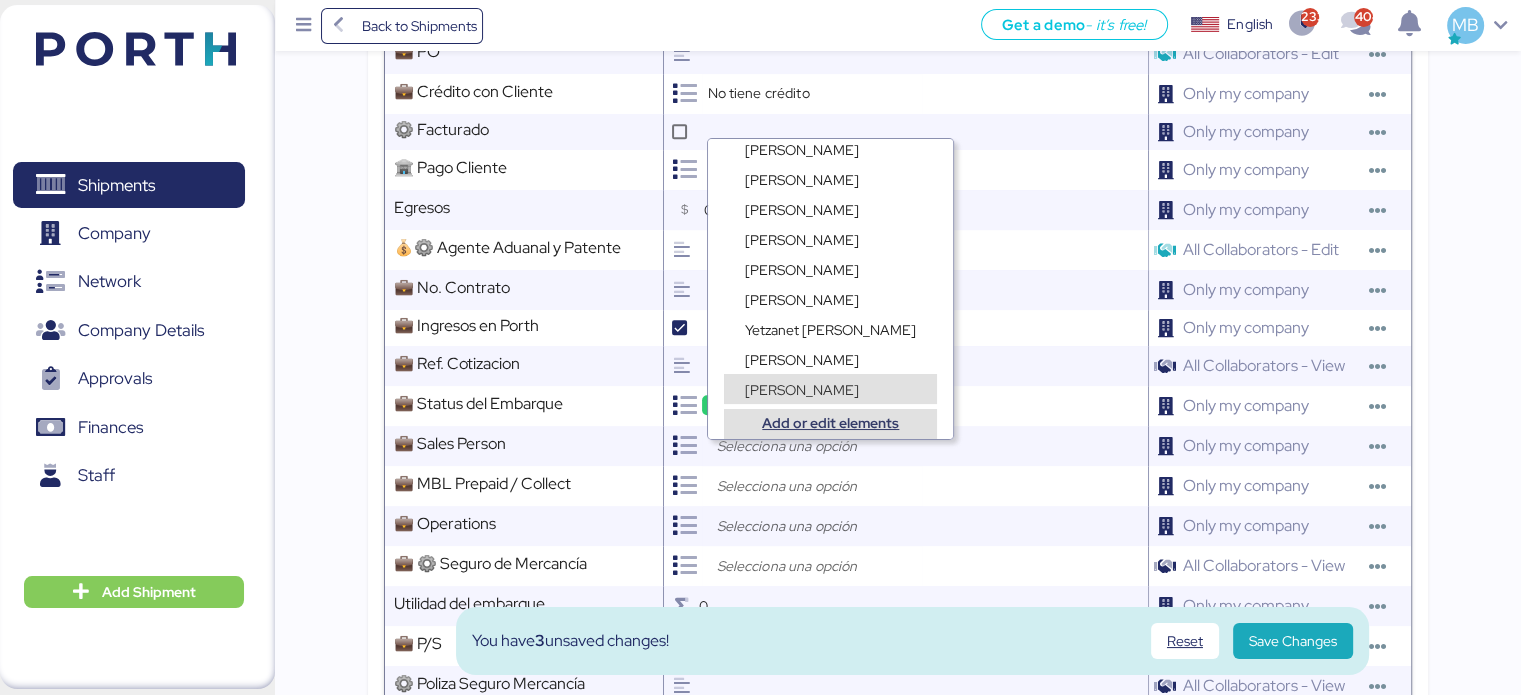 click on "Add or edit elements" at bounding box center [830, 423] 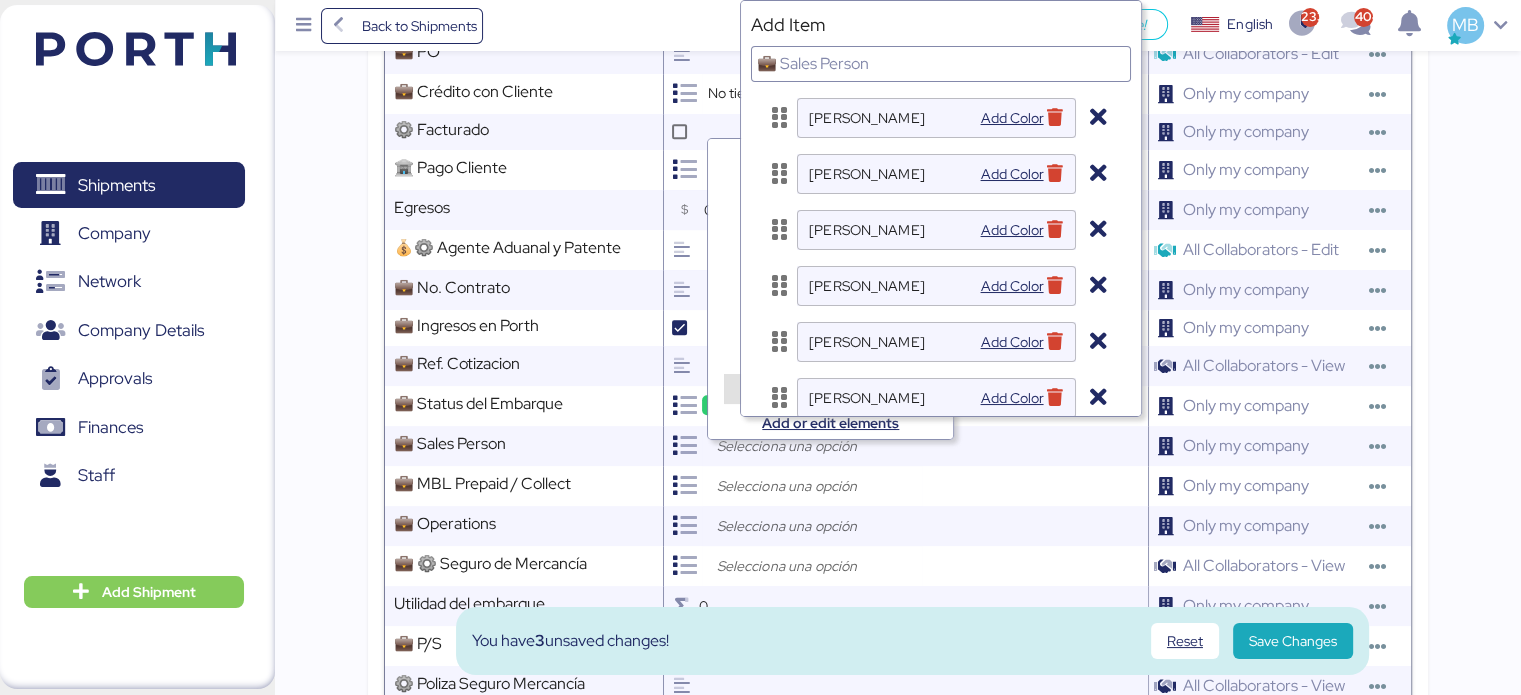 click on "💼 Sales Person" at bounding box center (813, 63) 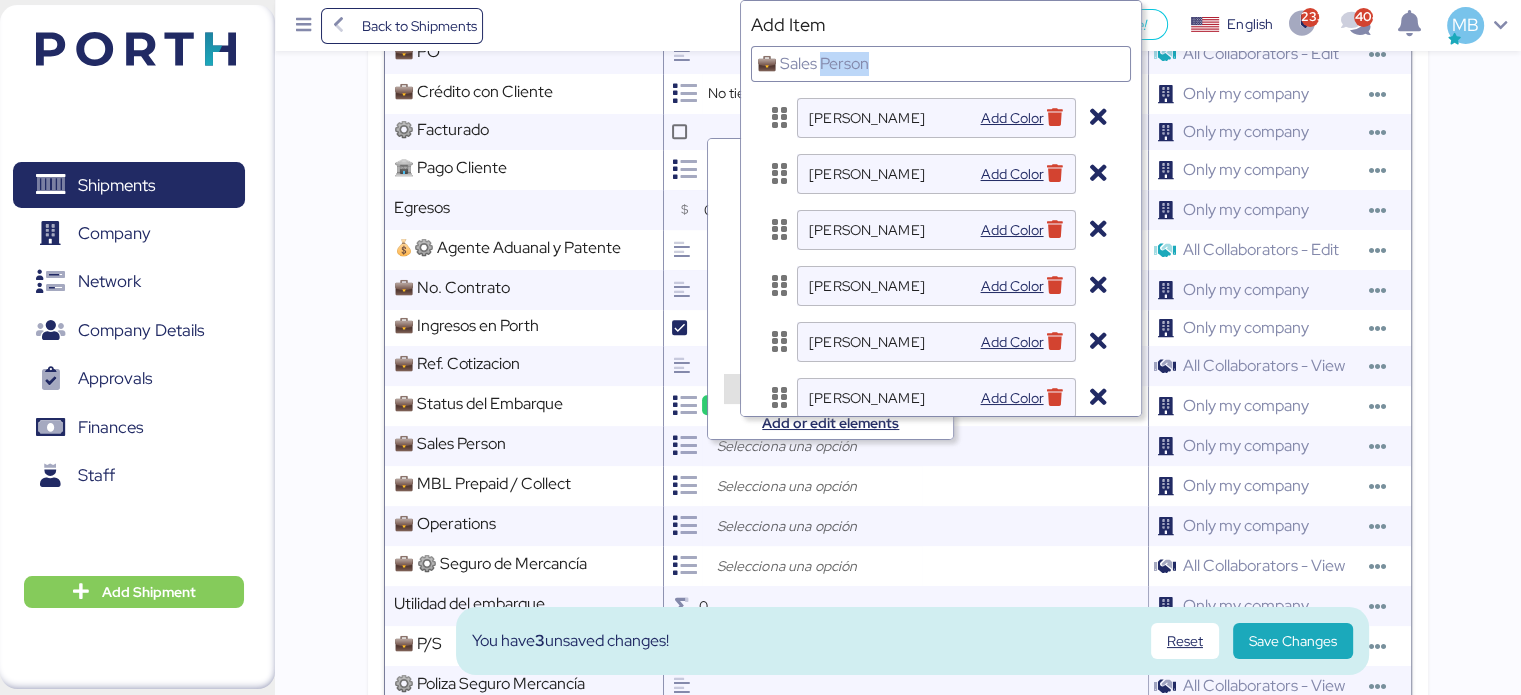 click on "💼 Sales Person" at bounding box center (941, 64) 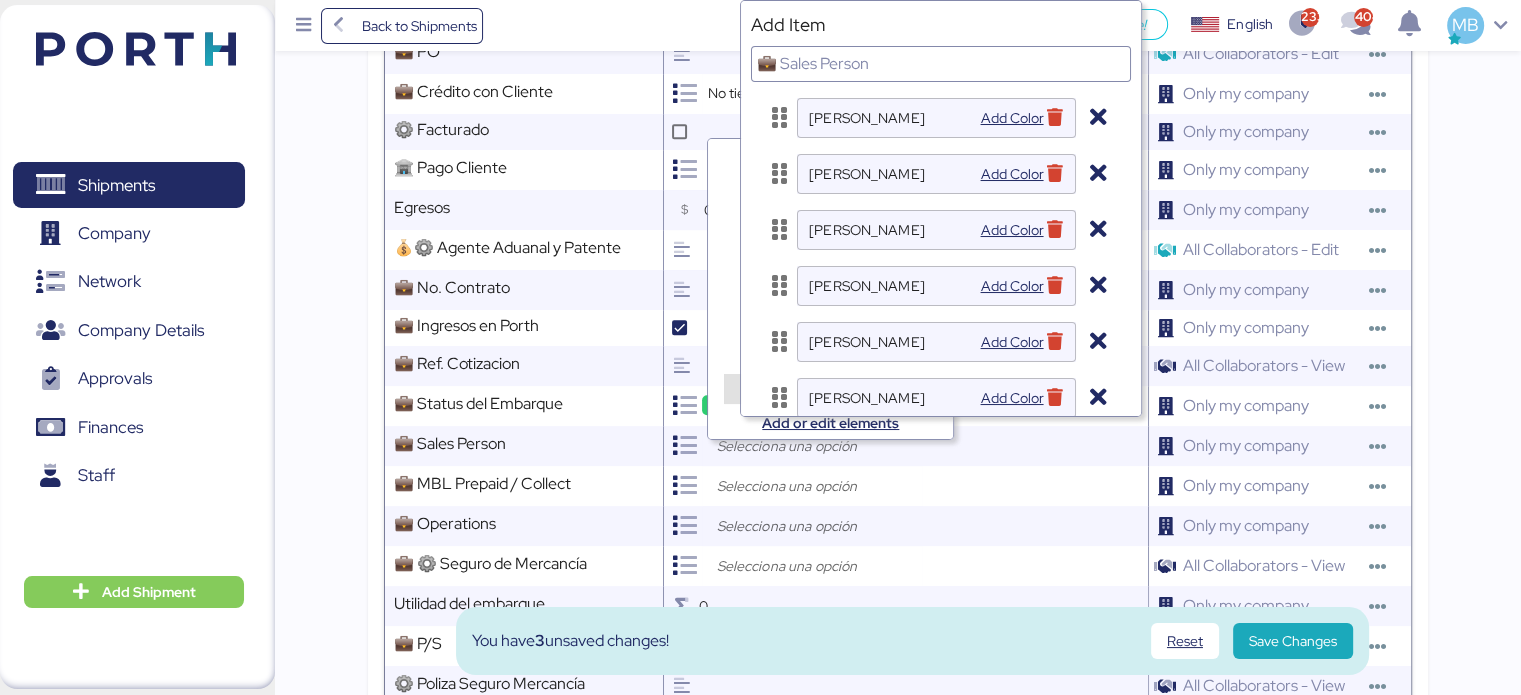 scroll, scrollTop: 284, scrollLeft: 0, axis: vertical 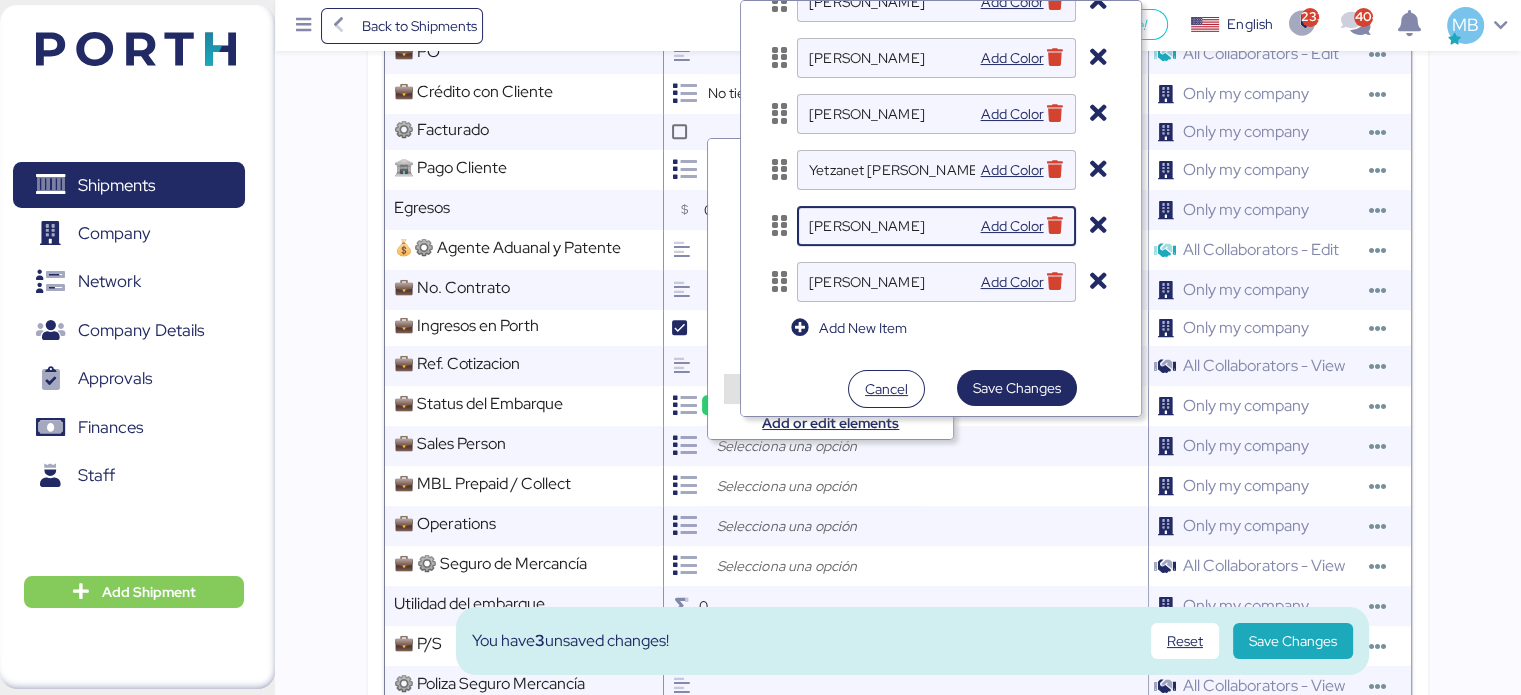 click at bounding box center (1055, 226) 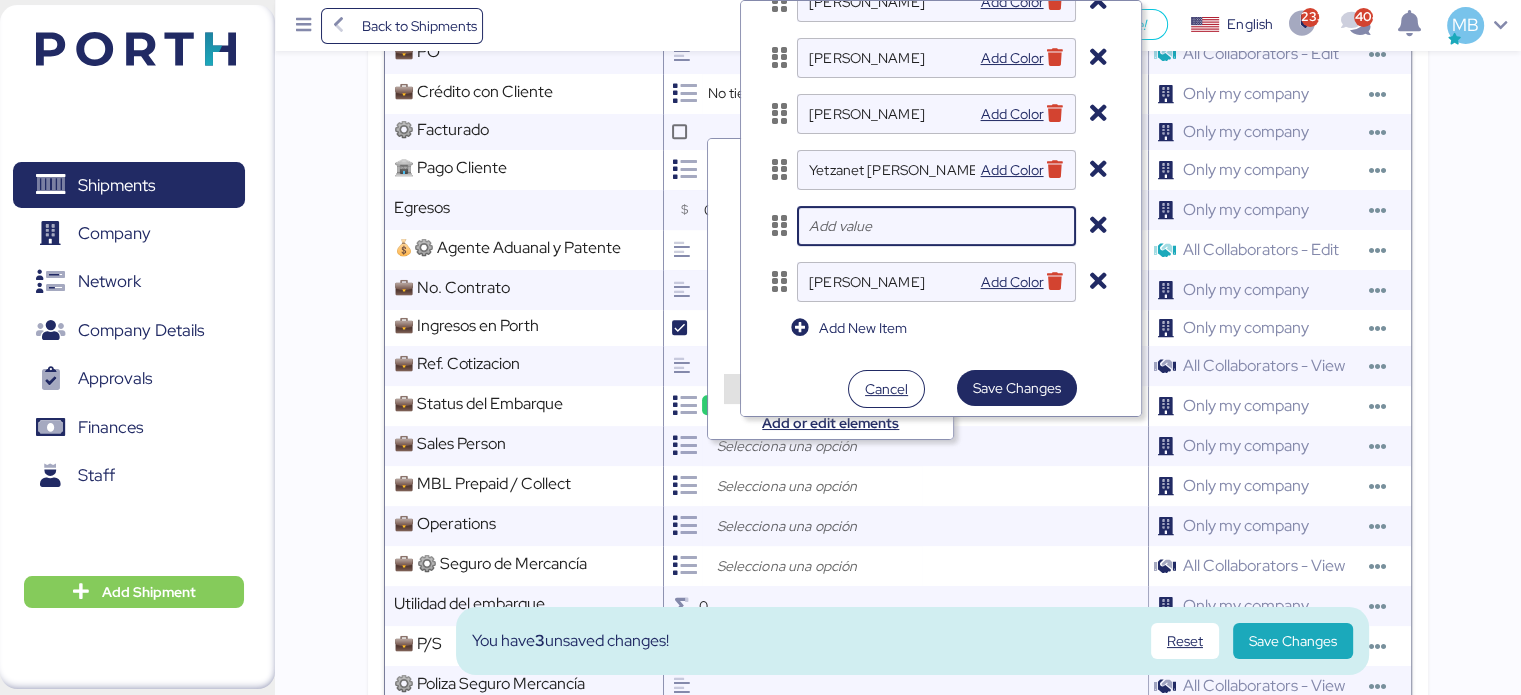 click at bounding box center [936, 226] 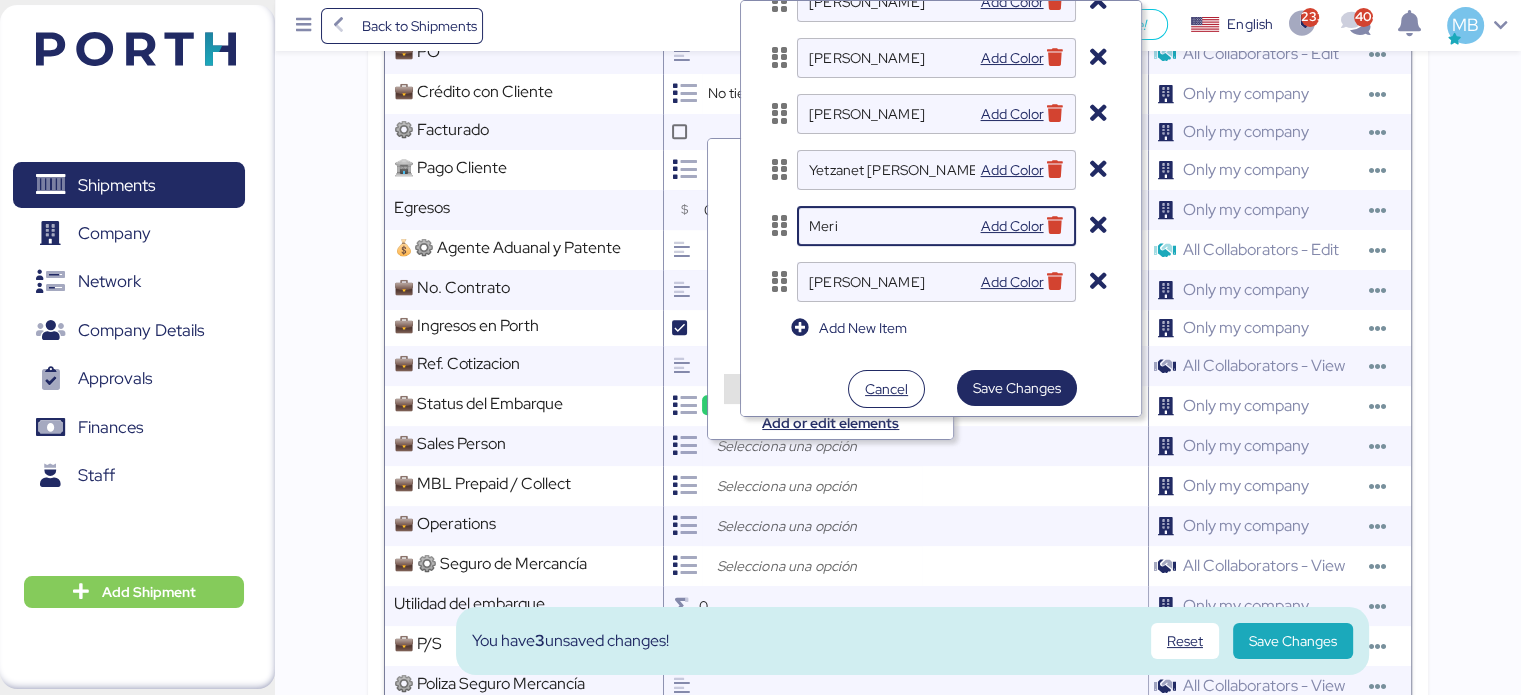 scroll, scrollTop: 84, scrollLeft: 0, axis: vertical 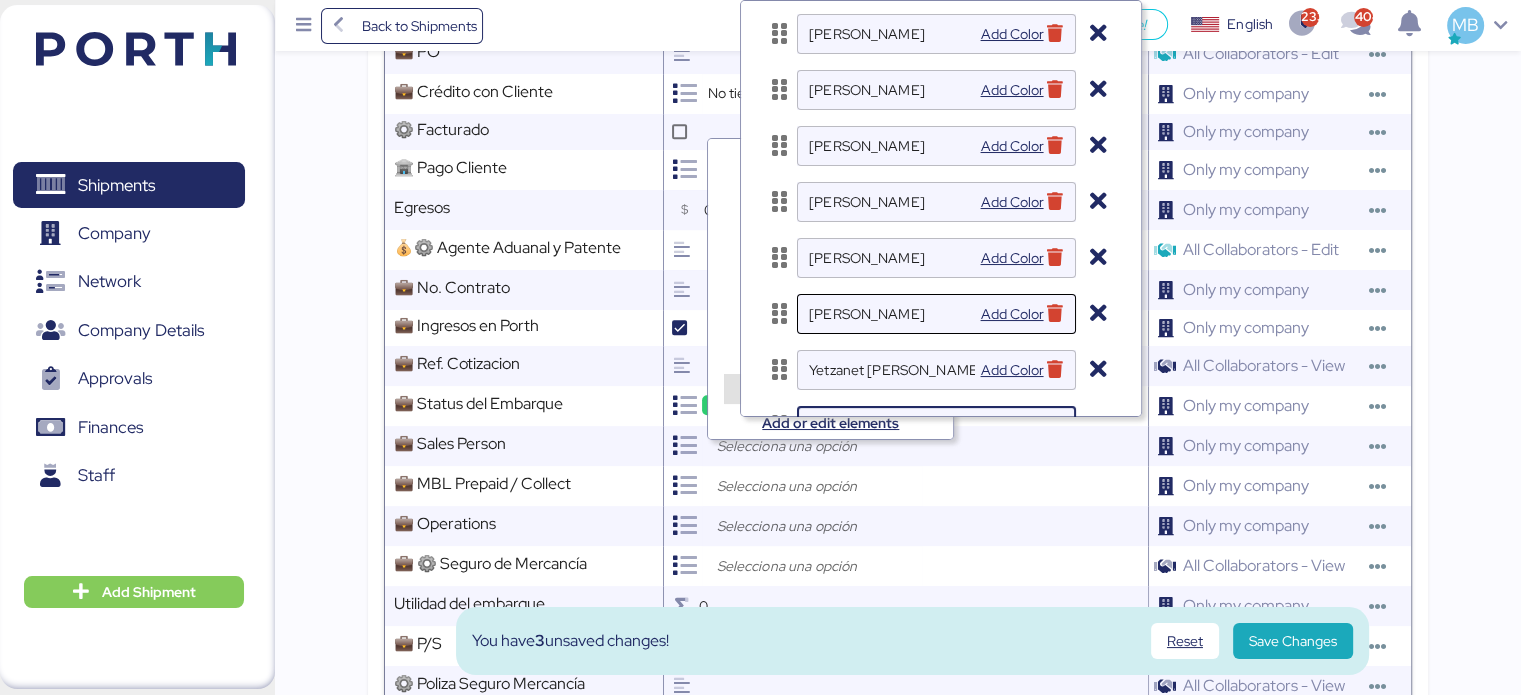 type on "Meri" 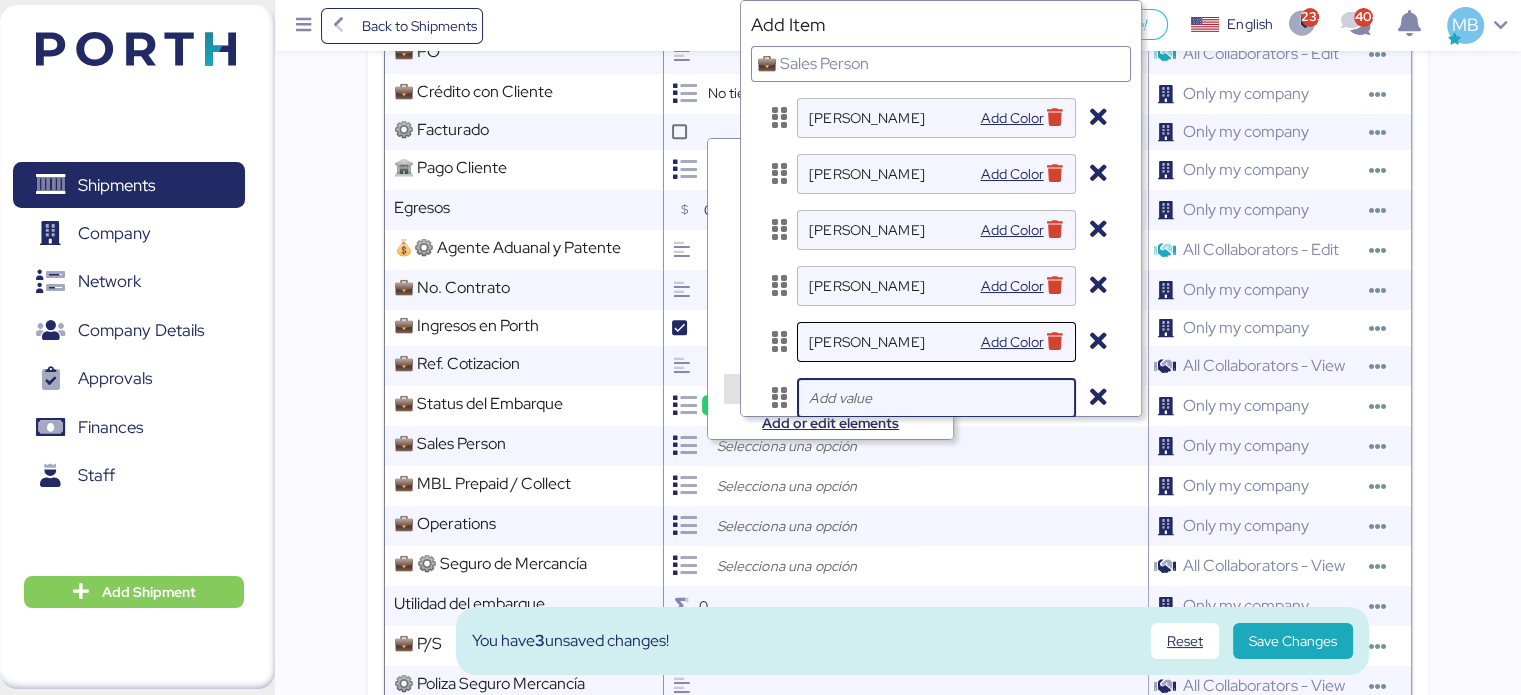scroll, scrollTop: 284, scrollLeft: 0, axis: vertical 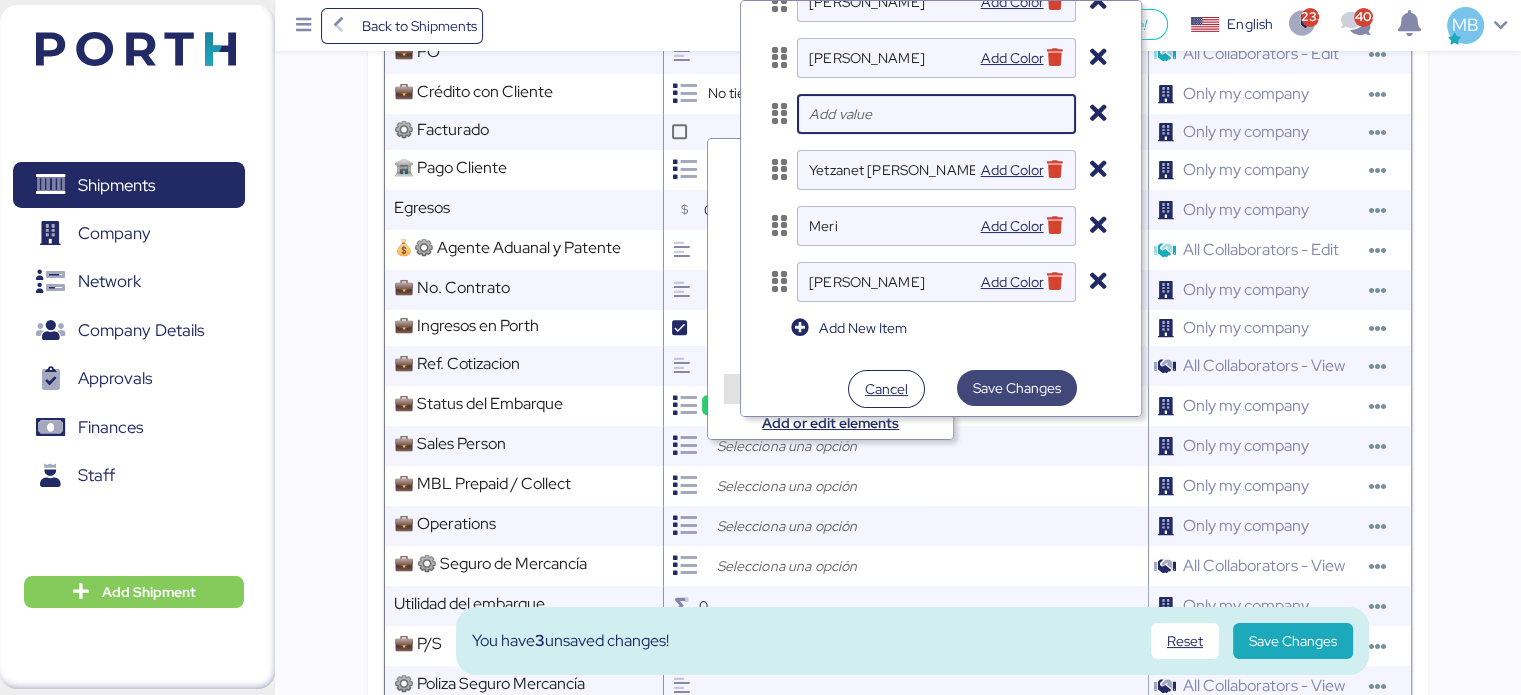click on "Save Changes" at bounding box center (1017, 388) 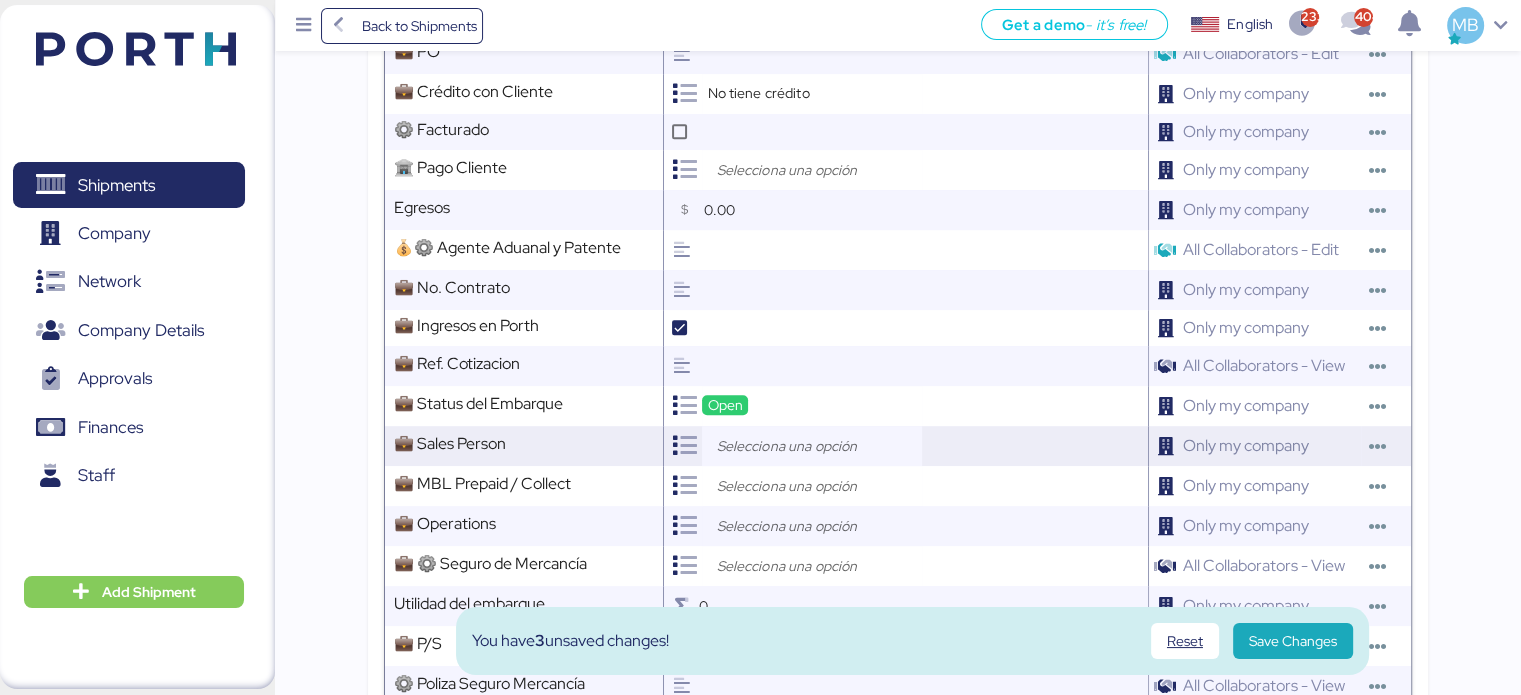 click at bounding box center (817, 446) 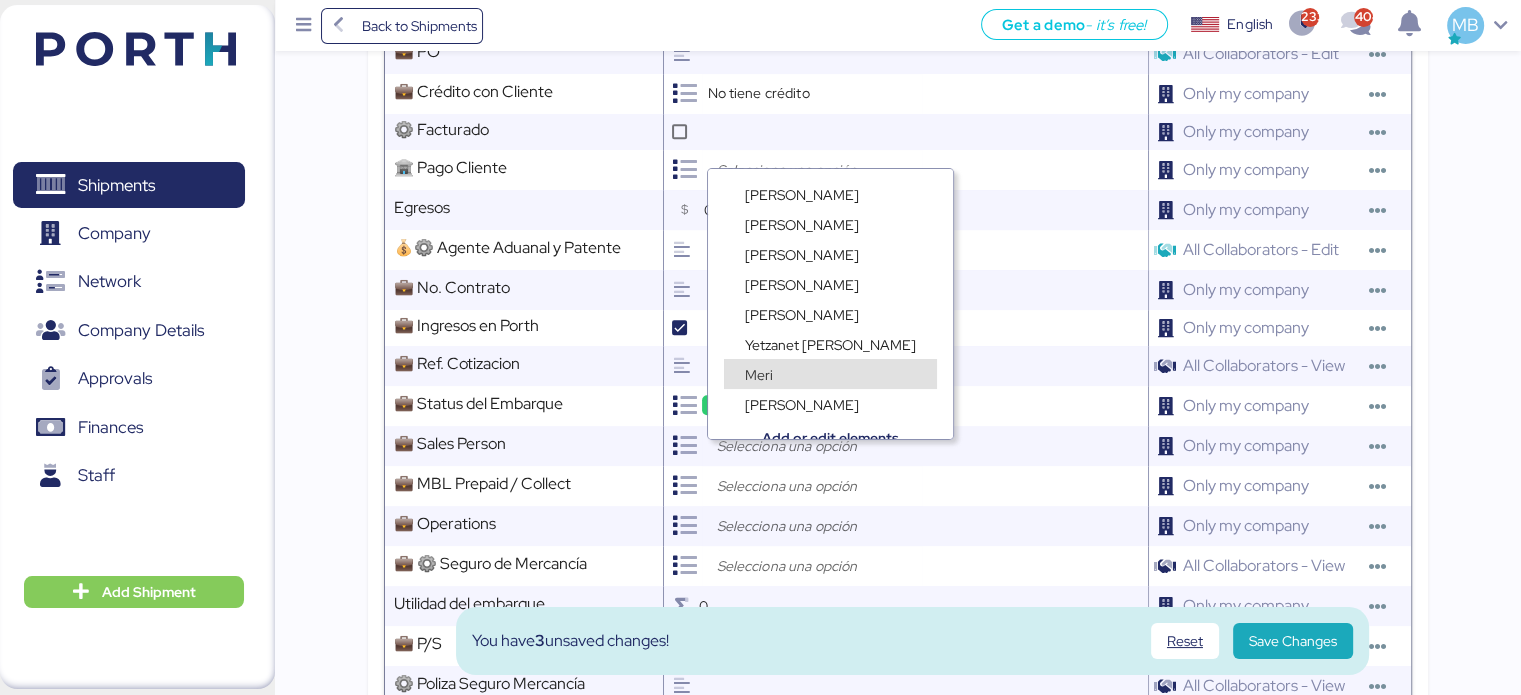 click on "Meri" at bounding box center (830, 374) 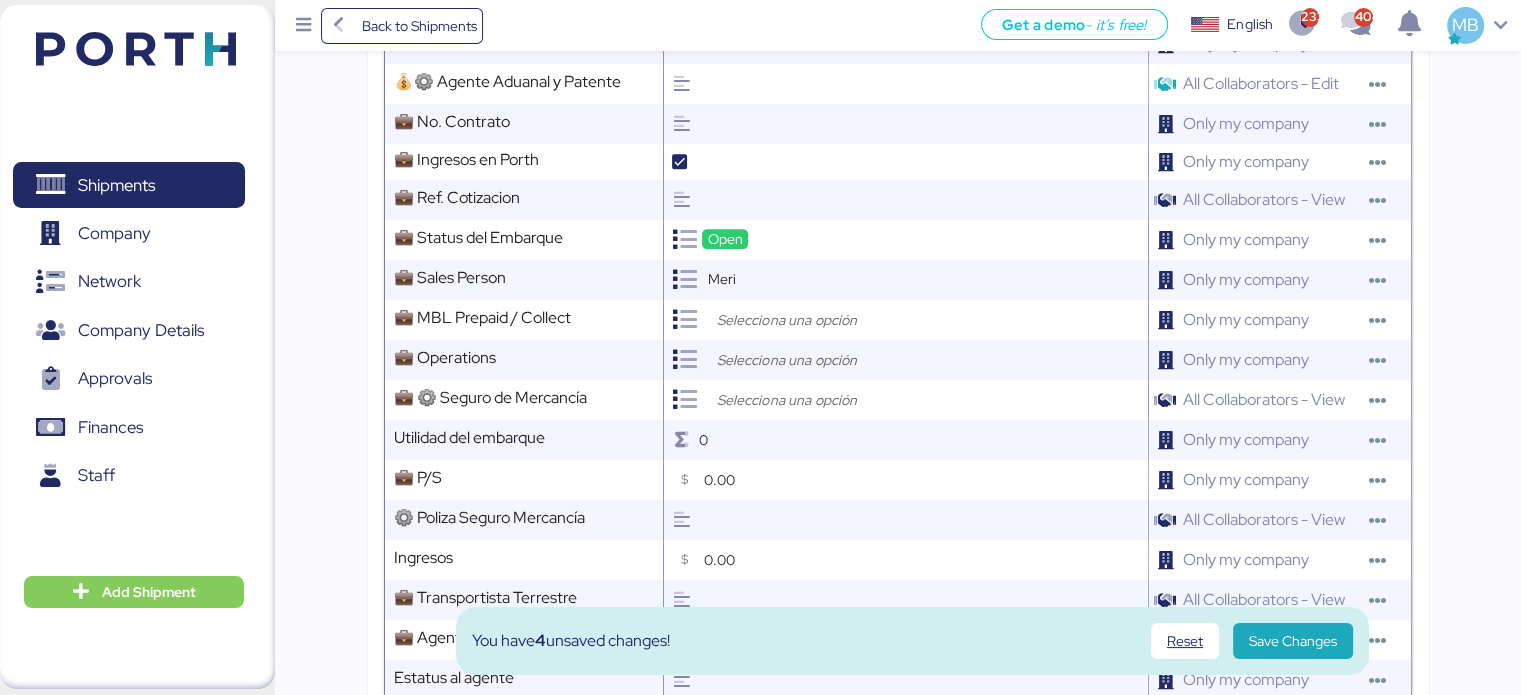 scroll, scrollTop: 1200, scrollLeft: 0, axis: vertical 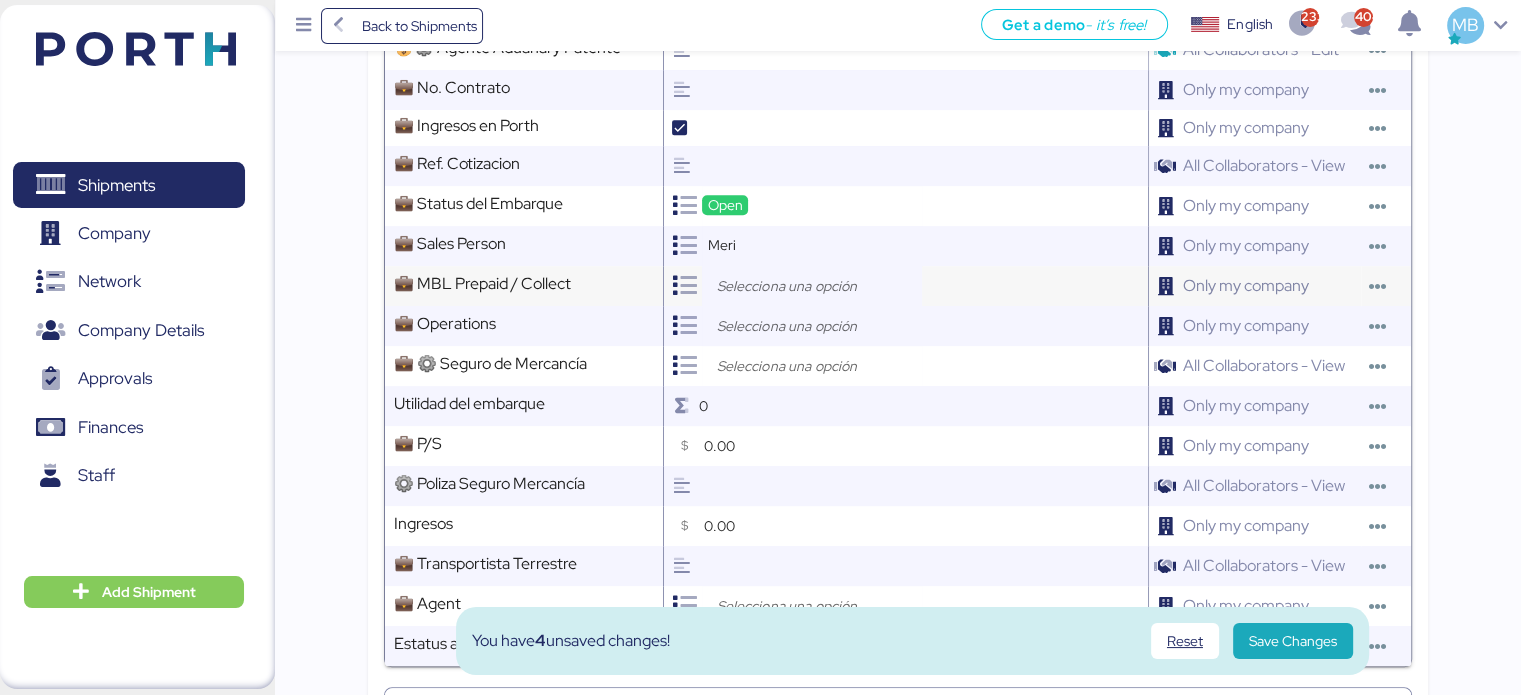 click at bounding box center [812, 286] 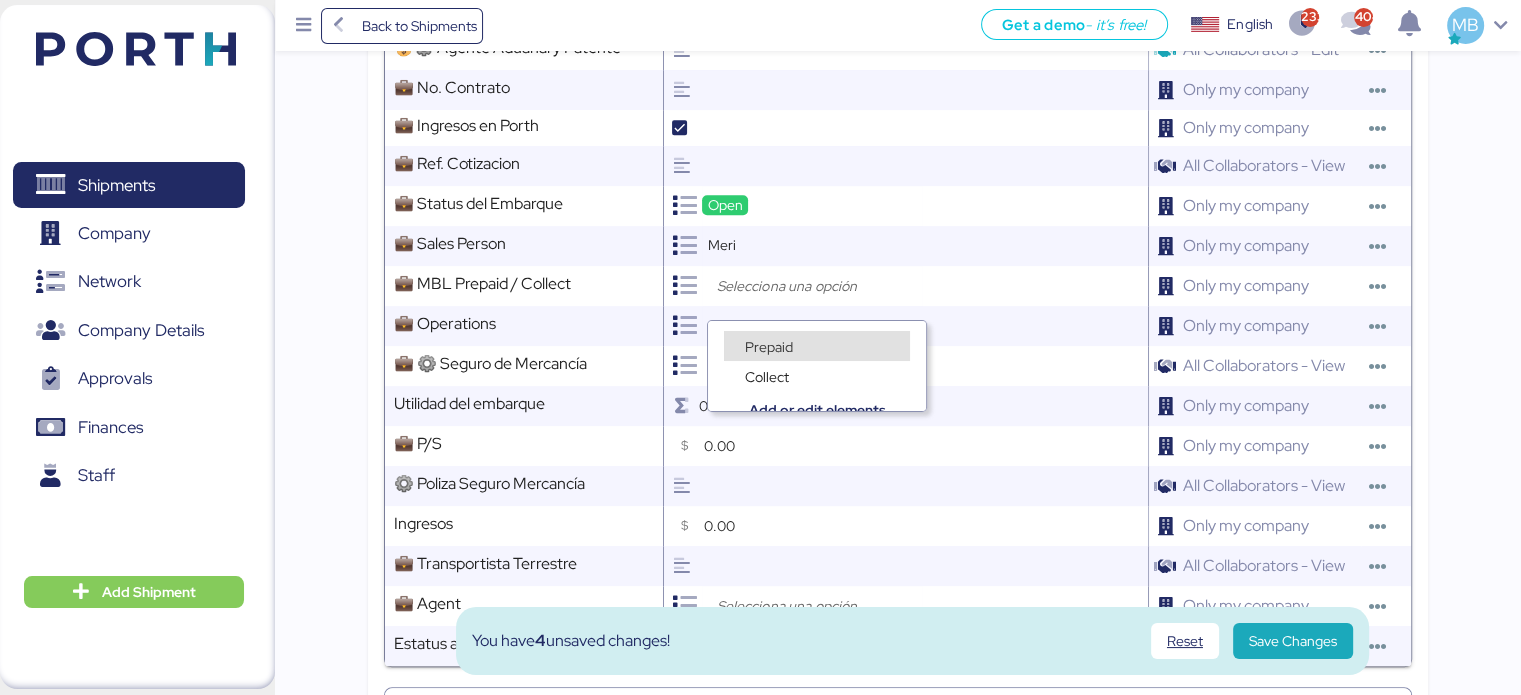 click on "Prepaid" at bounding box center (769, 347) 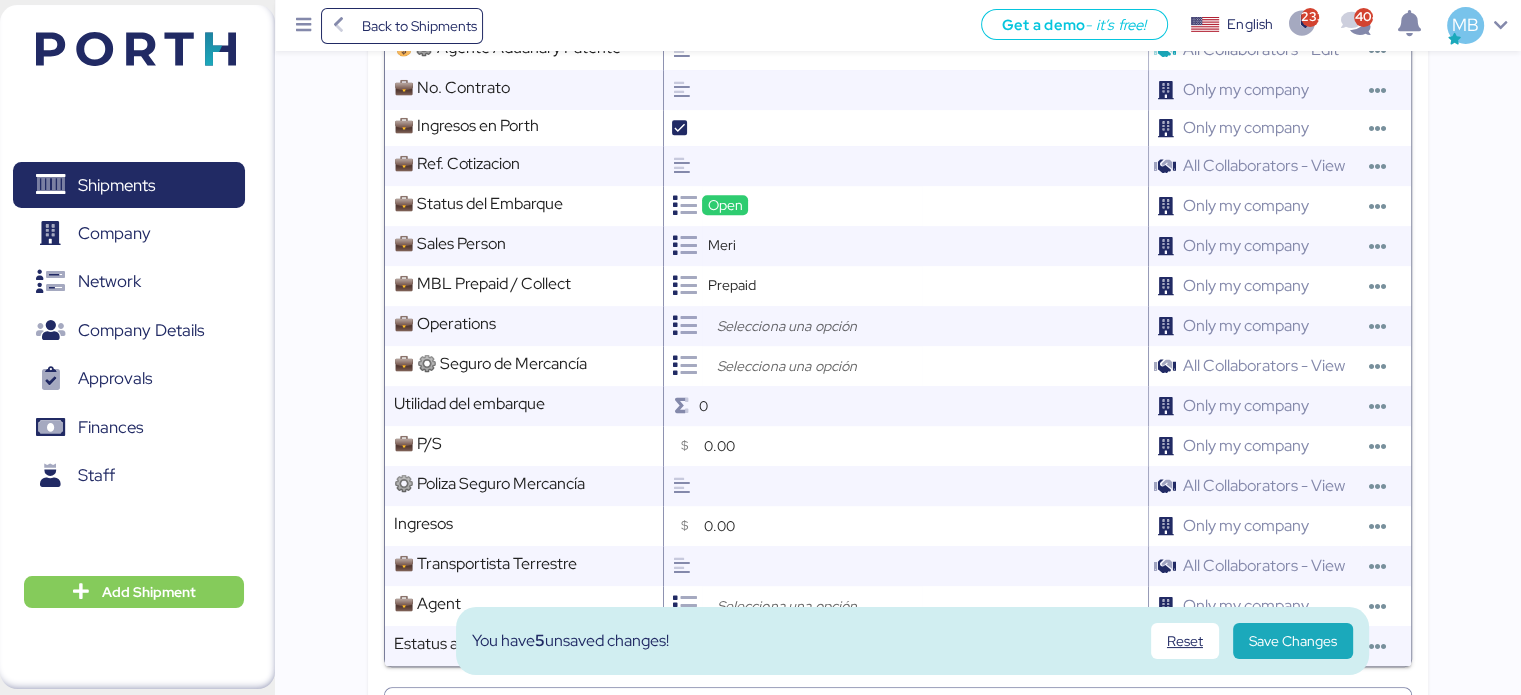 click at bounding box center [817, 326] 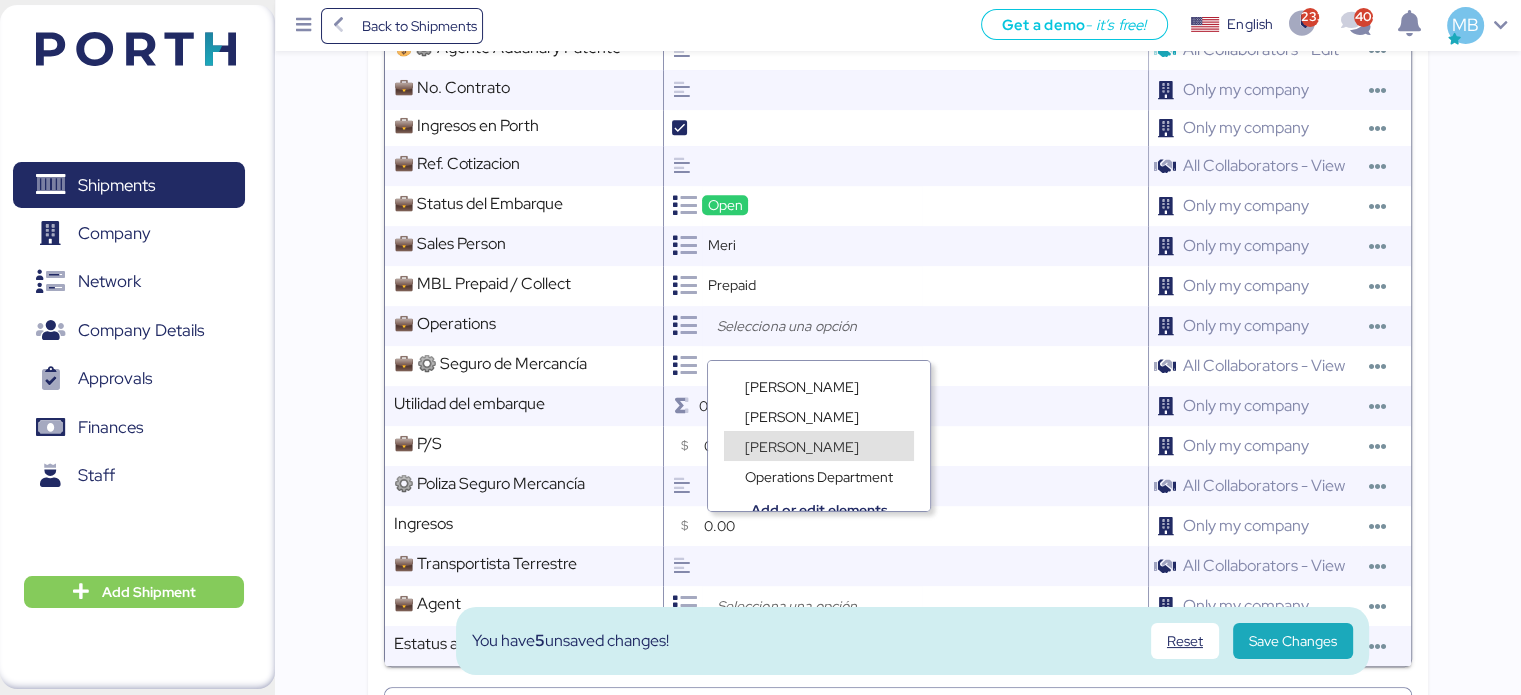 click on "[PERSON_NAME]" at bounding box center (802, 447) 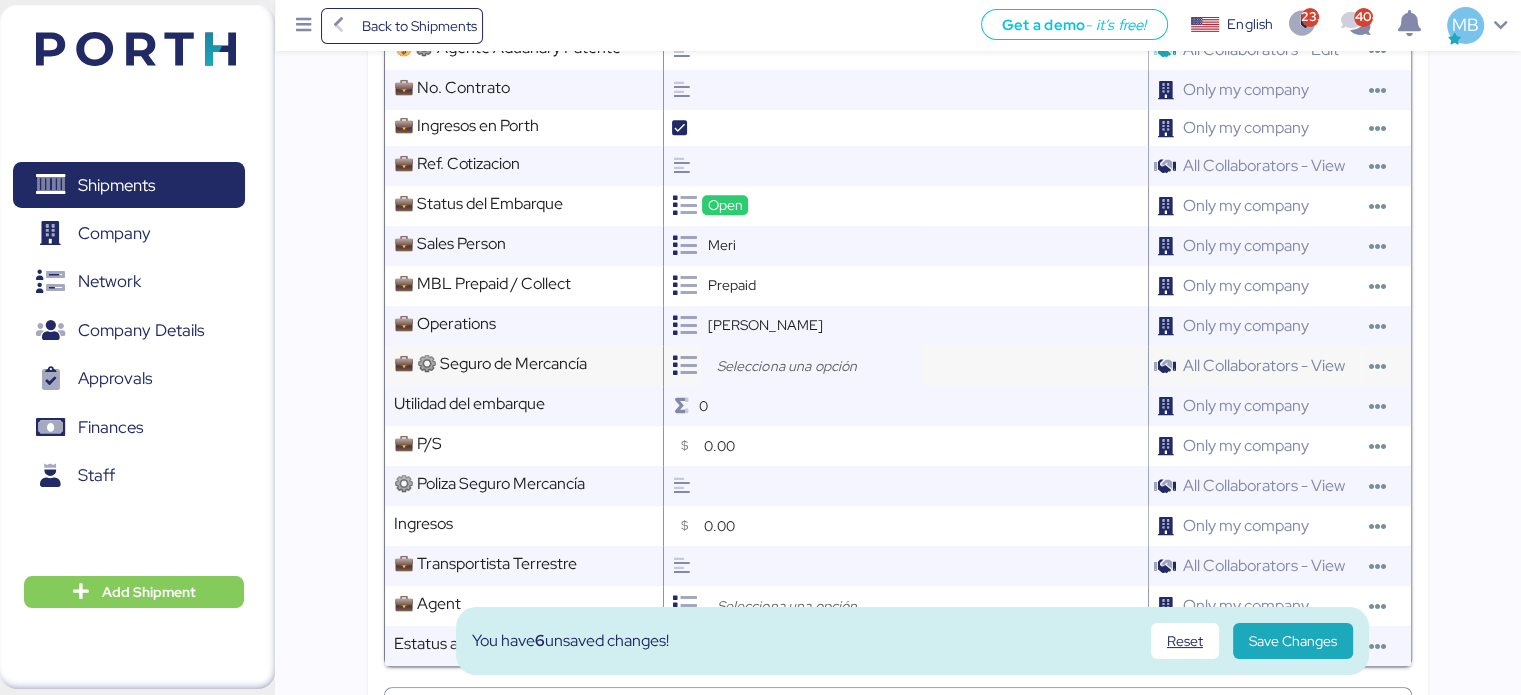 click at bounding box center (817, 366) 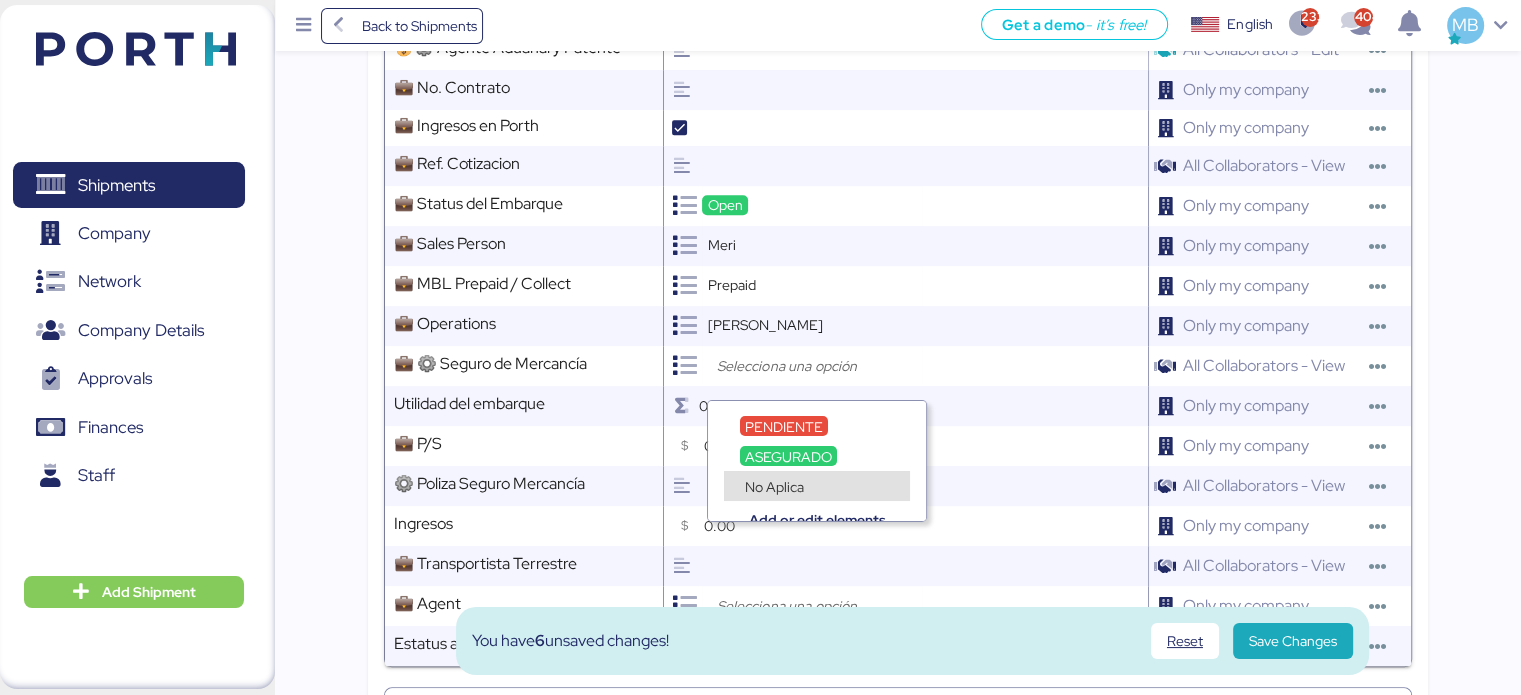click on "No Aplica" at bounding box center [774, 487] 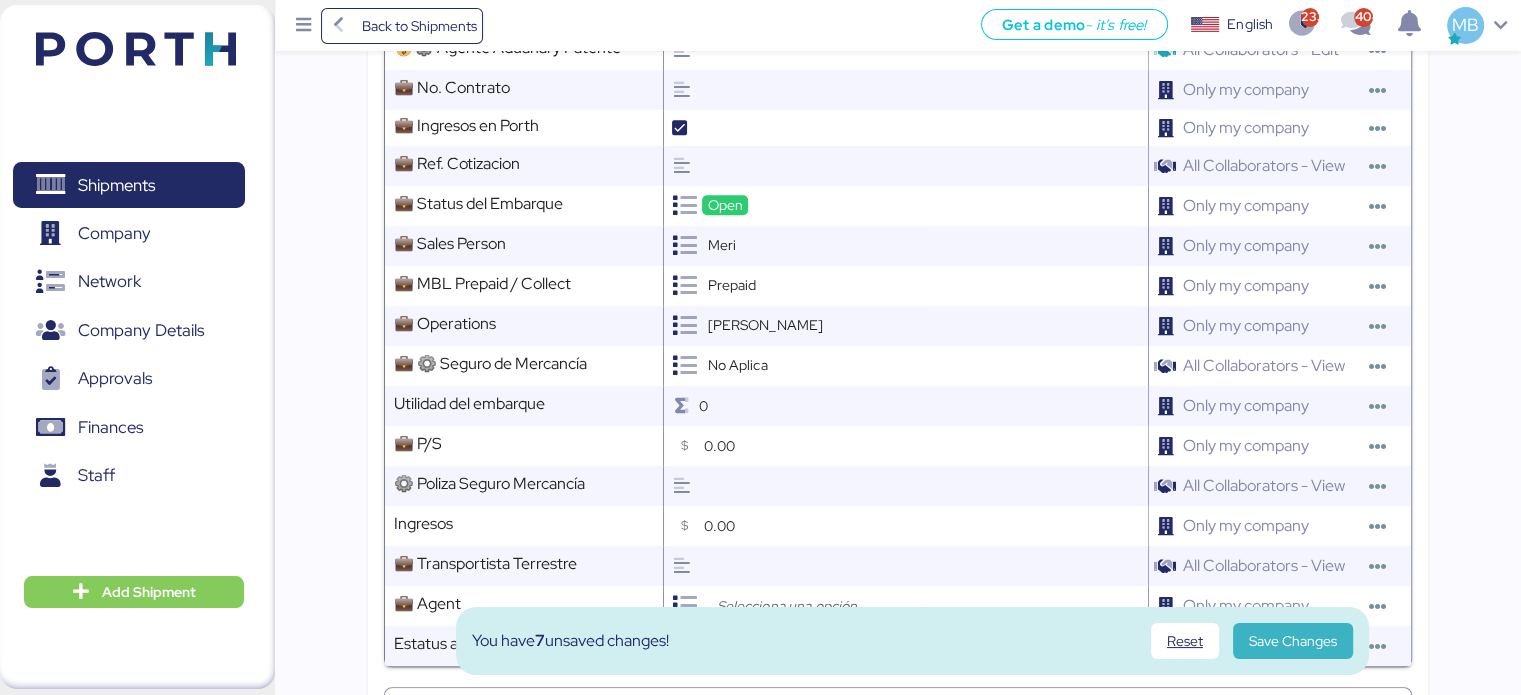 click on "Save Changes" at bounding box center [1293, 641] 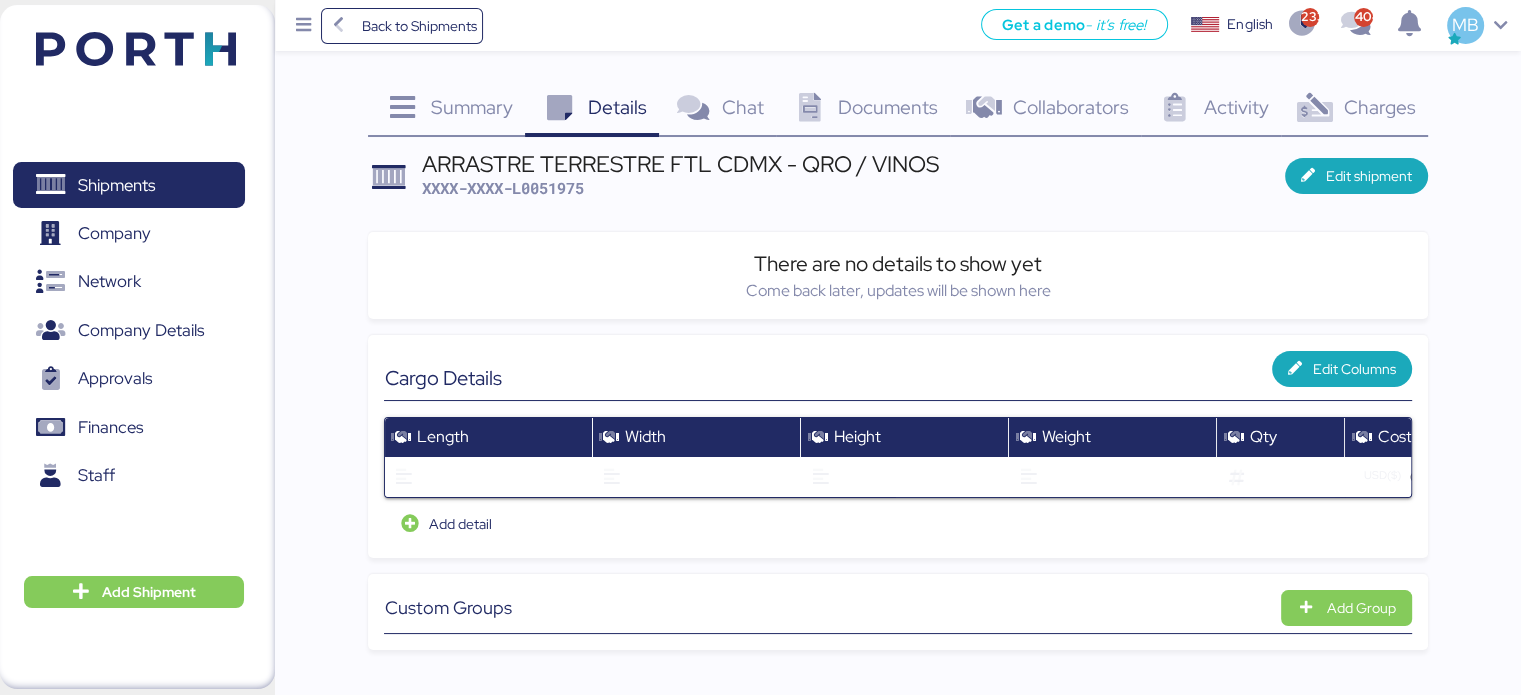scroll, scrollTop: 0, scrollLeft: 0, axis: both 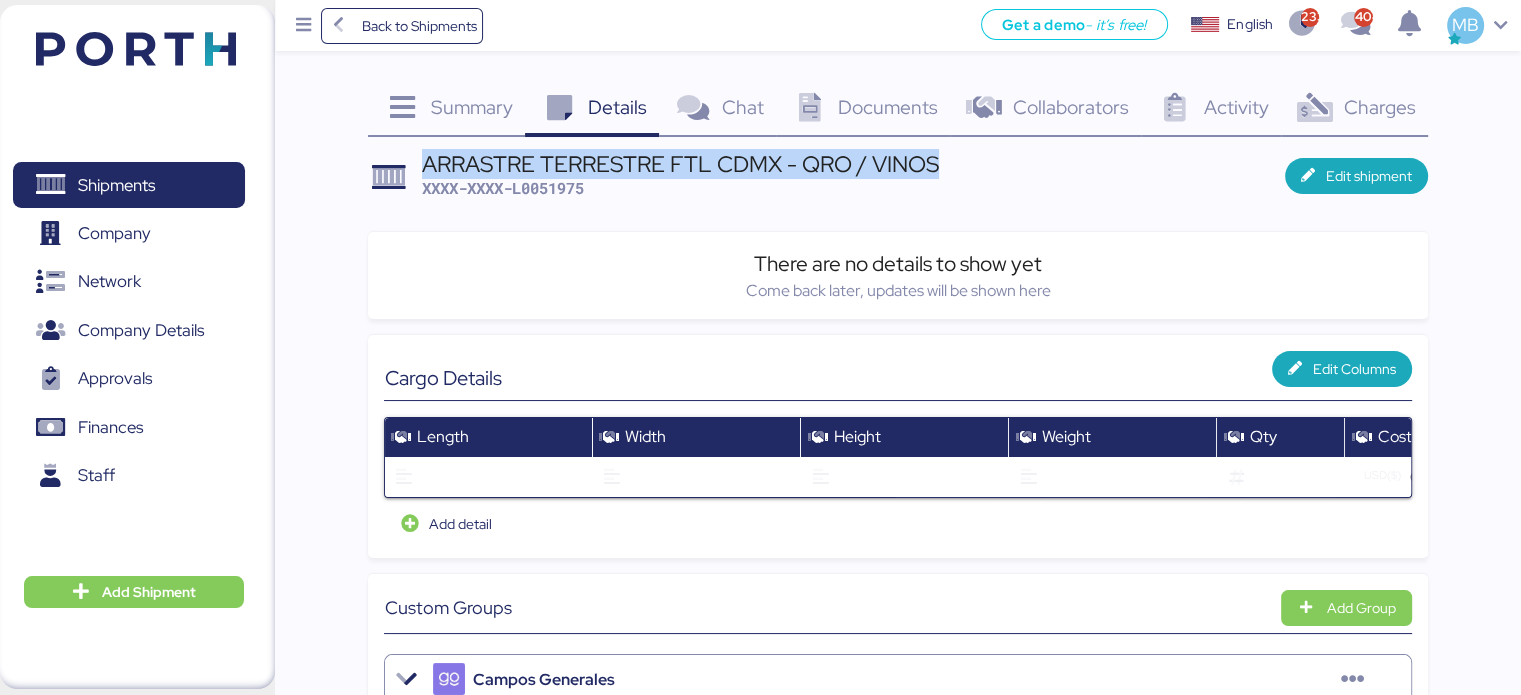 drag, startPoint x: 959, startPoint y: 164, endPoint x: 408, endPoint y: 171, distance: 551.04443 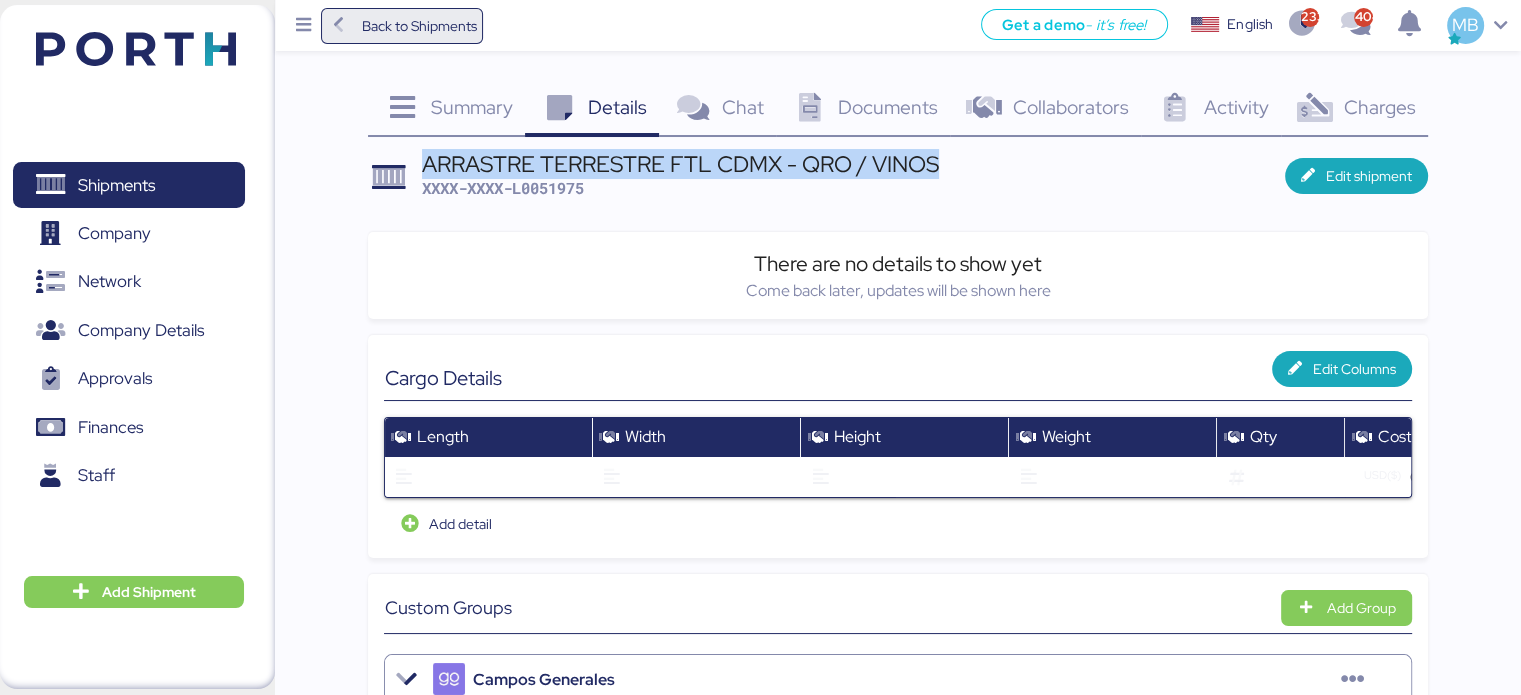 copy on "ARRASTRE TERRESTRE FTL CDMX - QRO / VINOS" 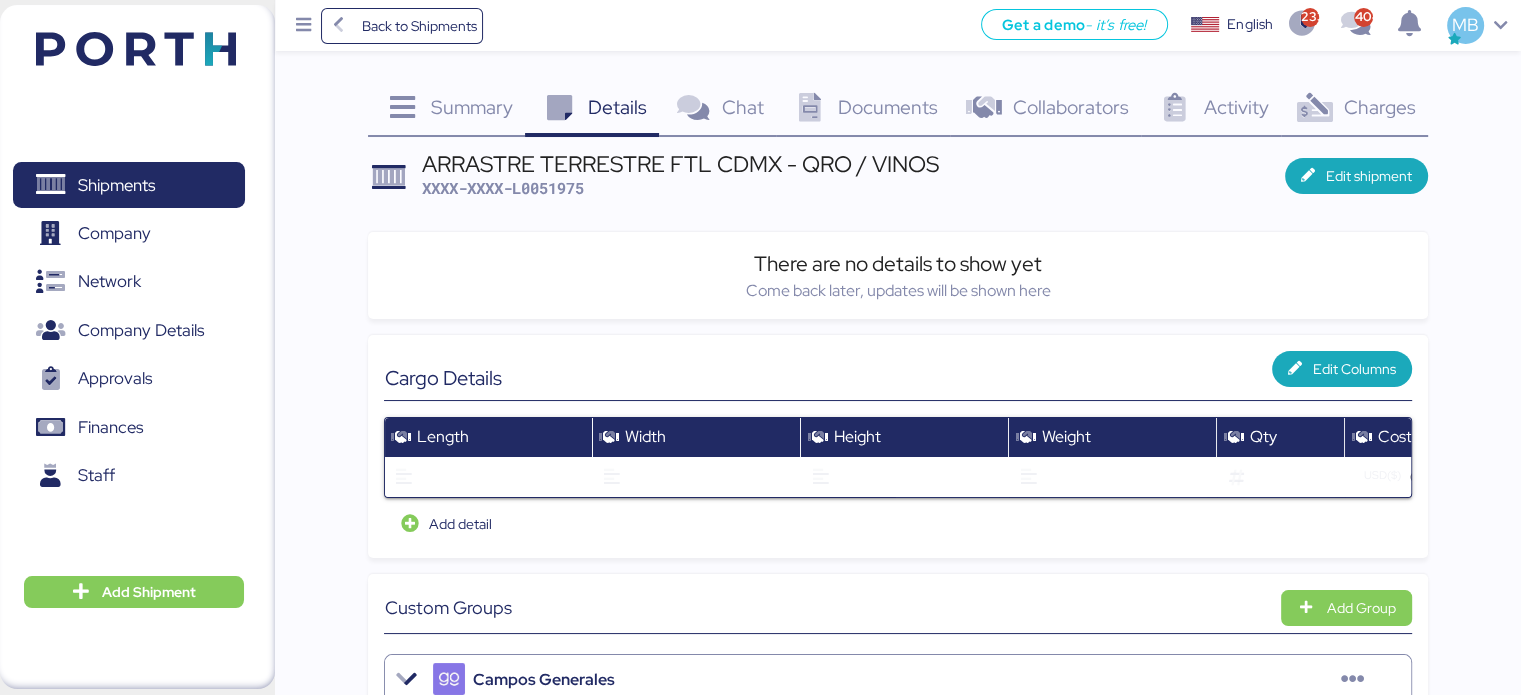 click on "XXXX-XXXX-L0051975" at bounding box center (503, 188) 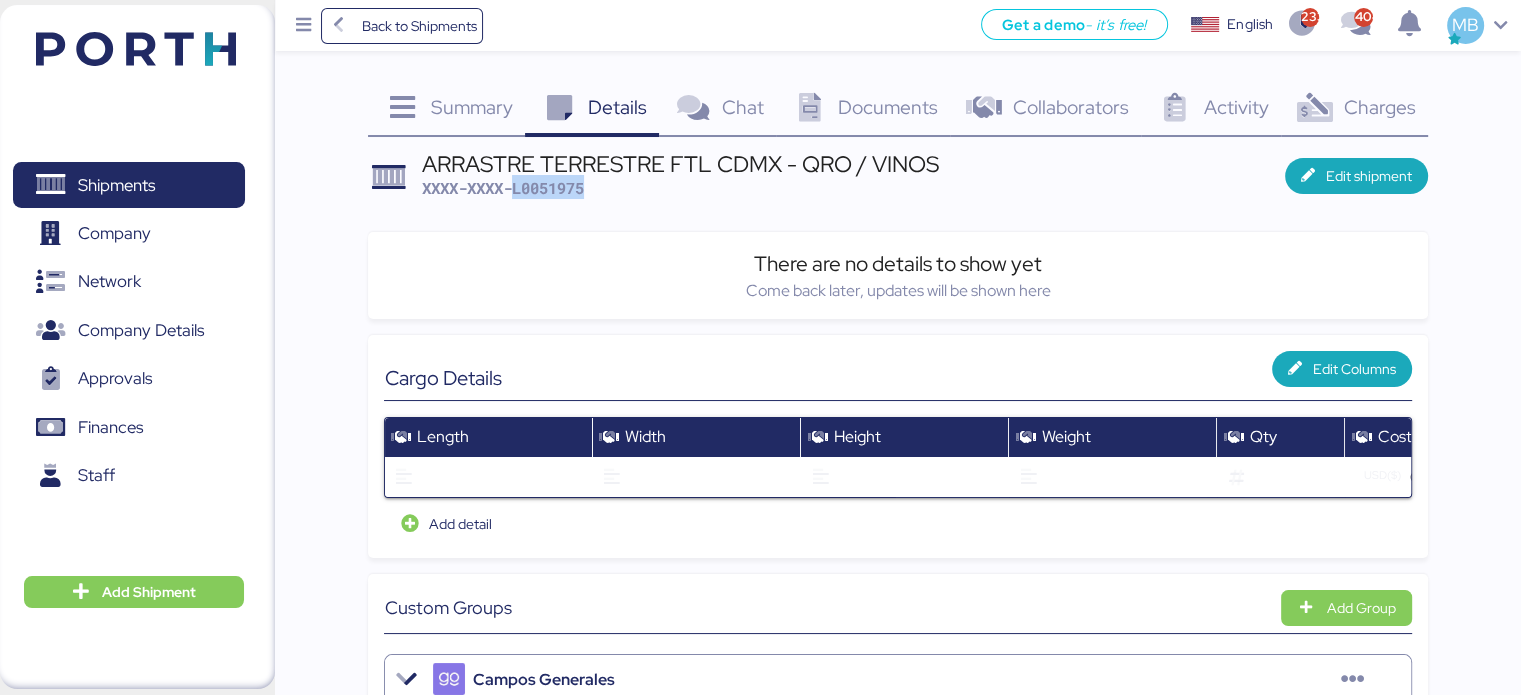 click on "XXXX-XXXX-L0051975" at bounding box center (503, 188) 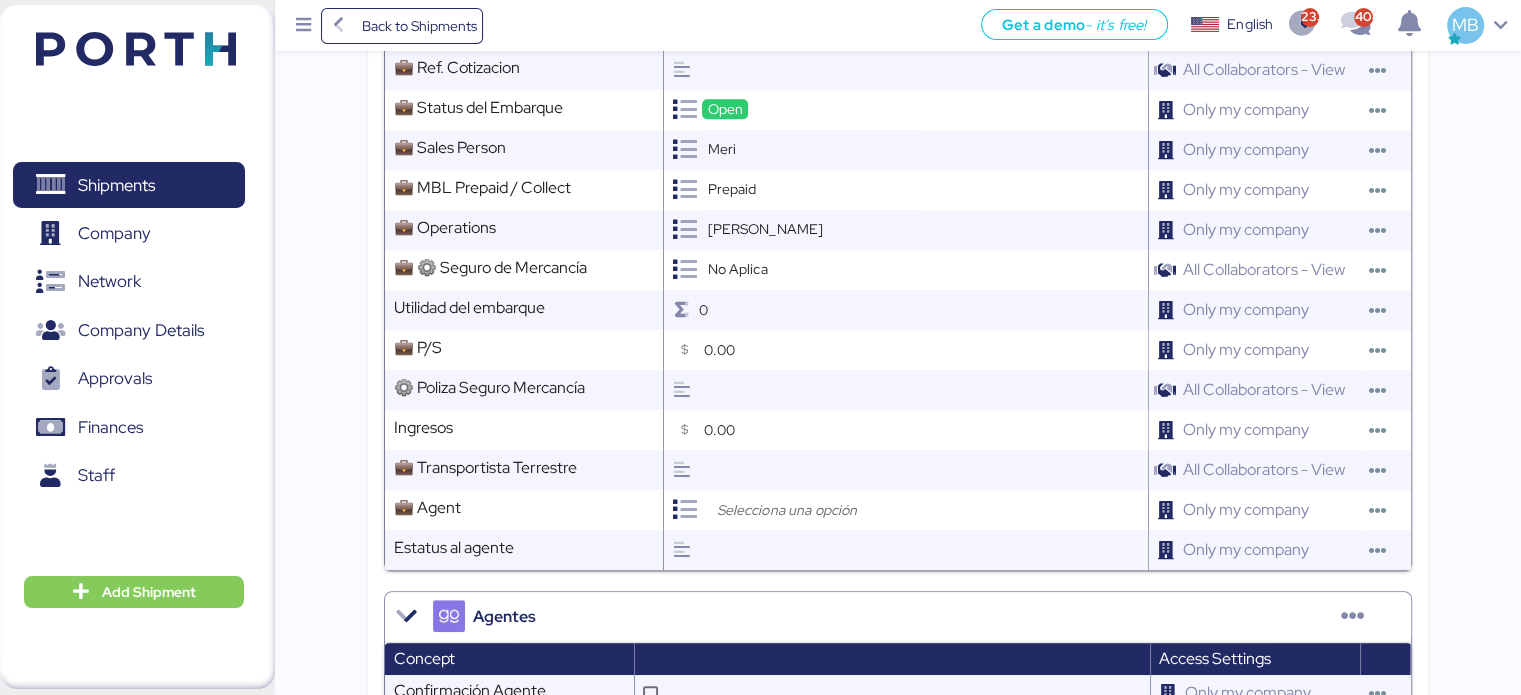 scroll, scrollTop: 1358, scrollLeft: 0, axis: vertical 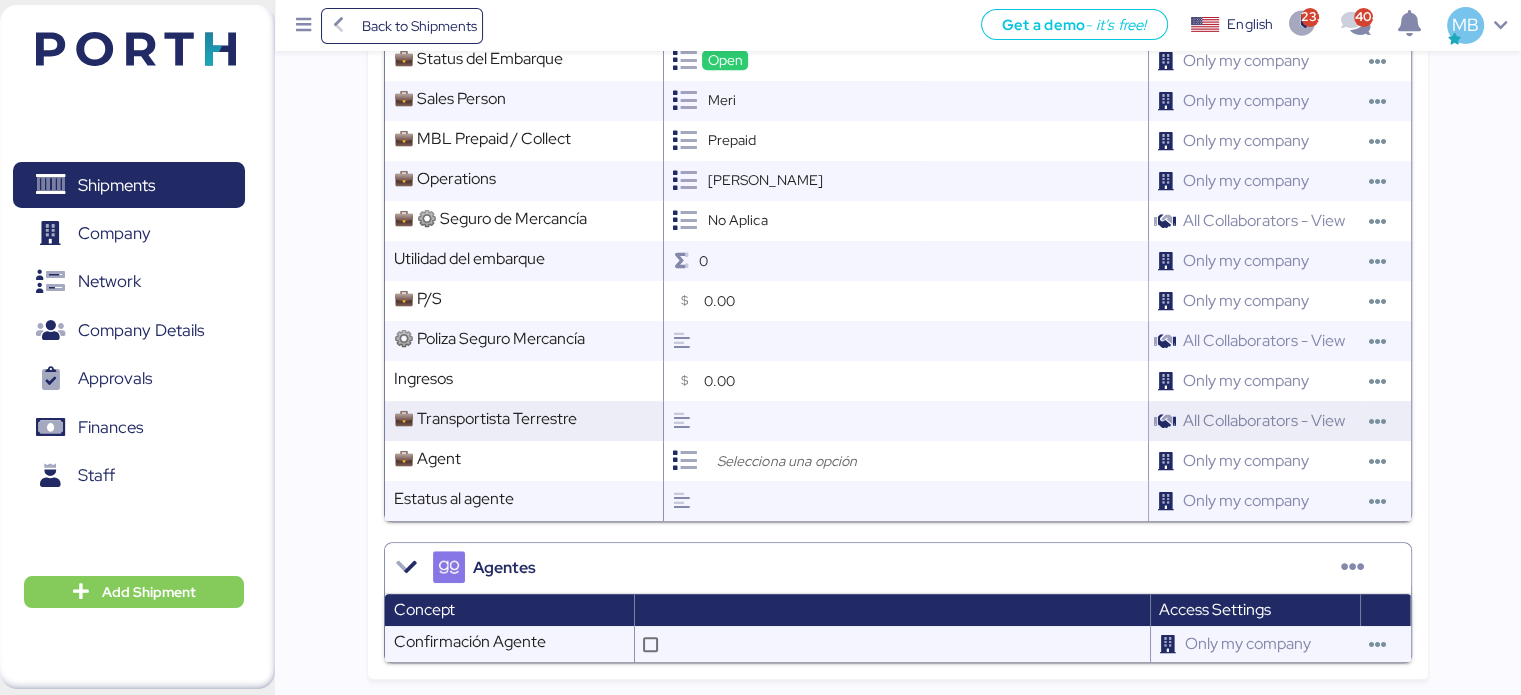 click at bounding box center [922, 421] 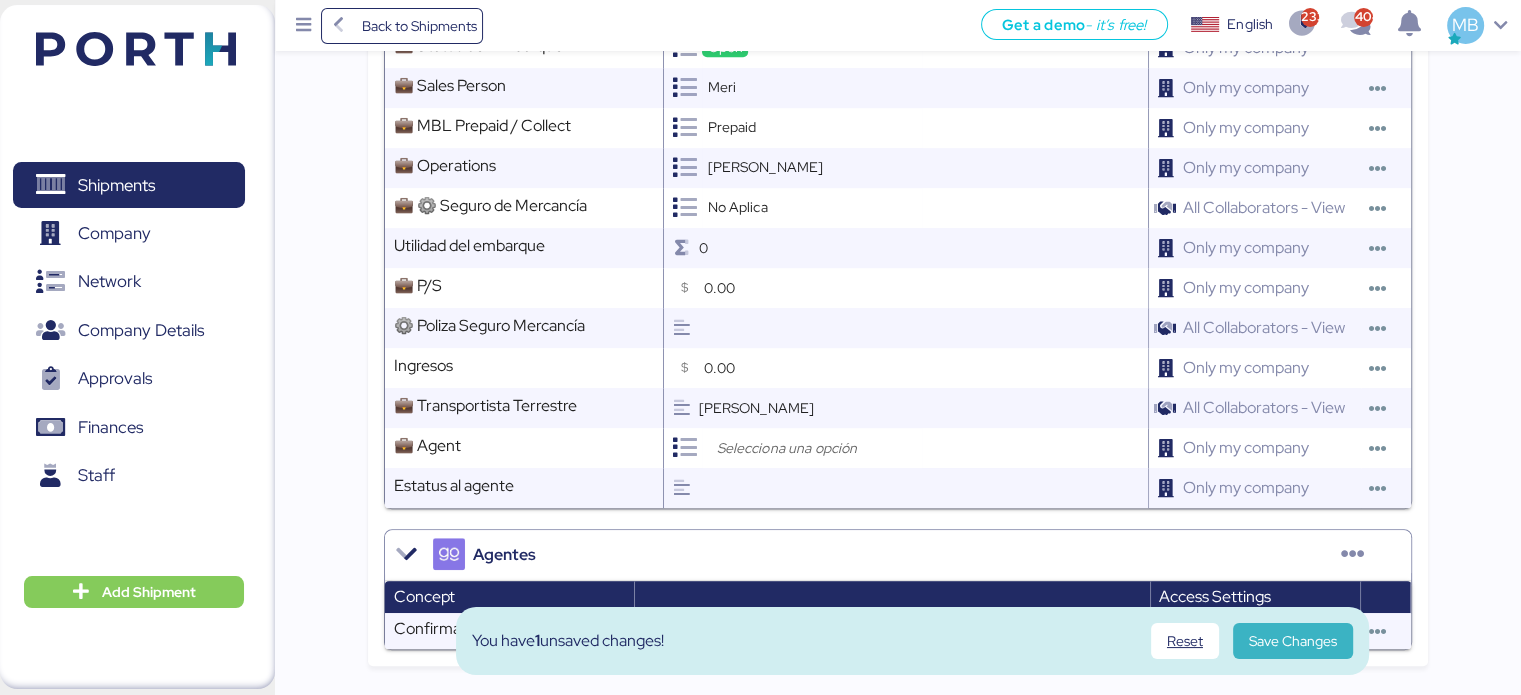 type on "[PERSON_NAME]" 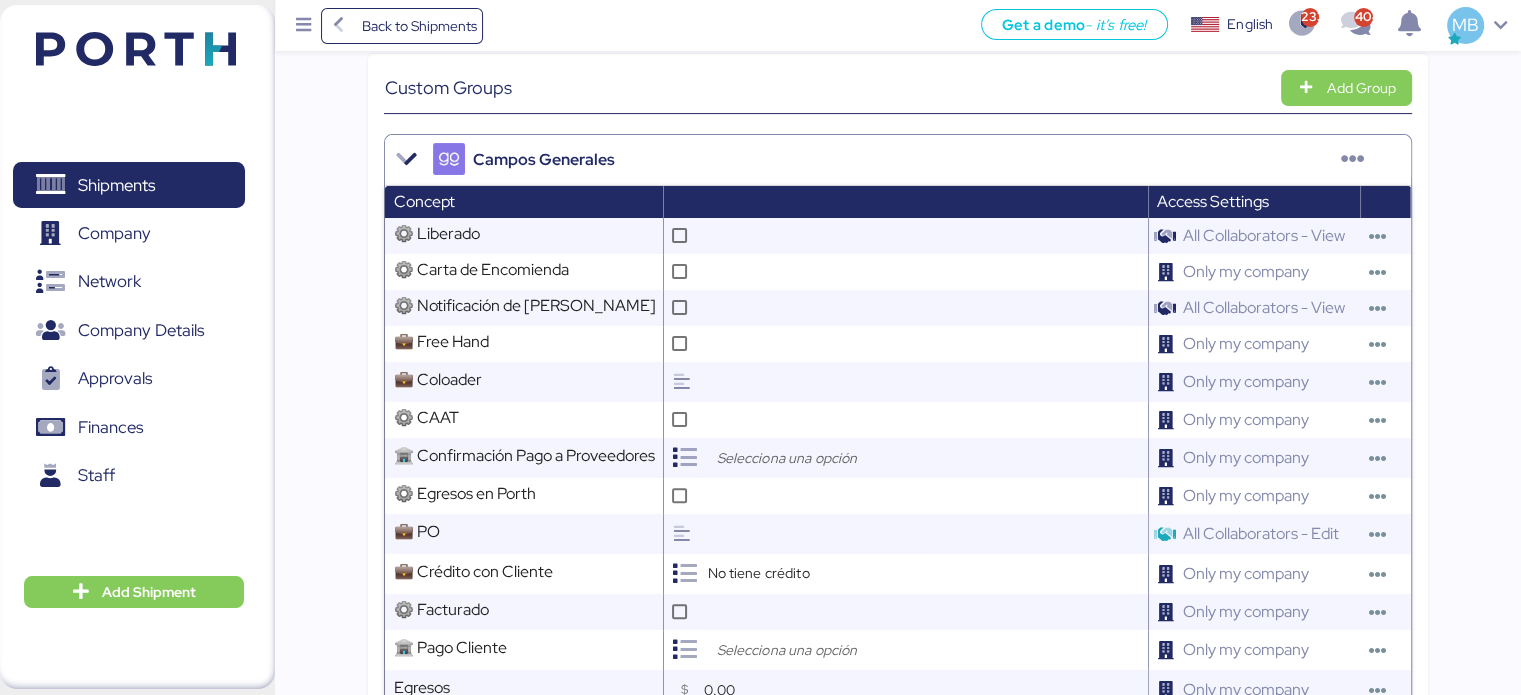 scroll, scrollTop: 0, scrollLeft: 0, axis: both 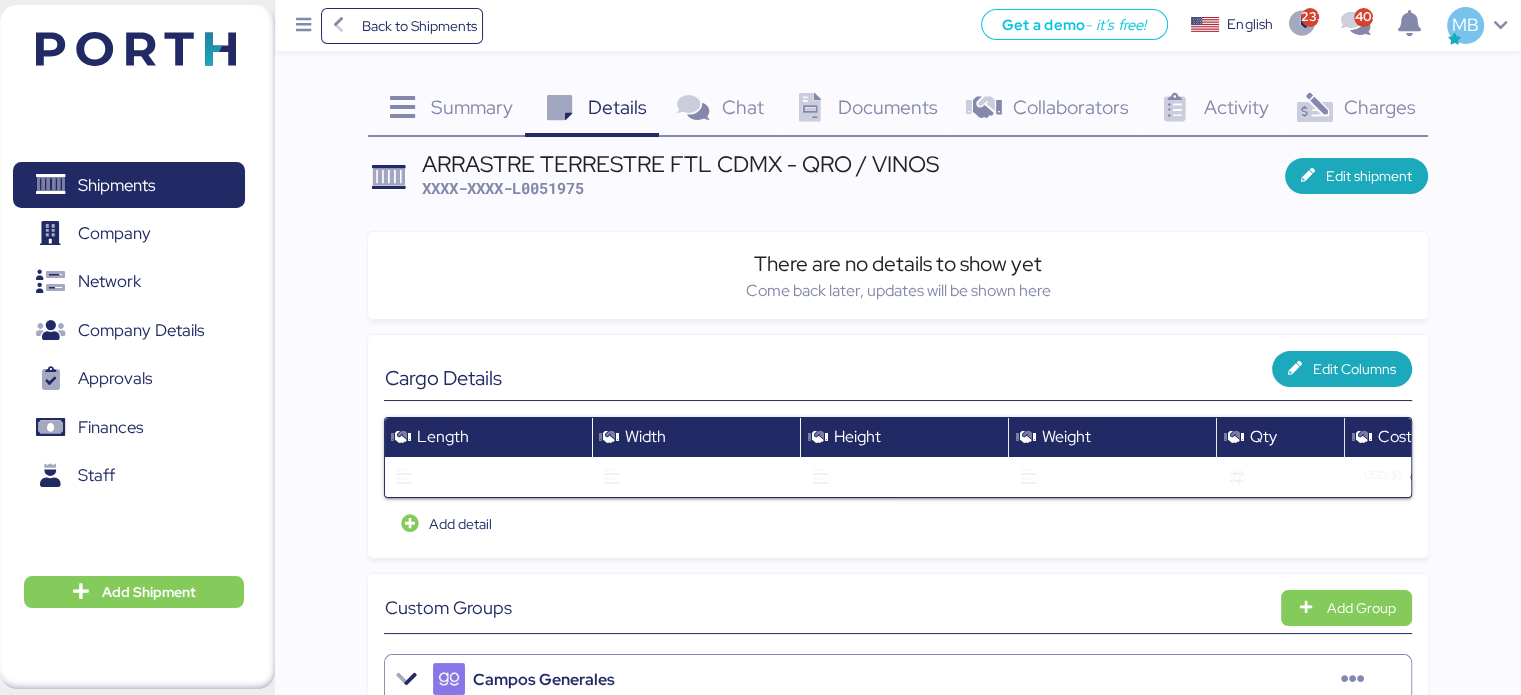click on "XXXX-XXXX-L0051975" at bounding box center [503, 188] 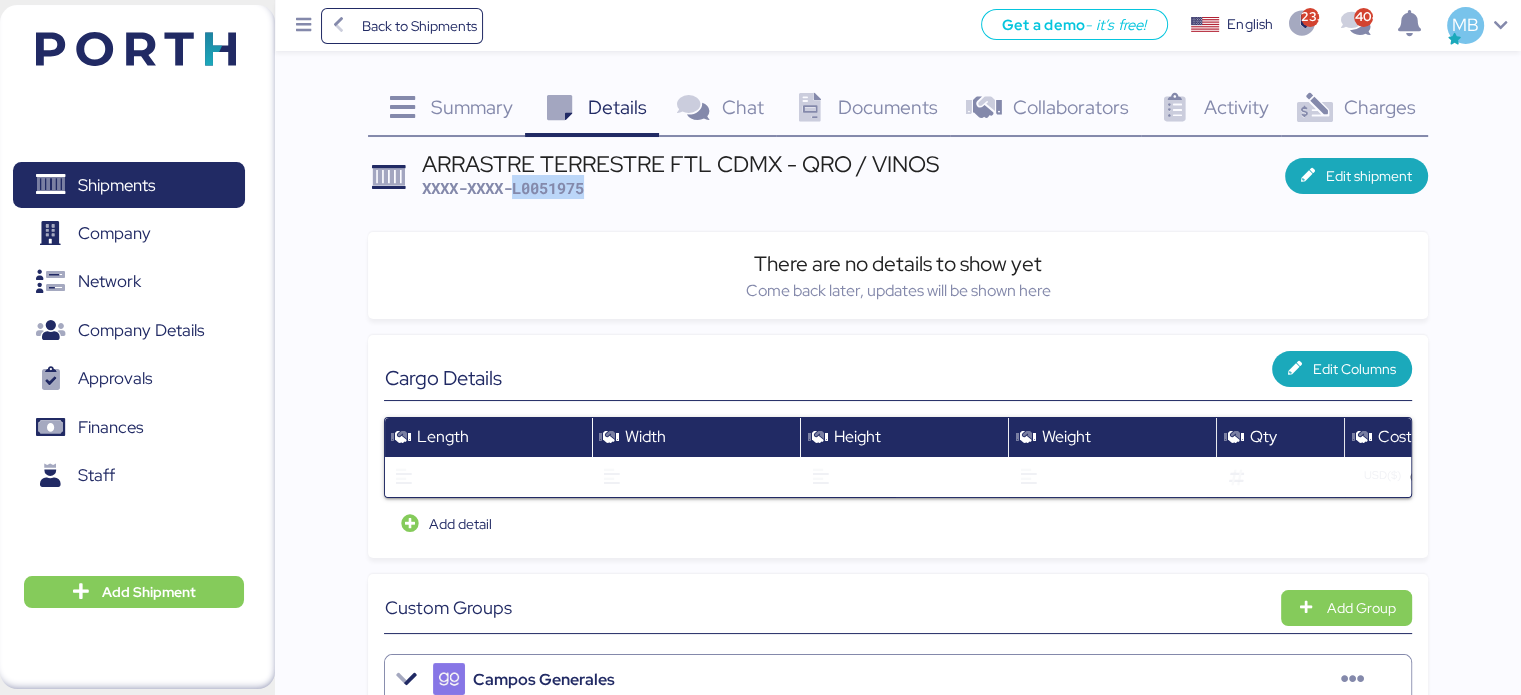 click on "XXXX-XXXX-L0051975" at bounding box center [503, 188] 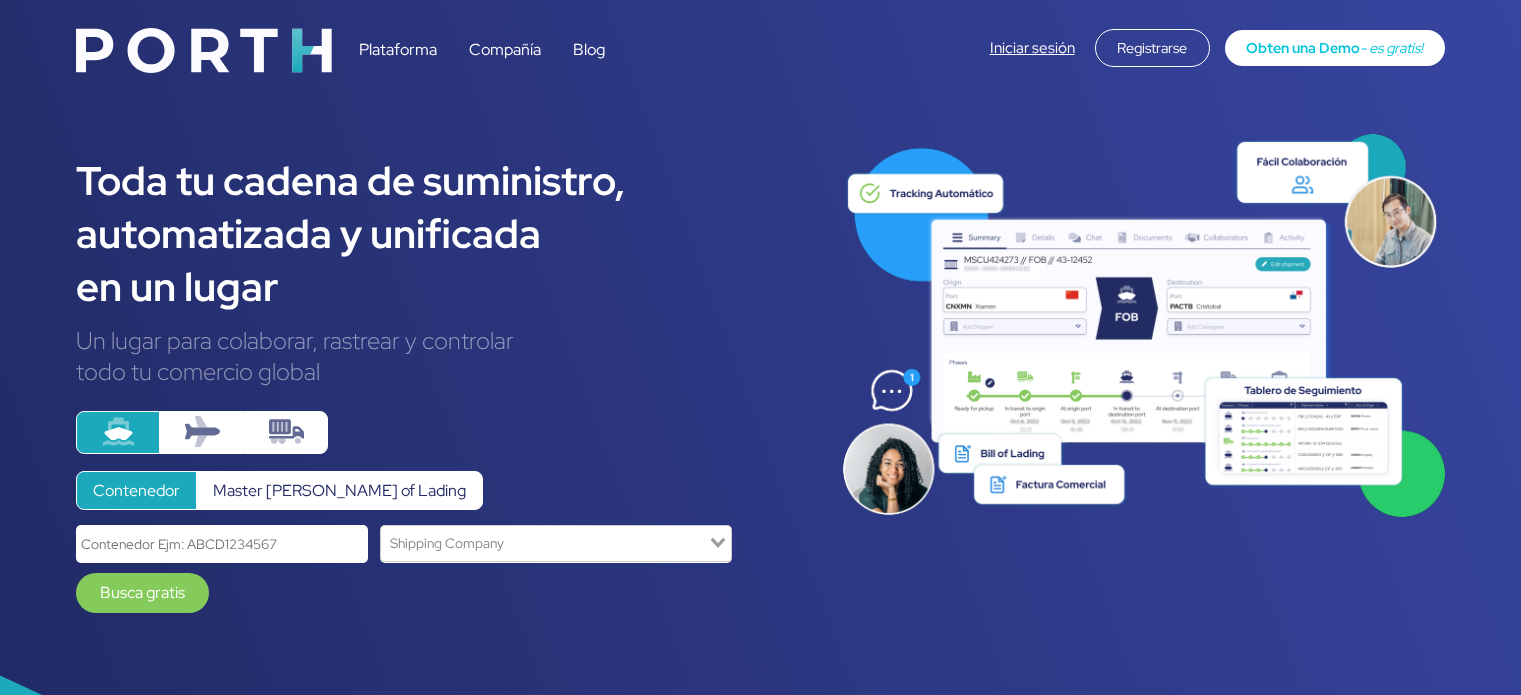 scroll, scrollTop: 0, scrollLeft: 0, axis: both 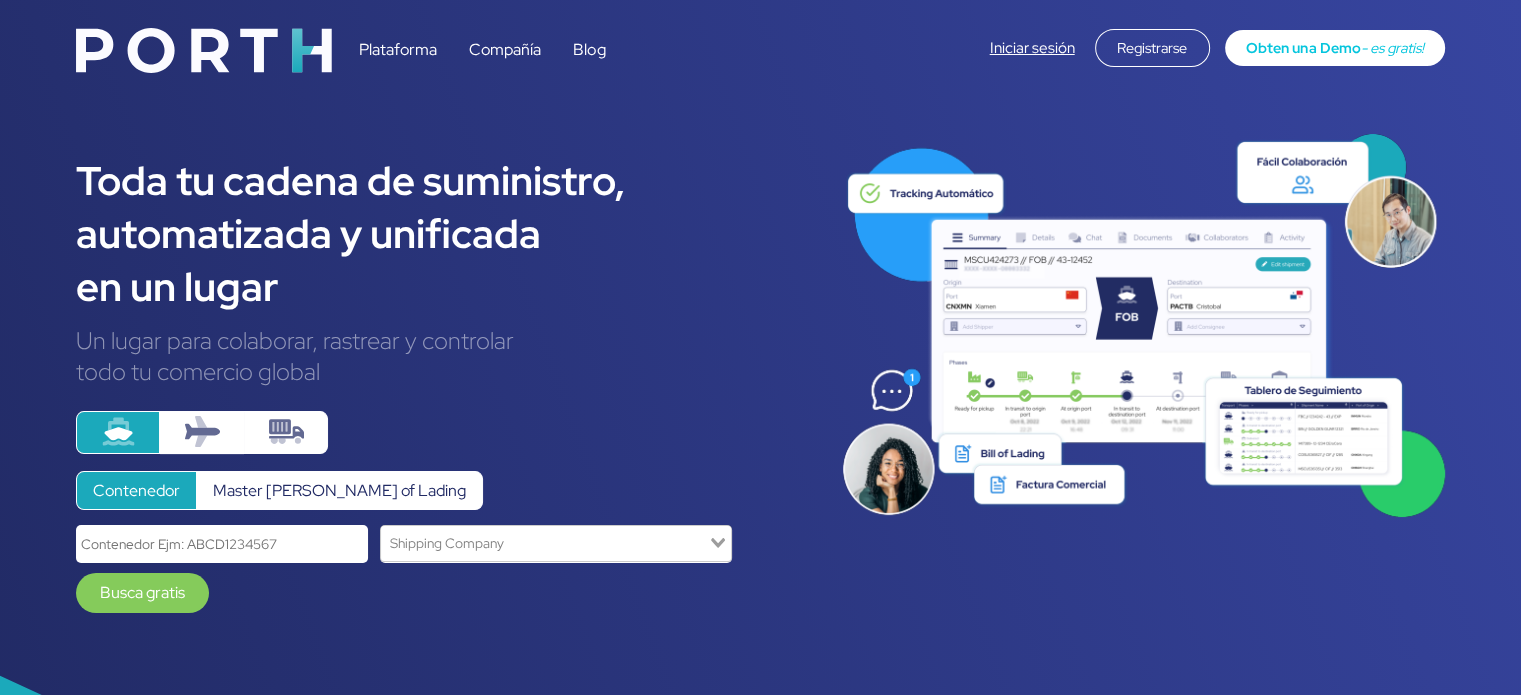 click on "Iniciar sesión" at bounding box center (1032, 48) 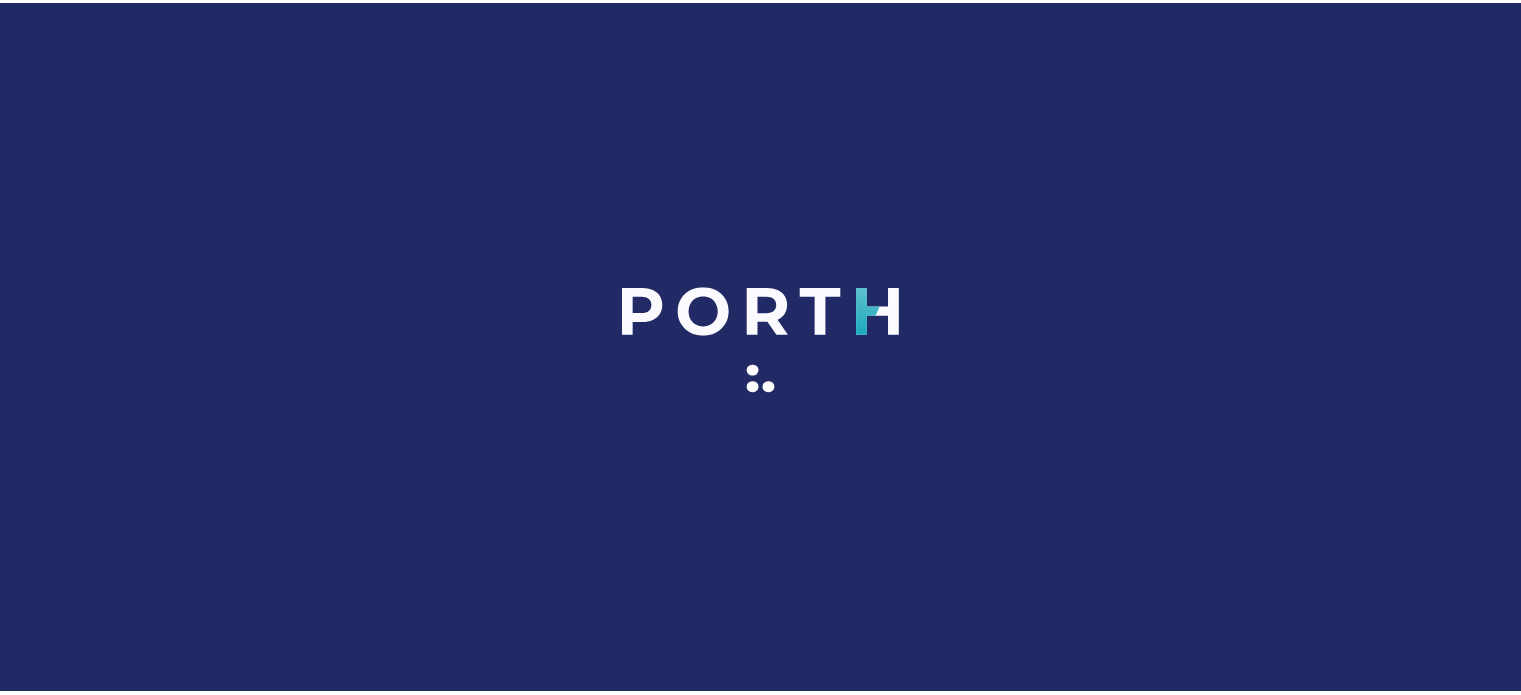 scroll, scrollTop: 0, scrollLeft: 0, axis: both 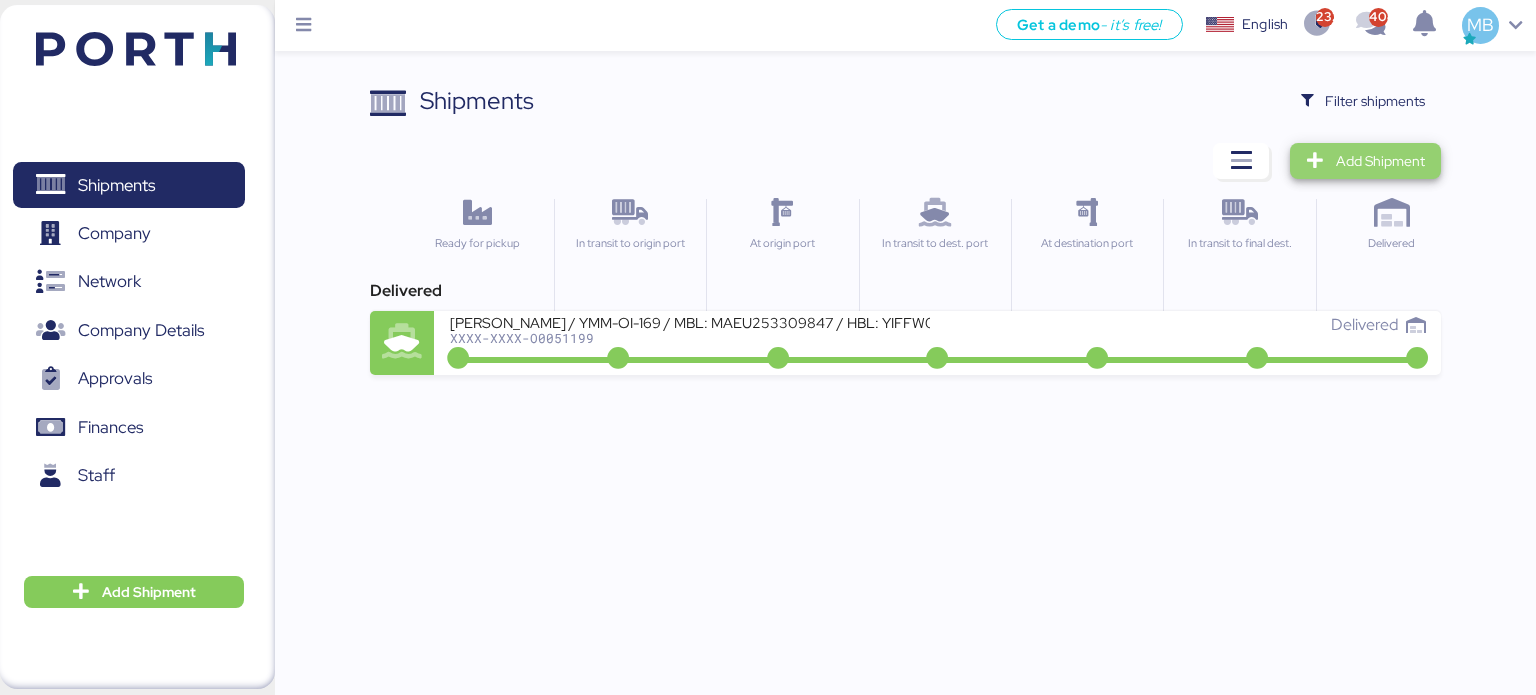 click on "Add Shipment" at bounding box center (1380, 161) 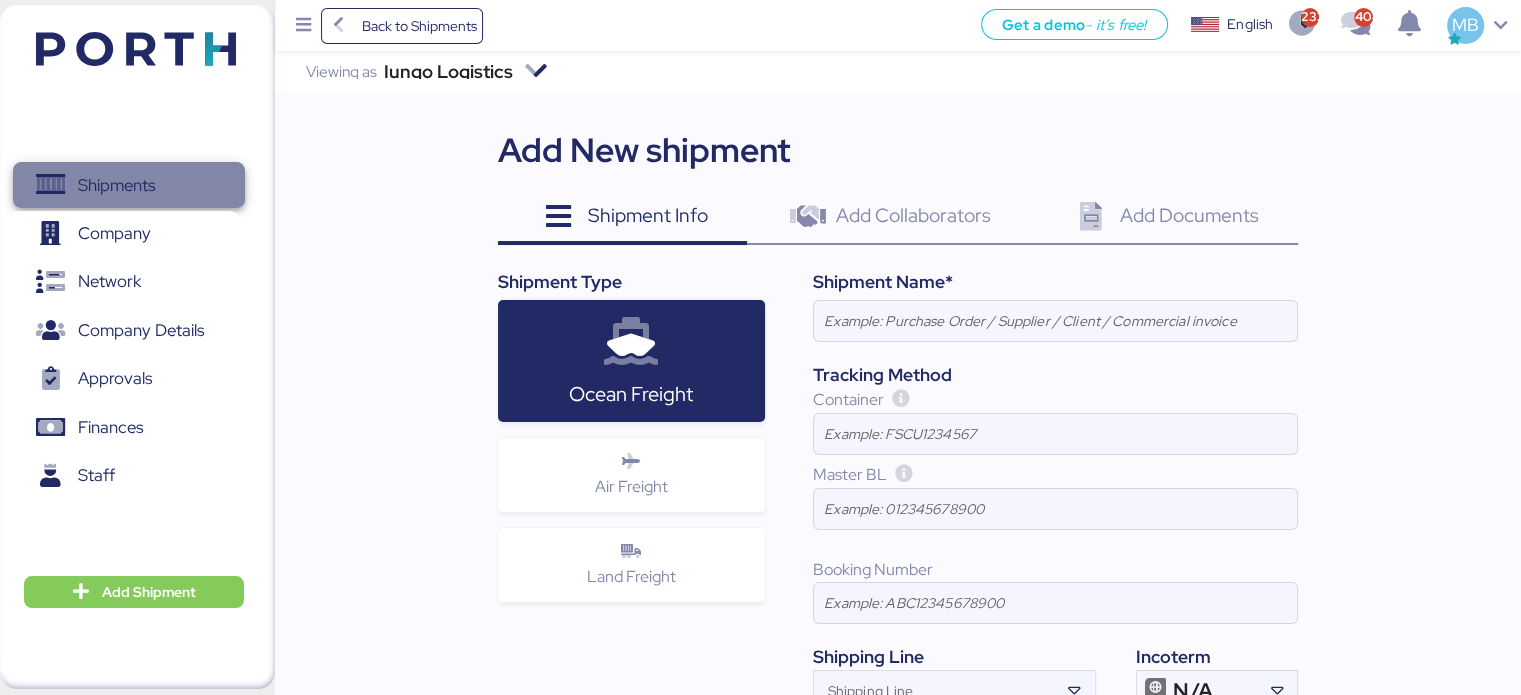 click on "Shipments" at bounding box center (128, 185) 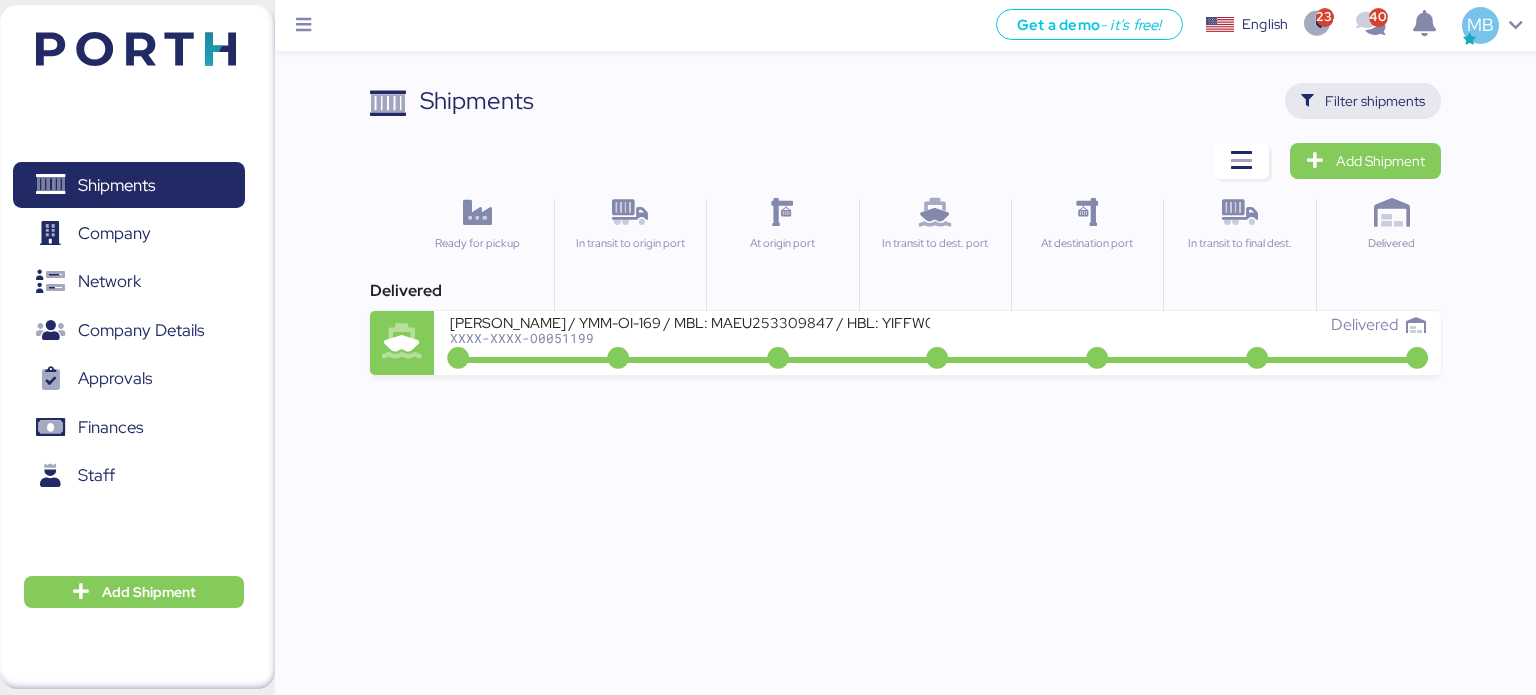 click on "Filter shipments" at bounding box center [1375, 101] 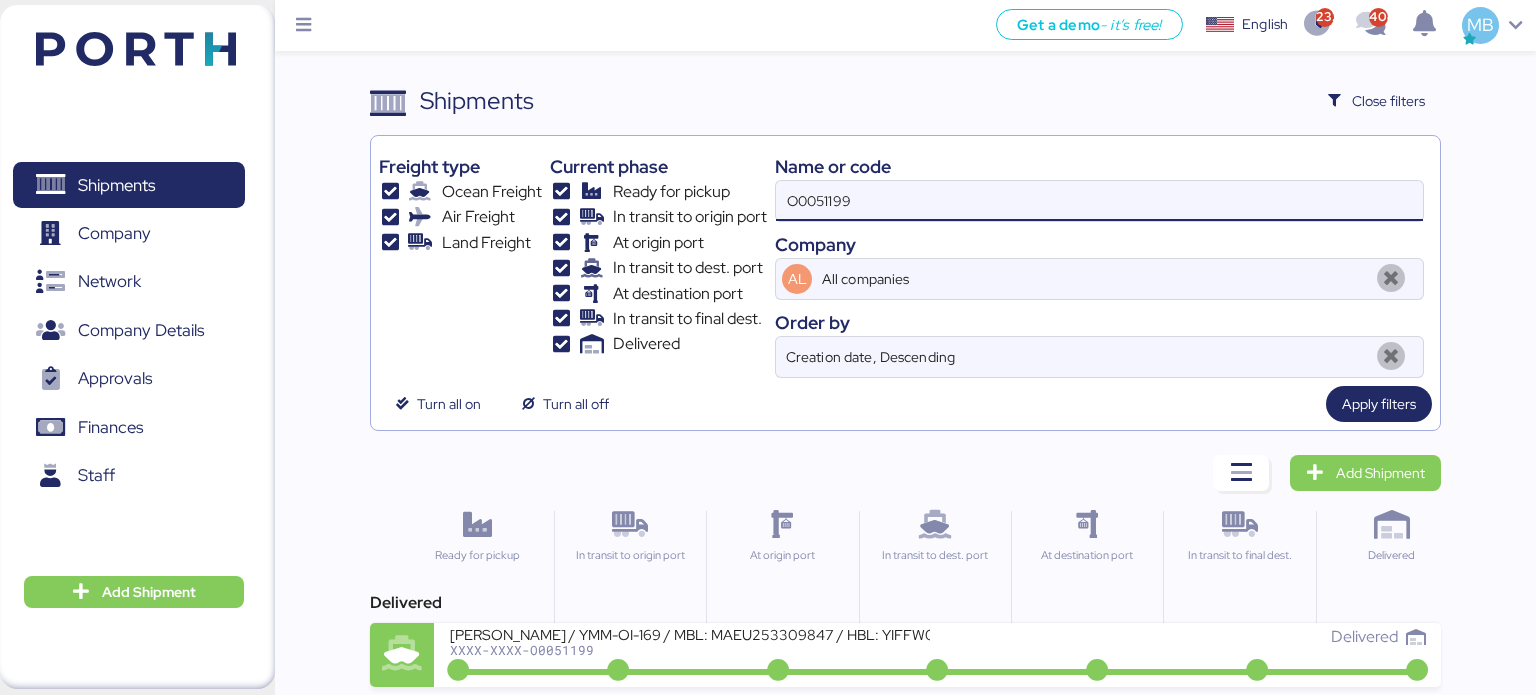 drag, startPoint x: 906, startPoint y: 202, endPoint x: 721, endPoint y: 199, distance: 185.02432 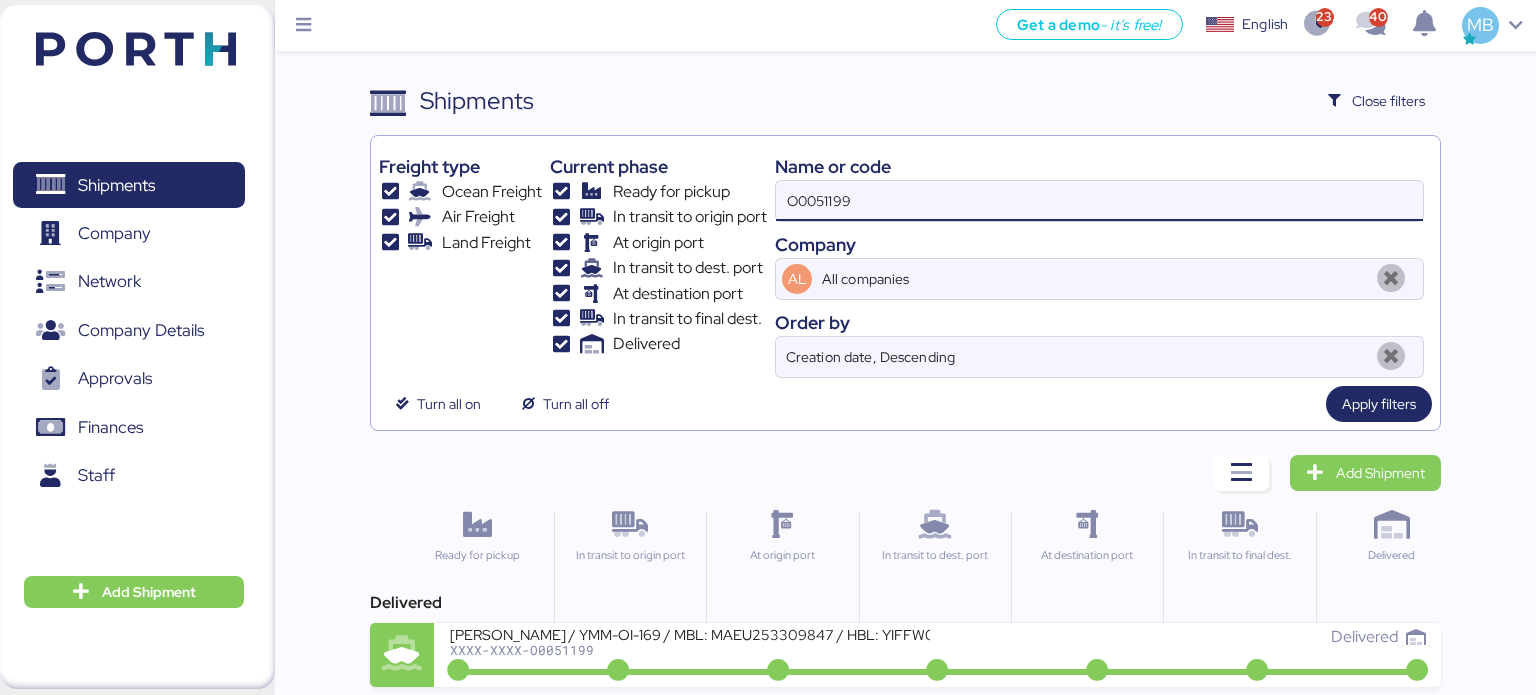 click on "Freight type   Ocean Freight   Air Freight   Land Freight Current phase   Ready for pickup   In transit to origin port   At origin port   In transit to dest. port   At destination port   In transit to final dest.   Delivered Name or code O0051199 Company AL All companies   Order by Creation date, Descending" at bounding box center (906, 261) 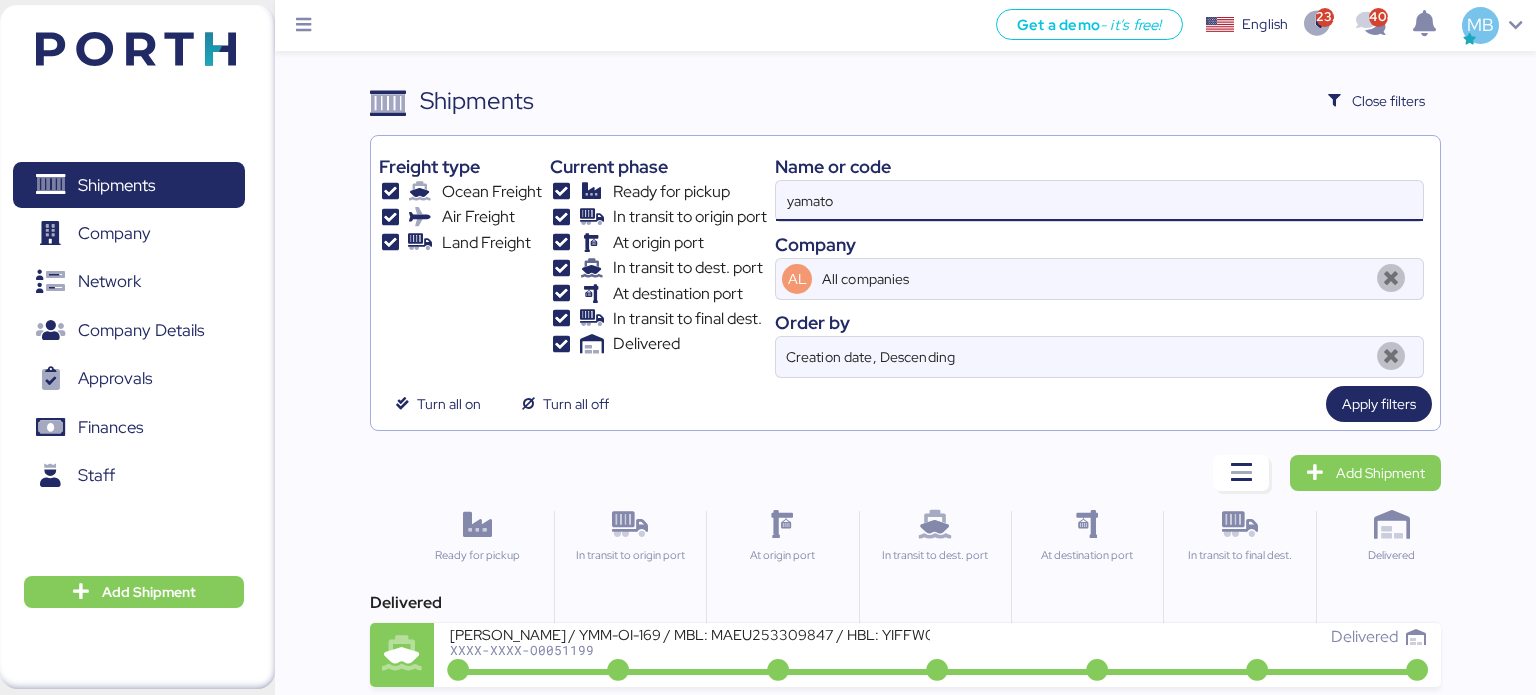 type on "yamato" 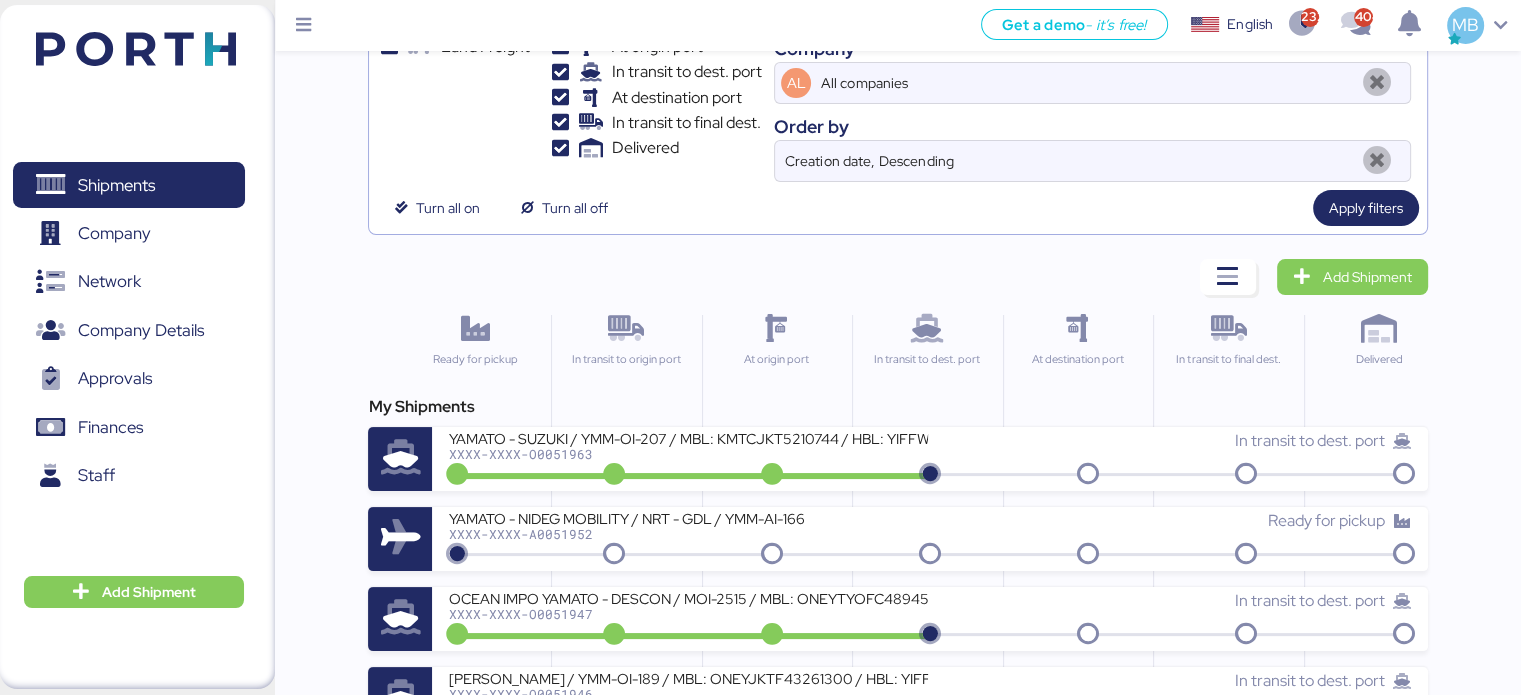 scroll, scrollTop: 200, scrollLeft: 0, axis: vertical 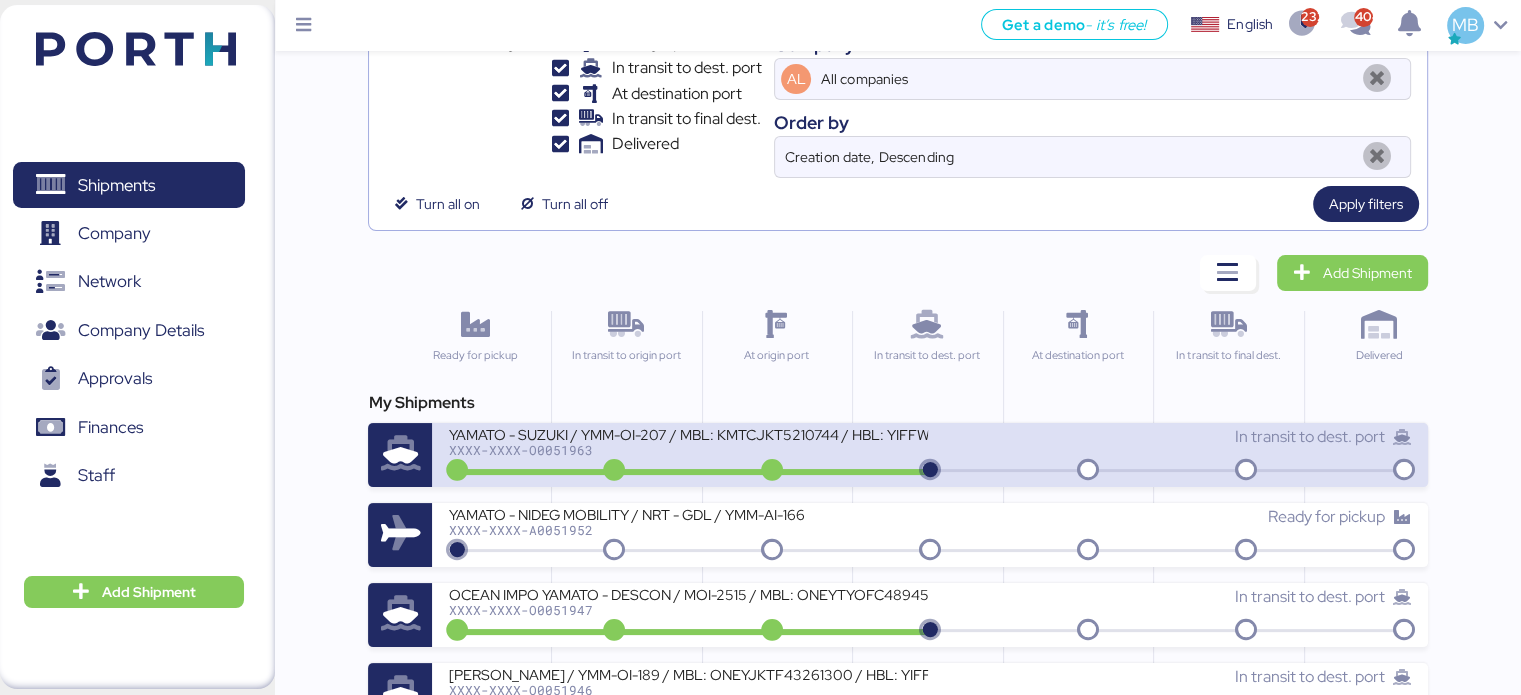 click on "YAMATO - SUZUKI / YMM-OI-207 / MBL: KMTCJKT5210744 / HBL: YIFFW0155195 / FCL" at bounding box center (688, 433) 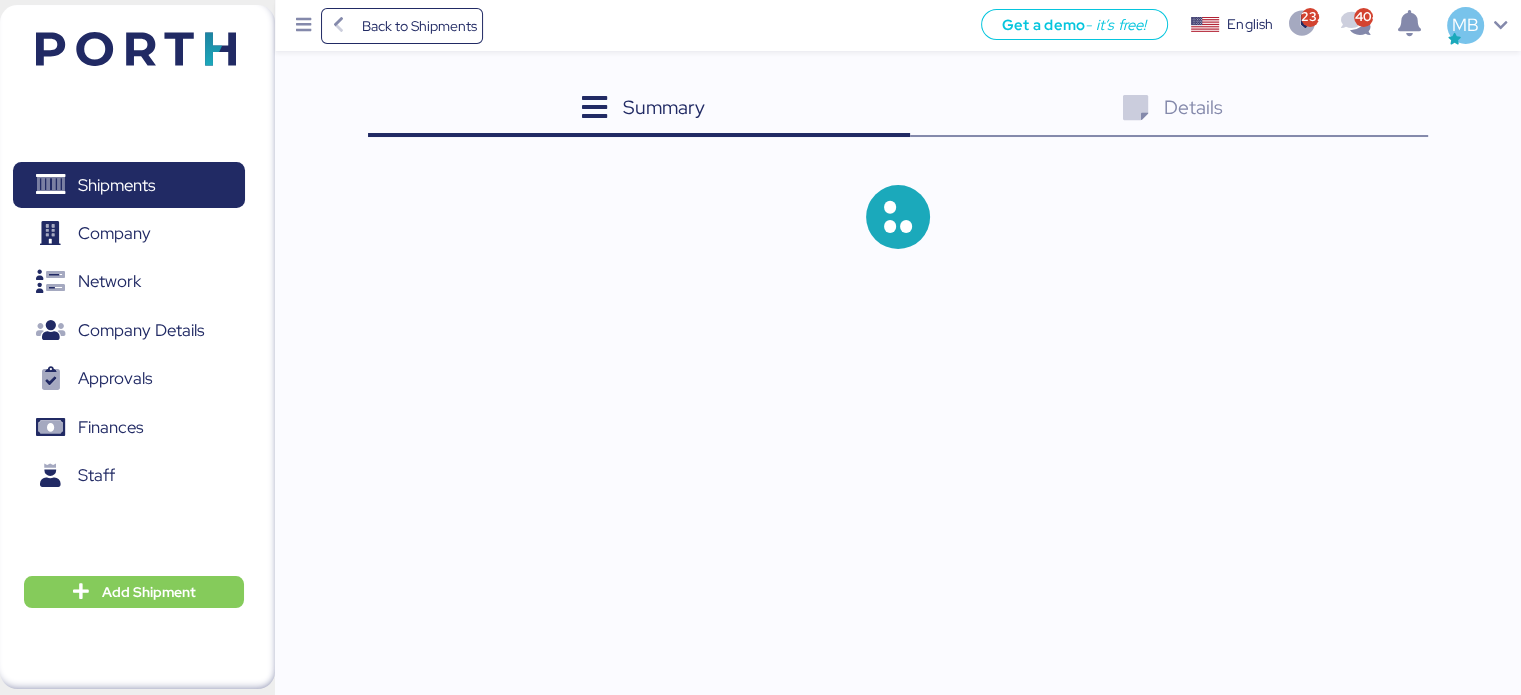 scroll, scrollTop: 0, scrollLeft: 0, axis: both 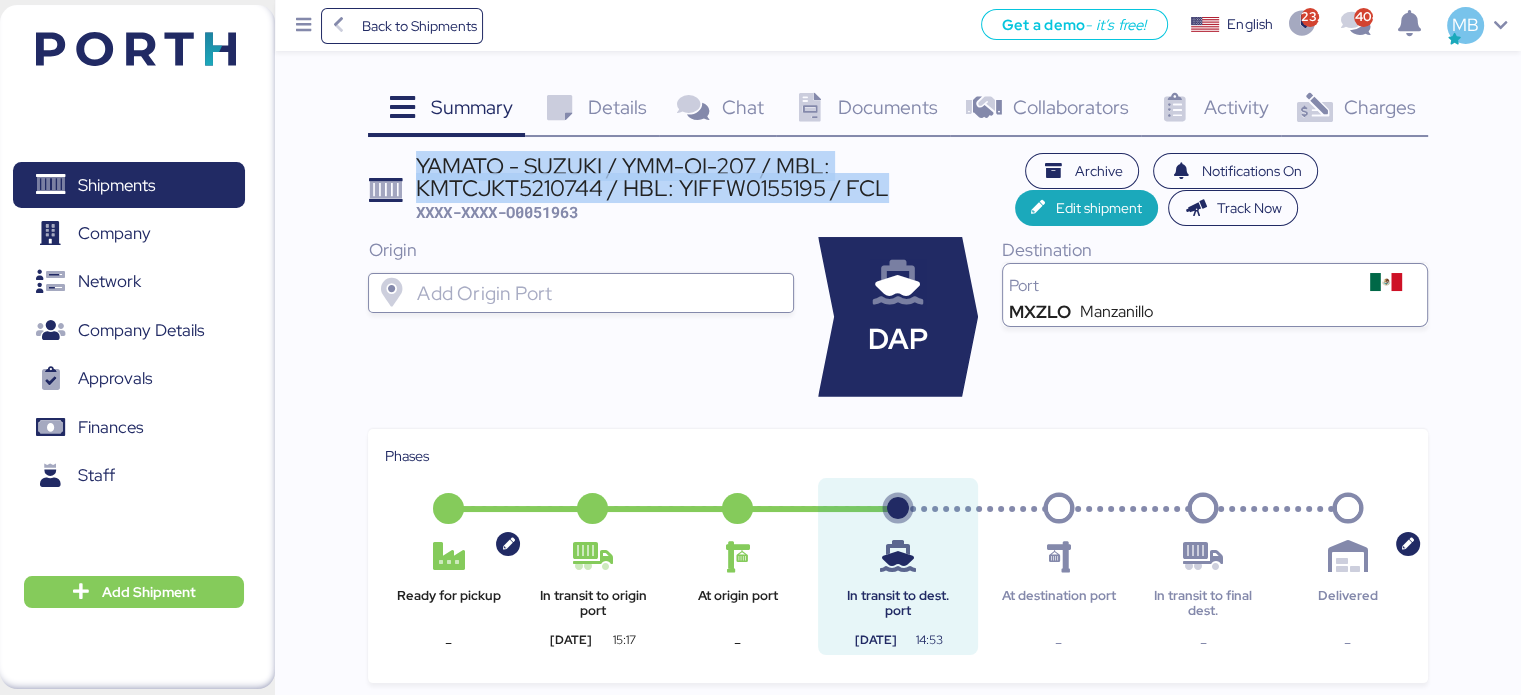 drag, startPoint x: 893, startPoint y: 190, endPoint x: 420, endPoint y: 150, distance: 474.68832 